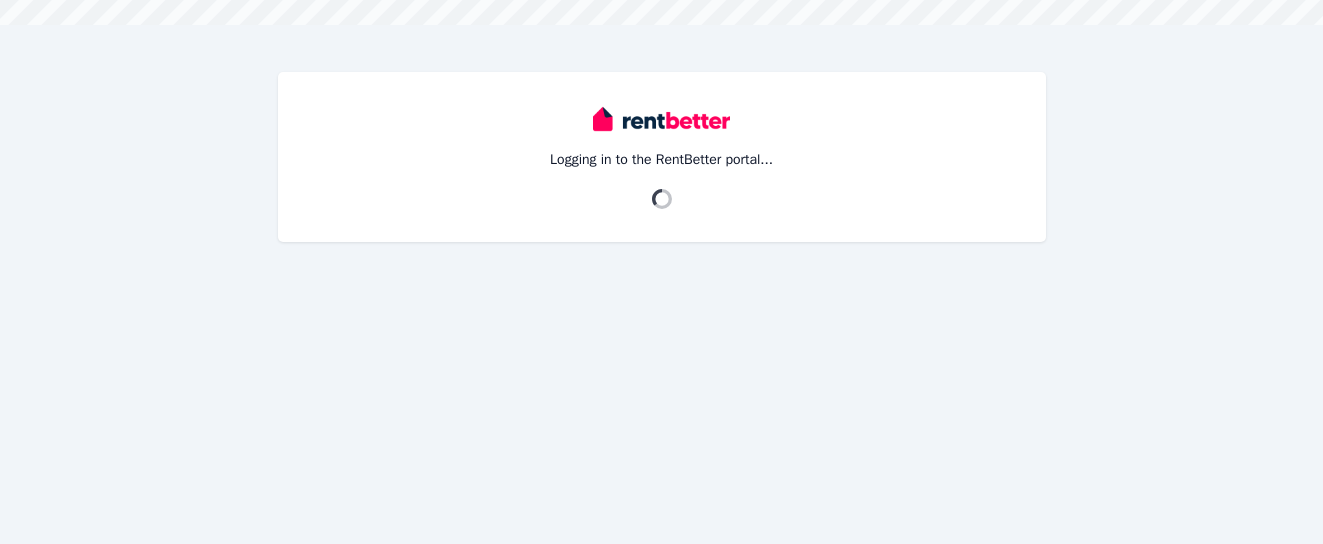 scroll, scrollTop: 0, scrollLeft: 0, axis: both 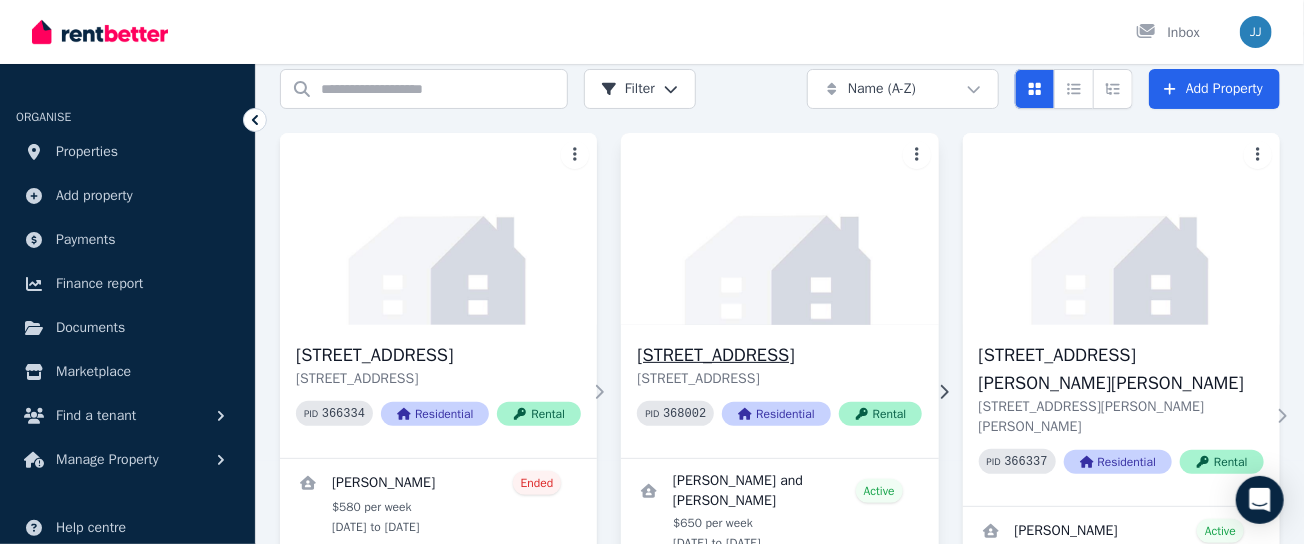 click on "[STREET_ADDRESS]" at bounding box center (779, 355) 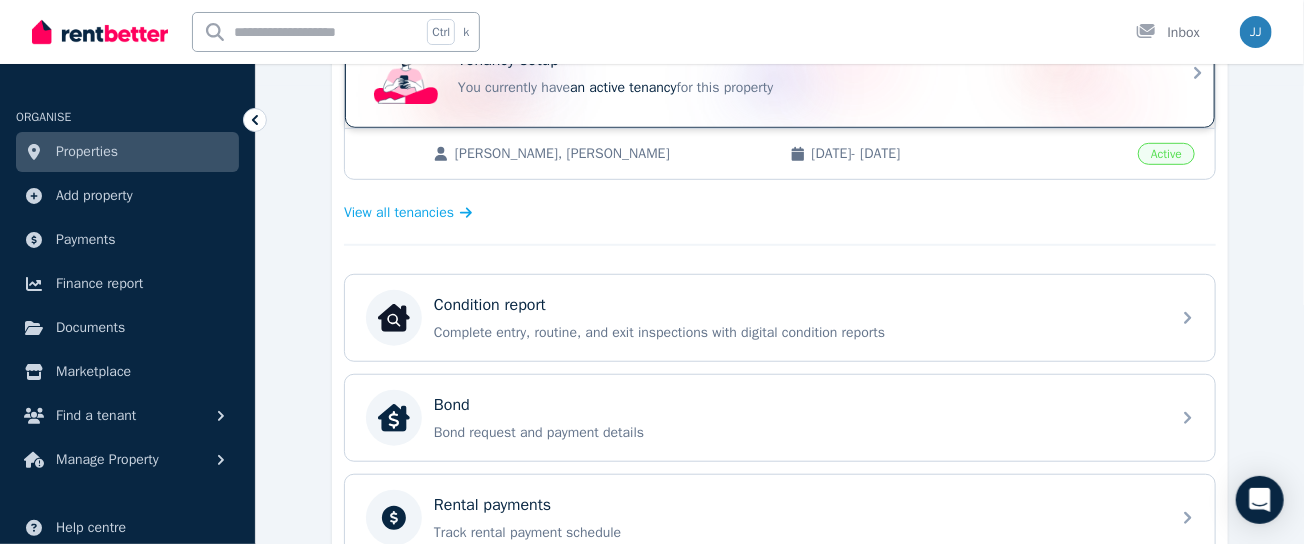 scroll, scrollTop: 500, scrollLeft: 0, axis: vertical 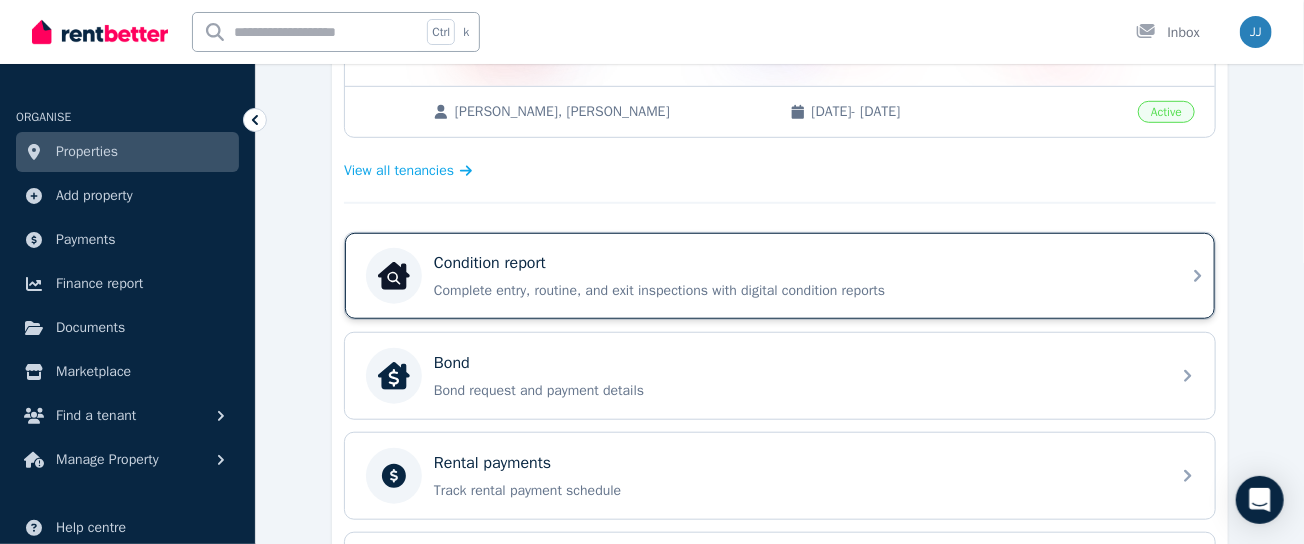 click on "Condition report" at bounding box center (796, 263) 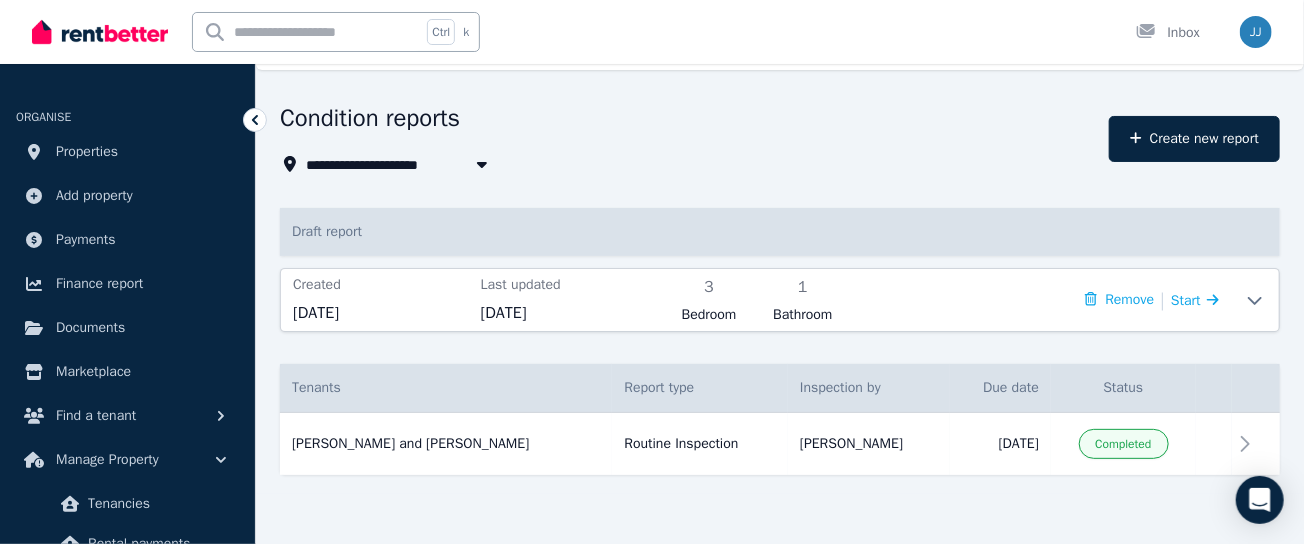 scroll, scrollTop: 0, scrollLeft: 0, axis: both 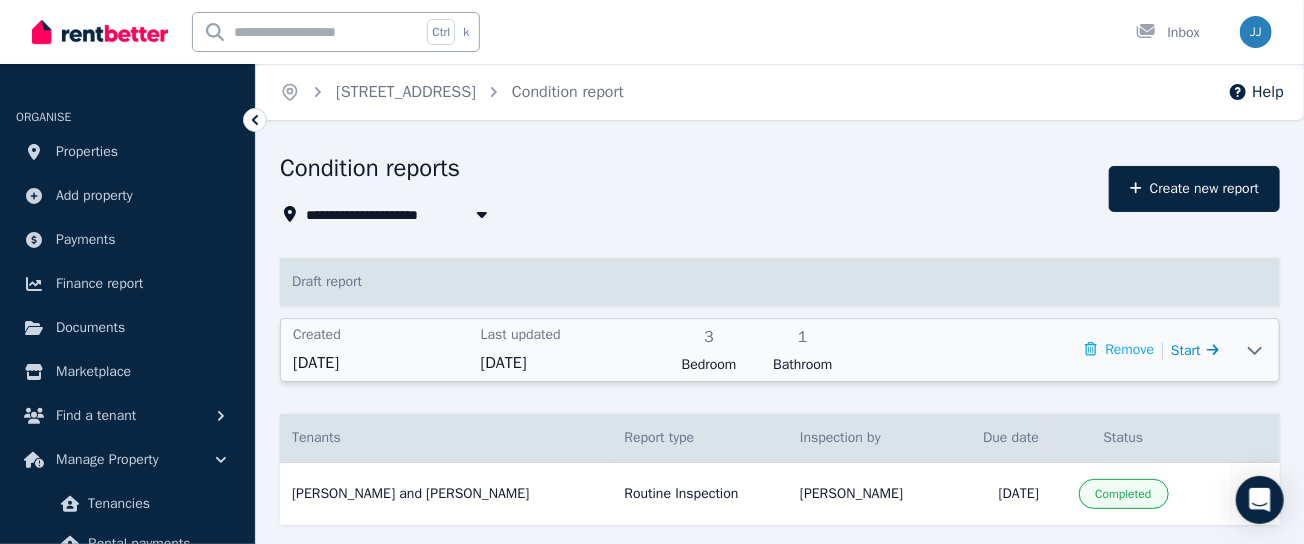 click on "Start" at bounding box center [1186, 350] 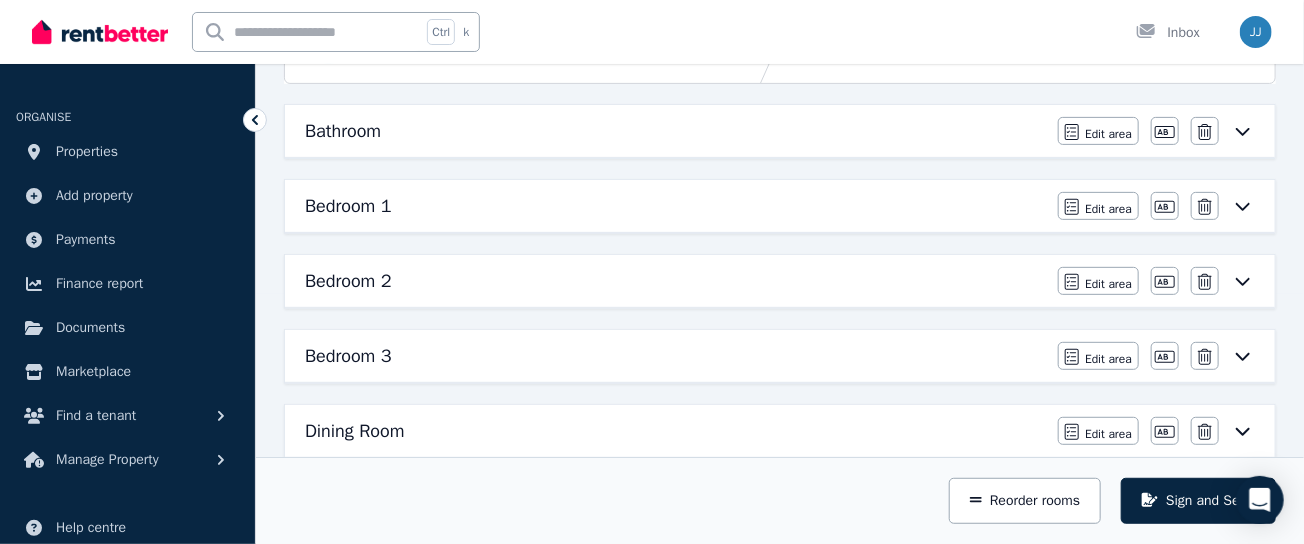 scroll, scrollTop: 333, scrollLeft: 0, axis: vertical 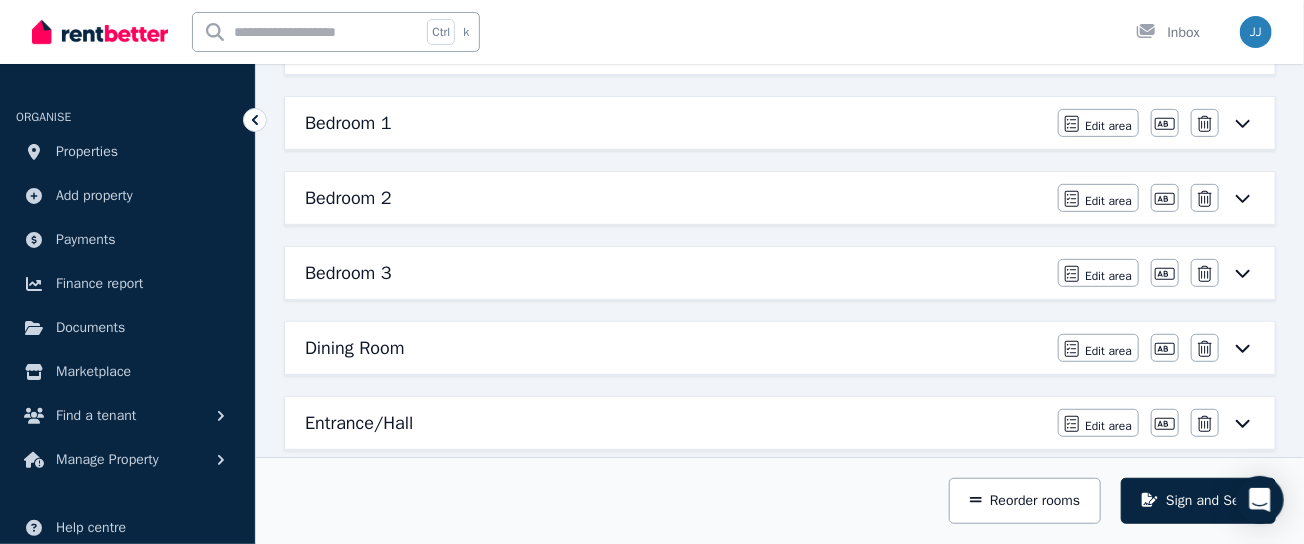 click on "Bedroom 3" at bounding box center [348, 273] 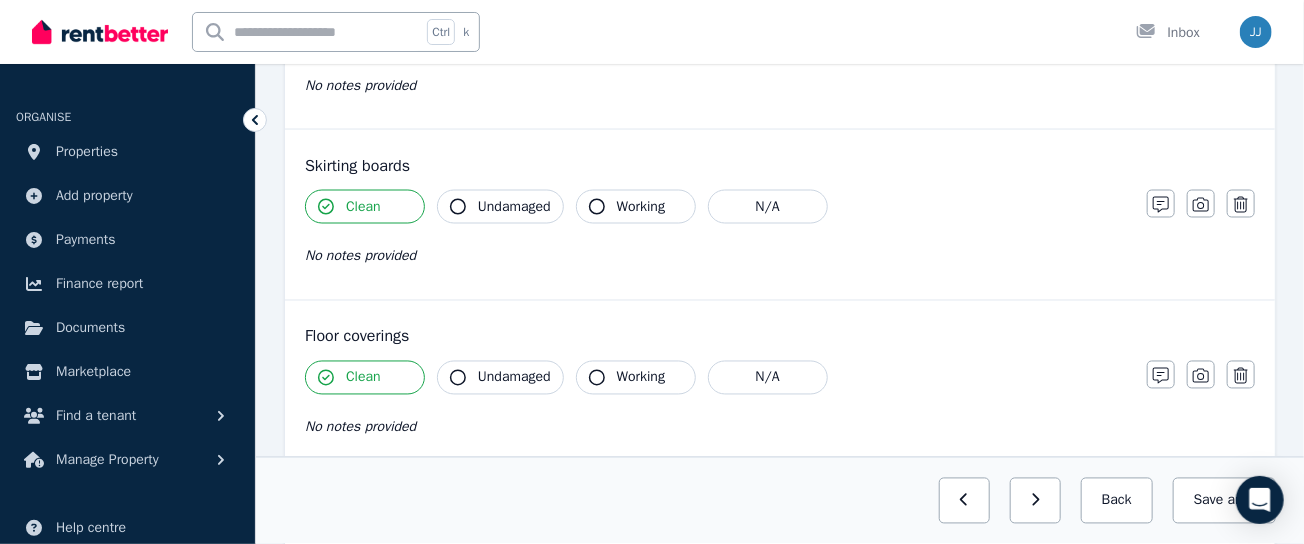 scroll, scrollTop: 1542, scrollLeft: 0, axis: vertical 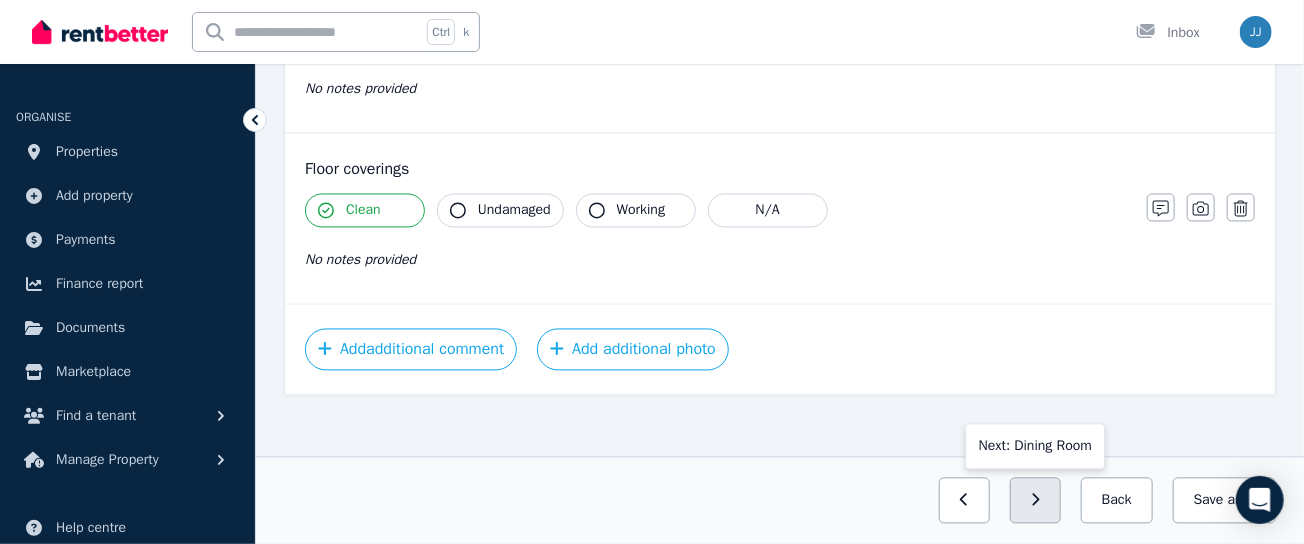 click 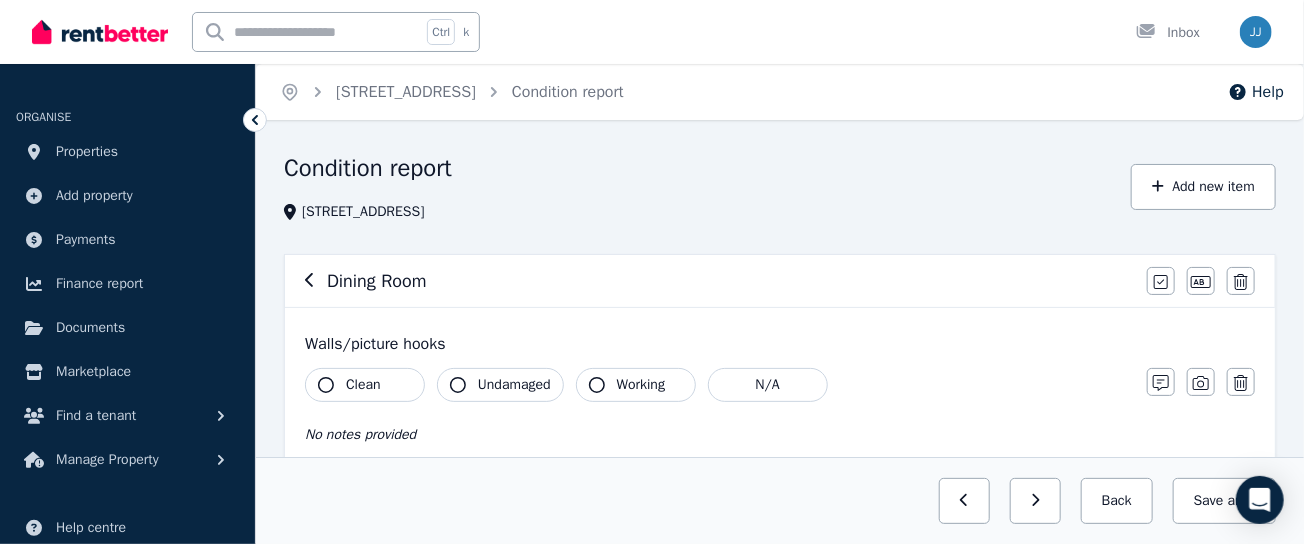 scroll, scrollTop: 83, scrollLeft: 0, axis: vertical 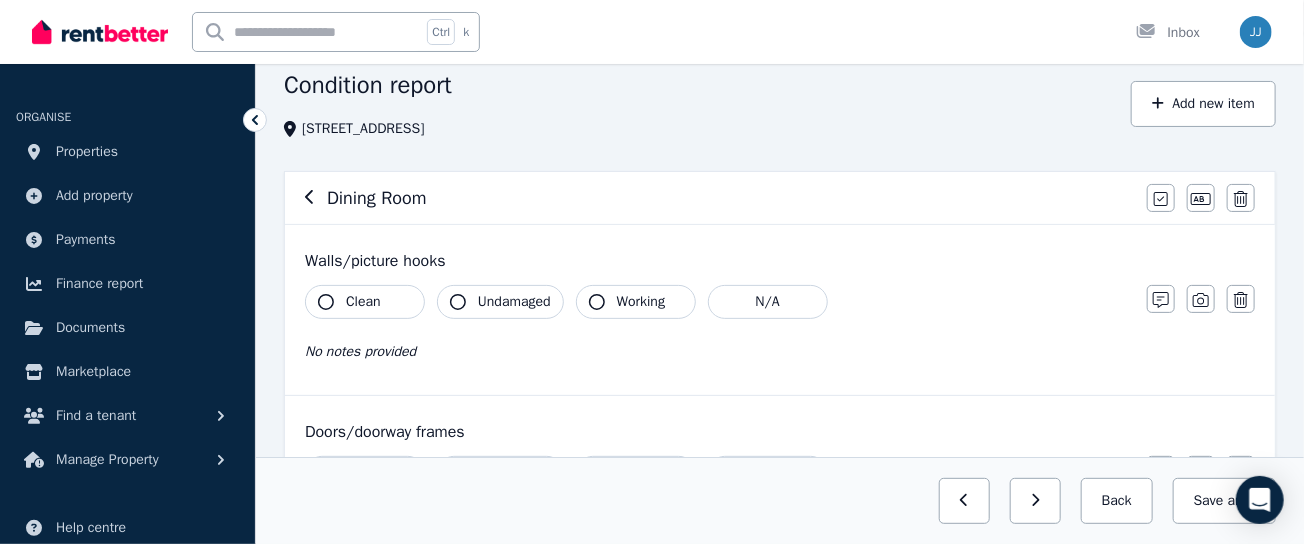 click on "Clean" at bounding box center (363, 302) 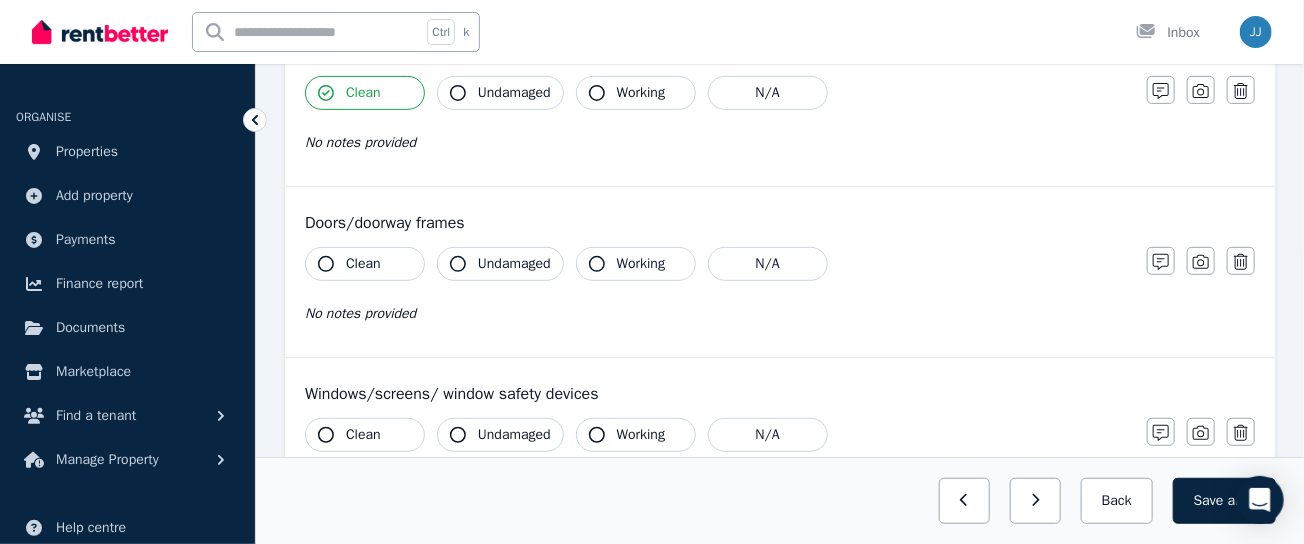 scroll, scrollTop: 416, scrollLeft: 0, axis: vertical 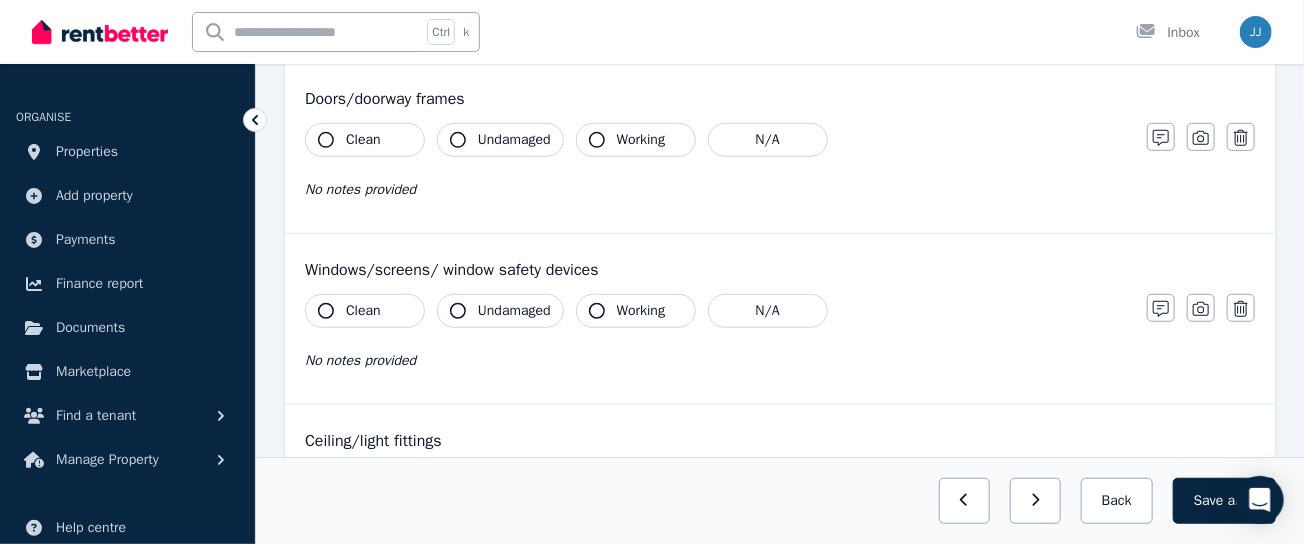 drag, startPoint x: 353, startPoint y: 320, endPoint x: 369, endPoint y: 272, distance: 50.596443 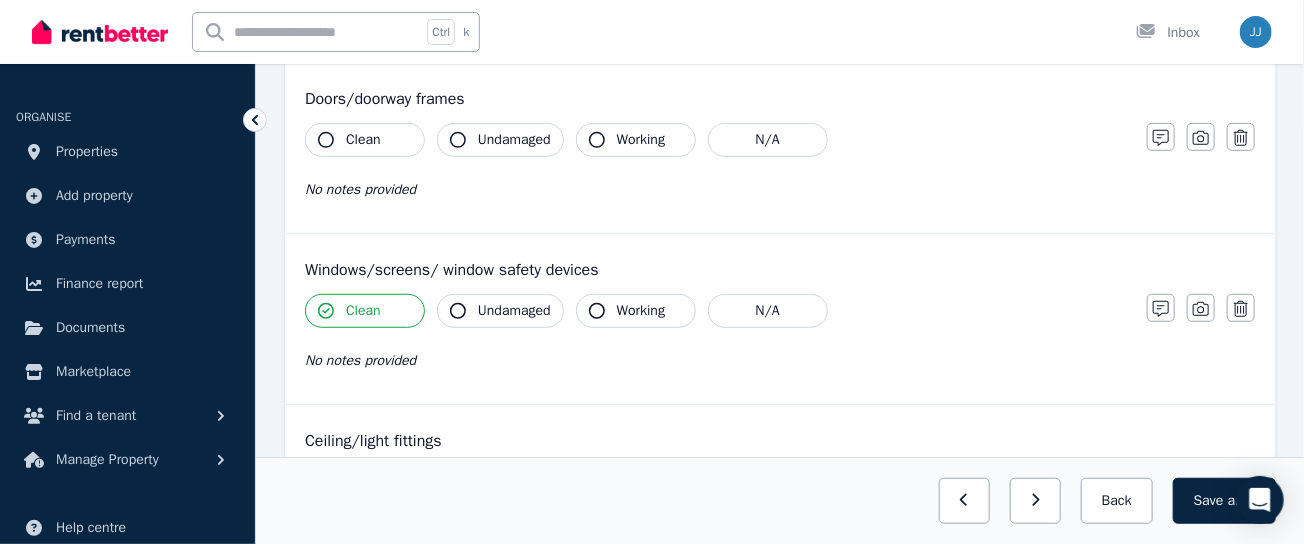 click on "Clean" at bounding box center [365, 140] 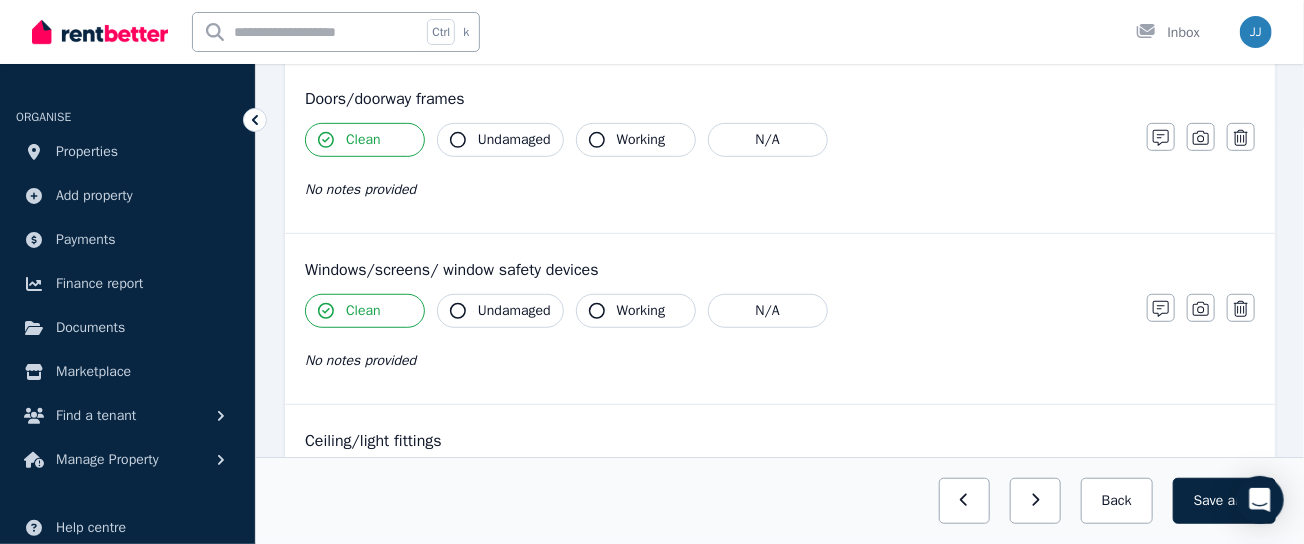 scroll, scrollTop: 583, scrollLeft: 0, axis: vertical 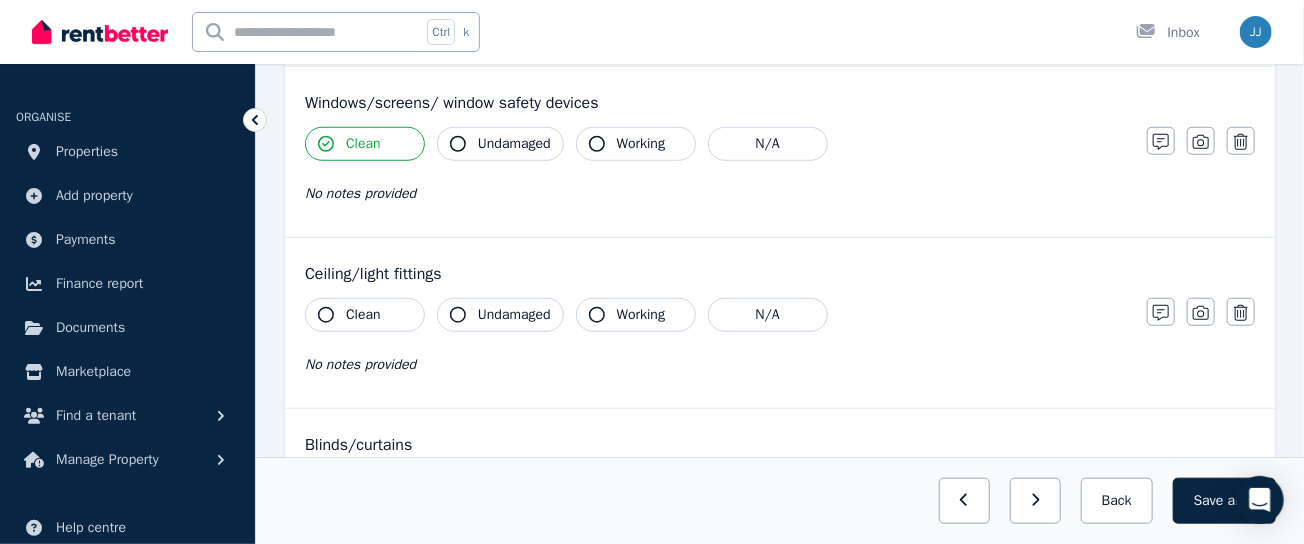 click on "Ceiling/light fittings Clean Undamaged Working N/A No notes provided Notes Photo Delete" at bounding box center (780, 323) 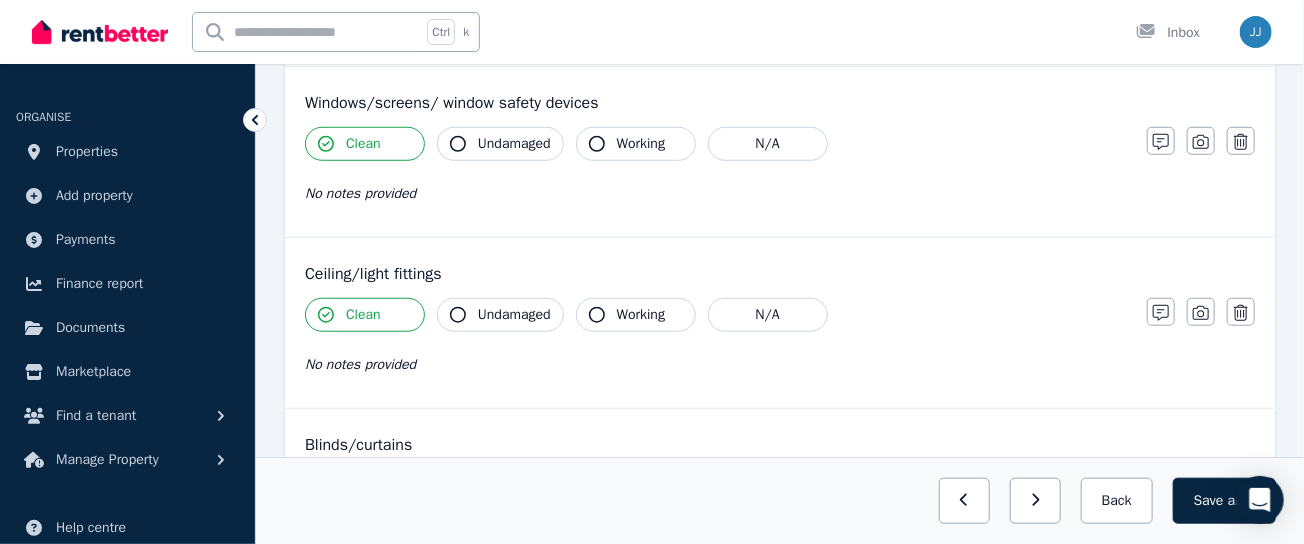 scroll, scrollTop: 708, scrollLeft: 0, axis: vertical 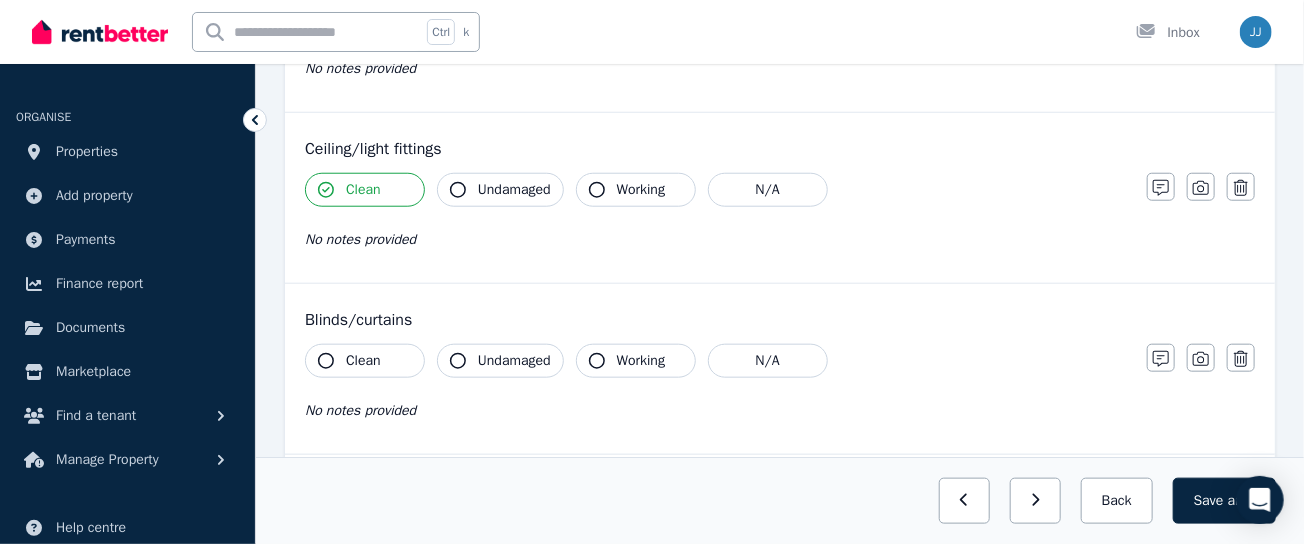 click on "Clean" at bounding box center [363, 361] 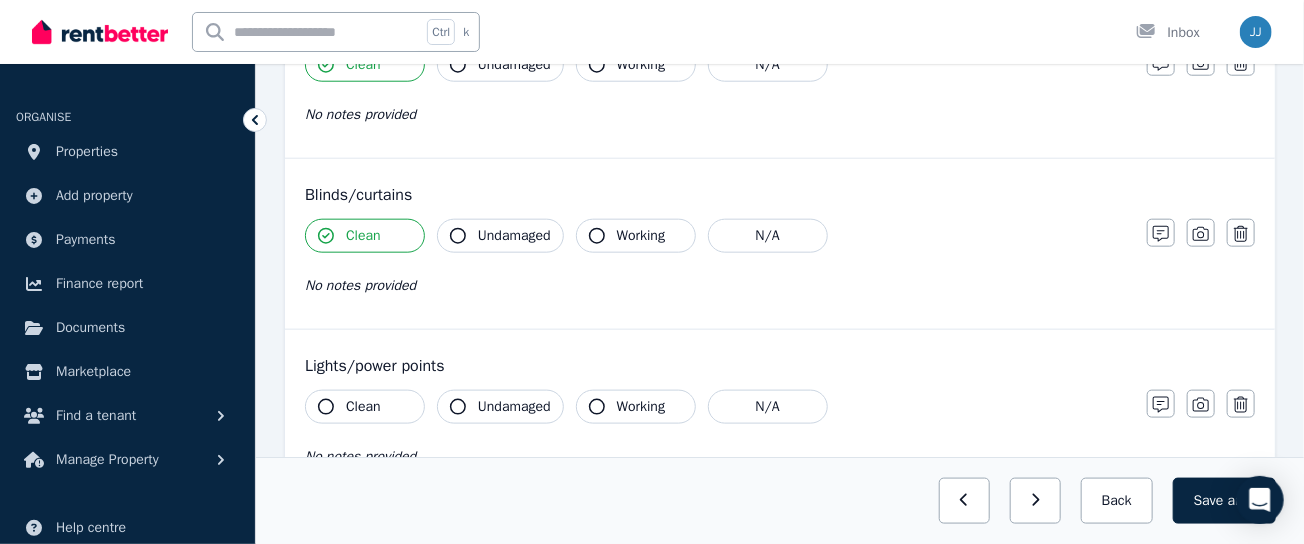 click on "Clean" at bounding box center (363, 407) 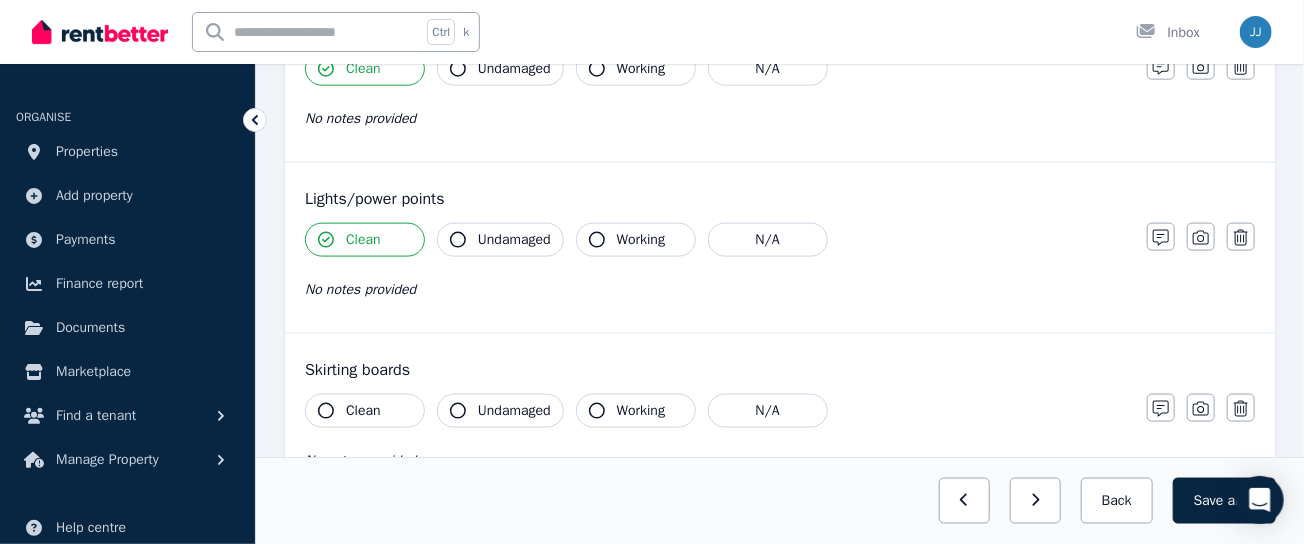 click on "Clean" at bounding box center [365, 411] 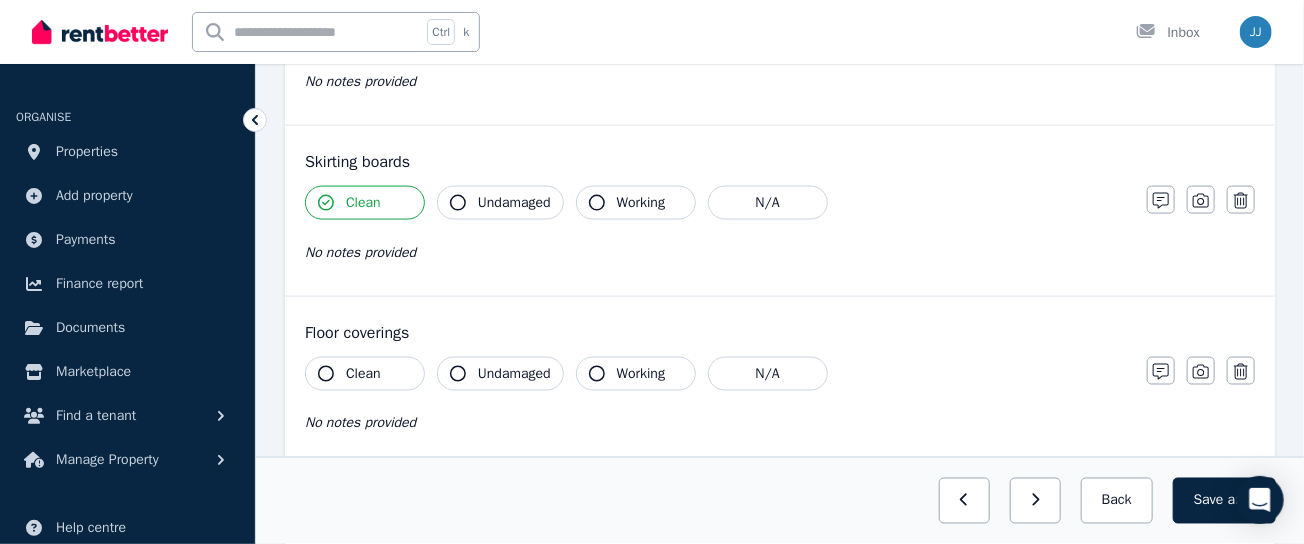click on "Clean" at bounding box center [363, 374] 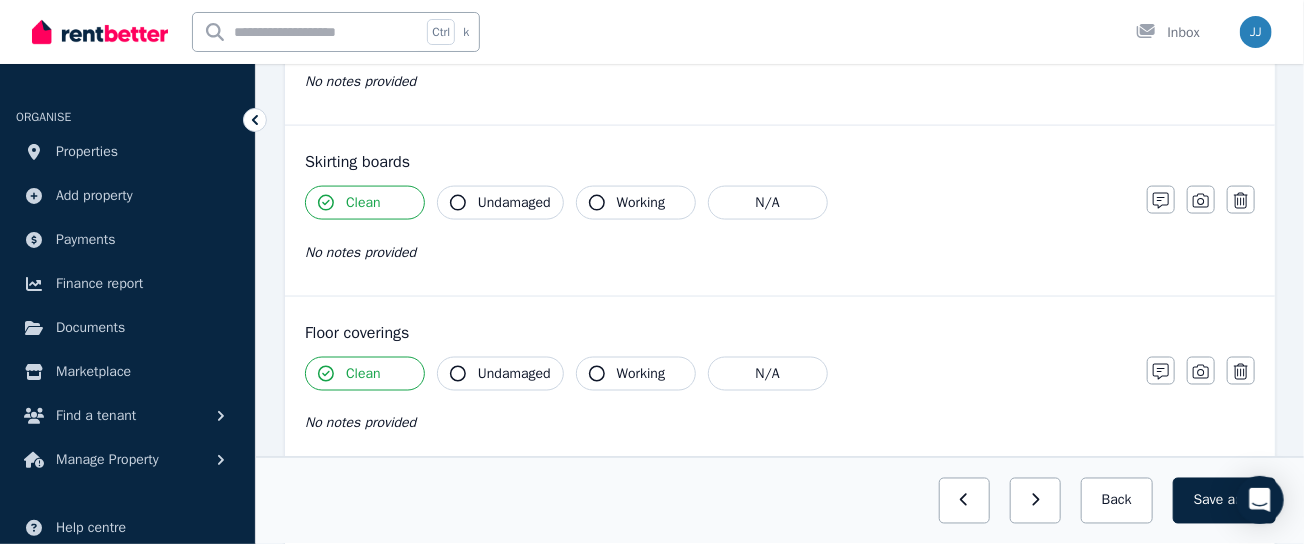 scroll, scrollTop: 1371, scrollLeft: 0, axis: vertical 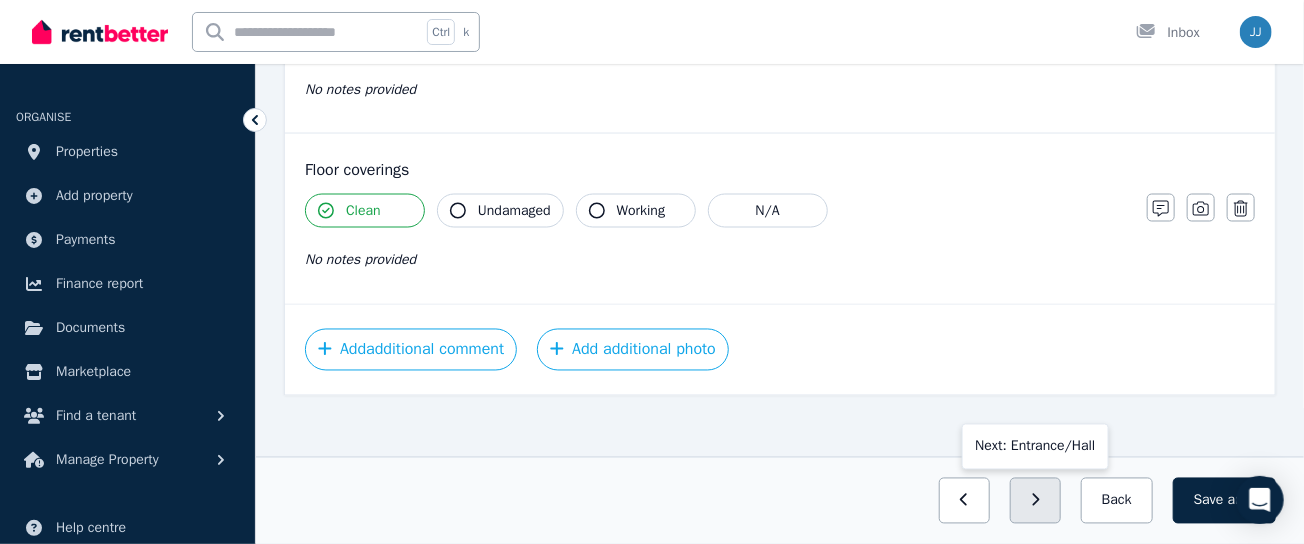 click at bounding box center [1035, 501] 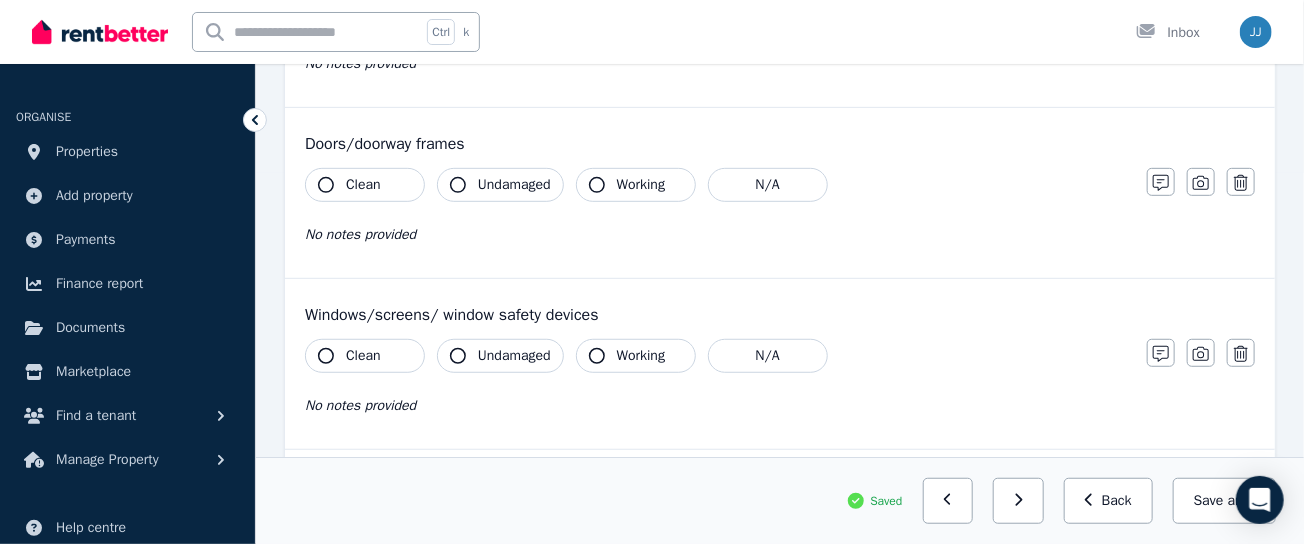 scroll, scrollTop: 288, scrollLeft: 0, axis: vertical 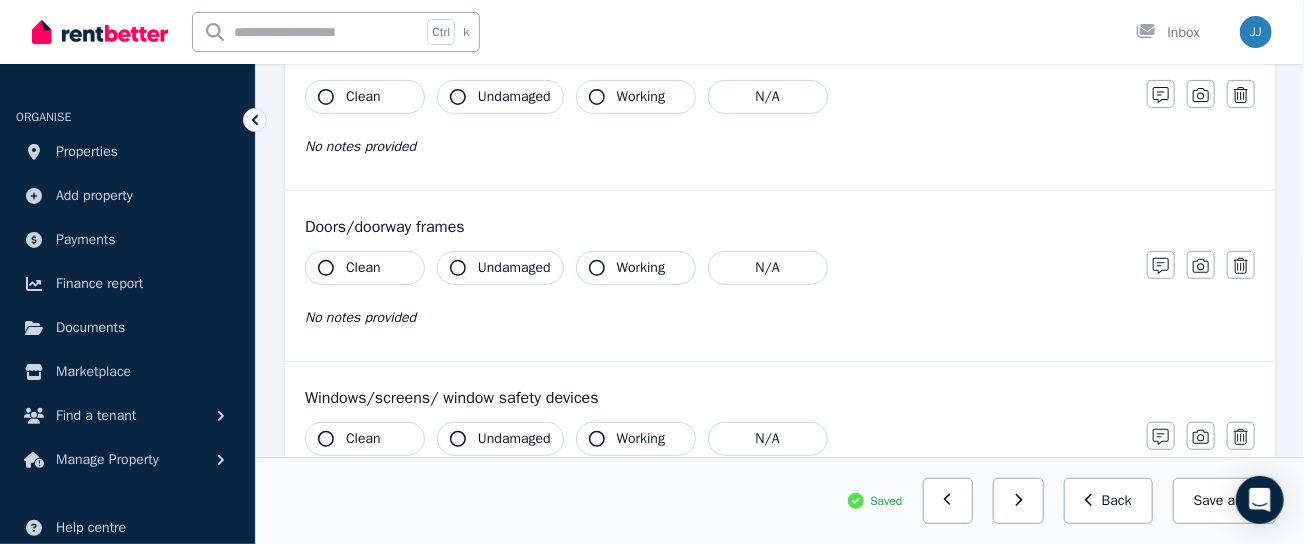 click on "Clean" at bounding box center (363, 268) 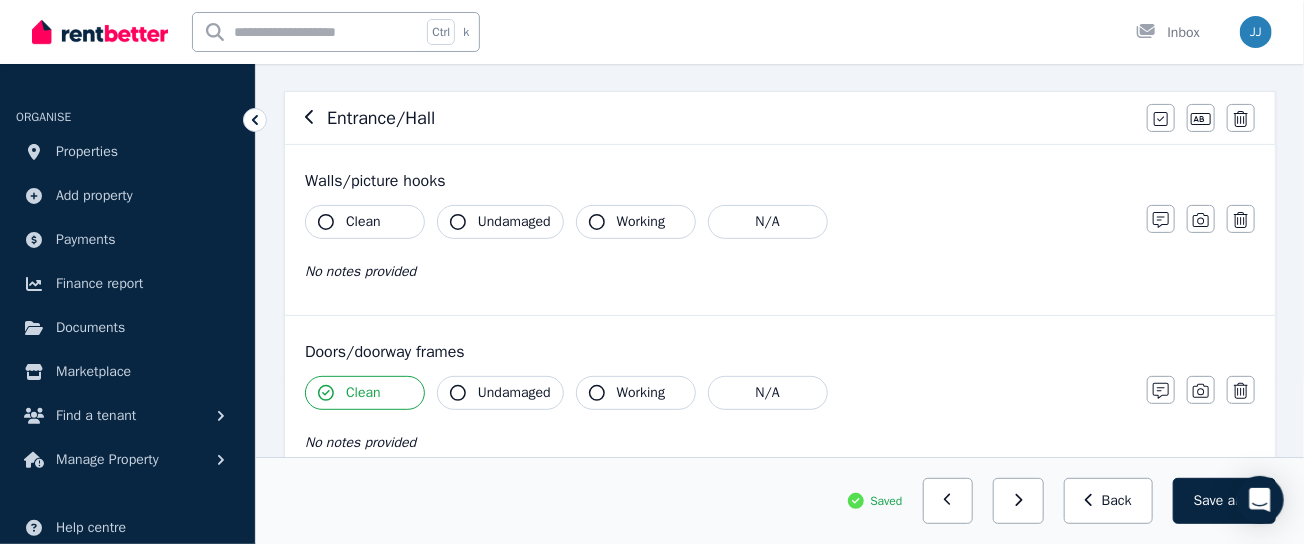 scroll, scrollTop: 330, scrollLeft: 0, axis: vertical 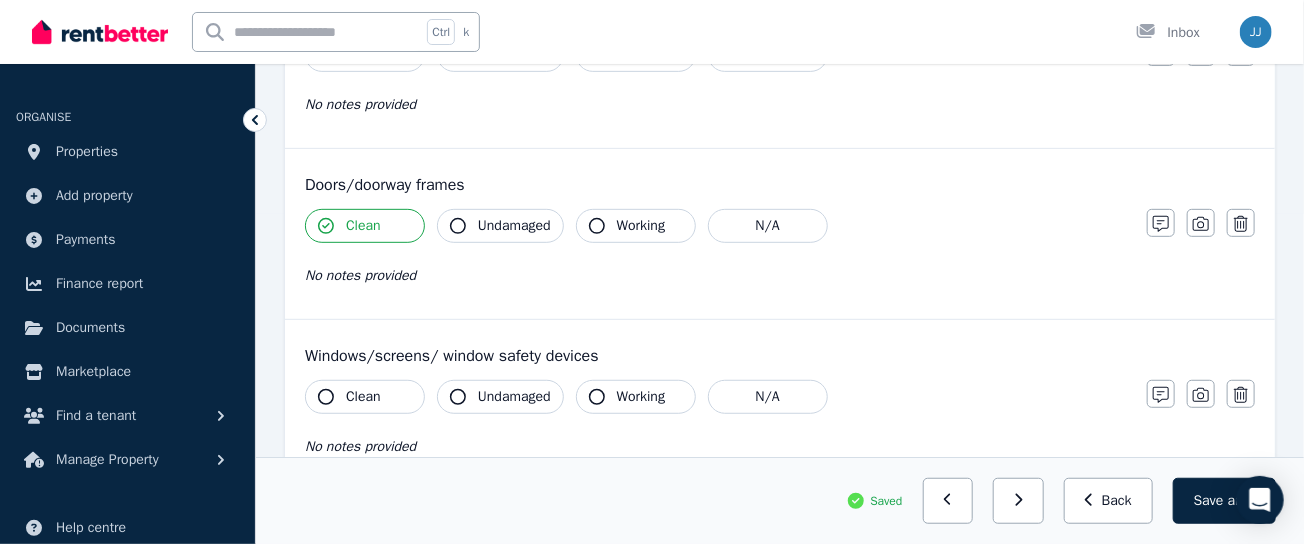 click on "Clean" at bounding box center [363, 397] 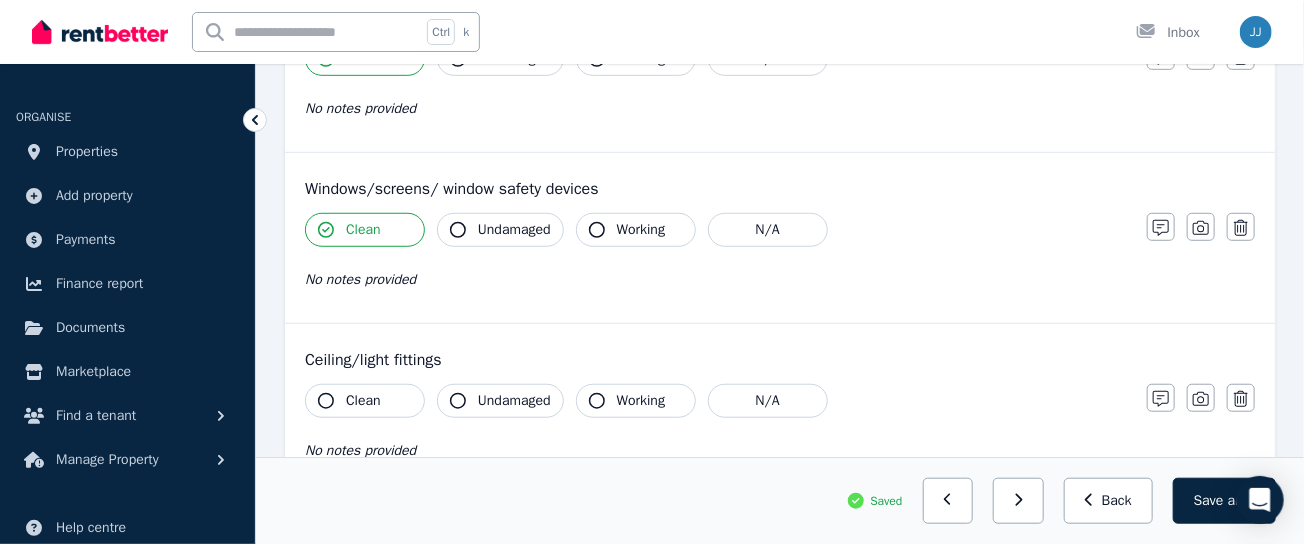scroll, scrollTop: 538, scrollLeft: 0, axis: vertical 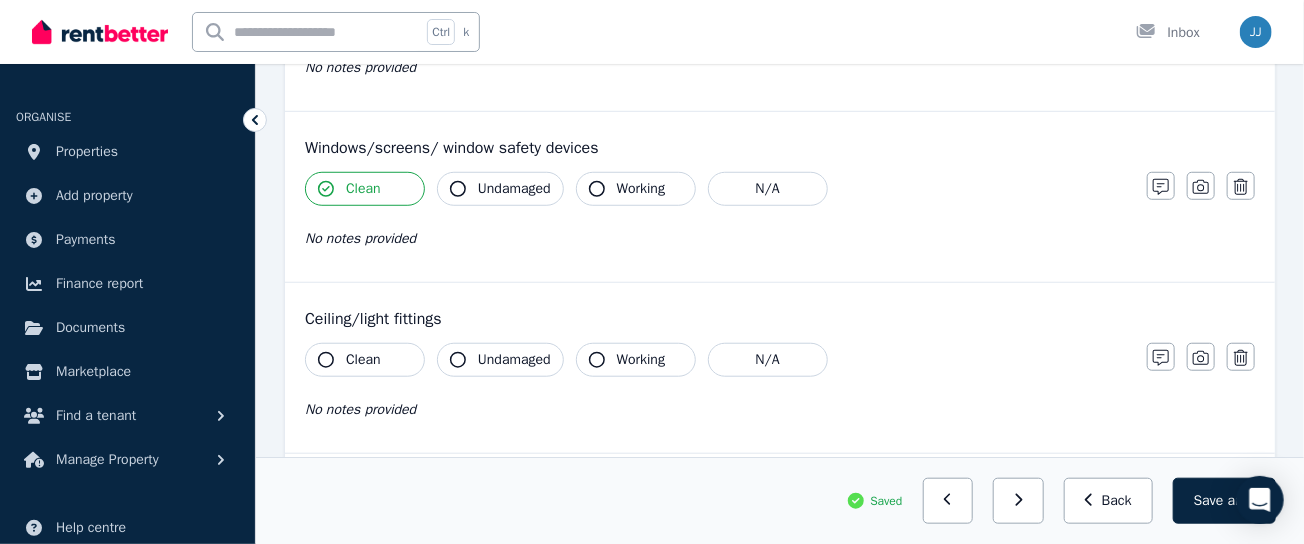 drag, startPoint x: 366, startPoint y: 359, endPoint x: 385, endPoint y: 374, distance: 24.207438 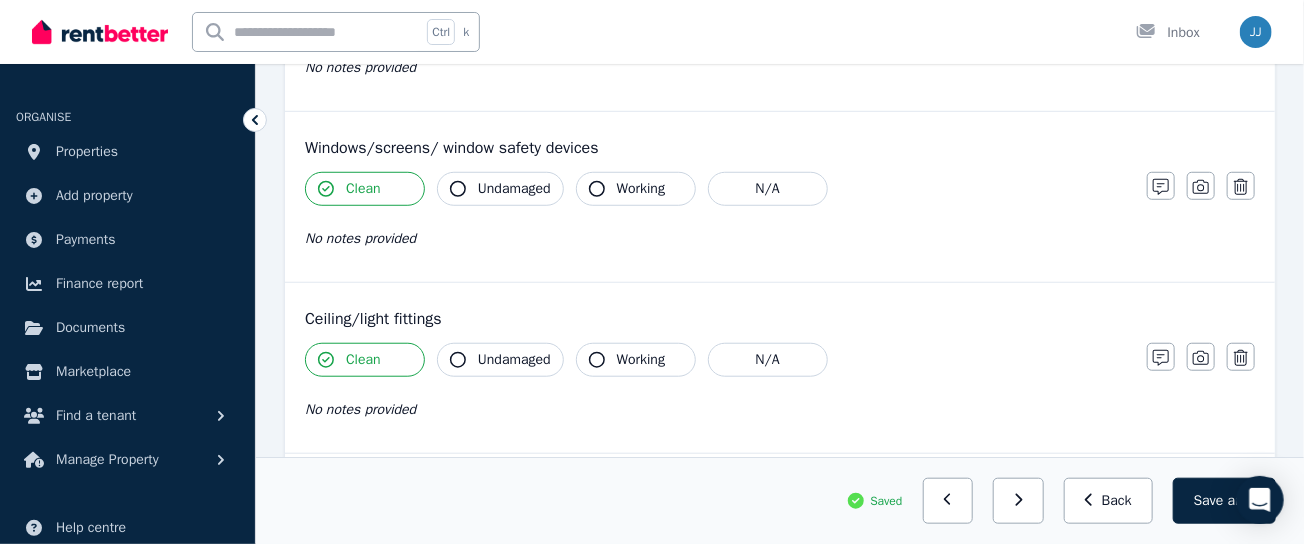 scroll, scrollTop: 705, scrollLeft: 0, axis: vertical 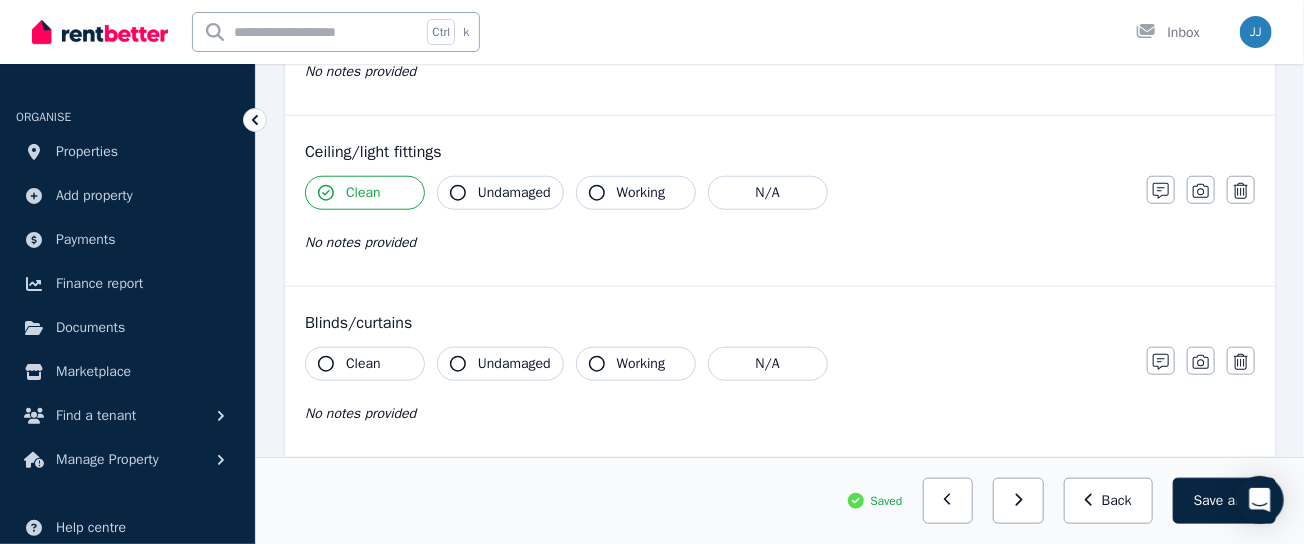 click on "Clean" at bounding box center [365, 364] 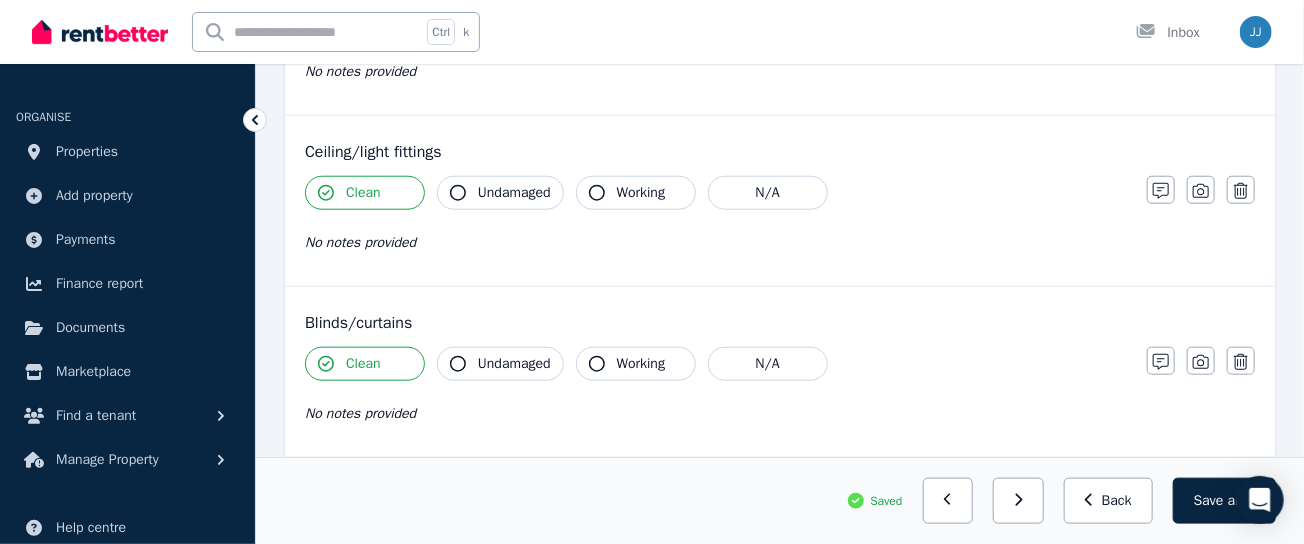 scroll, scrollTop: 830, scrollLeft: 0, axis: vertical 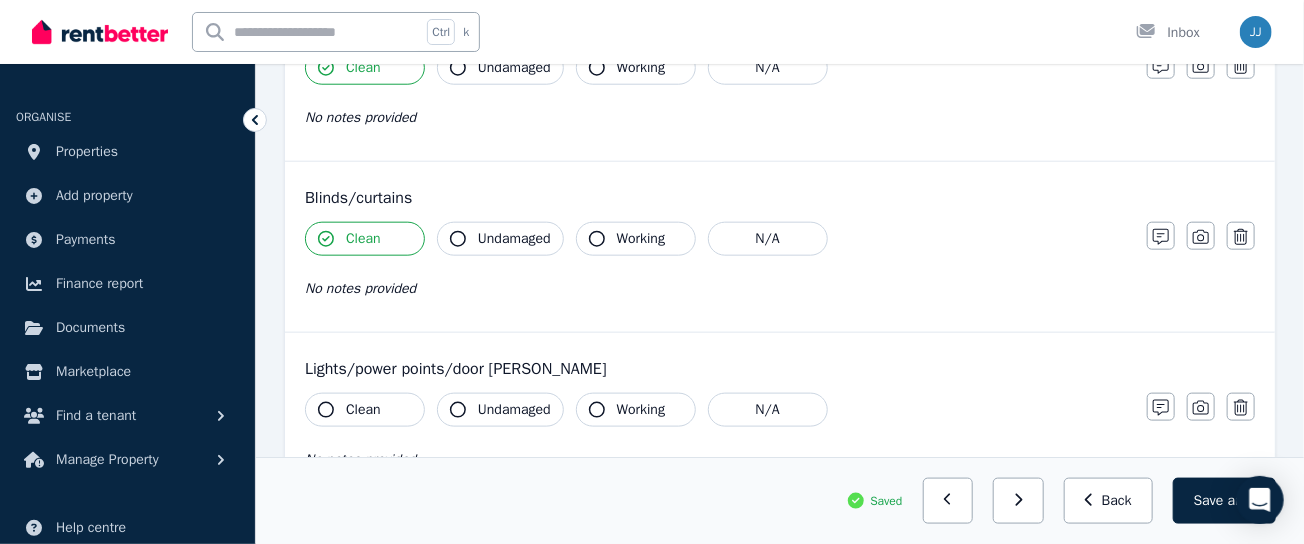 click on "Clean" at bounding box center (363, 410) 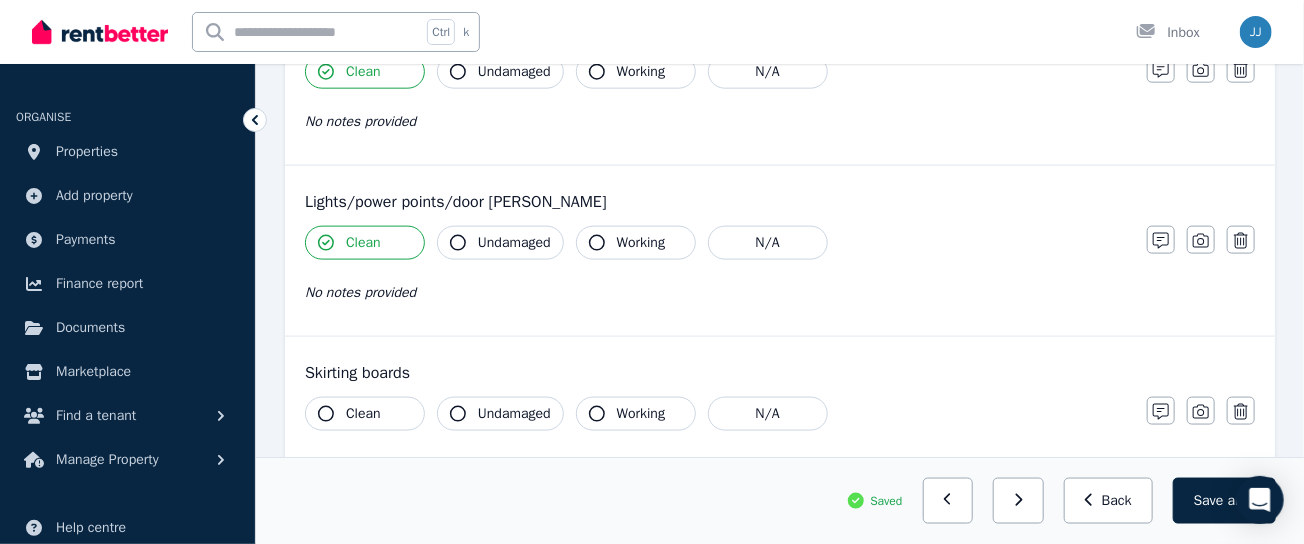scroll, scrollTop: 1080, scrollLeft: 0, axis: vertical 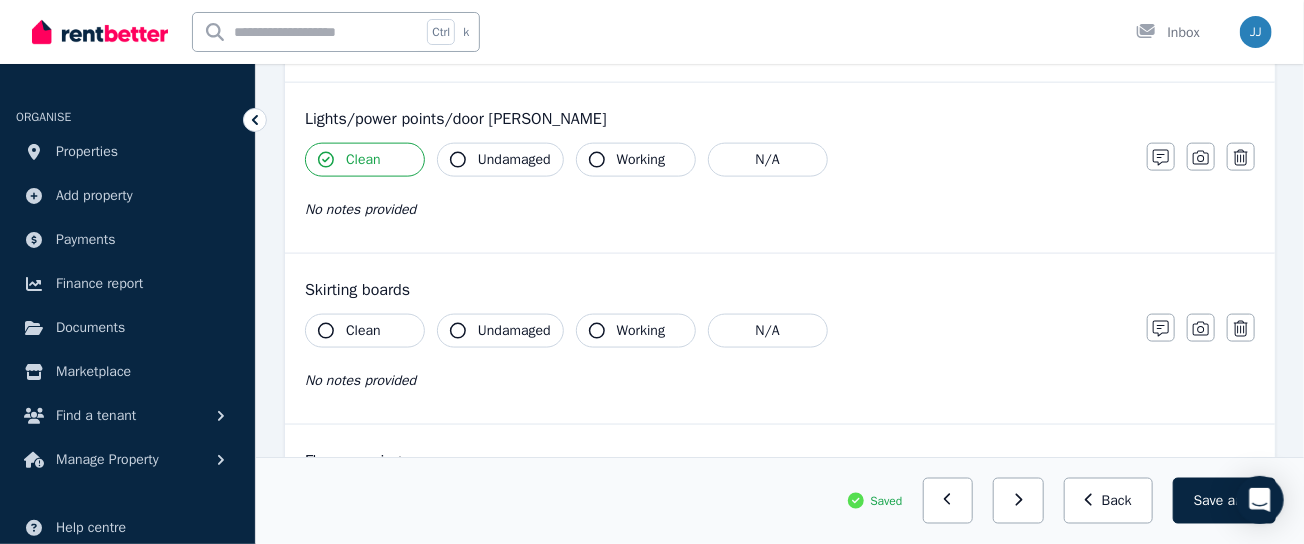 click on "Clean" at bounding box center [365, 331] 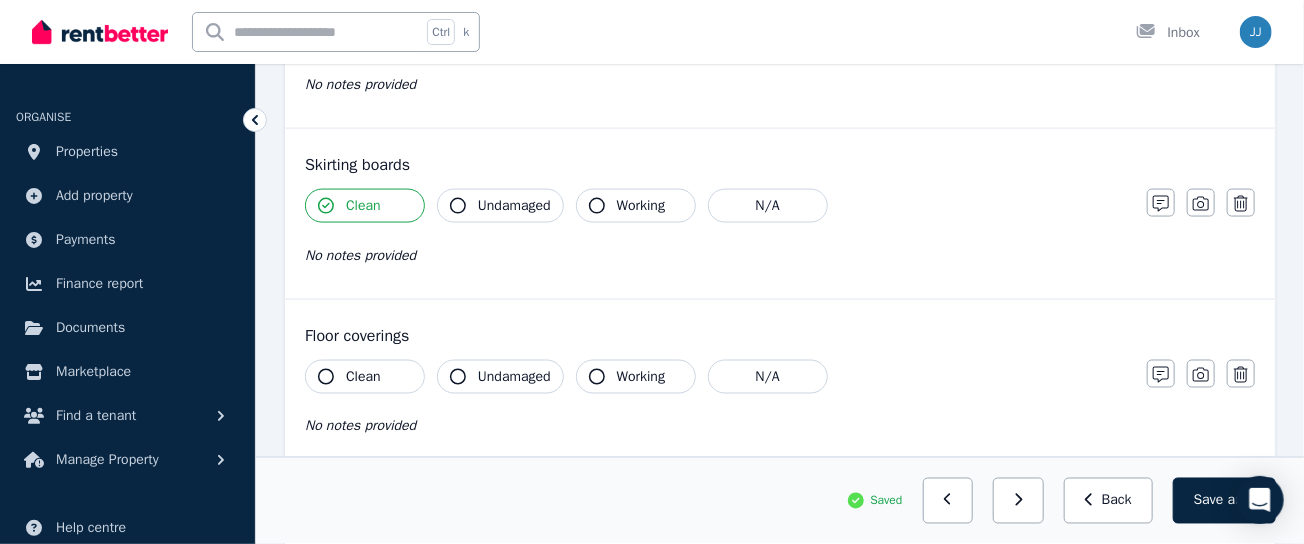 click on "Clean" at bounding box center [363, 377] 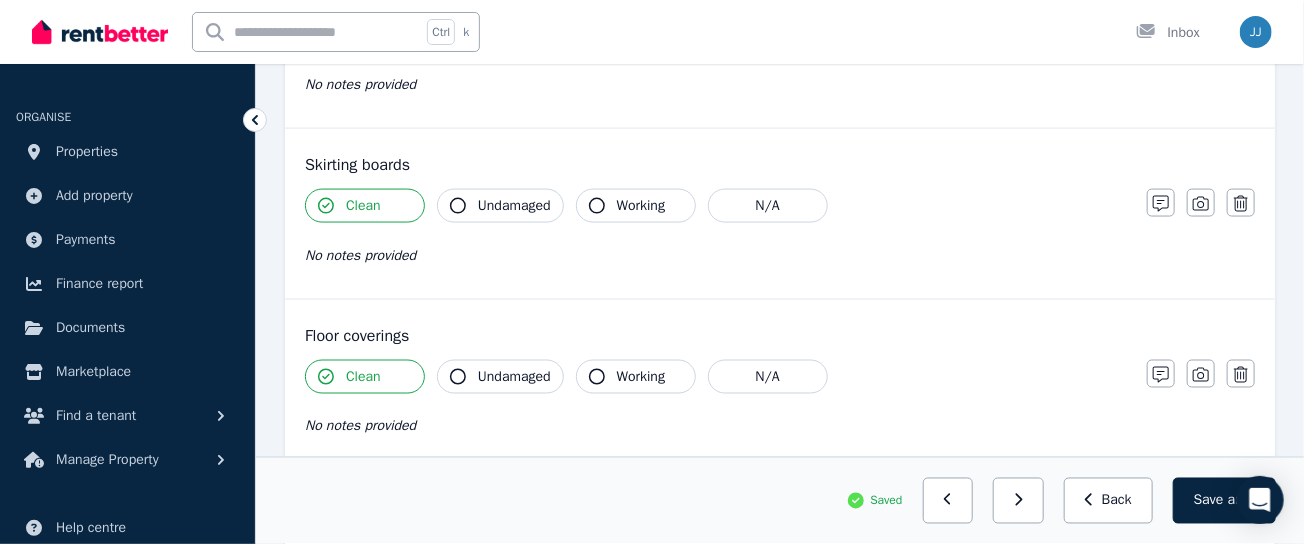 scroll, scrollTop: 1330, scrollLeft: 0, axis: vertical 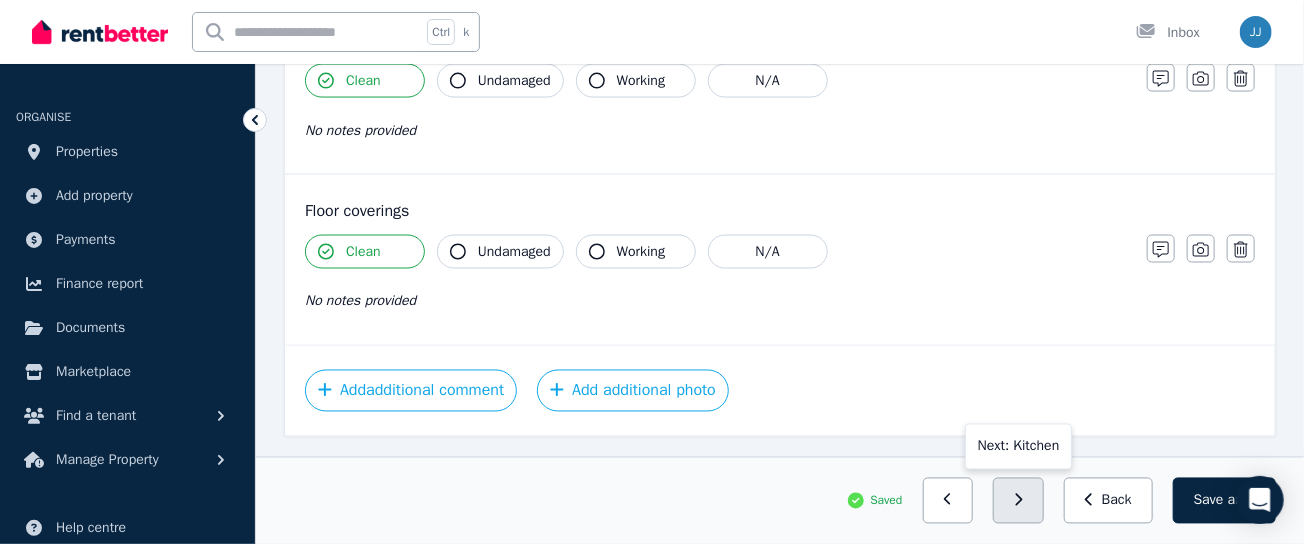 click 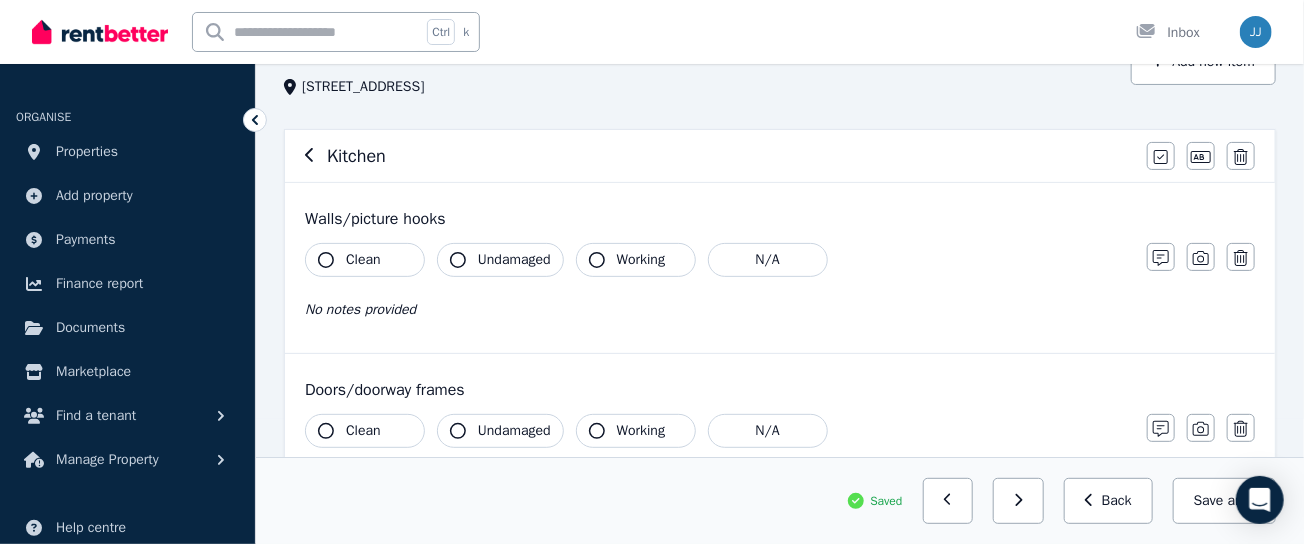 scroll, scrollTop: 208, scrollLeft: 0, axis: vertical 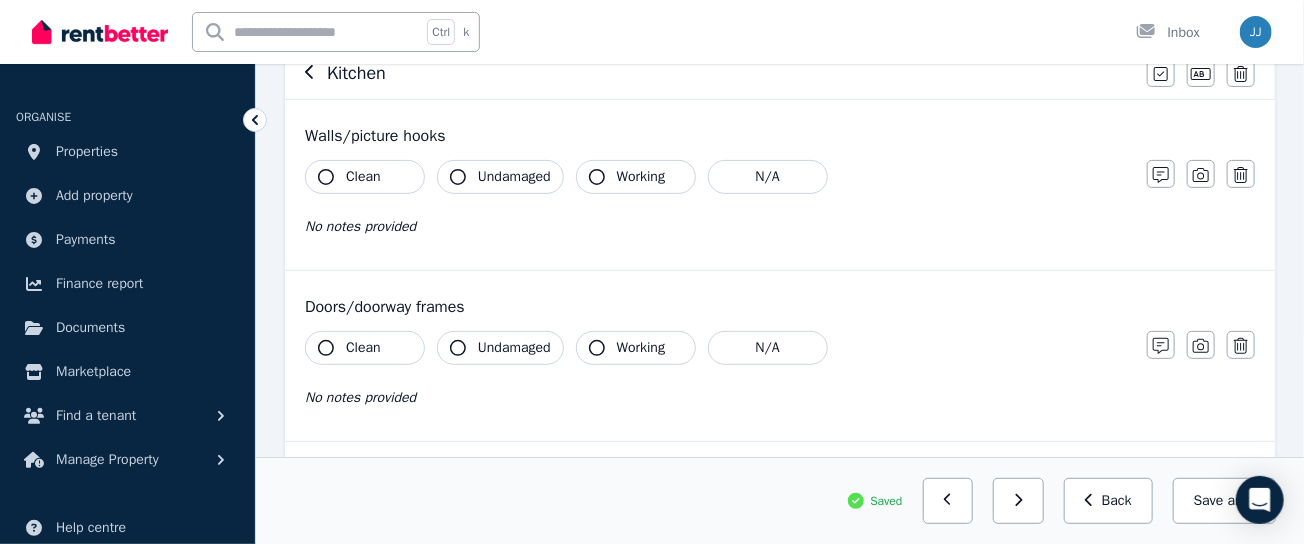 click on "Clean" at bounding box center [365, 177] 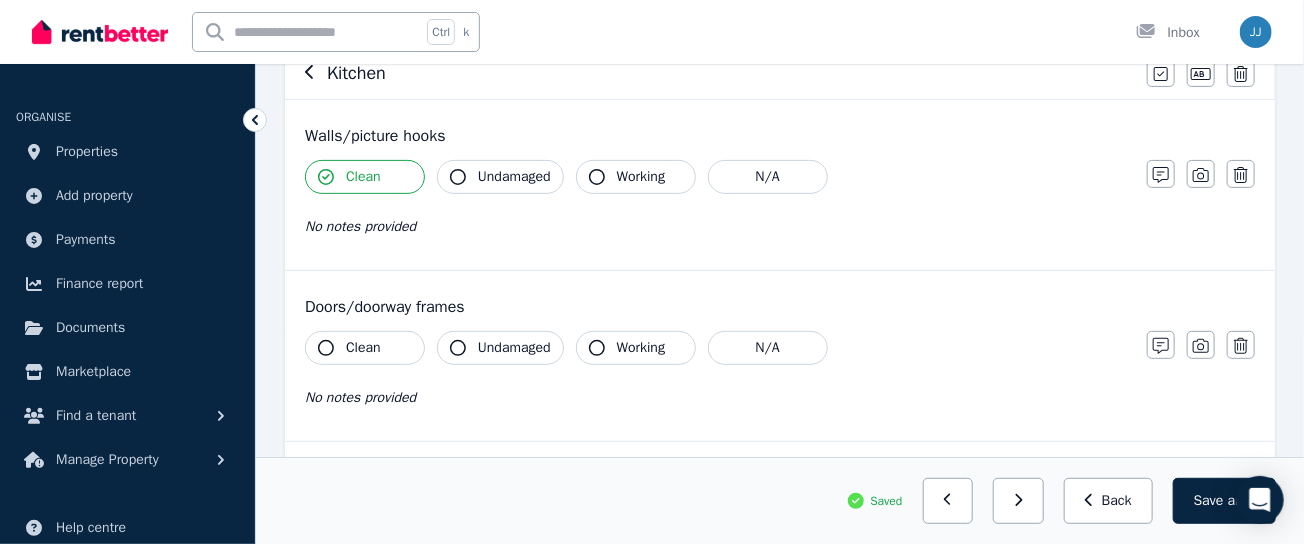 scroll, scrollTop: 250, scrollLeft: 0, axis: vertical 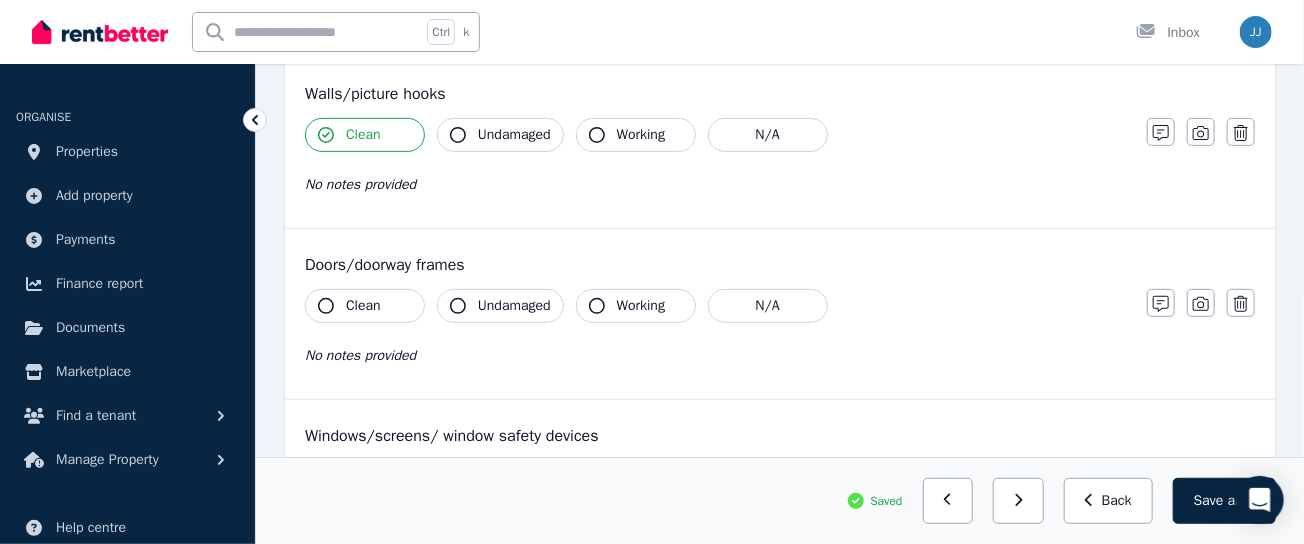 click on "Clean" at bounding box center [363, 306] 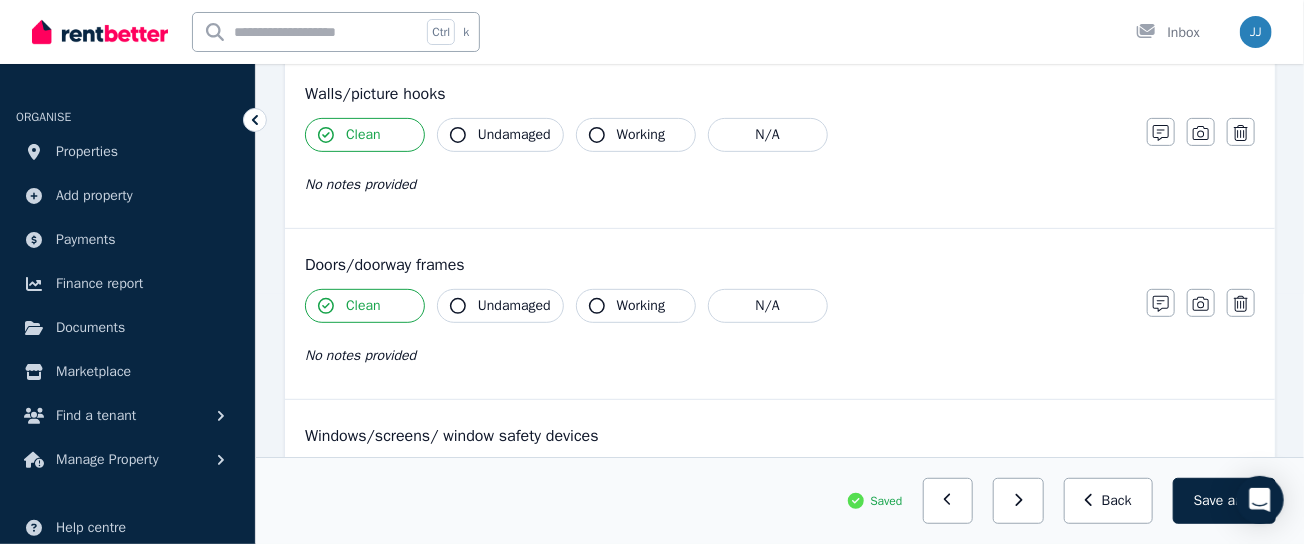 click on "Clean" at bounding box center (363, 306) 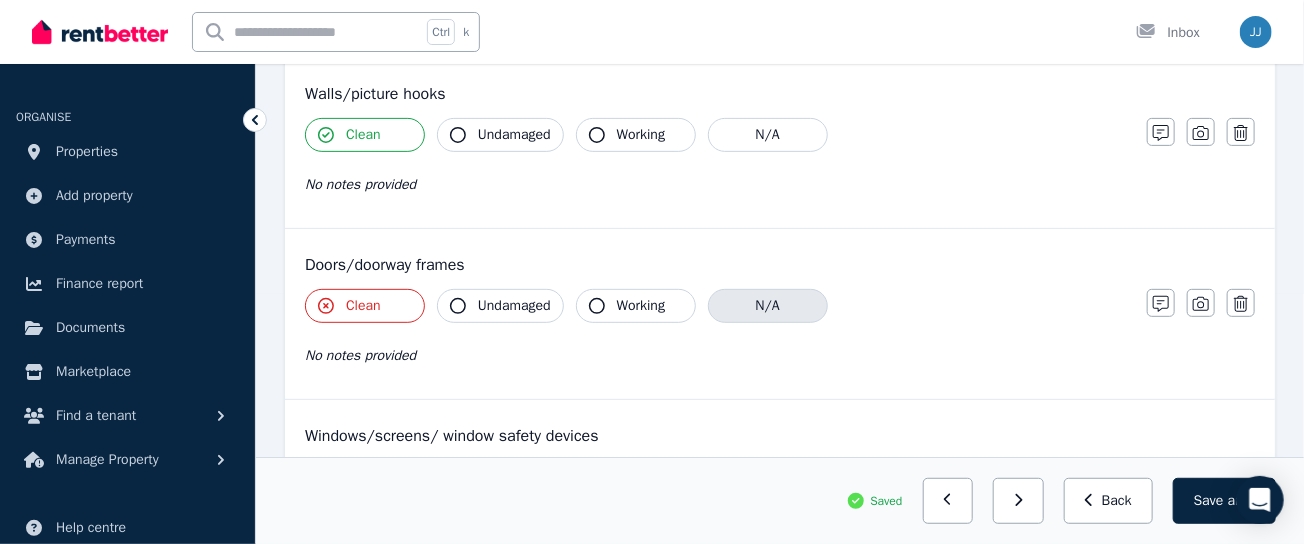 click on "N/A" at bounding box center [768, 306] 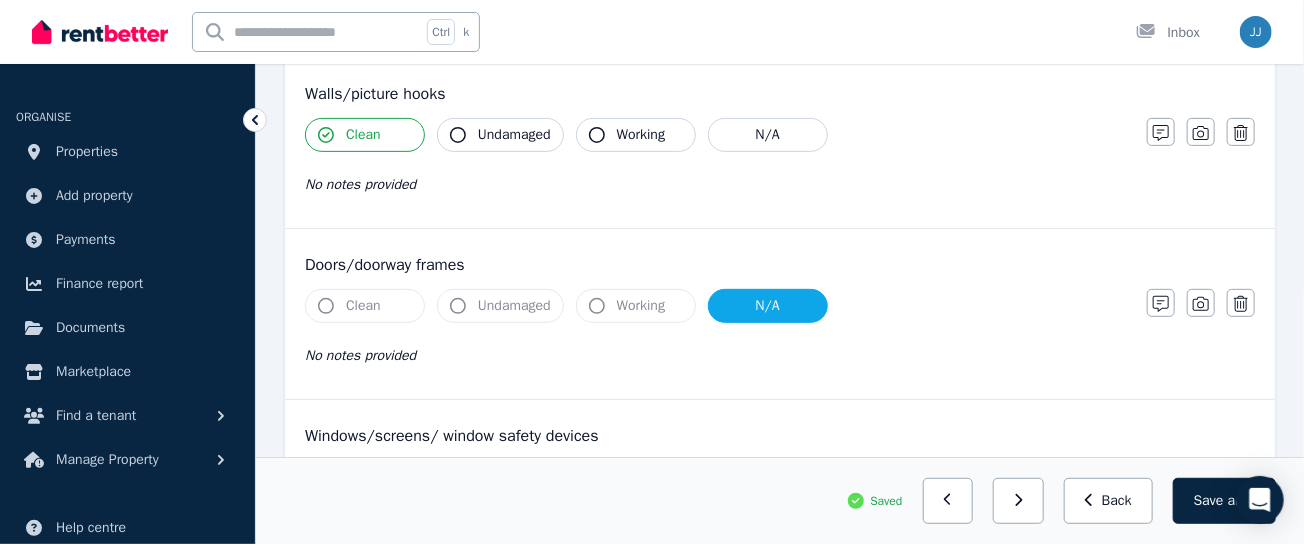 scroll, scrollTop: 333, scrollLeft: 0, axis: vertical 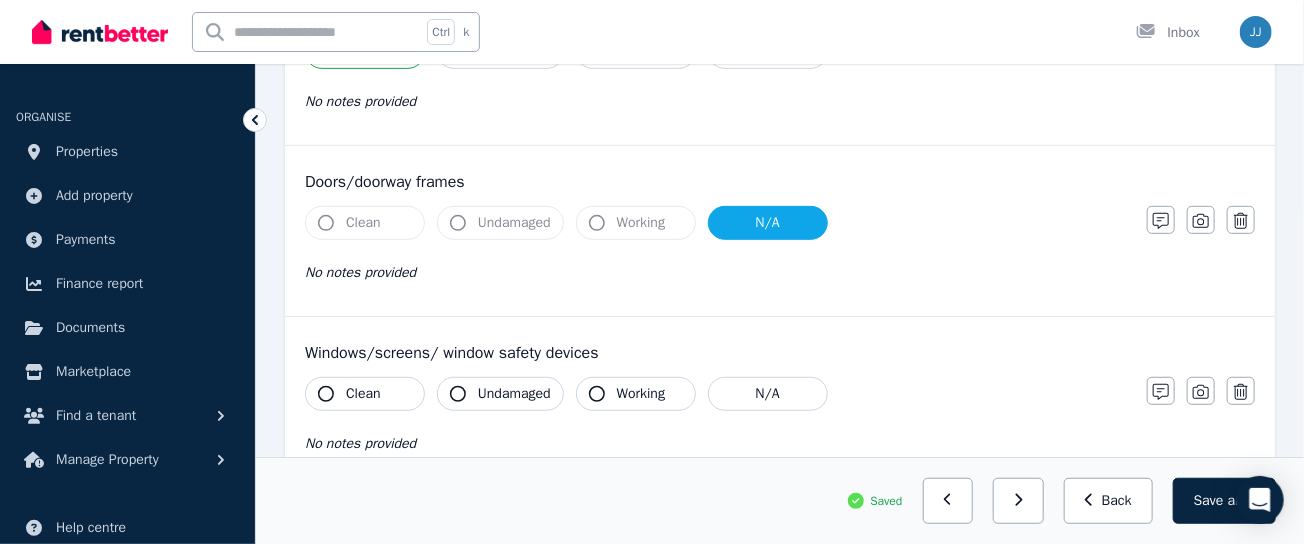 click on "Clean" at bounding box center (363, 394) 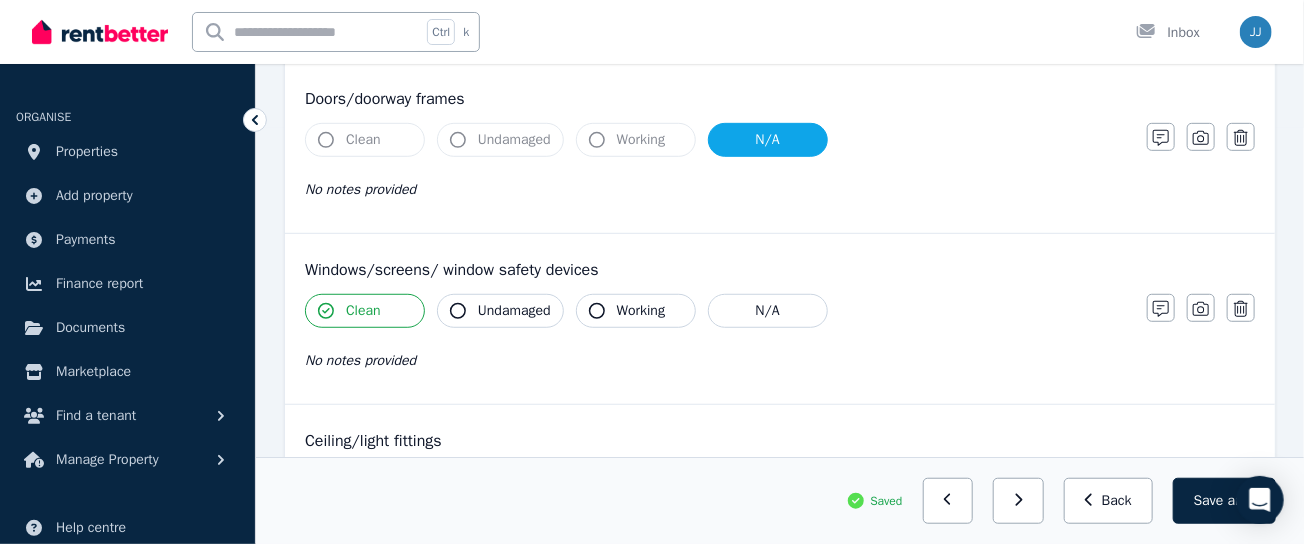 scroll, scrollTop: 500, scrollLeft: 0, axis: vertical 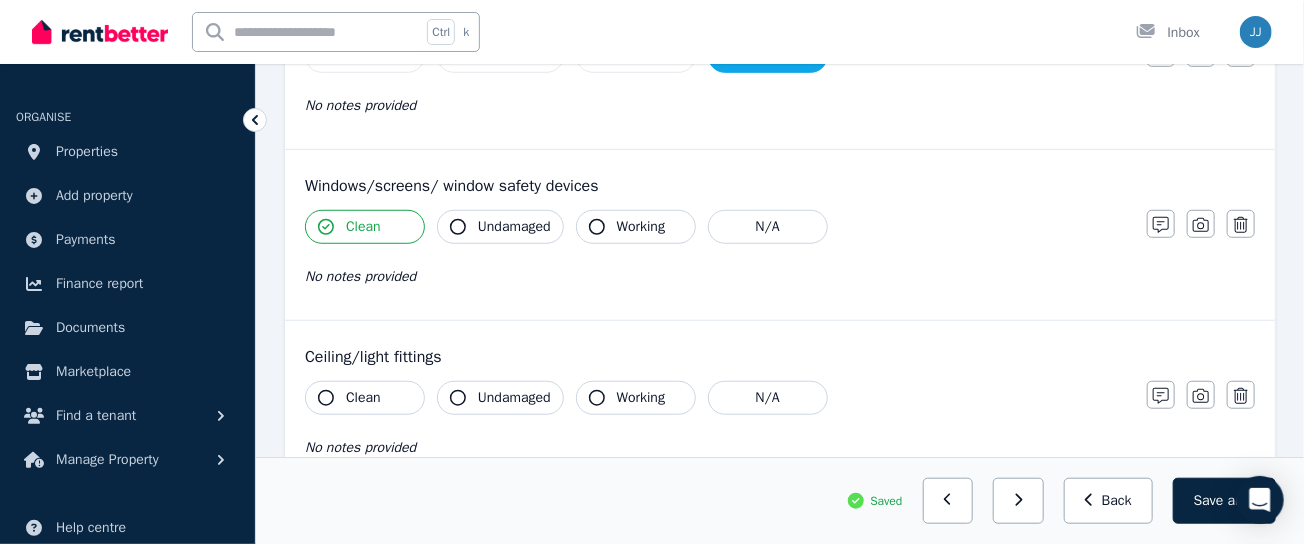 click on "Clean" at bounding box center [363, 398] 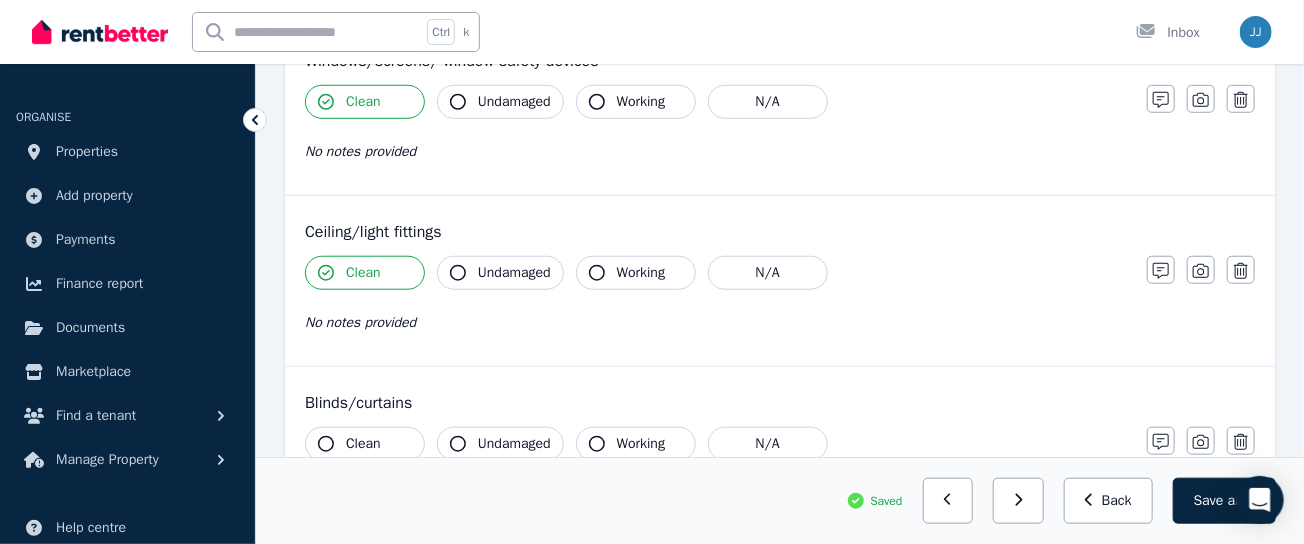 scroll, scrollTop: 750, scrollLeft: 0, axis: vertical 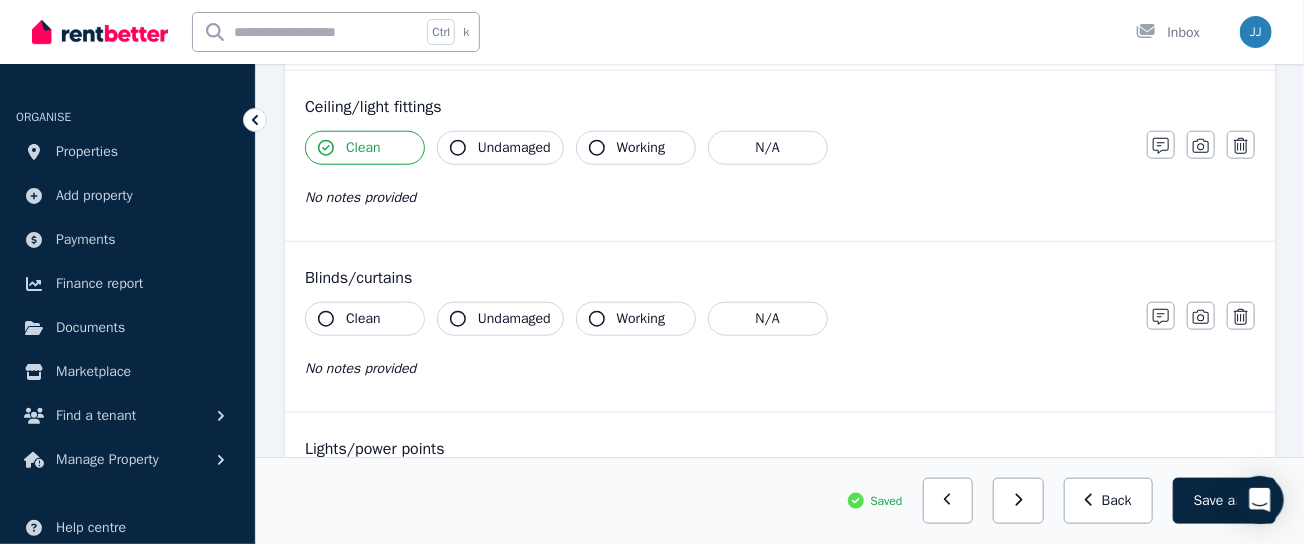 click on "Clean" at bounding box center [363, 319] 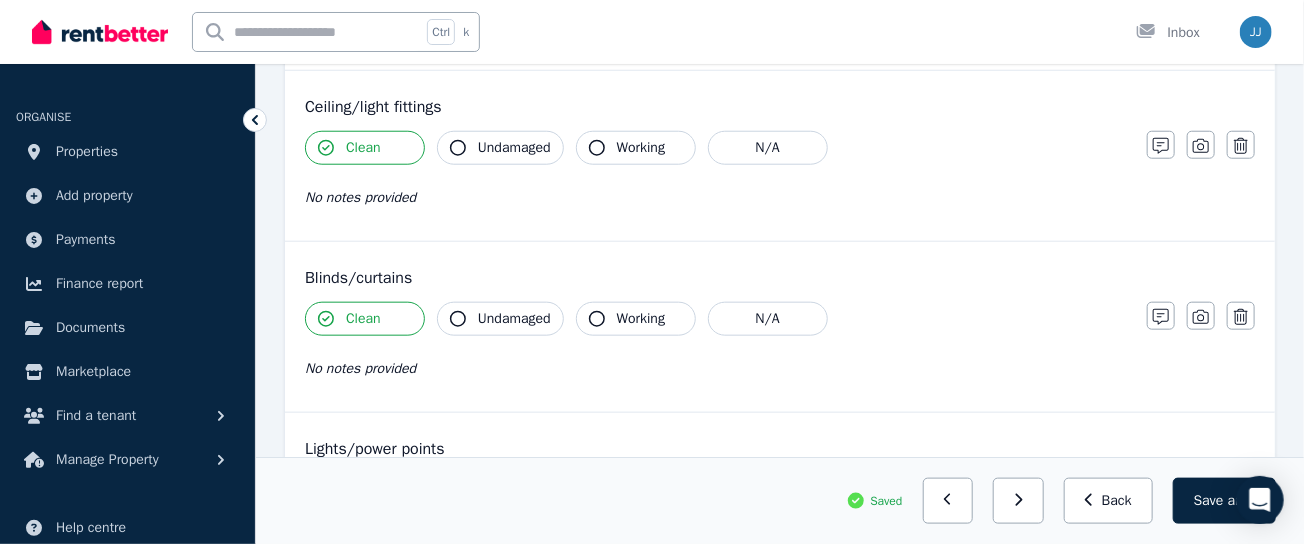 scroll, scrollTop: 875, scrollLeft: 0, axis: vertical 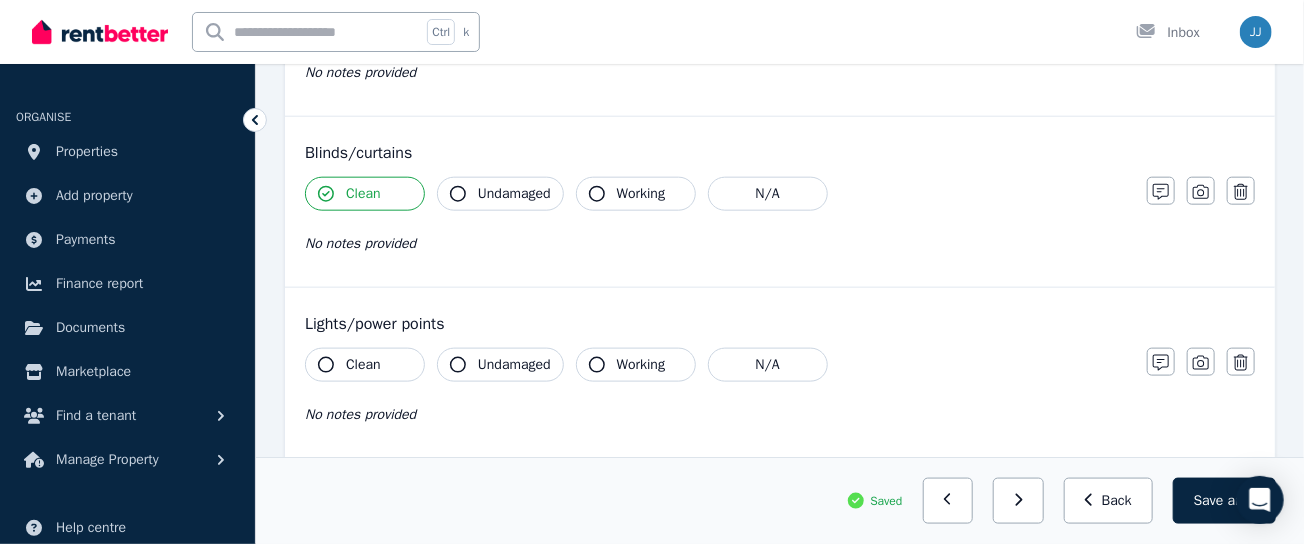 click on "Clean" at bounding box center (365, 365) 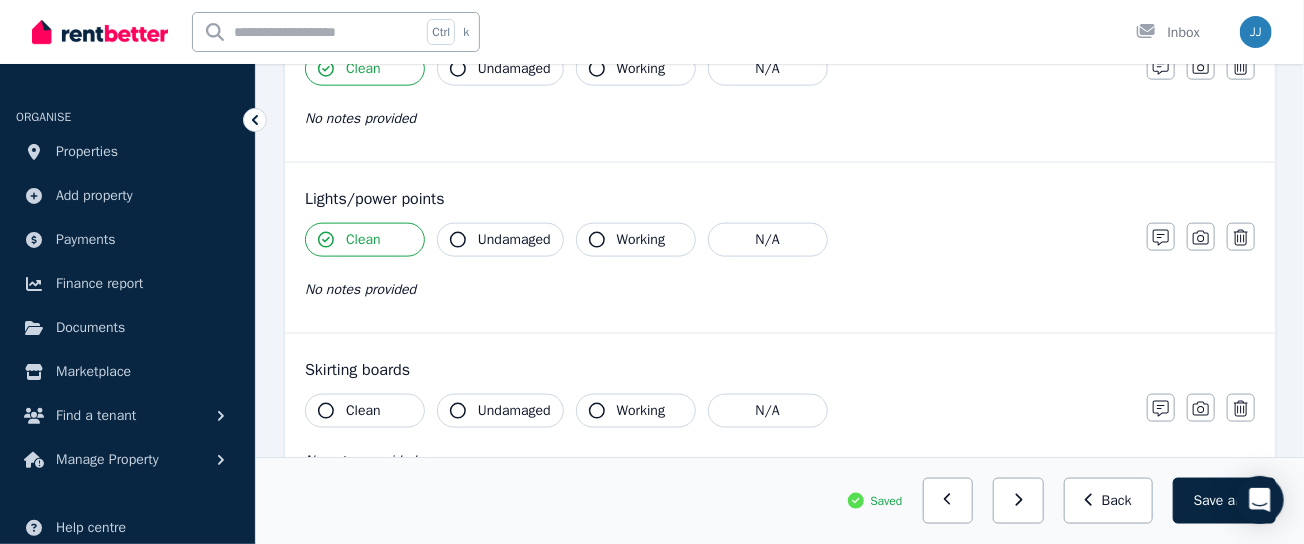 click on "Clean" at bounding box center [363, 411] 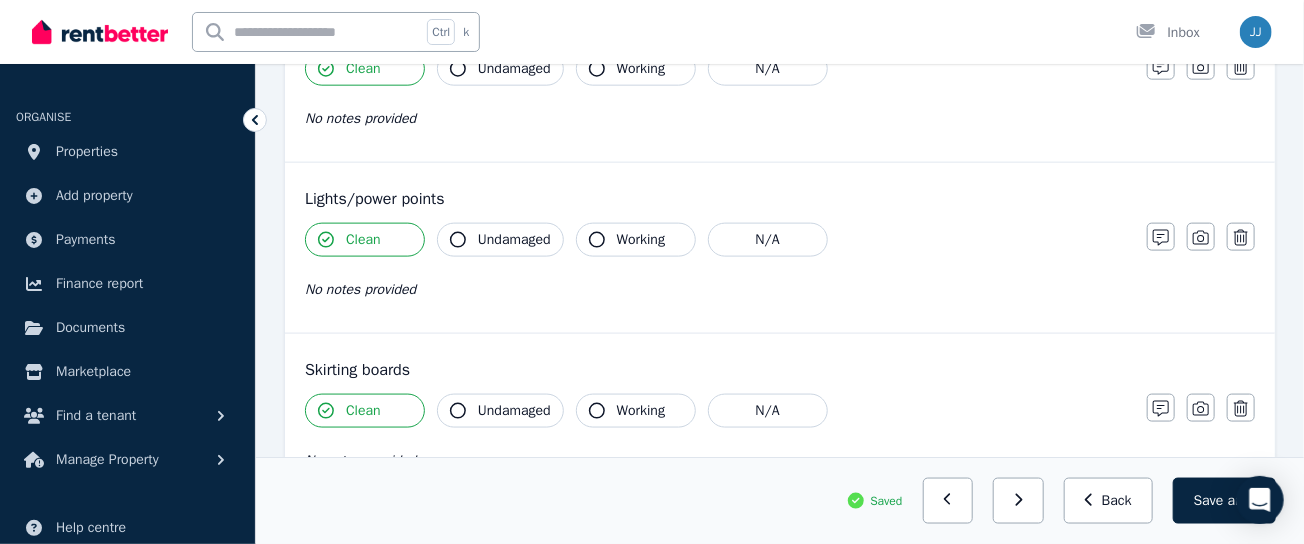 scroll, scrollTop: 1125, scrollLeft: 0, axis: vertical 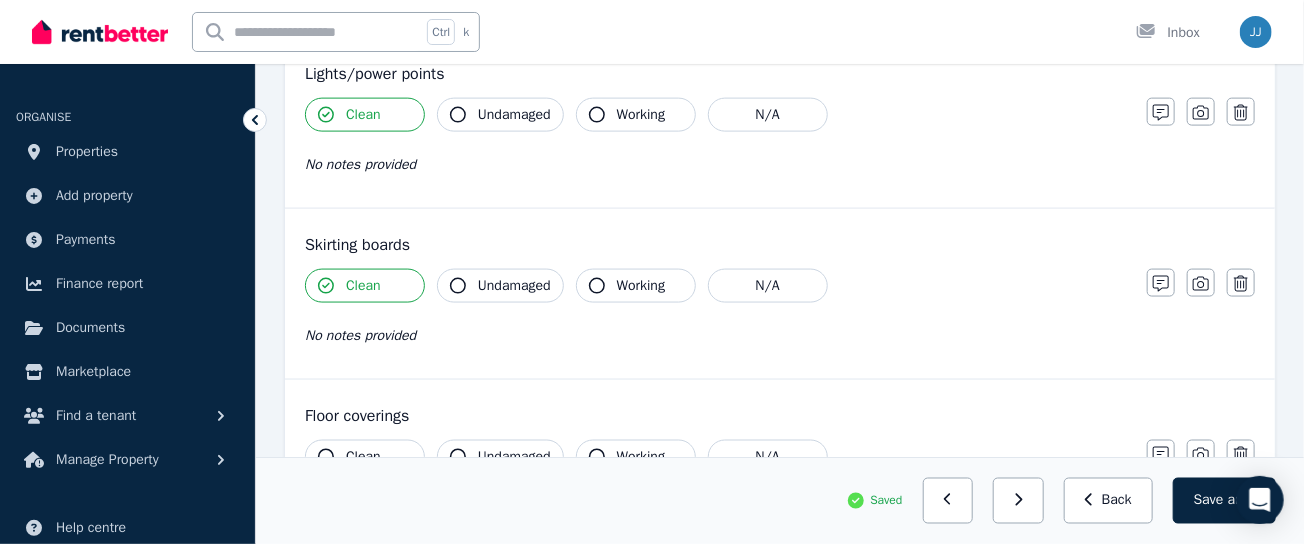 click on "Condition report 40 Henchman St, Nundah Add new item Kitchen Mark all items as good Edit name Delete Walls/picture hooks Clean Undamaged Working N/A No notes provided Notes Photo Delete Doors/doorway frames Clean Undamaged Working N/A No notes provided Notes Photo Delete Windows/screens/ window safety devices Clean Undamaged Working N/A No notes provided Notes Photo Delete Ceiling/light fittings Clean Undamaged Working N/A No notes provided Notes Photo Delete Blinds/curtains Clean Undamaged Working N/A No notes provided Notes Photo Delete Lights/power points Clean Undamaged Working N/A No notes provided Notes Photo Delete Skirting boards Clean Undamaged Working N/A No notes provided Notes Photo Delete Floor coverings Clean Undamaged Working N/A No notes provided Notes Photo Delete Floor cupboards/drawers Clean Undamaged Working N/A No notes provided Notes Photo Delete Bench tops/tilling Clean Undamaged Working N/A No notes provided Notes Photo Delete Sink/taps/disposal unit Clean Undamaged Working N/A Notes" at bounding box center (780, 512) 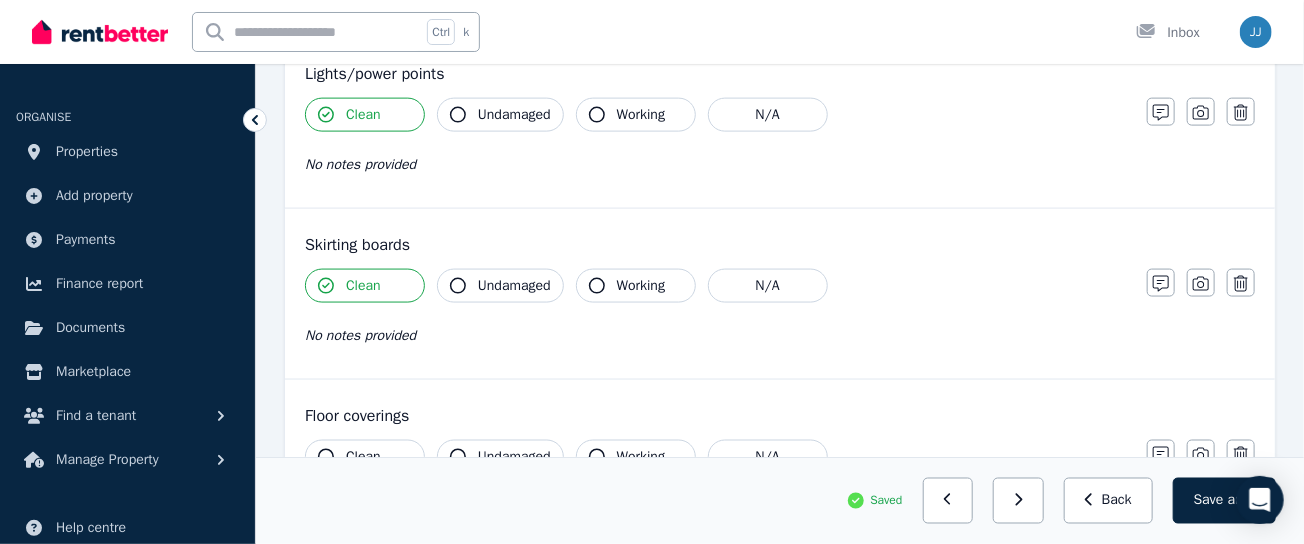click on "Clean" at bounding box center (363, 457) 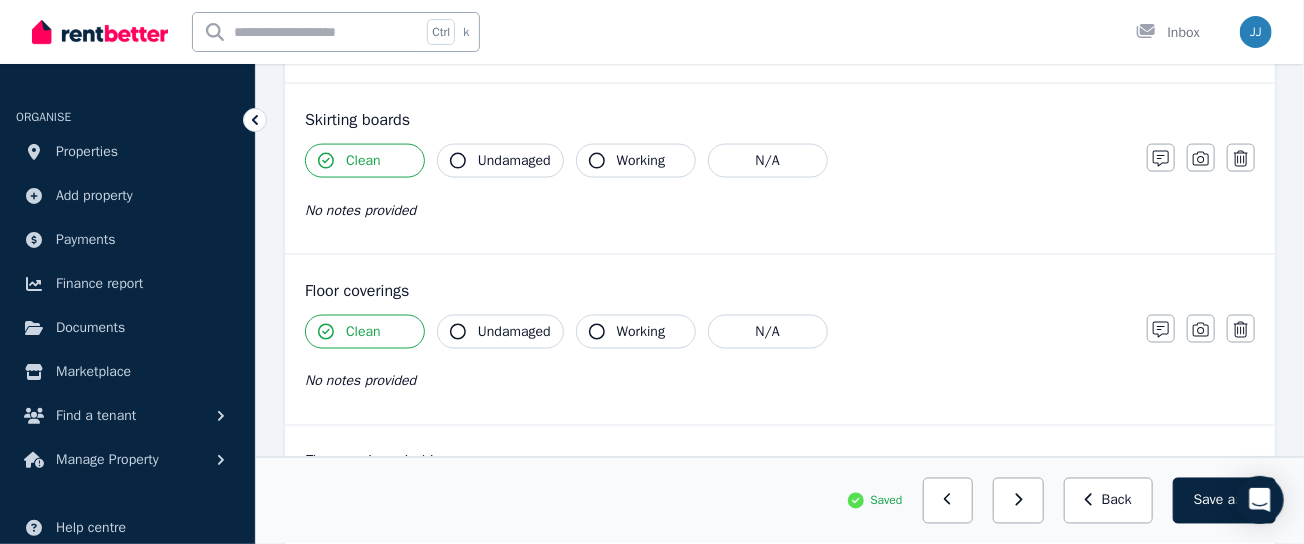 scroll, scrollTop: 1375, scrollLeft: 0, axis: vertical 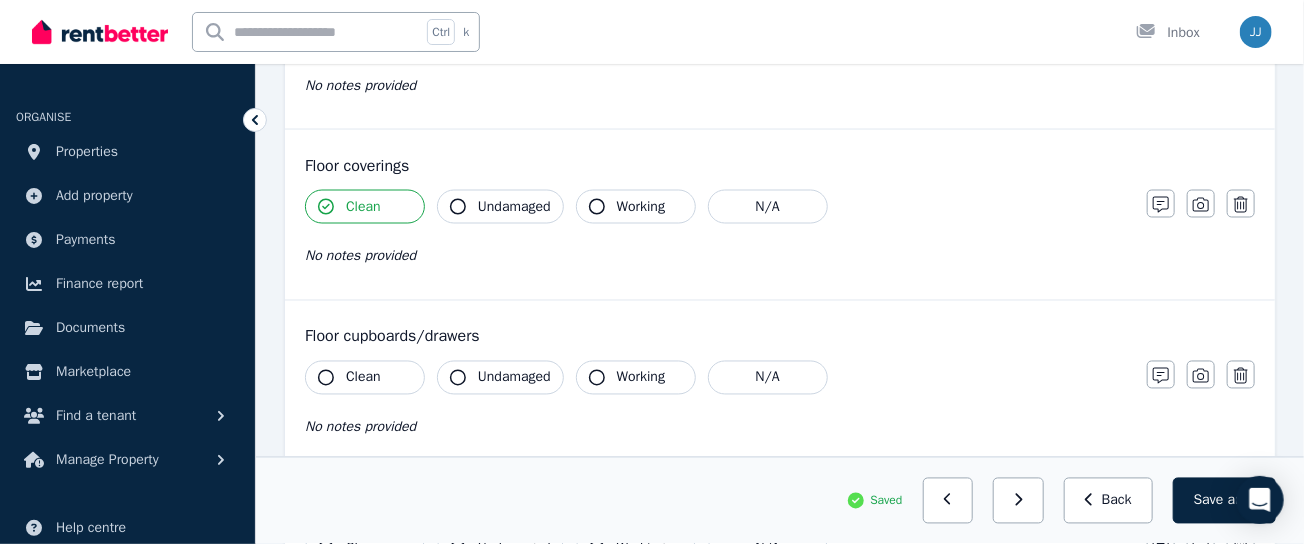 click on "Clean" at bounding box center (363, 378) 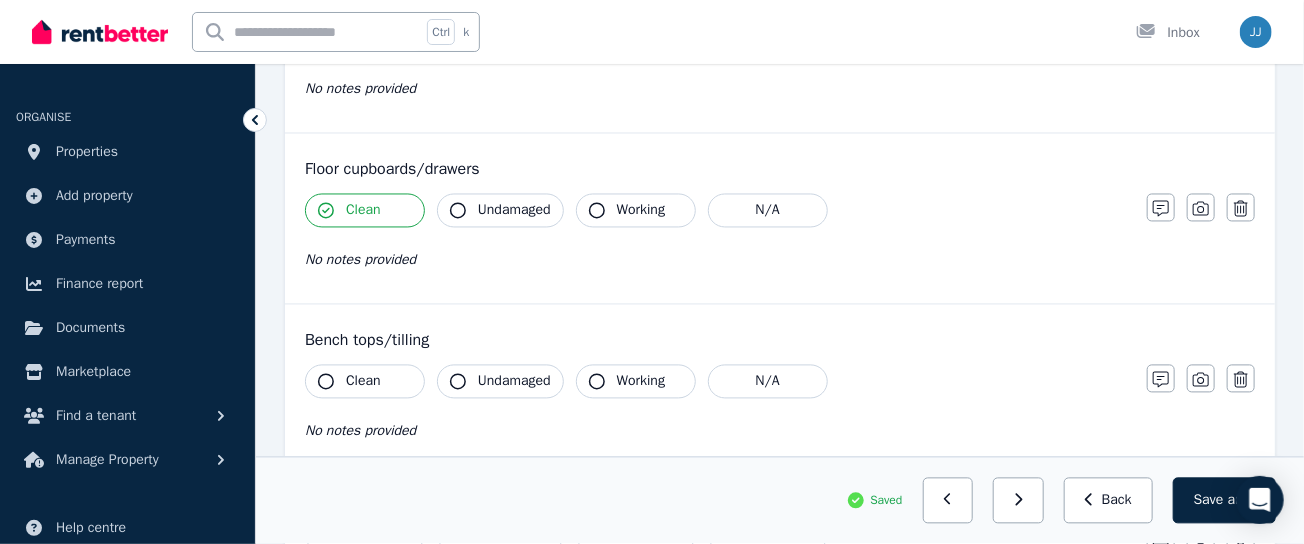 click on "Clean" at bounding box center [363, 382] 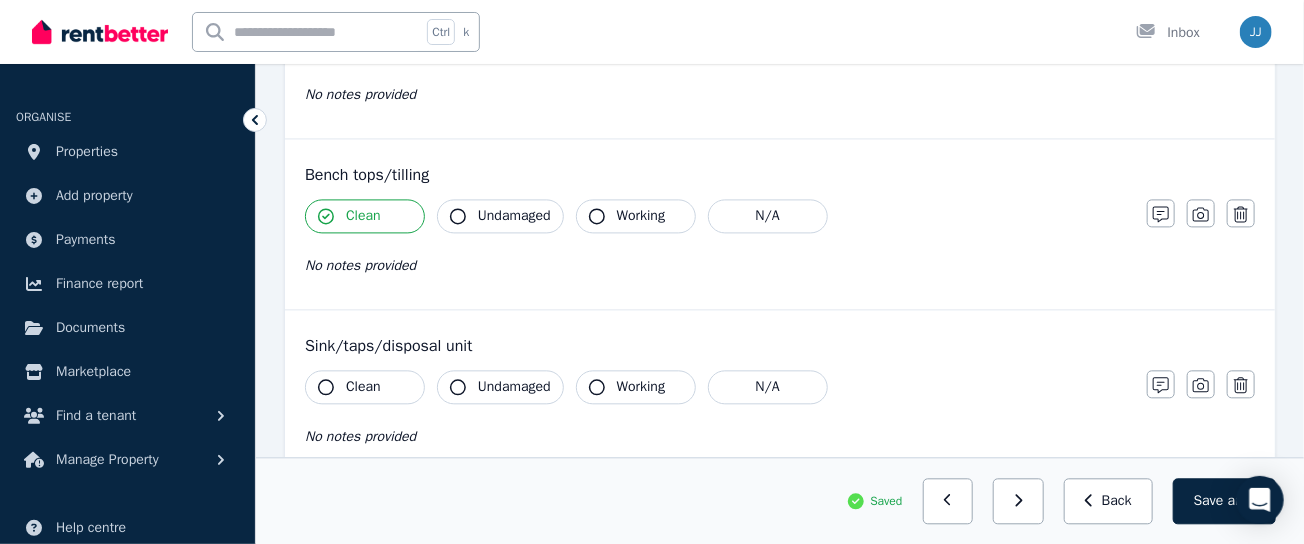click on "Clean" at bounding box center (365, 387) 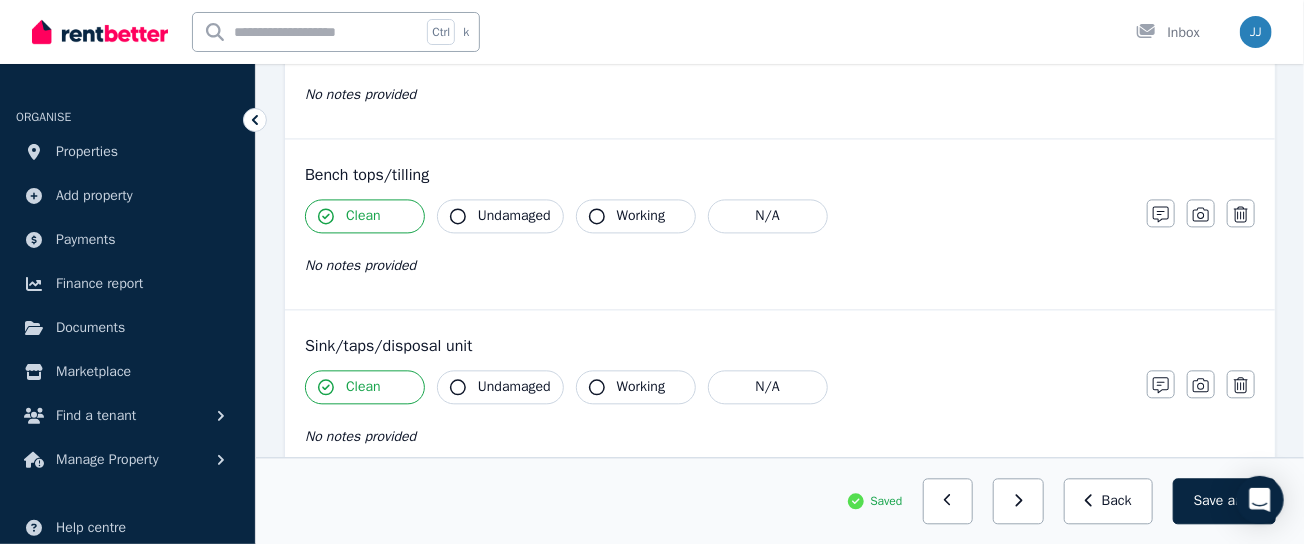 scroll, scrollTop: 1833, scrollLeft: 0, axis: vertical 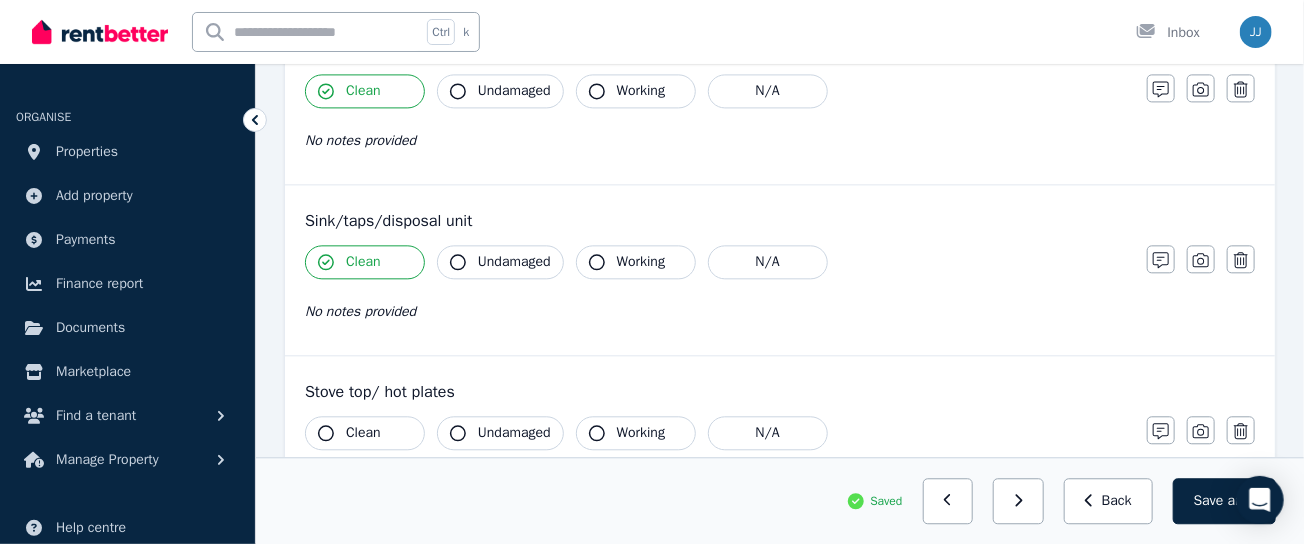 click on "Clean" at bounding box center [363, 433] 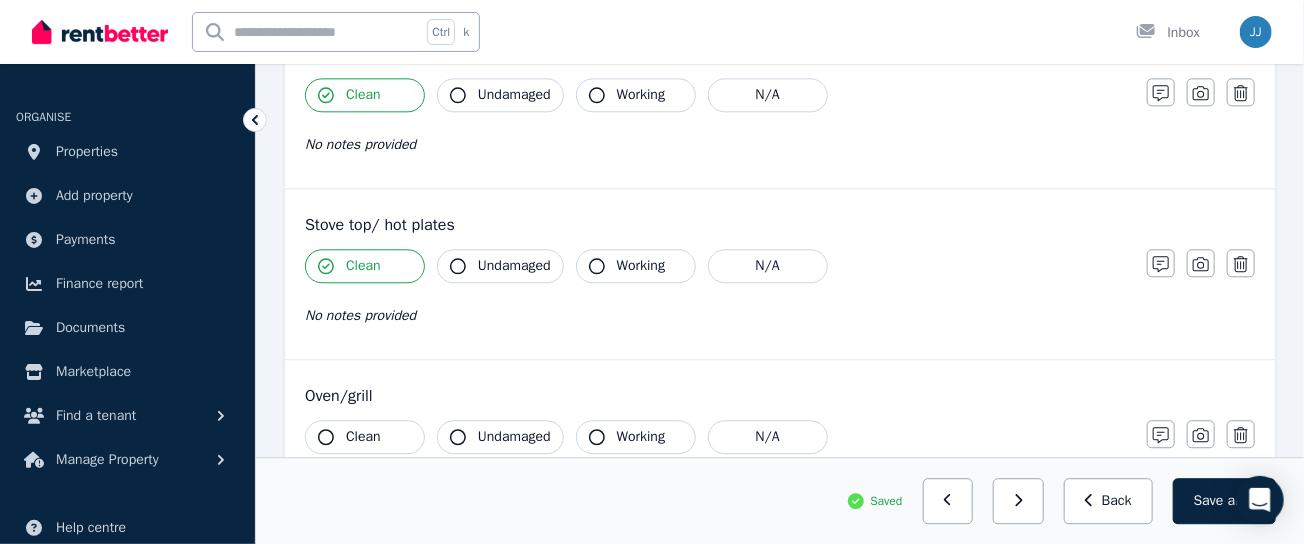 click on "Clean" at bounding box center (365, 437) 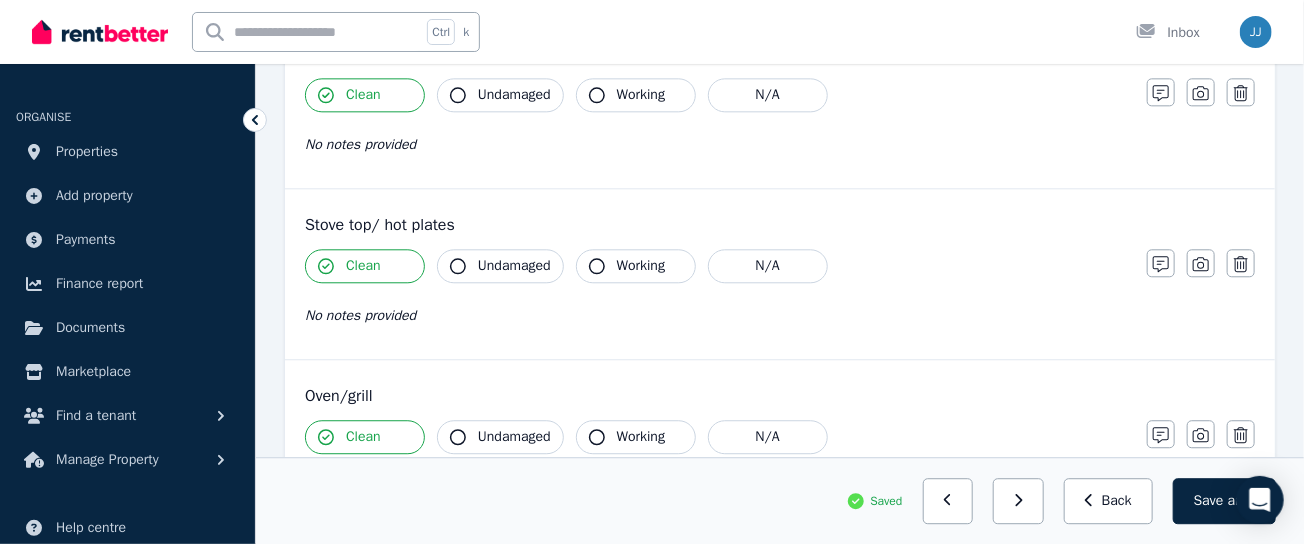 scroll, scrollTop: 2166, scrollLeft: 0, axis: vertical 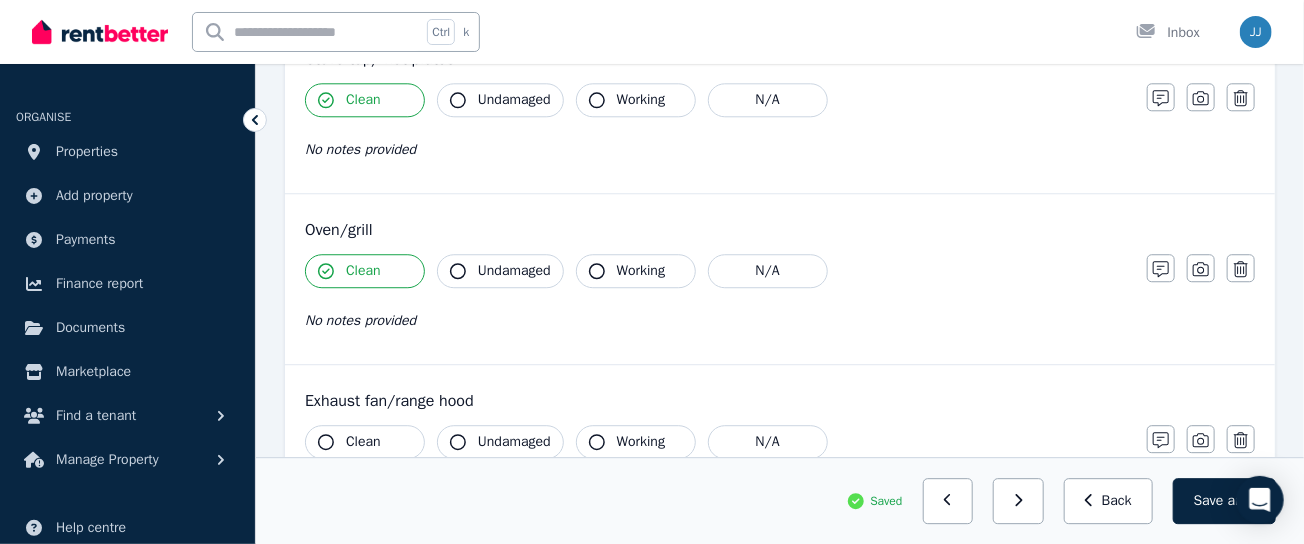 click on "Clean" at bounding box center [363, 442] 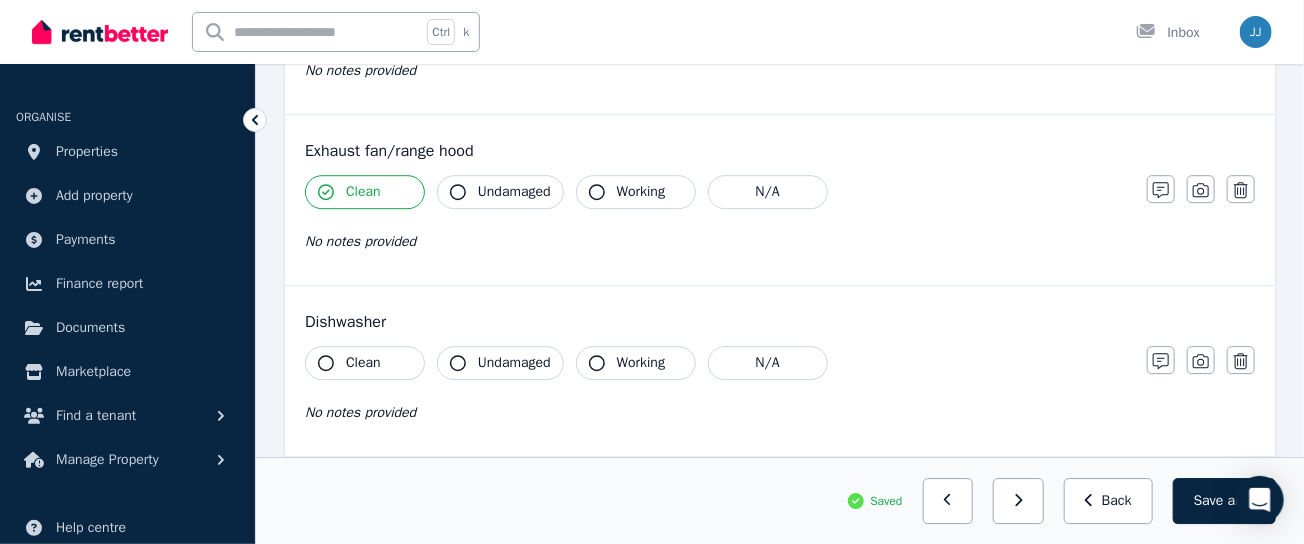 scroll, scrollTop: 2500, scrollLeft: 0, axis: vertical 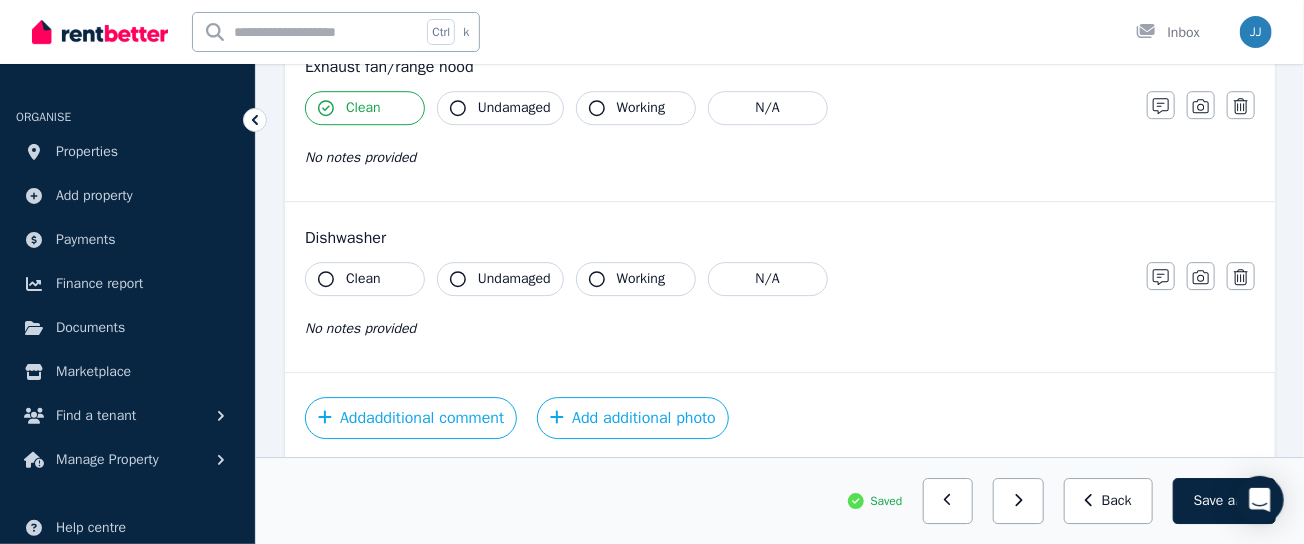 drag, startPoint x: 751, startPoint y: 249, endPoint x: 785, endPoint y: 284, distance: 48.79549 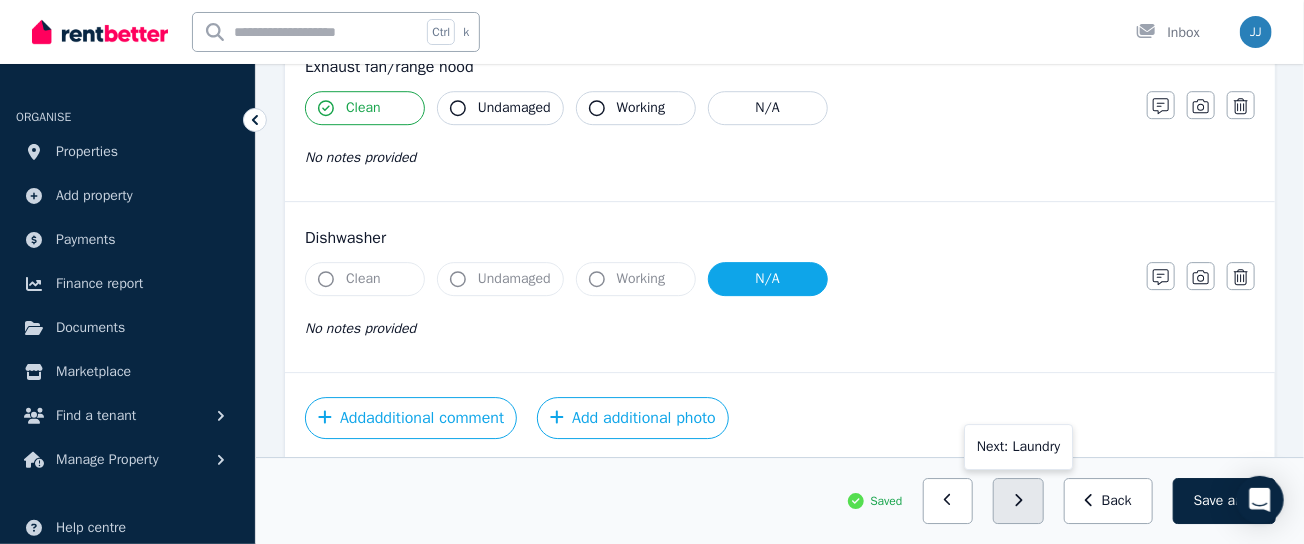 click 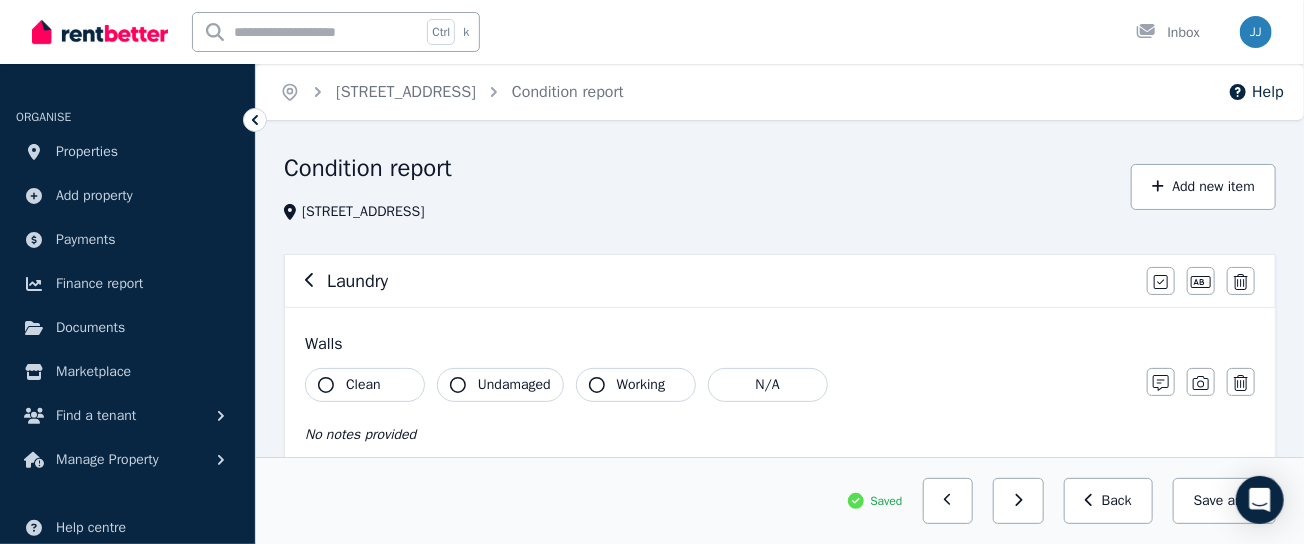scroll, scrollTop: 125, scrollLeft: 0, axis: vertical 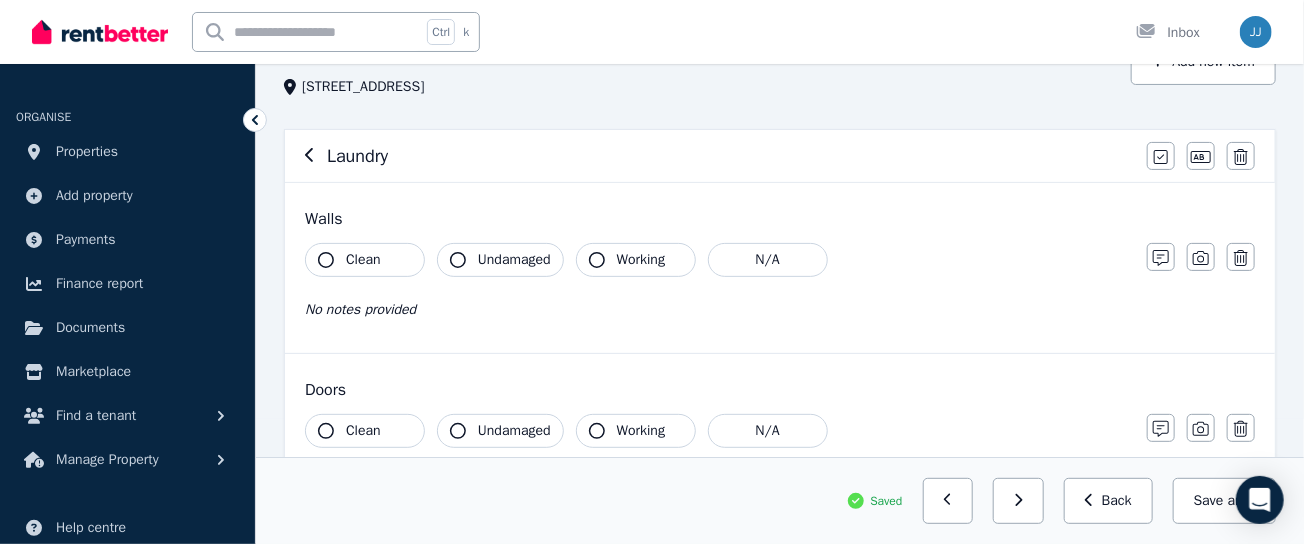 click on "Clean" at bounding box center [365, 260] 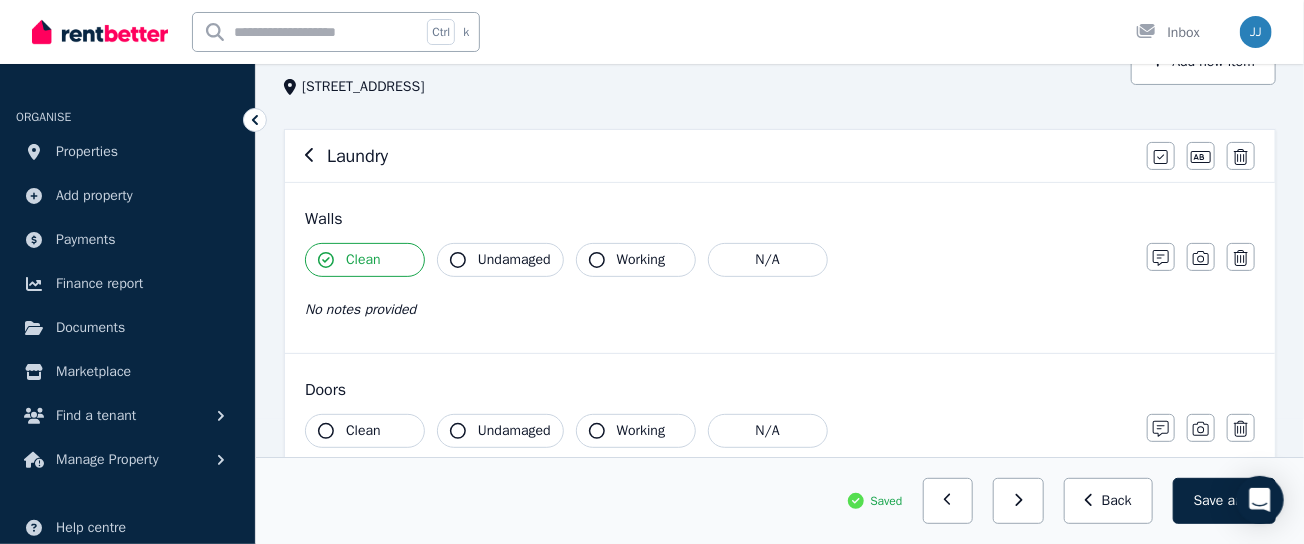 click on "Clean" at bounding box center [365, 431] 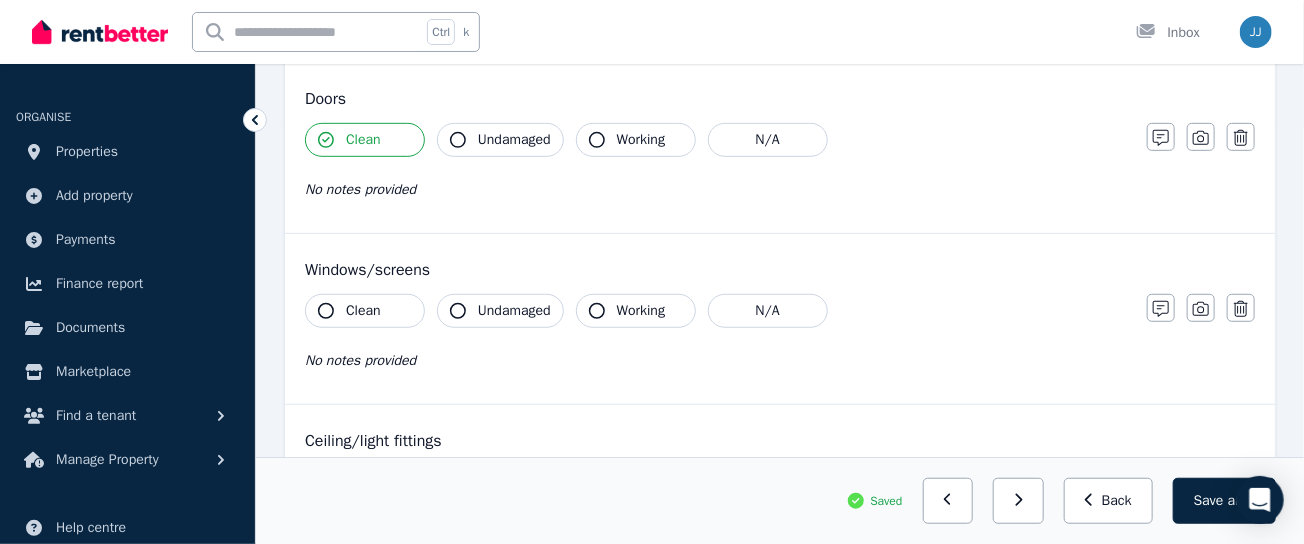 click on "Clean" at bounding box center (363, 311) 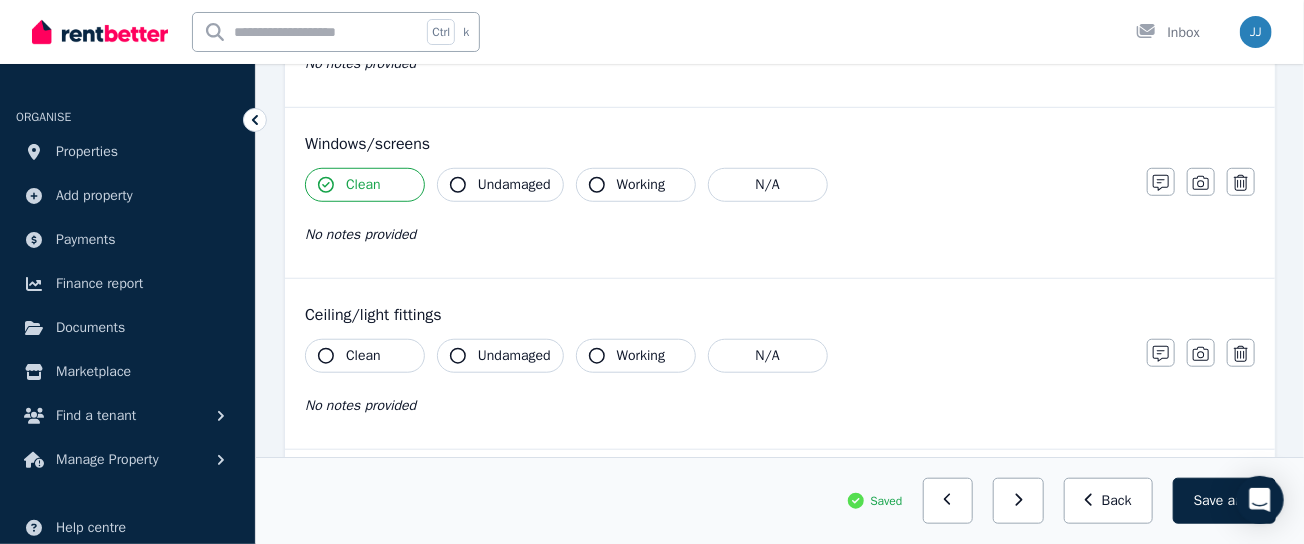 click on "Clean" at bounding box center (363, 356) 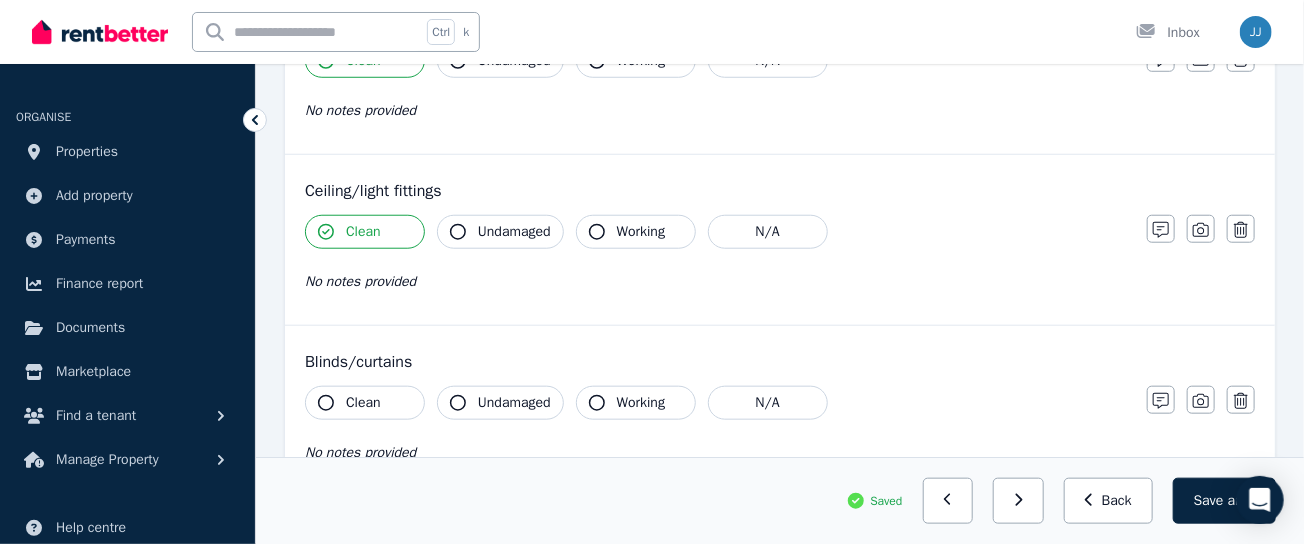 click on "Clean" at bounding box center (363, 403) 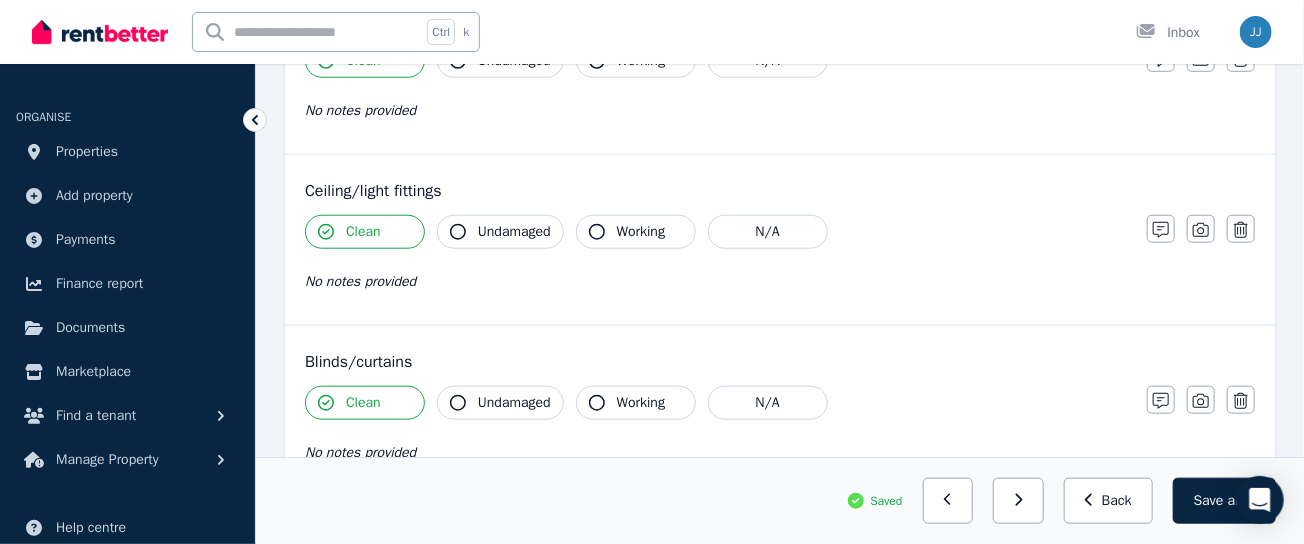 scroll, scrollTop: 833, scrollLeft: 0, axis: vertical 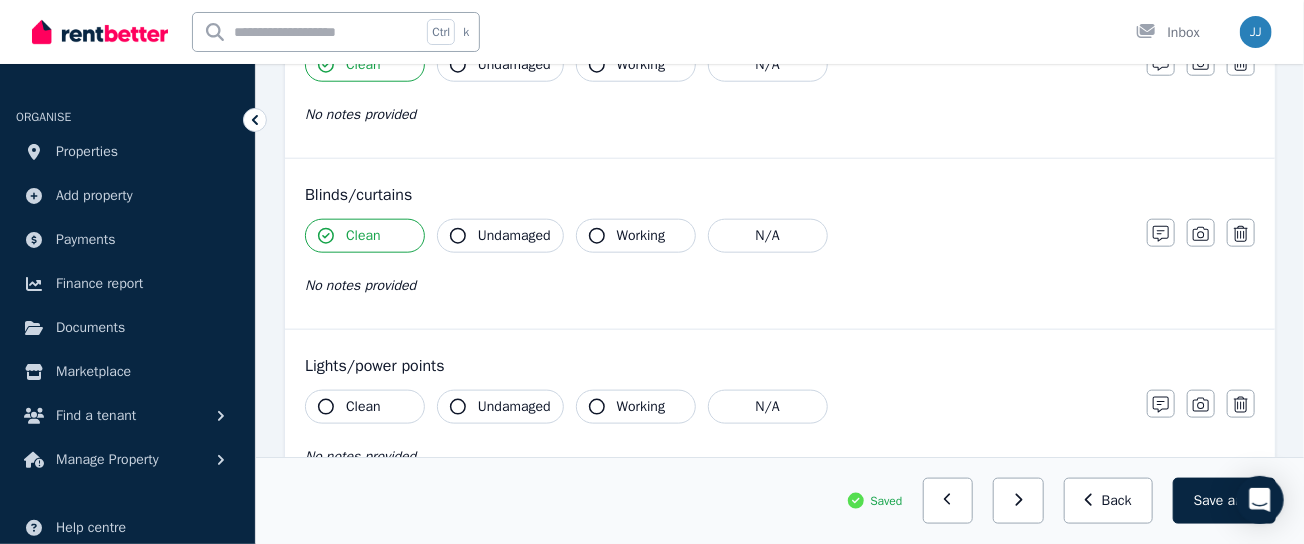 click on "Clean" at bounding box center [363, 407] 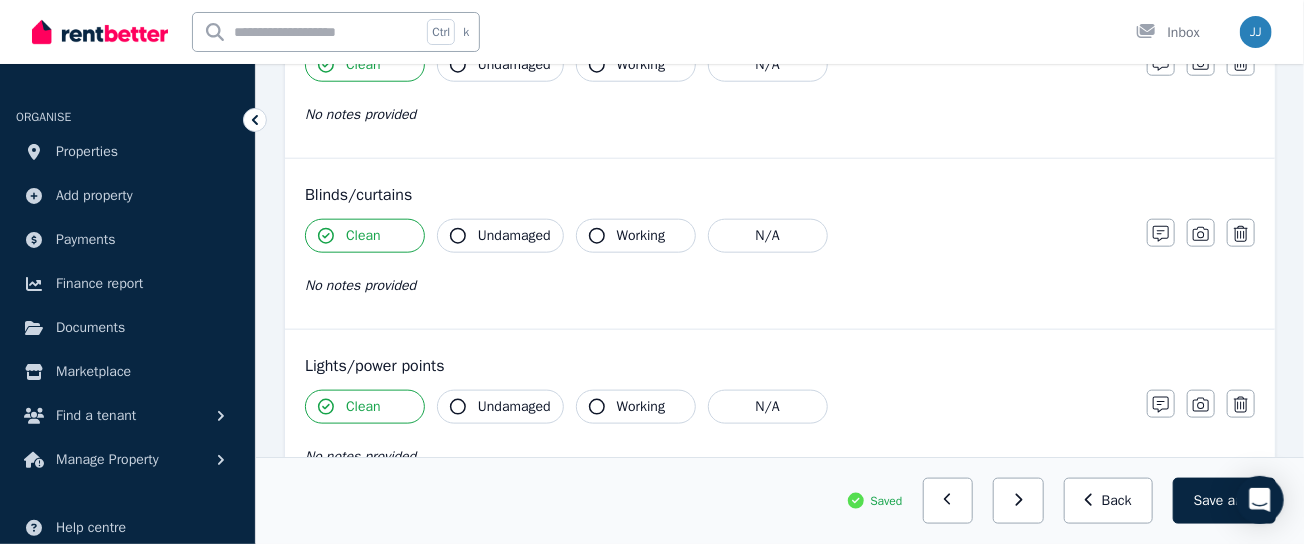 click on "Clean" at bounding box center [365, 236] 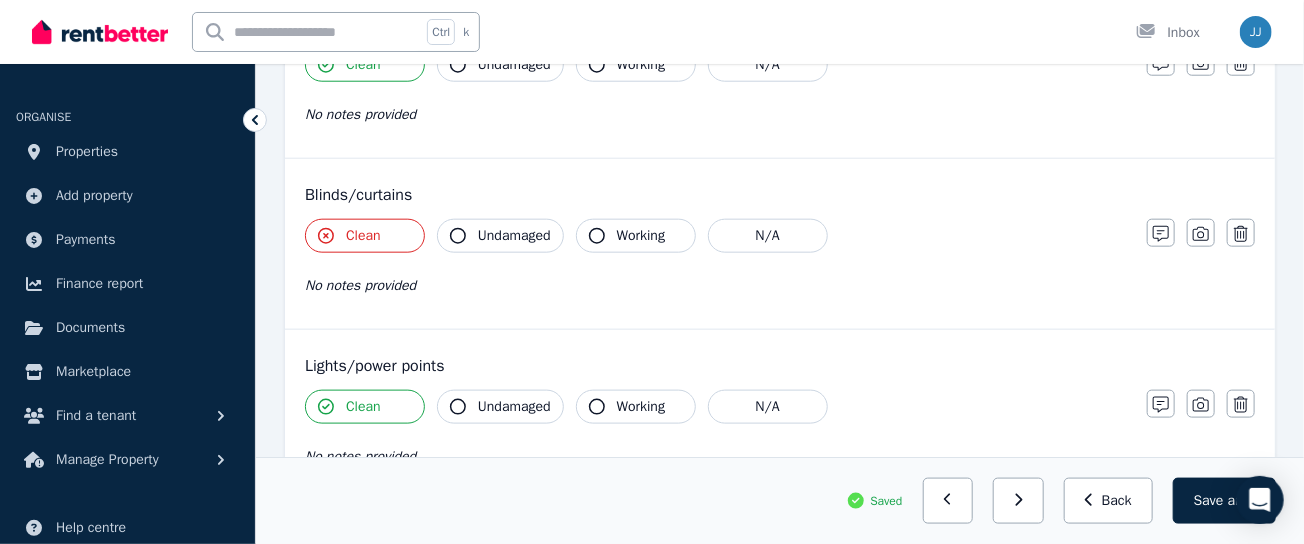 click on "Clean" at bounding box center [365, 236] 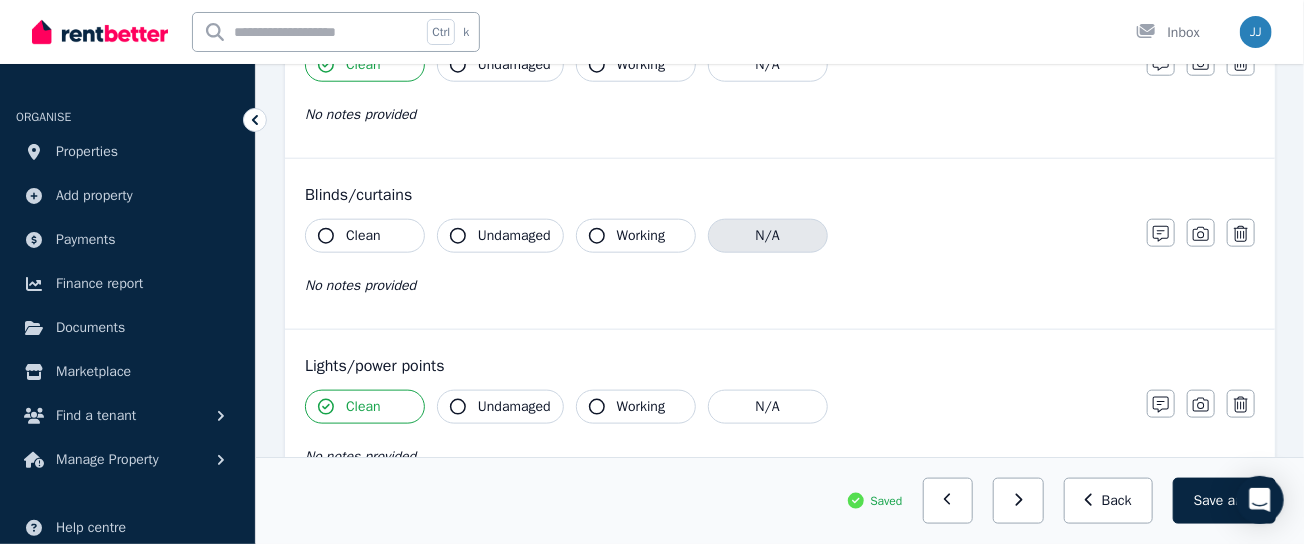 click on "N/A" at bounding box center (768, 236) 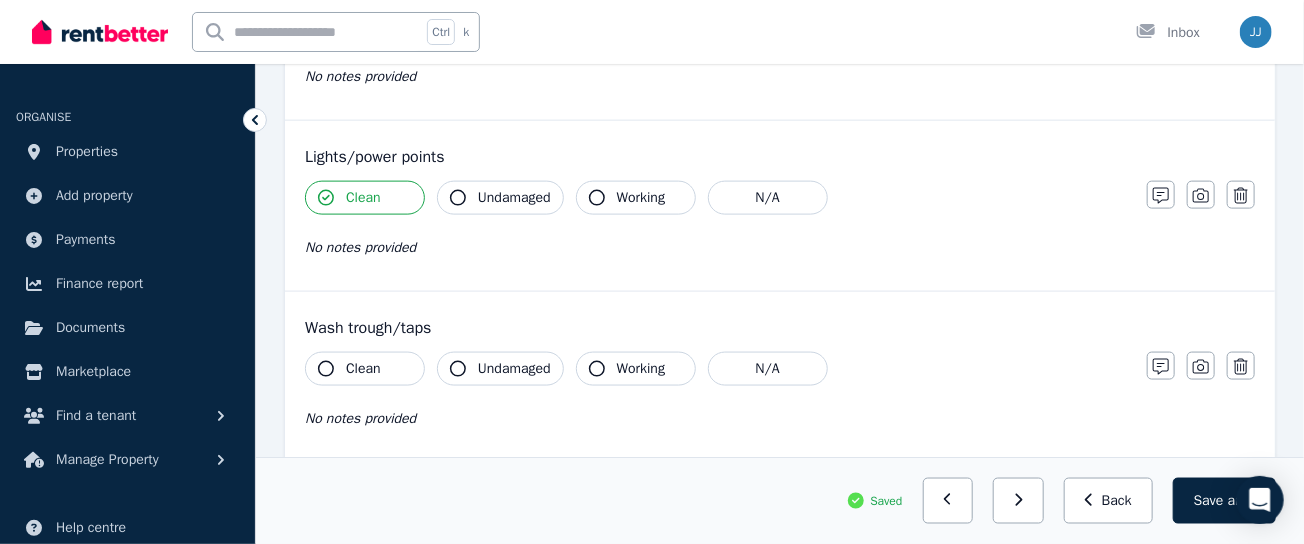 click on "Clean" at bounding box center (363, 369) 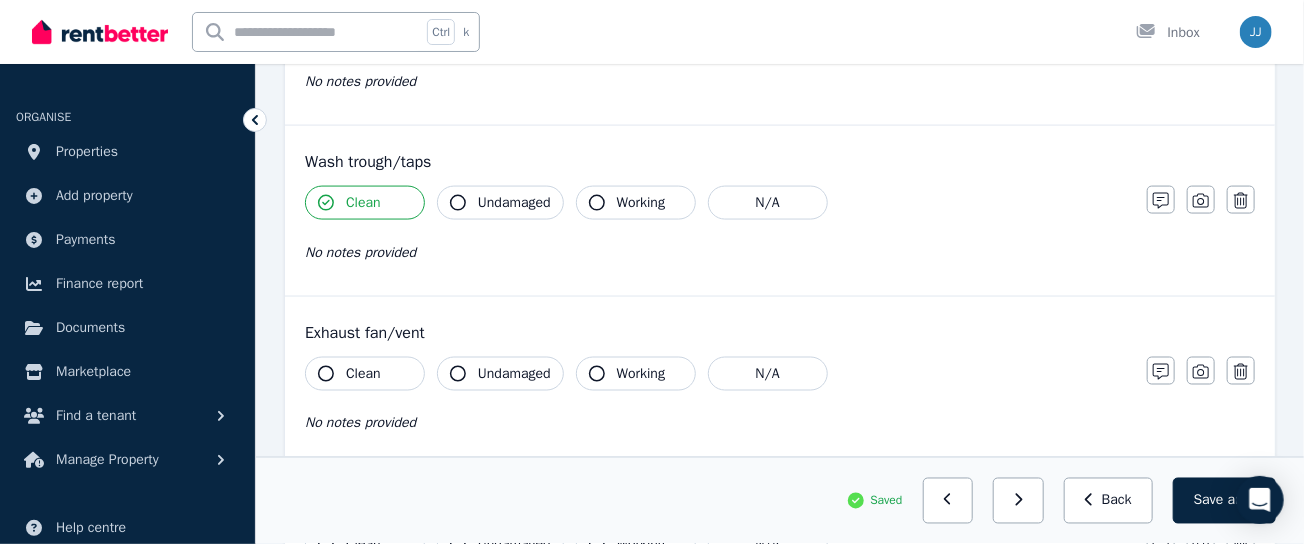 scroll, scrollTop: 1292, scrollLeft: 0, axis: vertical 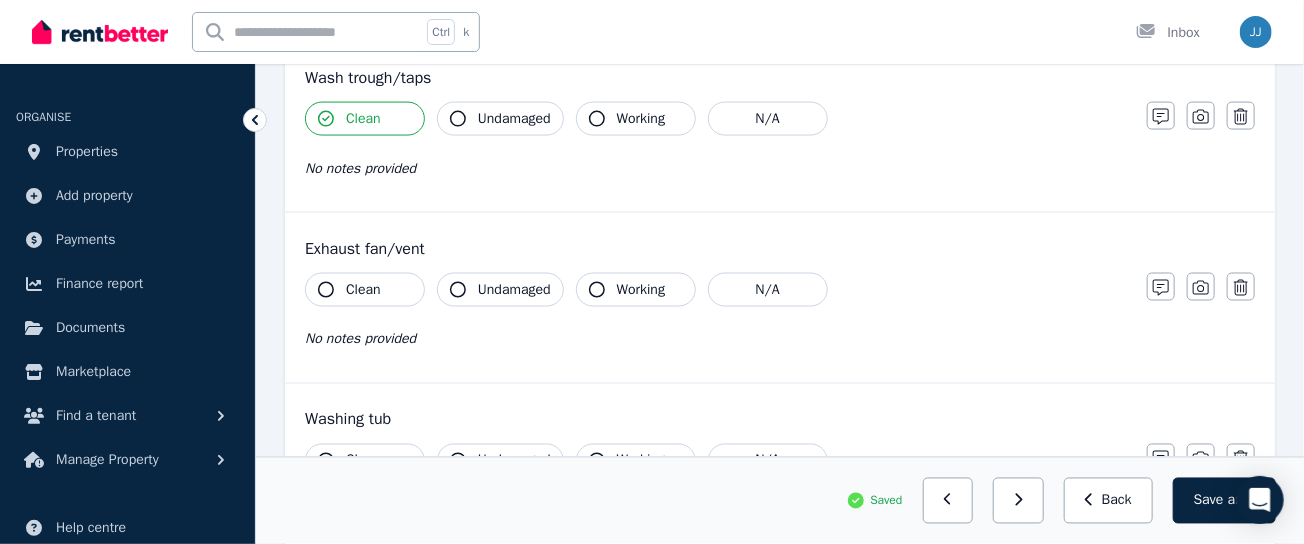 click on "Clean" at bounding box center (363, 290) 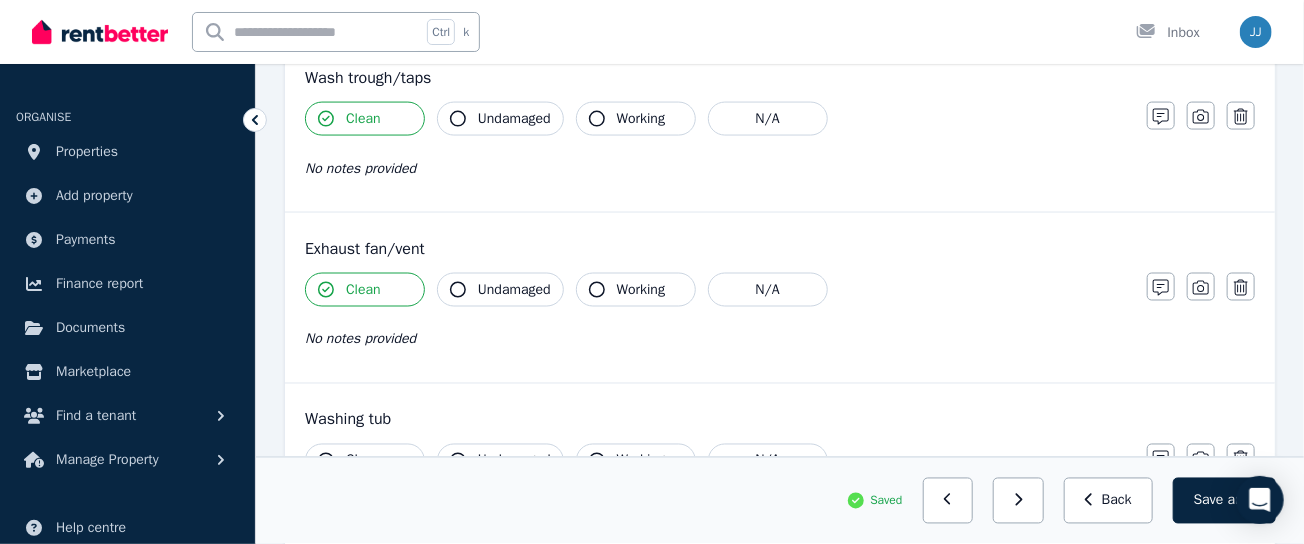 click on "Clean" at bounding box center (365, 290) 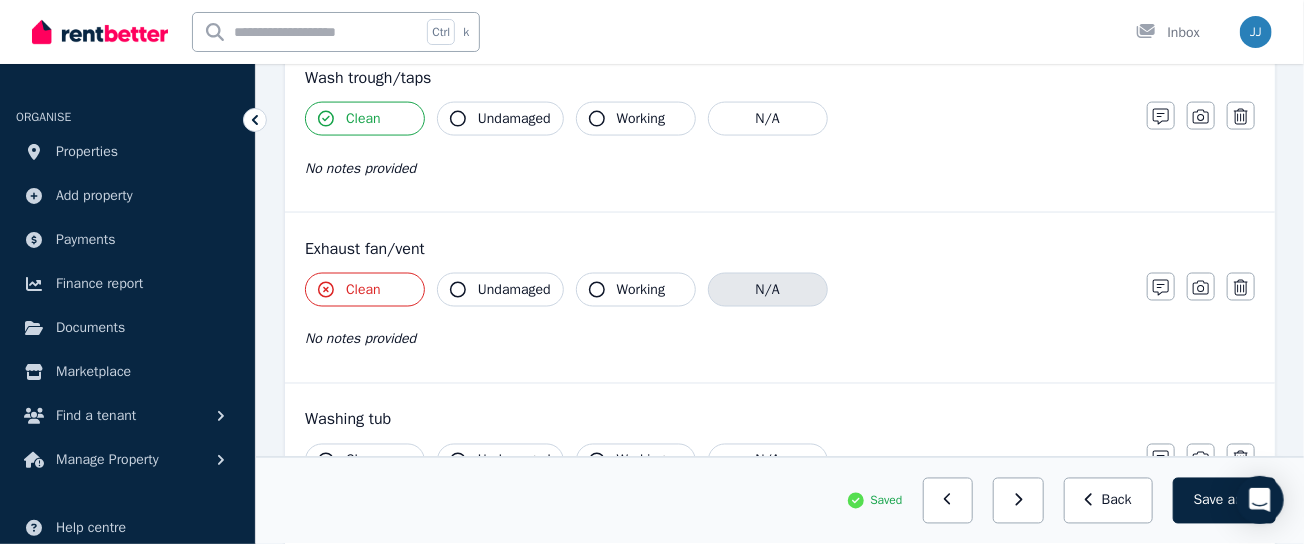 click on "N/A" at bounding box center [768, 290] 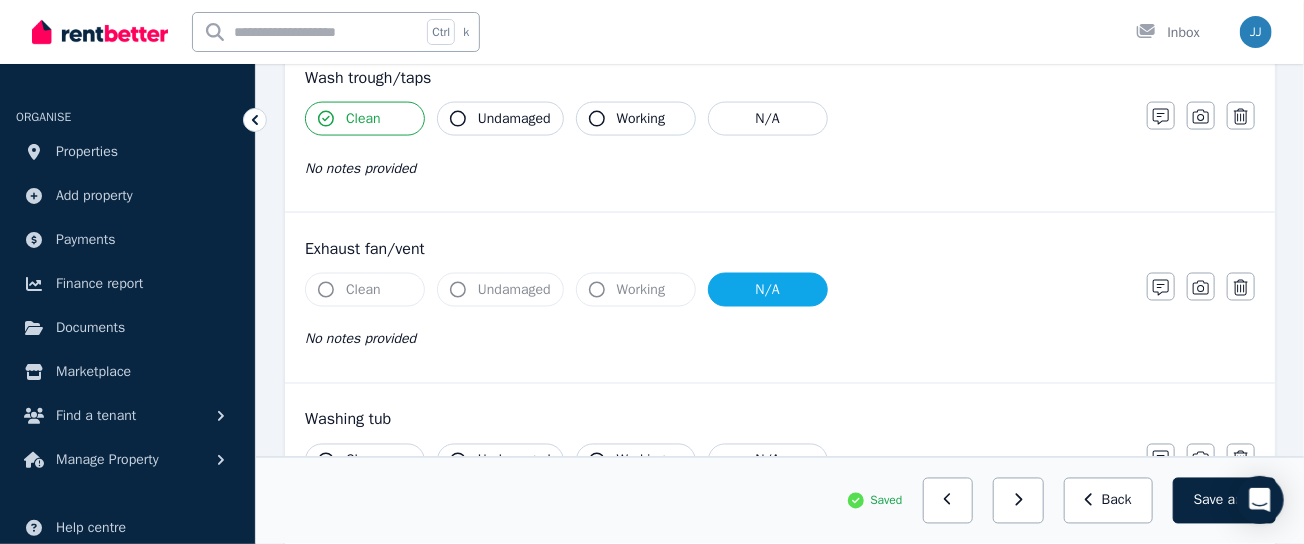 scroll, scrollTop: 1416, scrollLeft: 0, axis: vertical 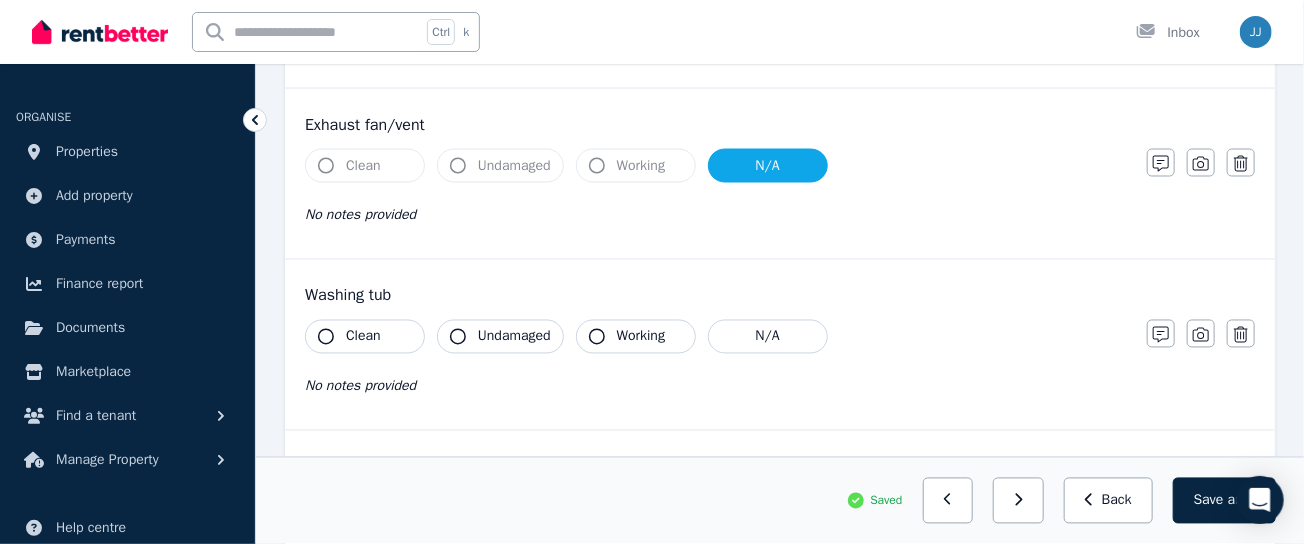 click on "Clean" at bounding box center [365, 337] 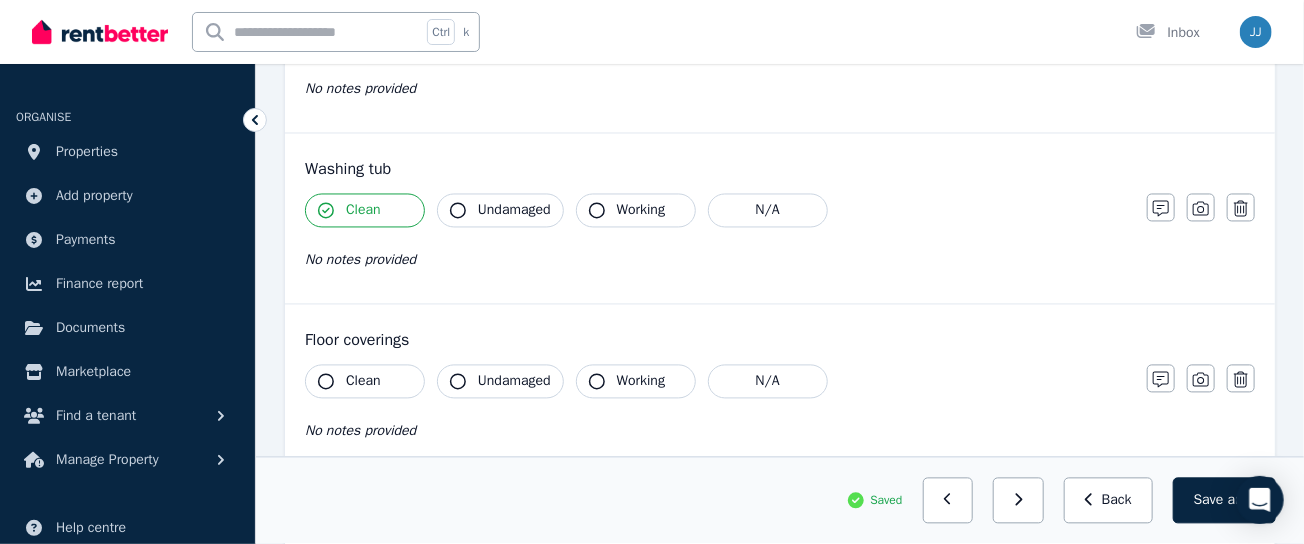 scroll, scrollTop: 1625, scrollLeft: 0, axis: vertical 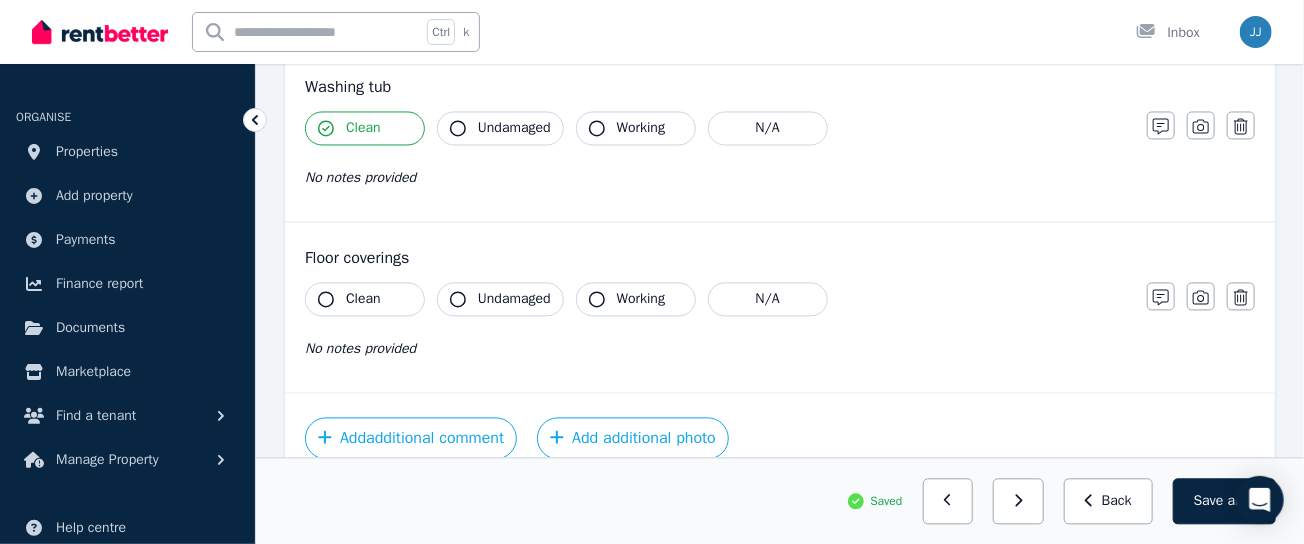 click on "Clean" at bounding box center [365, 299] 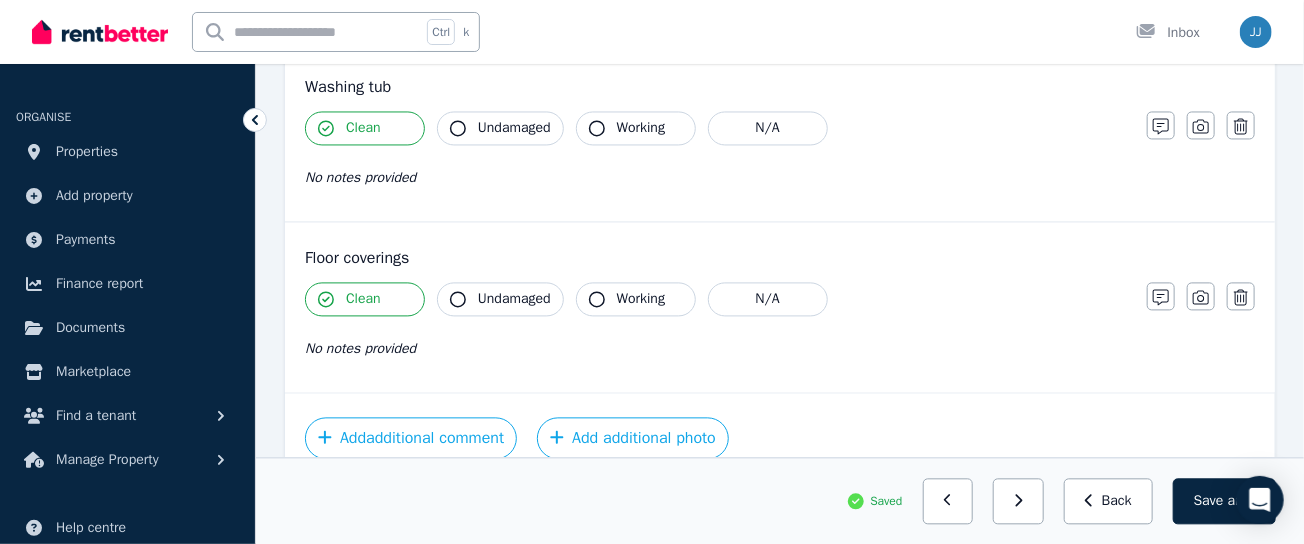 scroll, scrollTop: 1708, scrollLeft: 0, axis: vertical 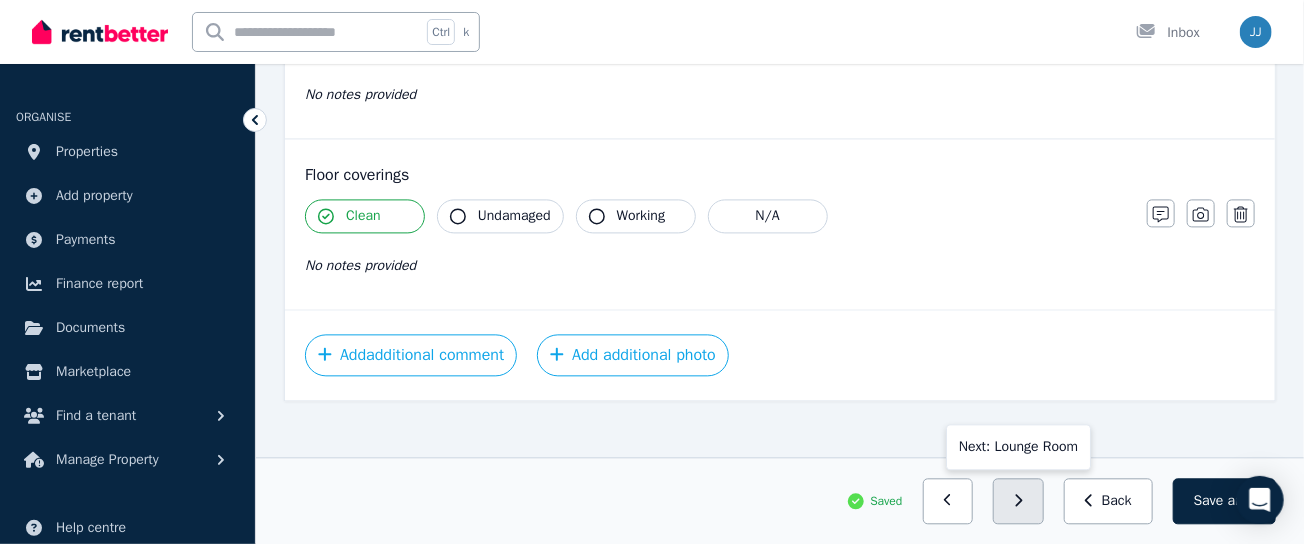 click 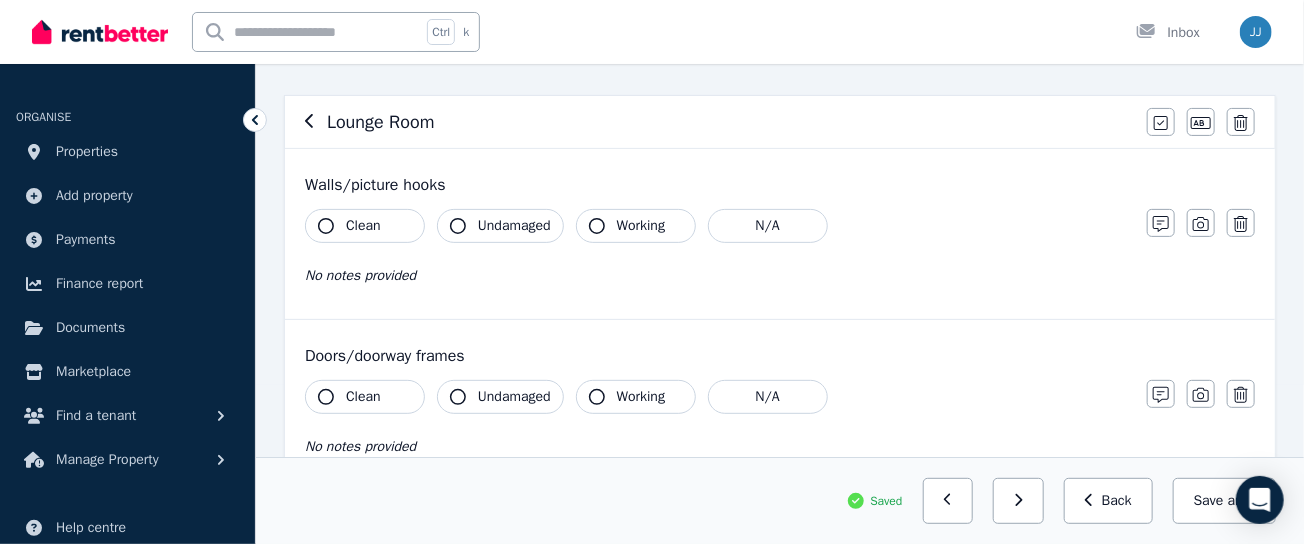 scroll, scrollTop: 0, scrollLeft: 0, axis: both 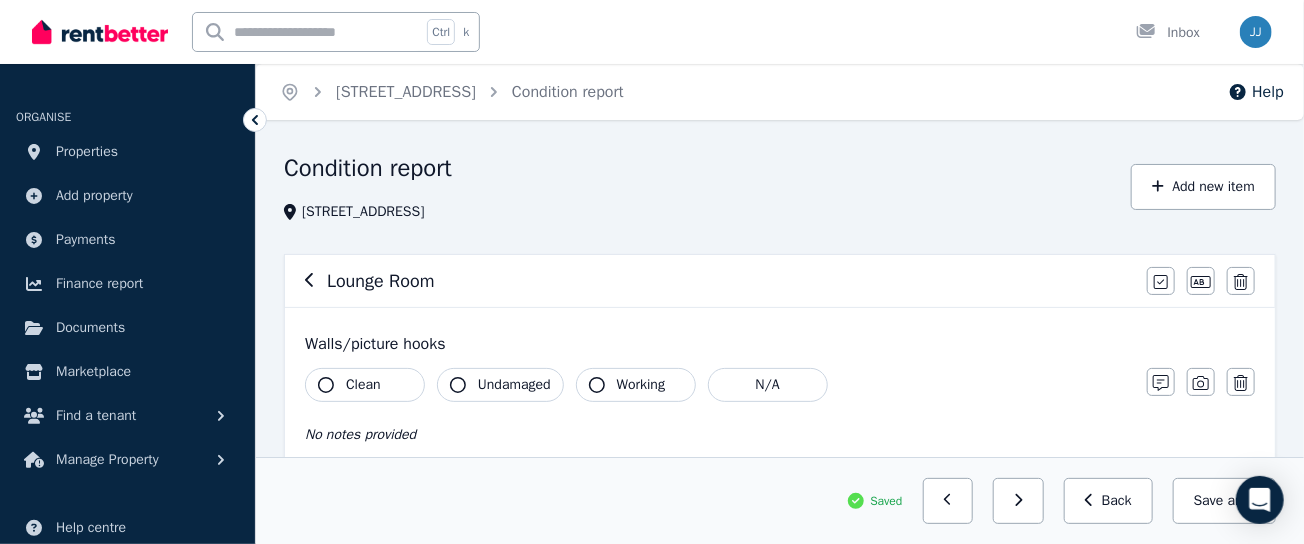 click on "Clean" at bounding box center [363, 385] 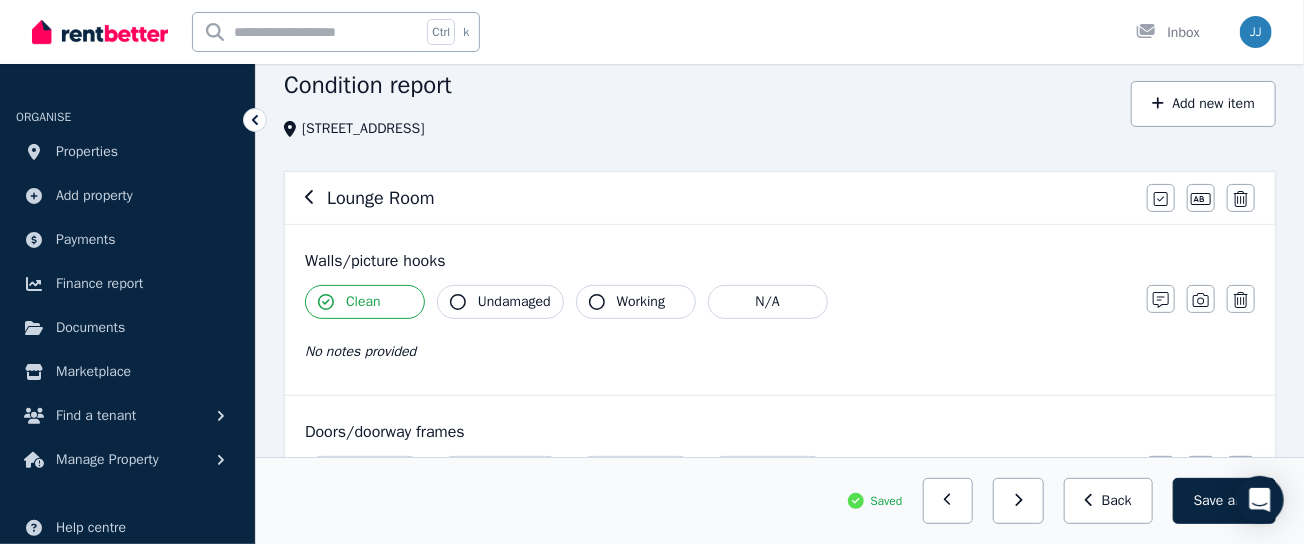 scroll, scrollTop: 125, scrollLeft: 0, axis: vertical 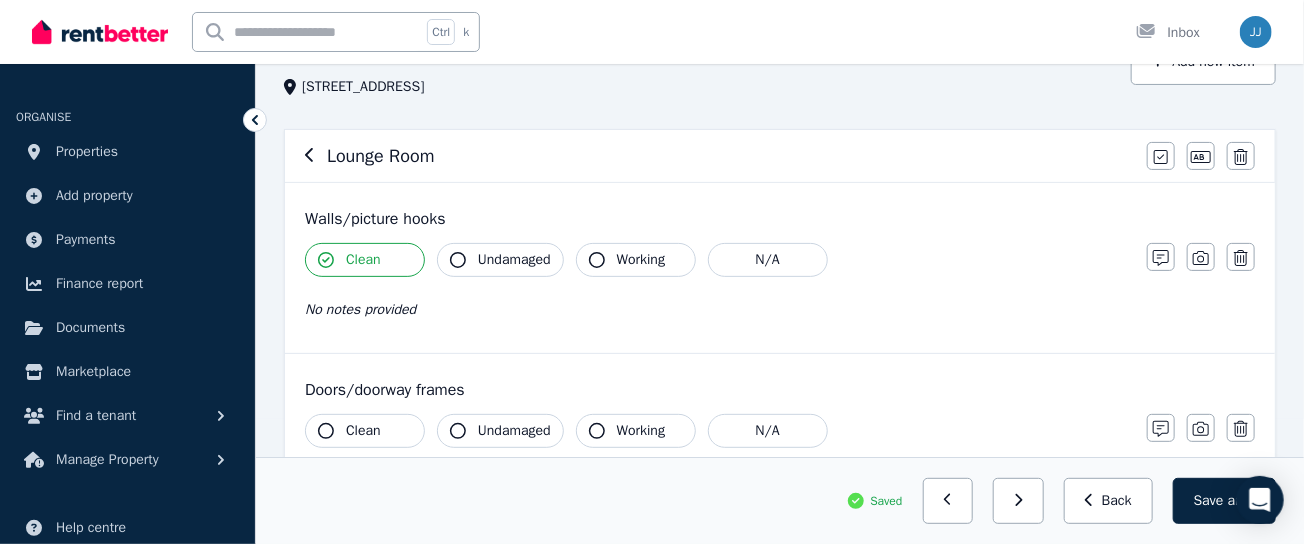 click on "Clean" at bounding box center [363, 431] 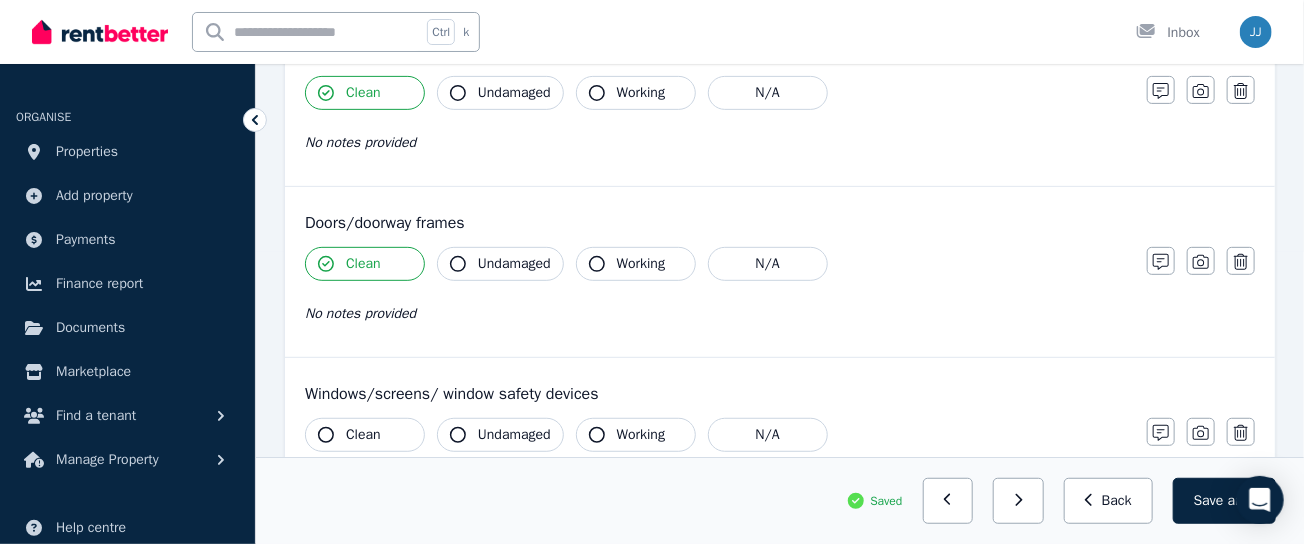 scroll, scrollTop: 333, scrollLeft: 0, axis: vertical 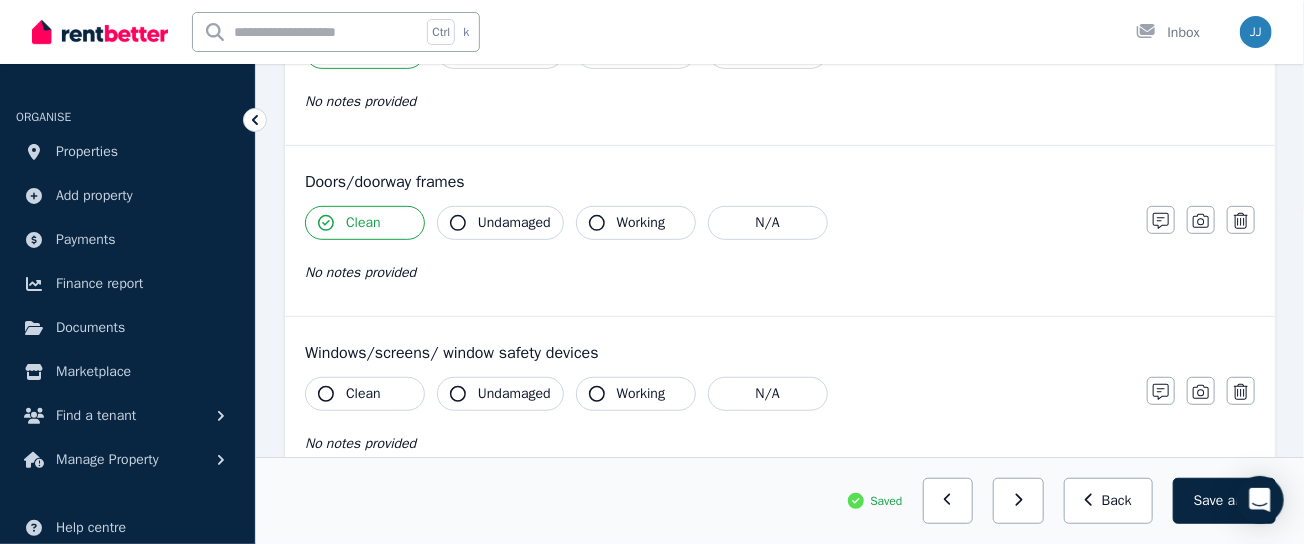 click on "Clean" at bounding box center (363, 394) 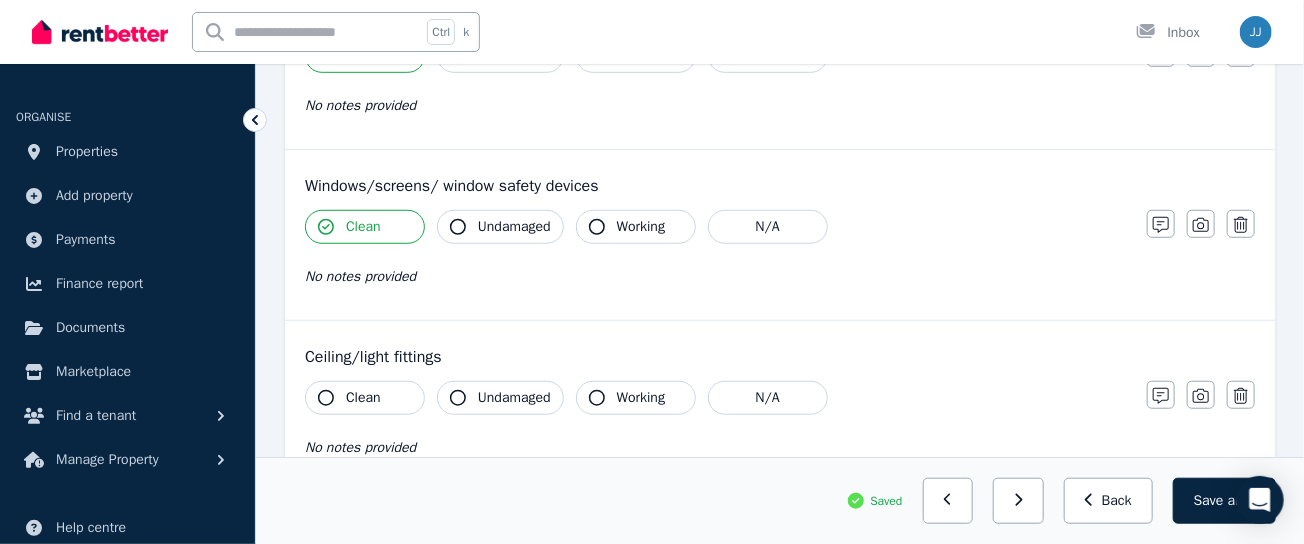 click on "Clean" at bounding box center [363, 398] 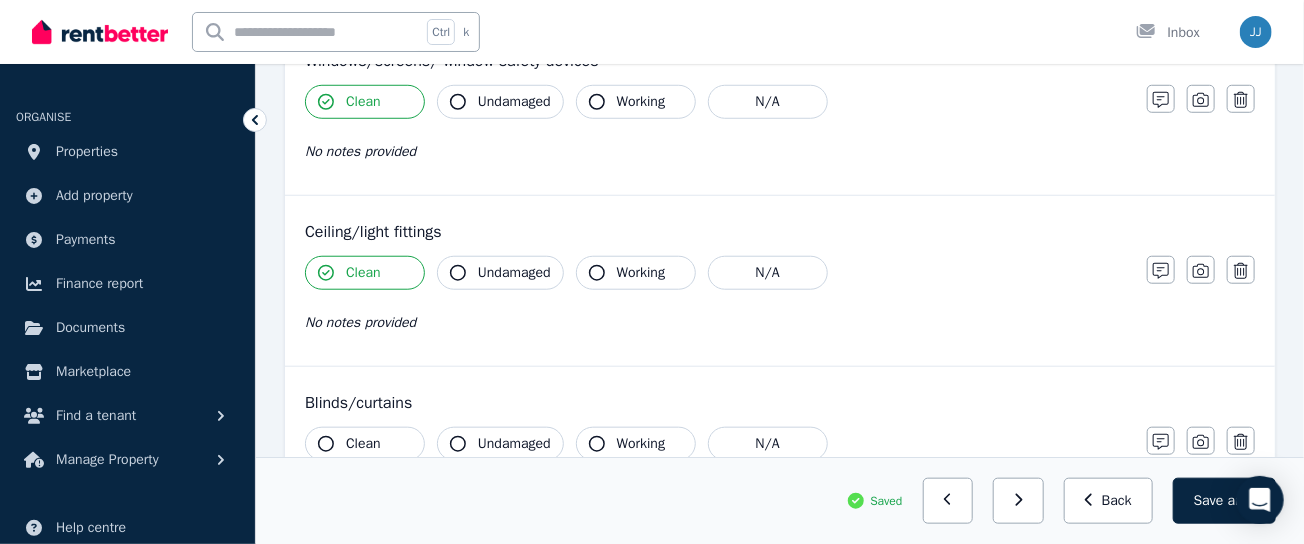 scroll, scrollTop: 750, scrollLeft: 0, axis: vertical 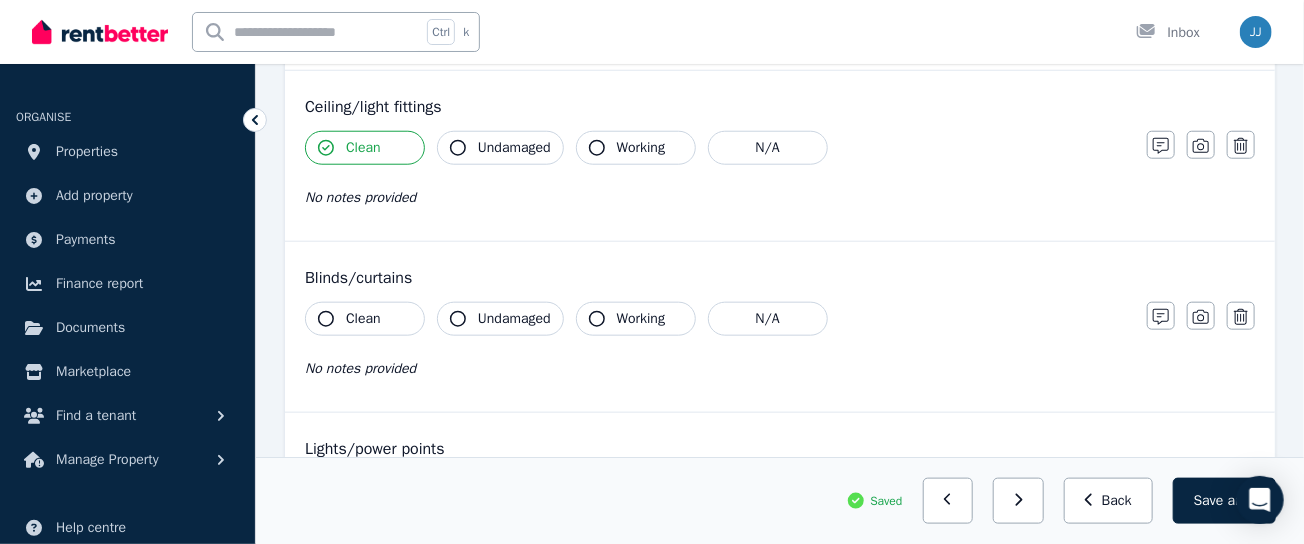 click on "Clean" at bounding box center (365, 319) 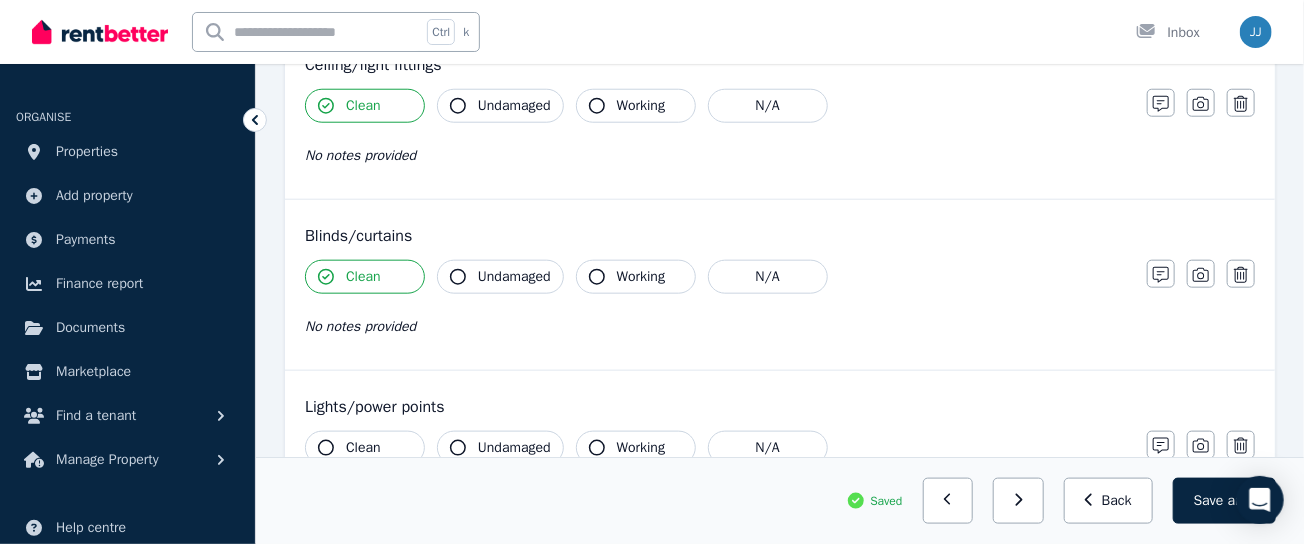 scroll, scrollTop: 875, scrollLeft: 0, axis: vertical 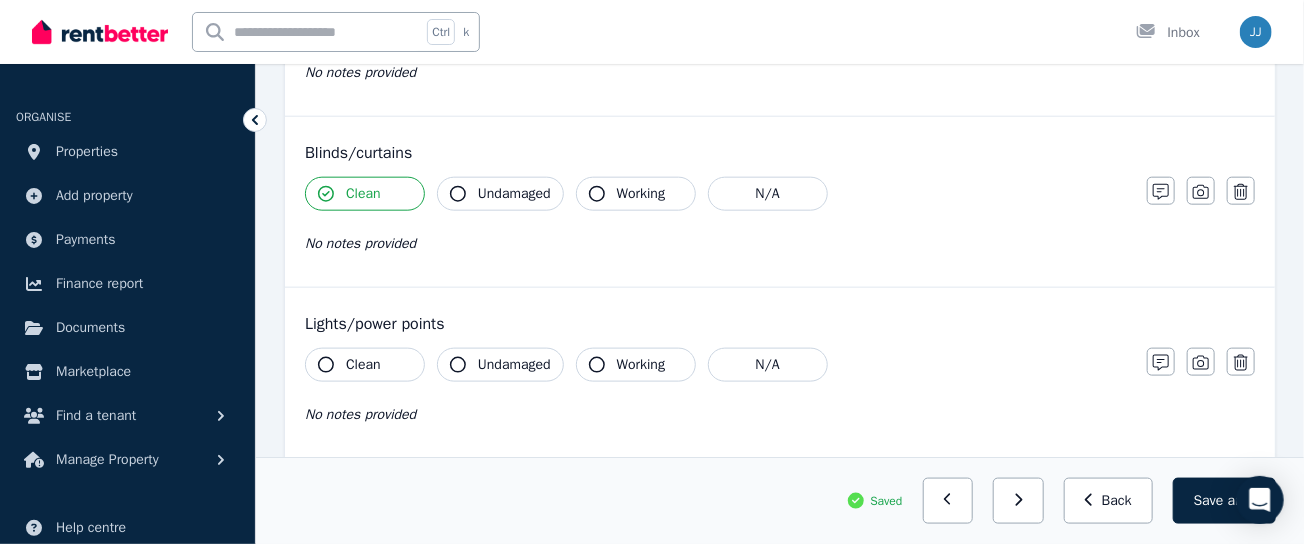 click on "Clean" at bounding box center [363, 365] 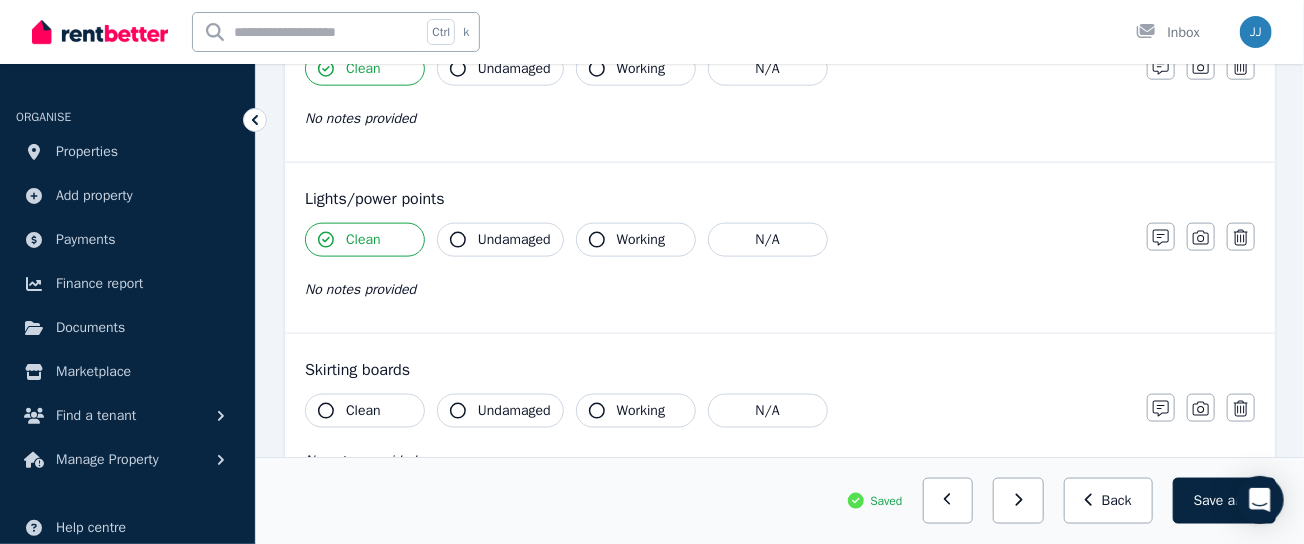 click on "Clean" at bounding box center [365, 411] 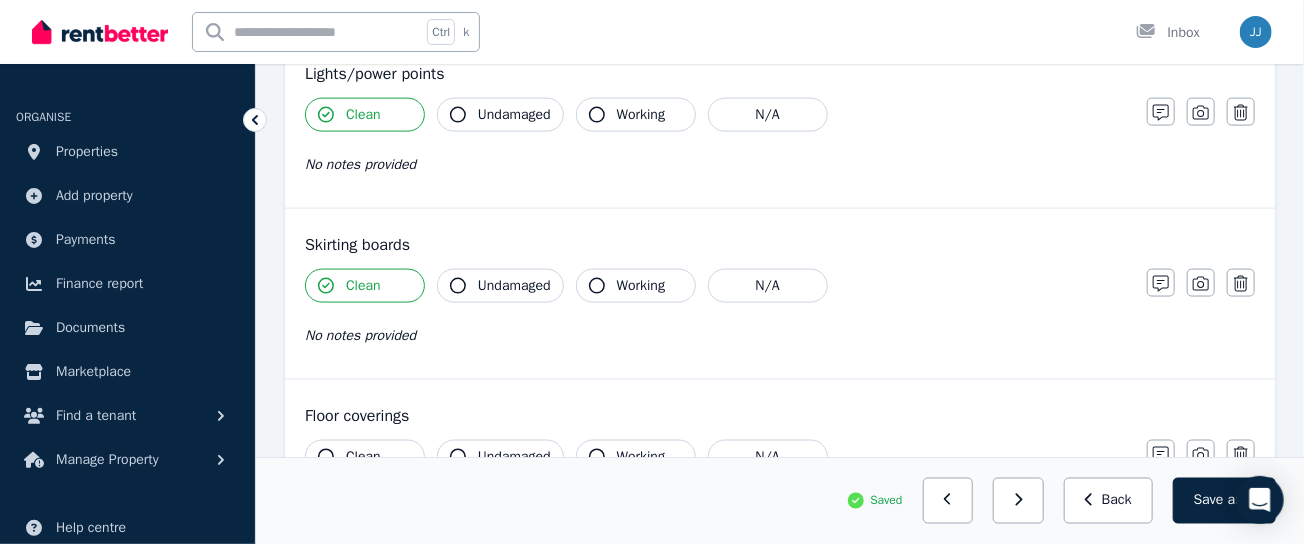 scroll, scrollTop: 1250, scrollLeft: 0, axis: vertical 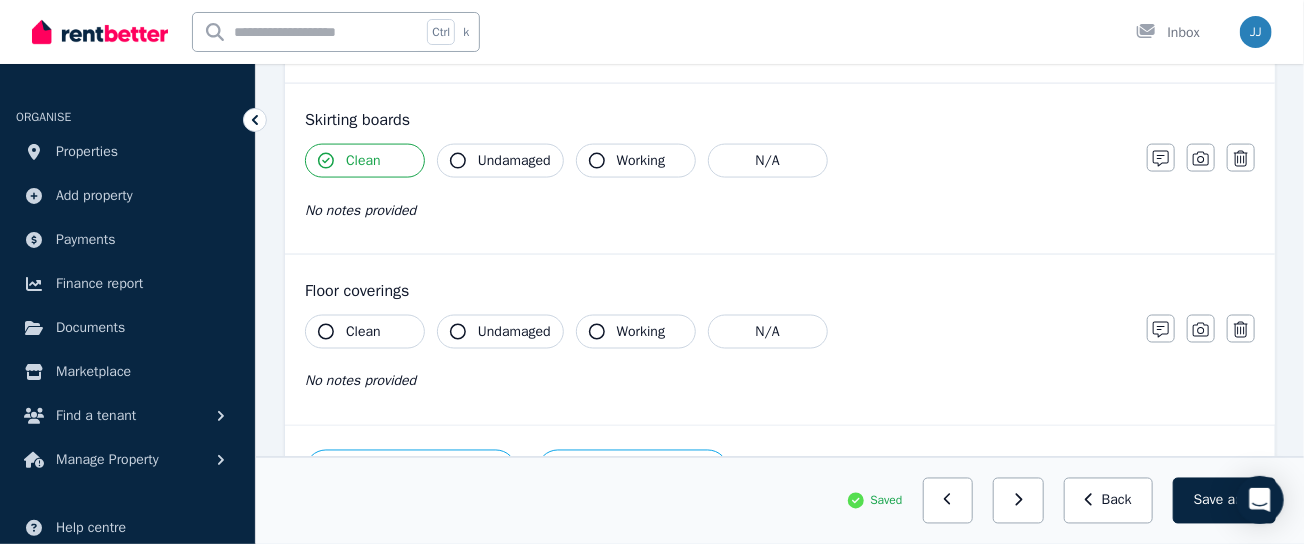 click on "Clean" at bounding box center [365, 332] 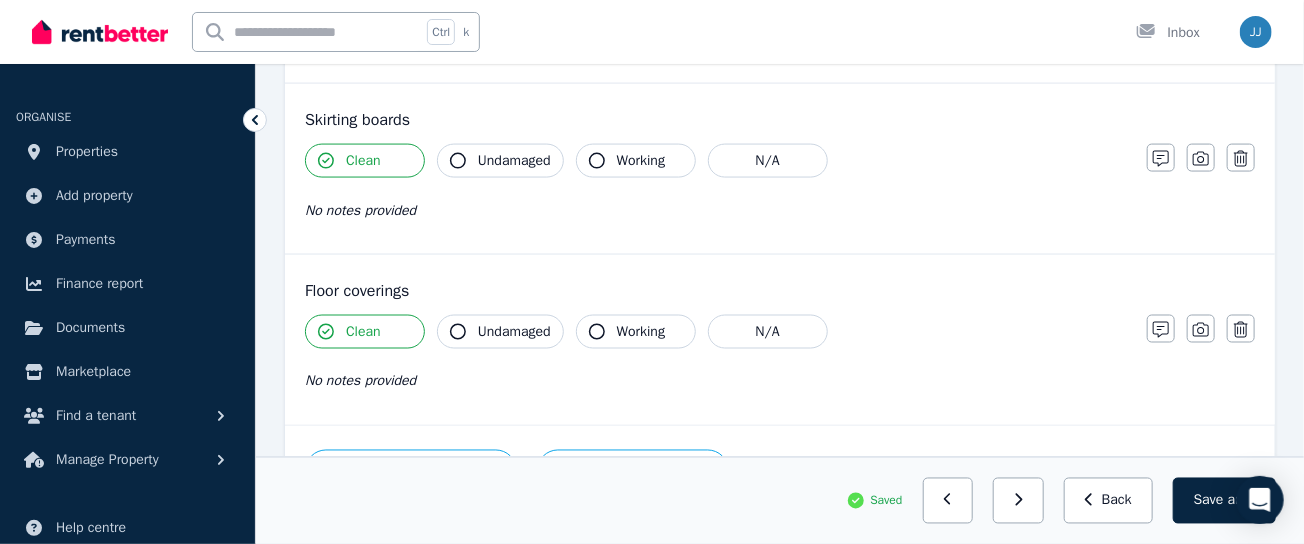 scroll, scrollTop: 1371, scrollLeft: 0, axis: vertical 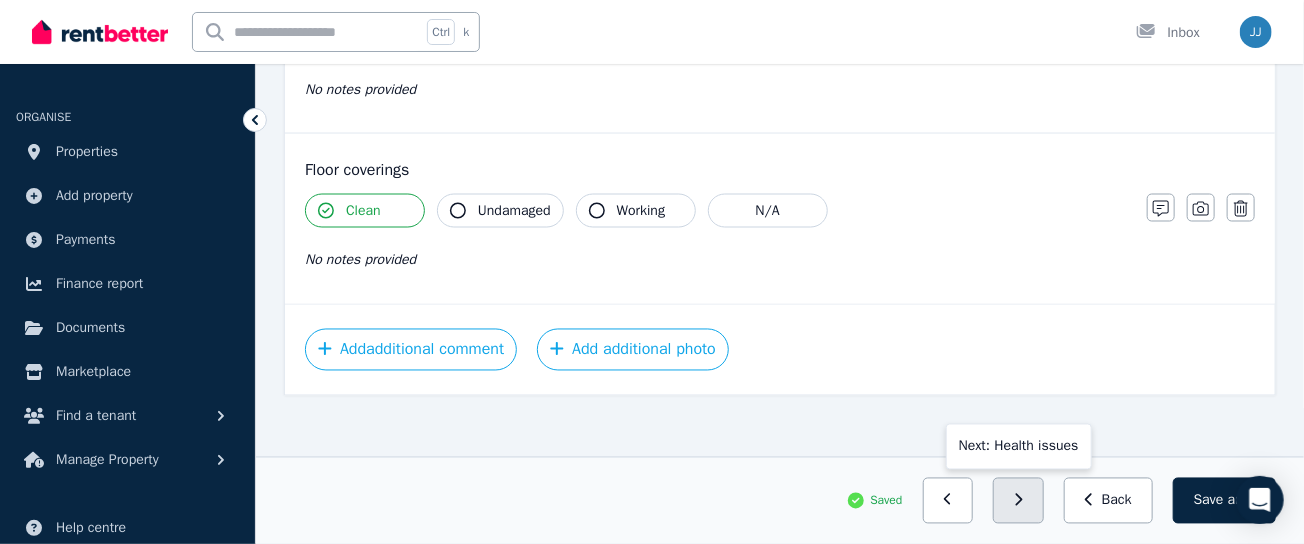 click at bounding box center (1018, 501) 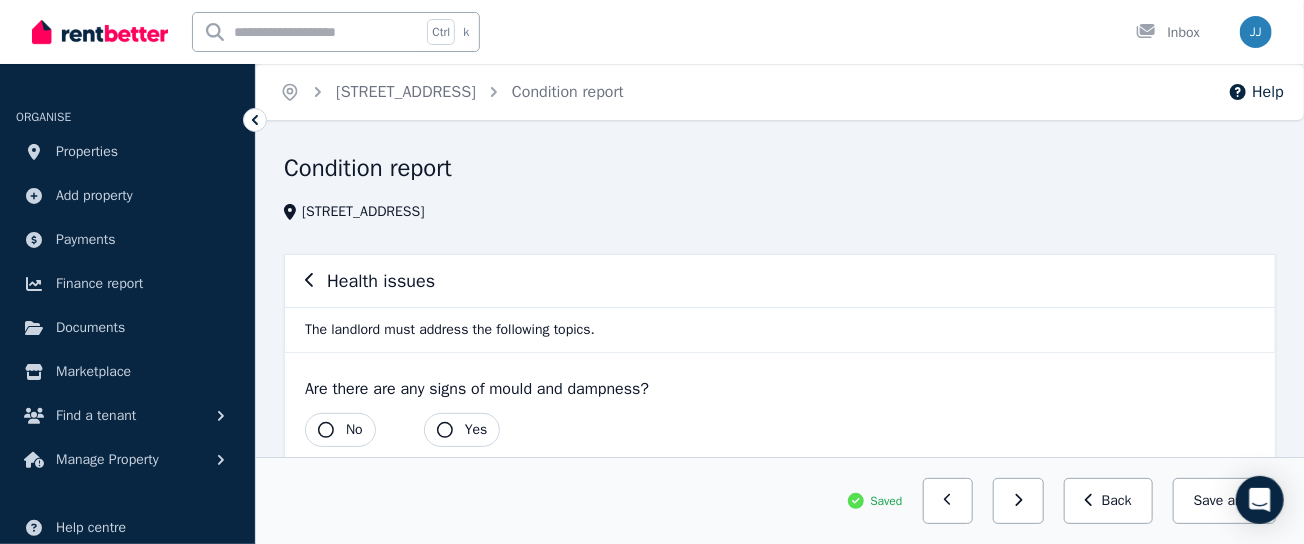 scroll, scrollTop: 125, scrollLeft: 0, axis: vertical 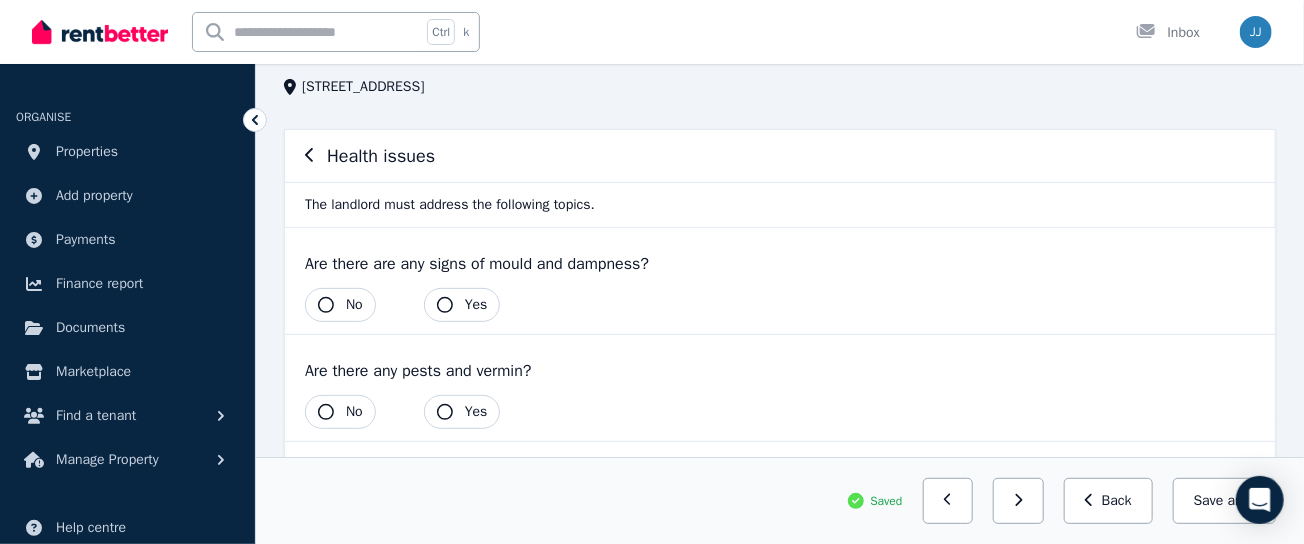 click on "Yes" at bounding box center (462, 305) 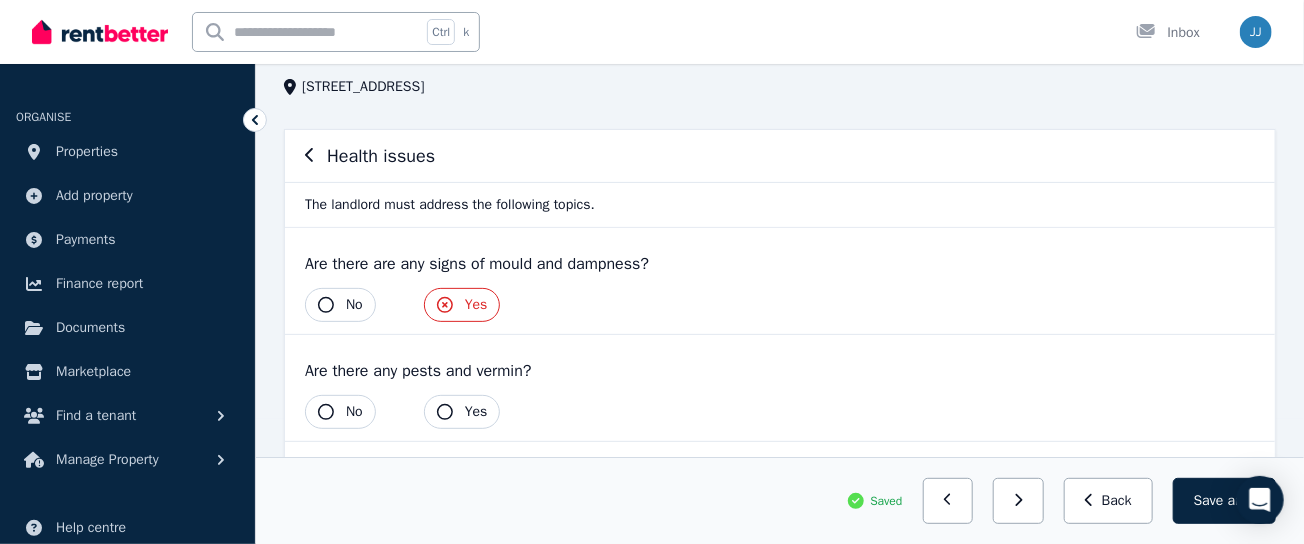 scroll, scrollTop: 208, scrollLeft: 0, axis: vertical 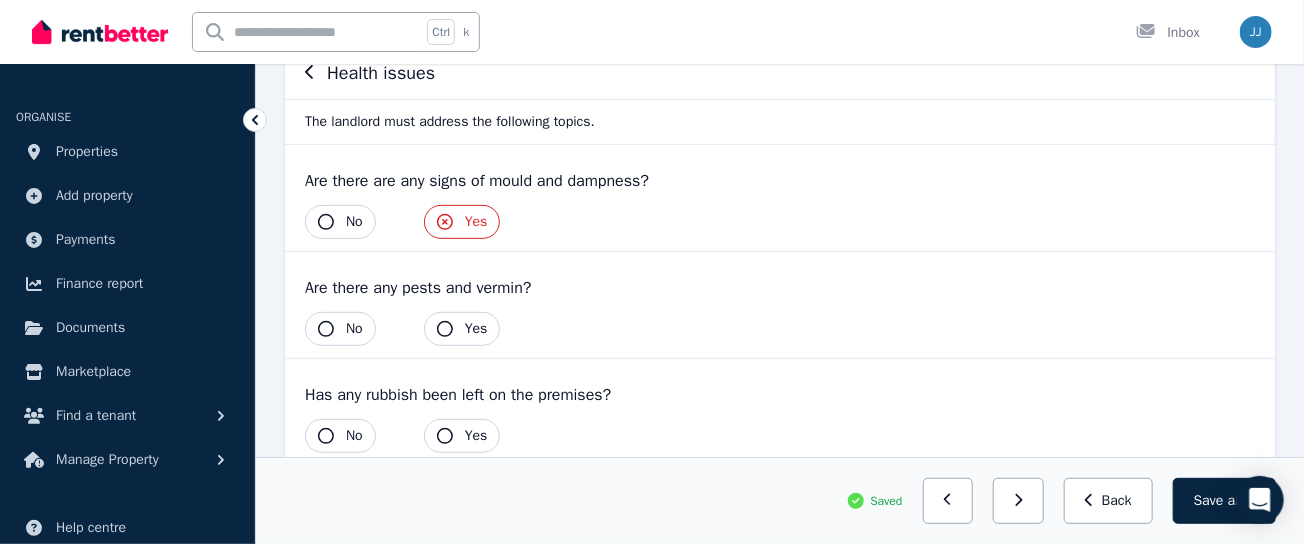 click on "Yes" at bounding box center (462, 222) 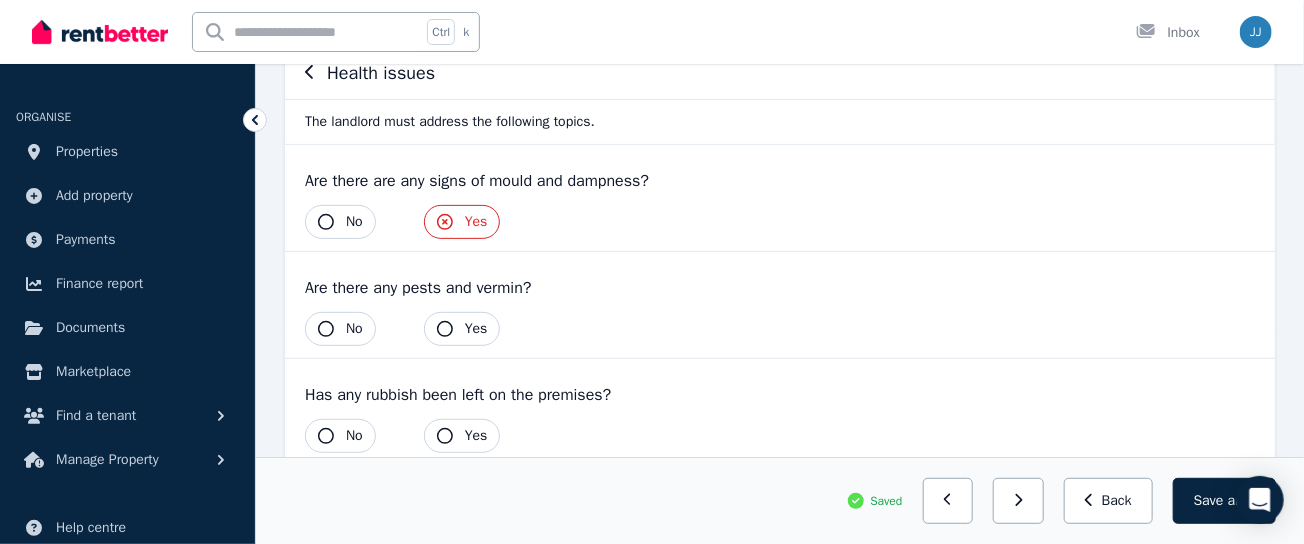 click 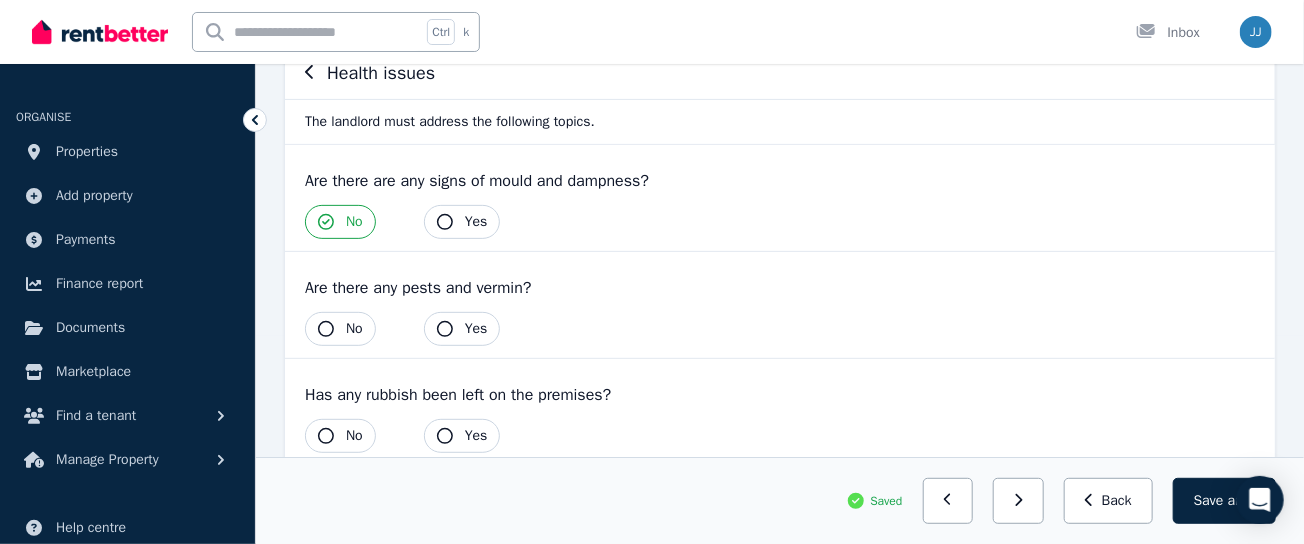 click on "No" at bounding box center [340, 329] 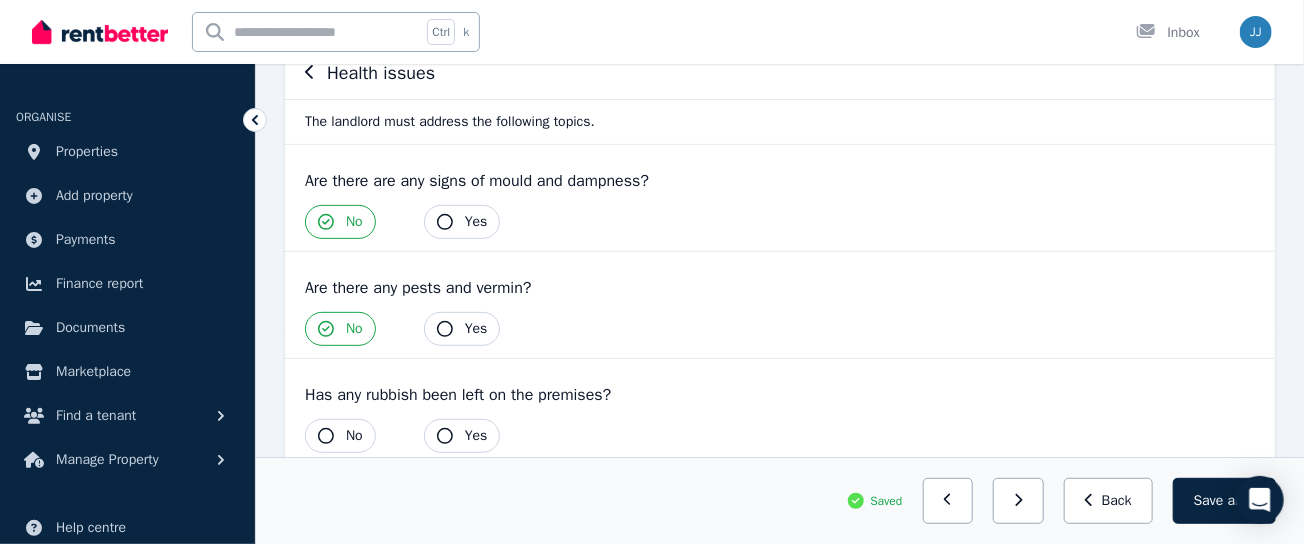 scroll, scrollTop: 284, scrollLeft: 0, axis: vertical 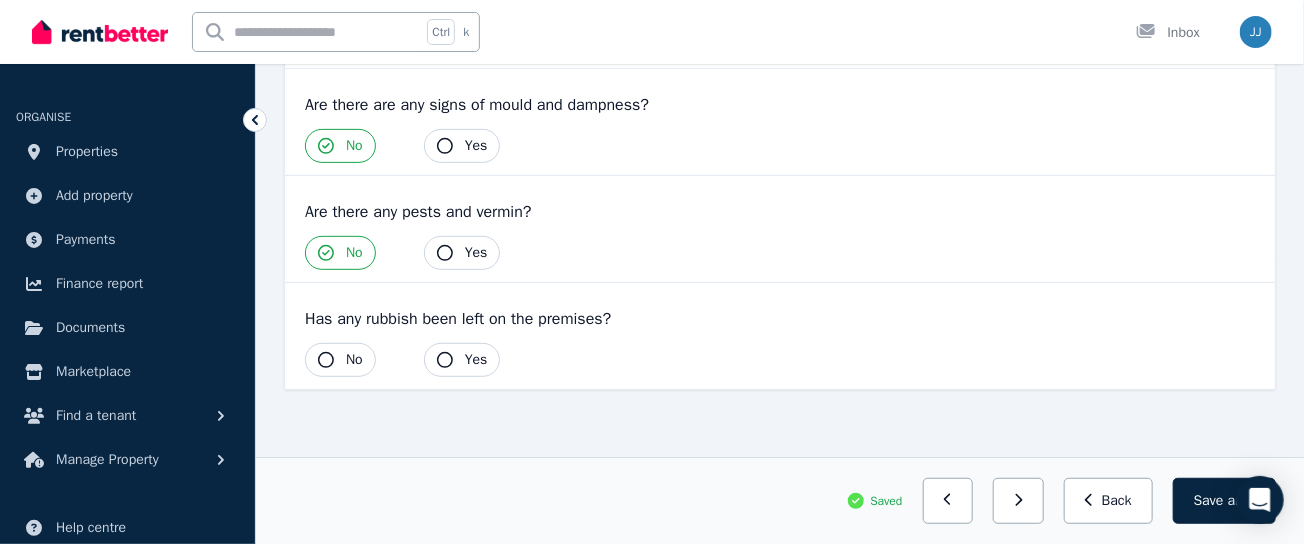 click on "No" at bounding box center (354, 360) 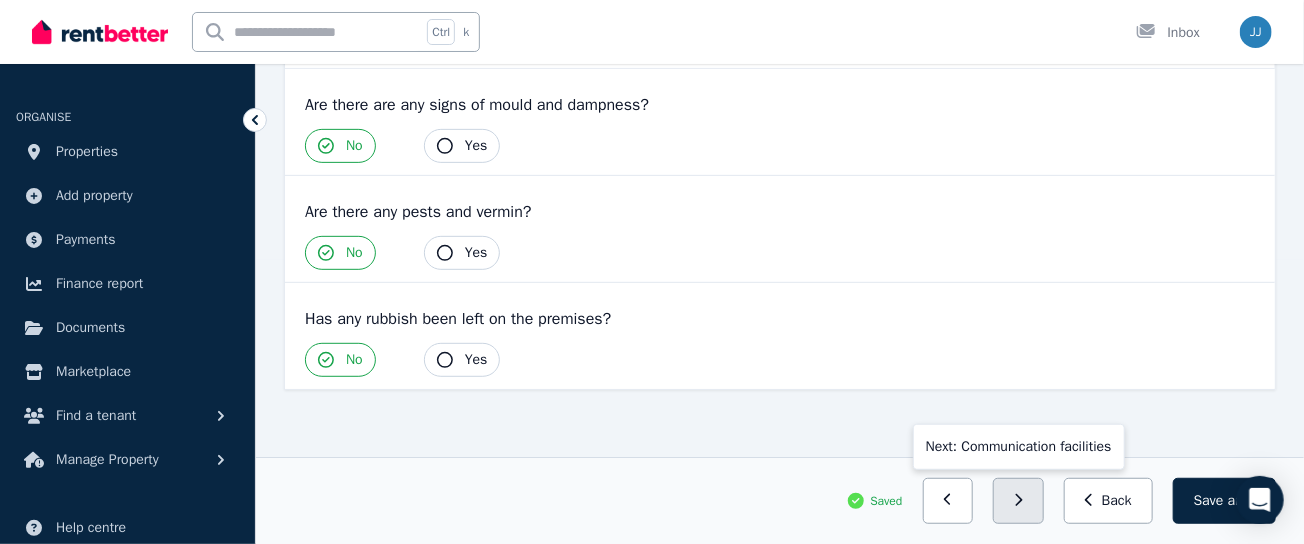 click at bounding box center [1018, 501] 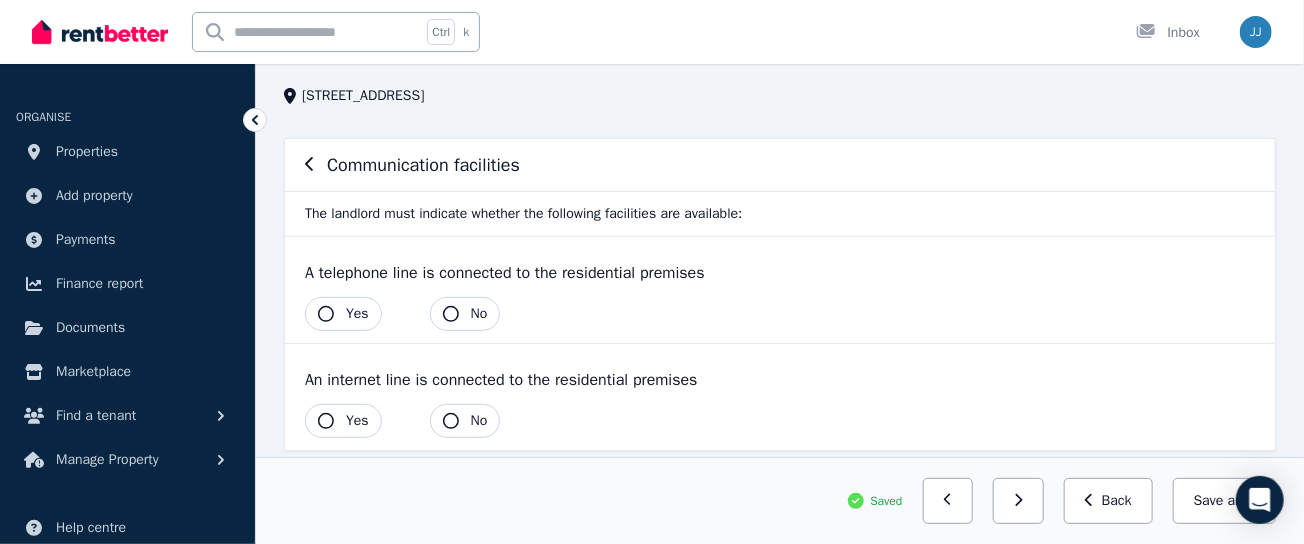 scroll, scrollTop: 158, scrollLeft: 0, axis: vertical 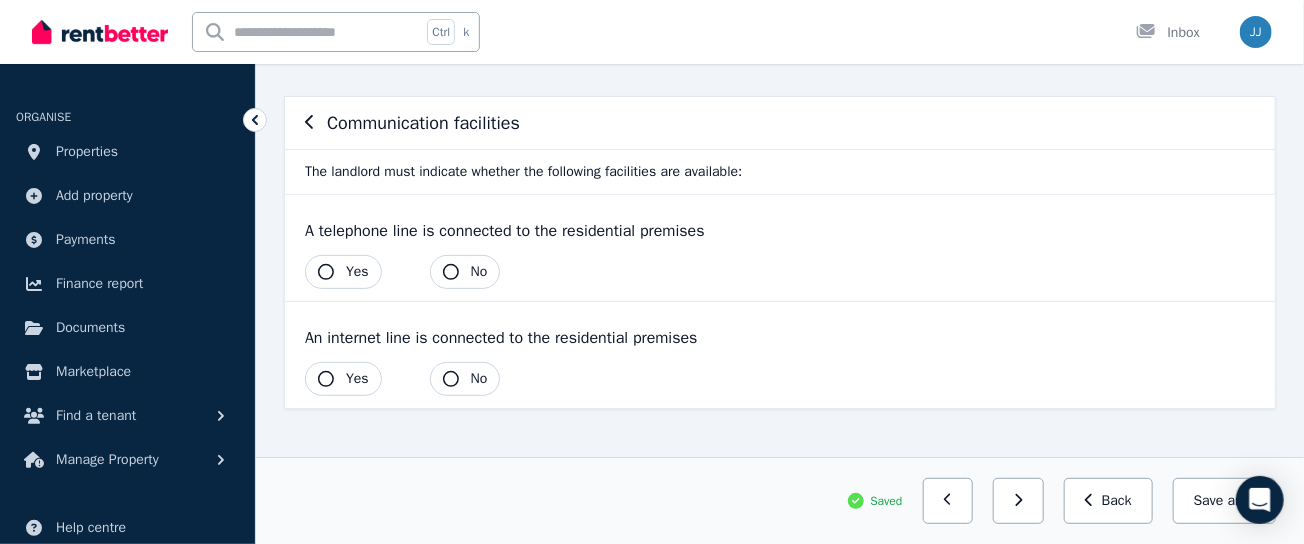click on "Yes" at bounding box center [343, 272] 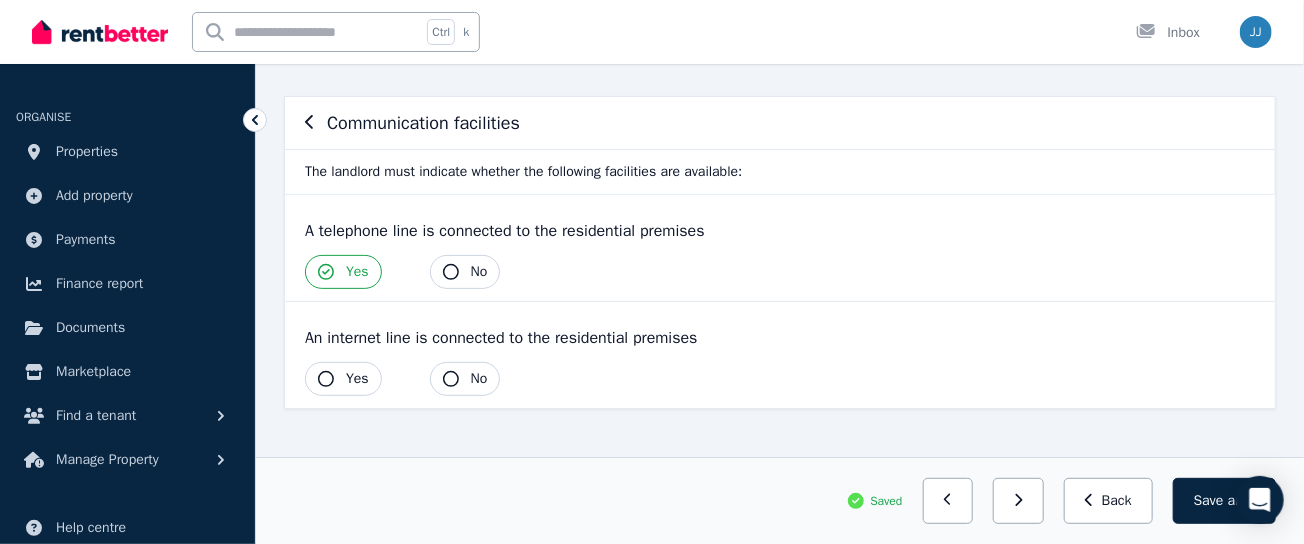 scroll, scrollTop: 178, scrollLeft: 0, axis: vertical 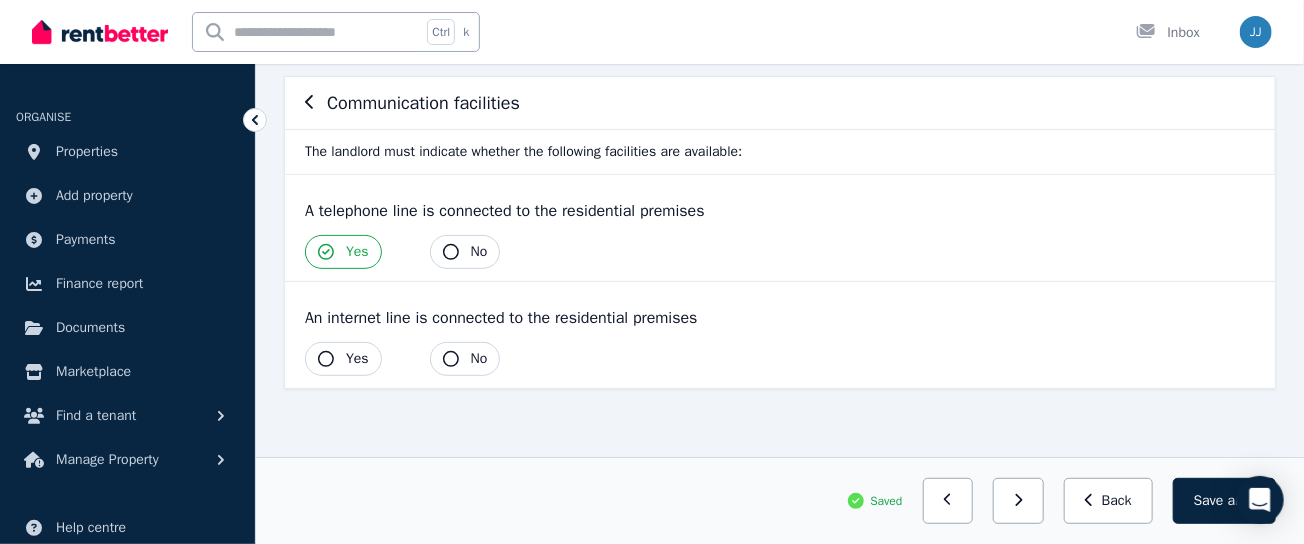 click on "Yes" at bounding box center (357, 359) 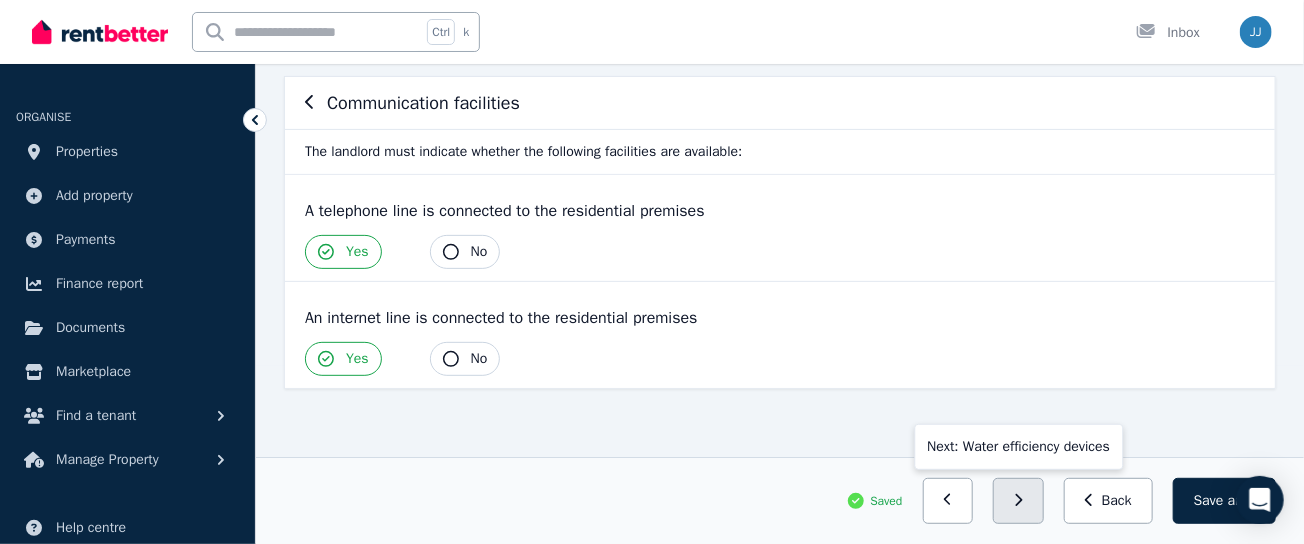 click 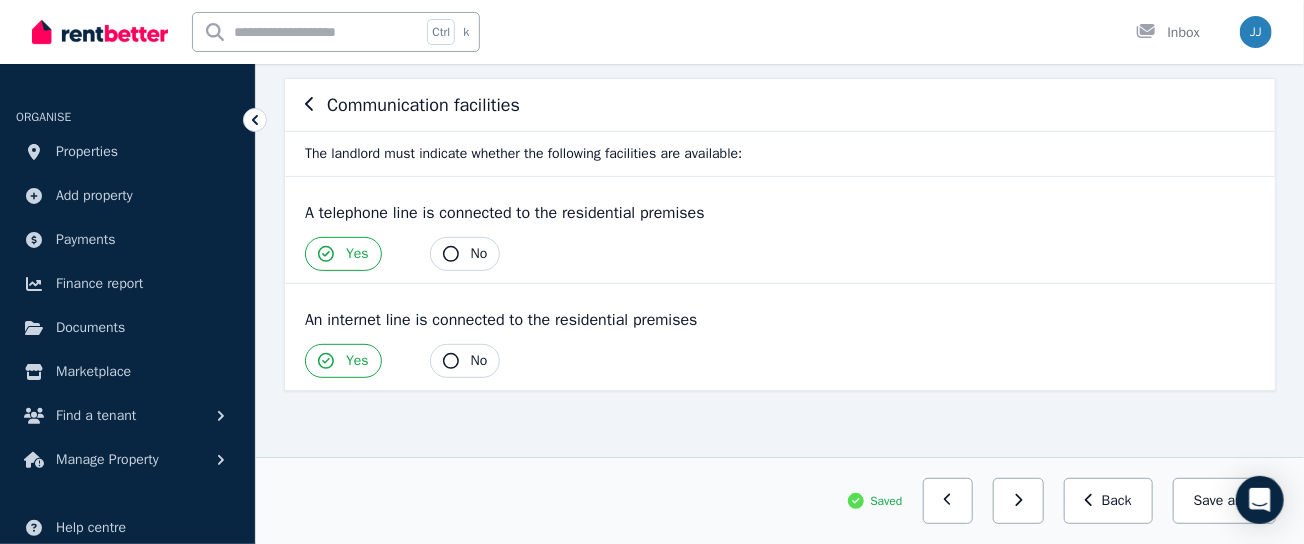 scroll, scrollTop: 178, scrollLeft: 0, axis: vertical 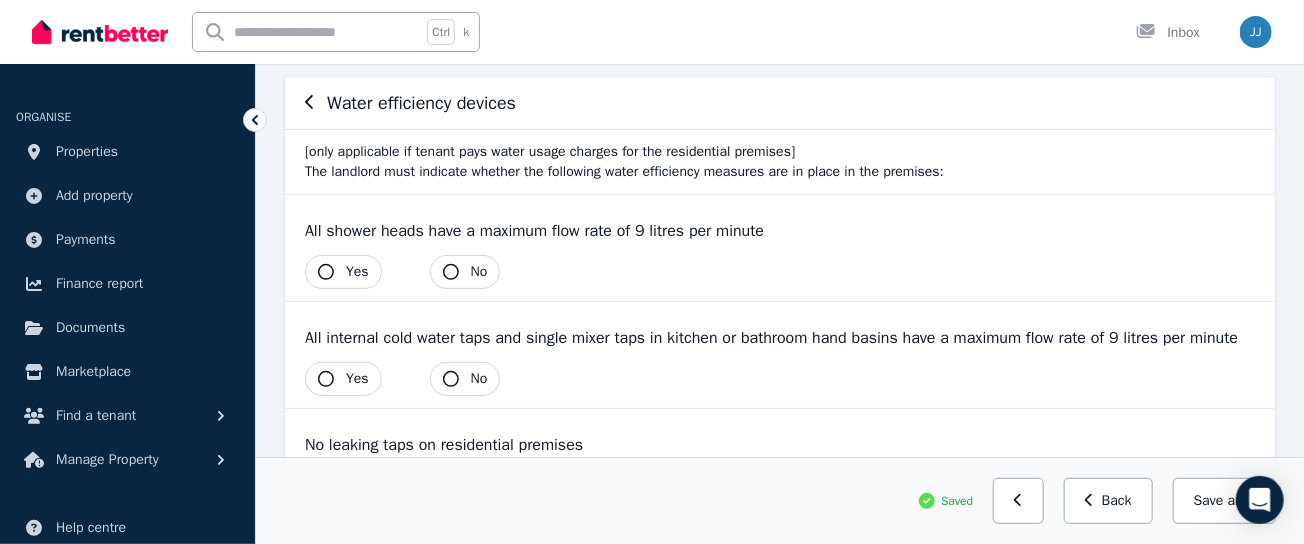 click 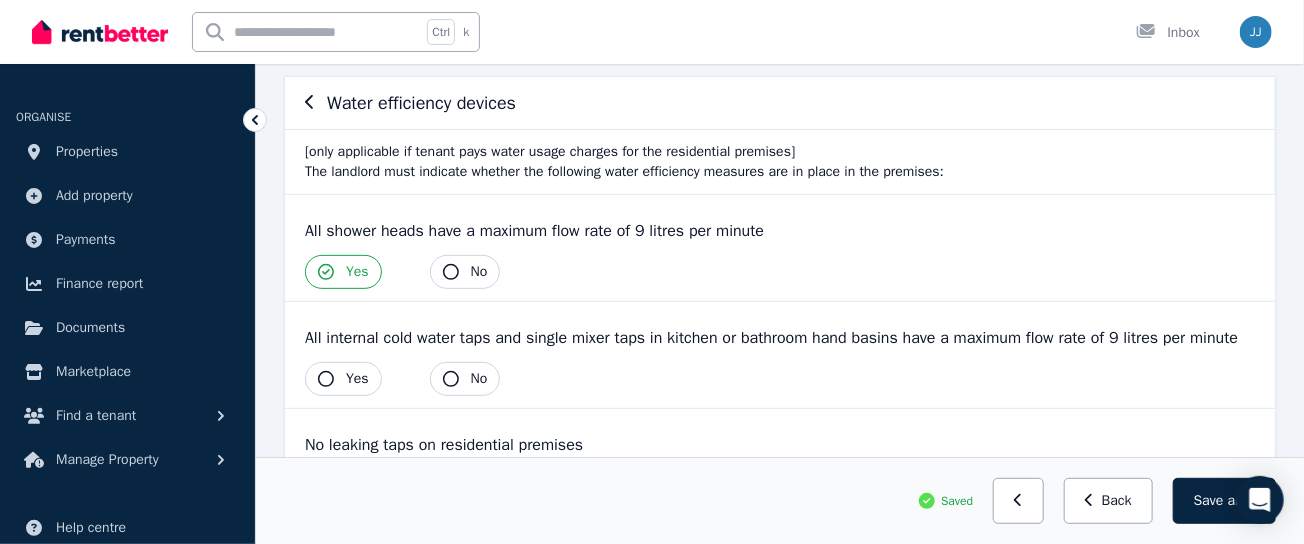 click on "Yes" at bounding box center [343, 379] 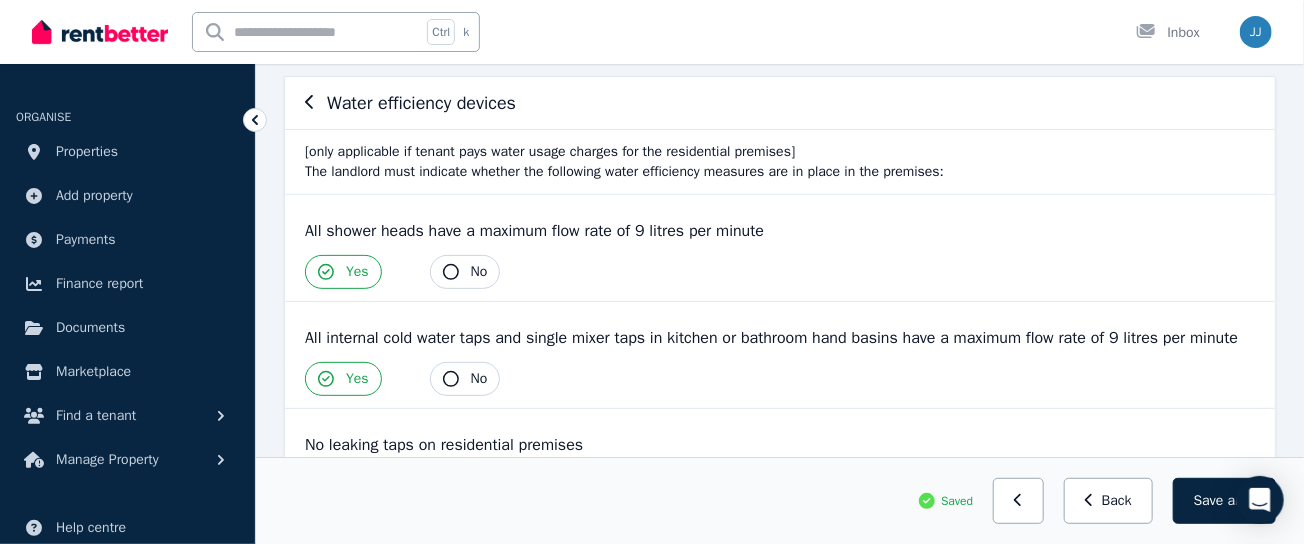 scroll, scrollTop: 261, scrollLeft: 0, axis: vertical 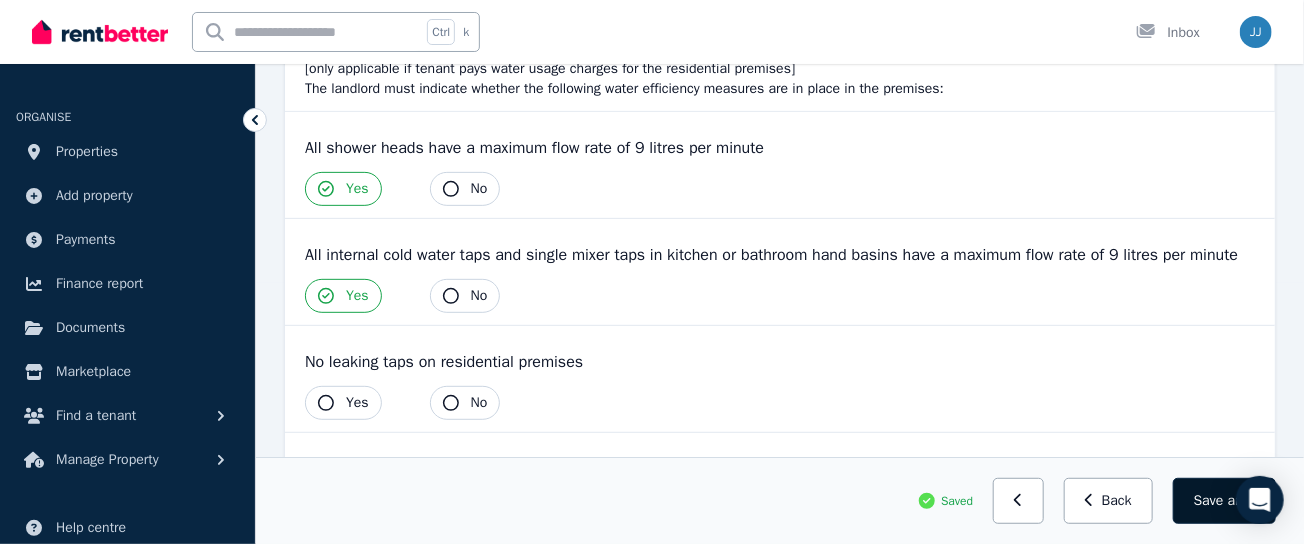 click on "Save   area" at bounding box center [1224, 501] 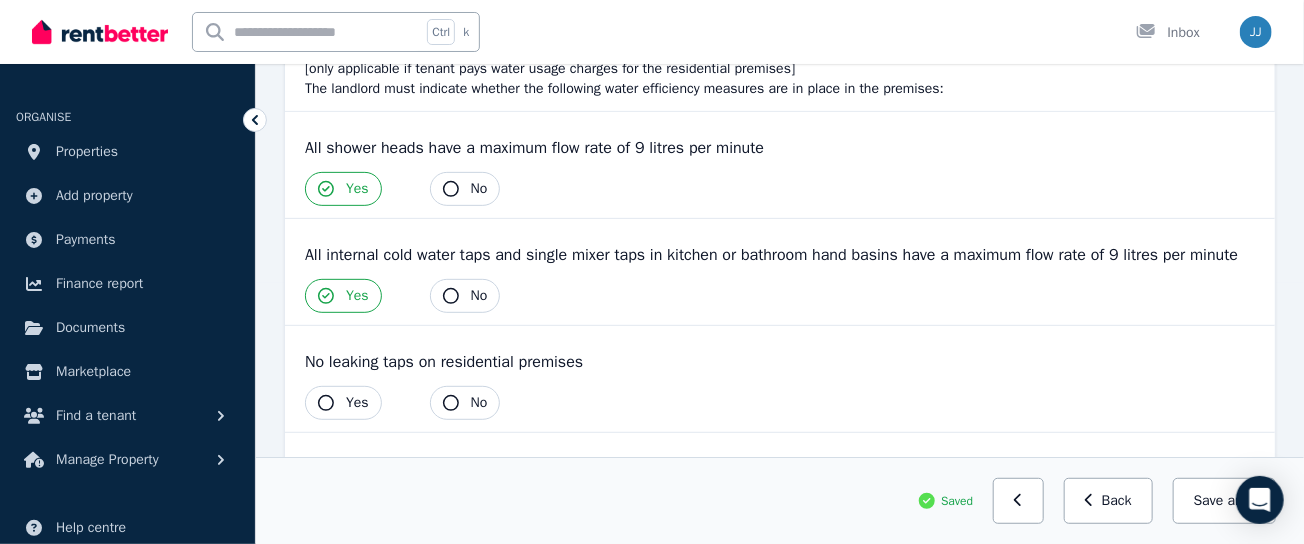 click 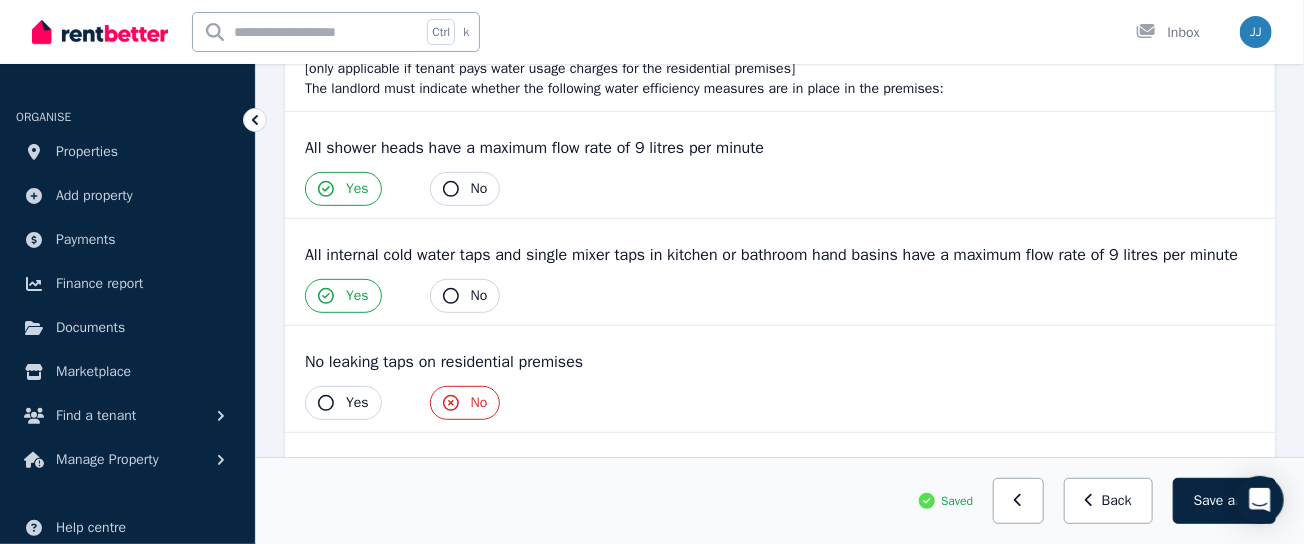 click 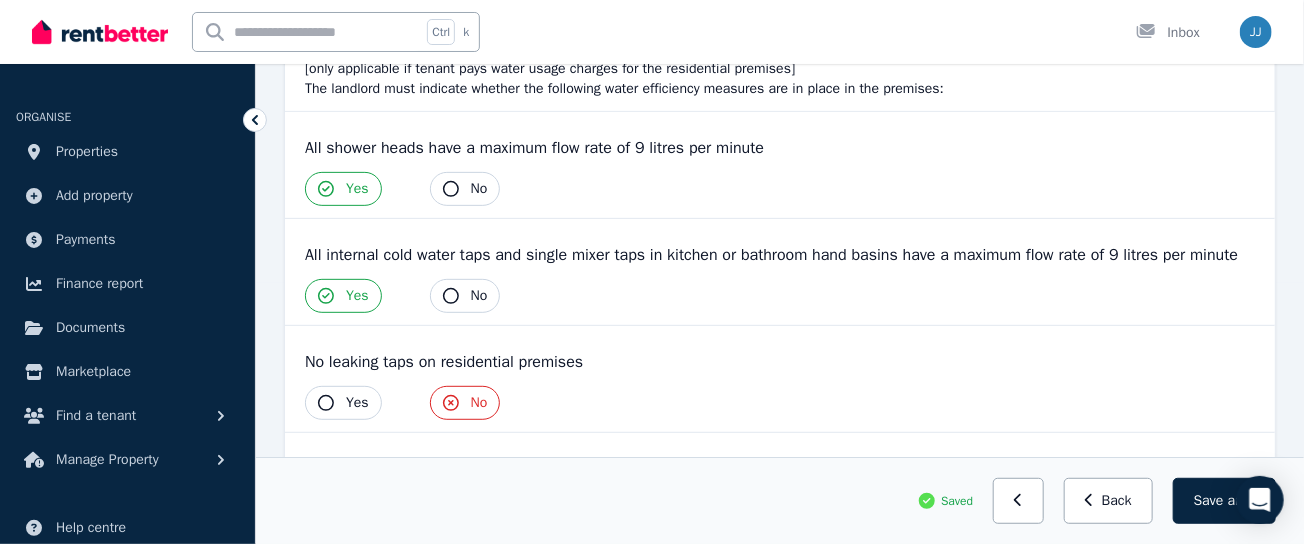 click 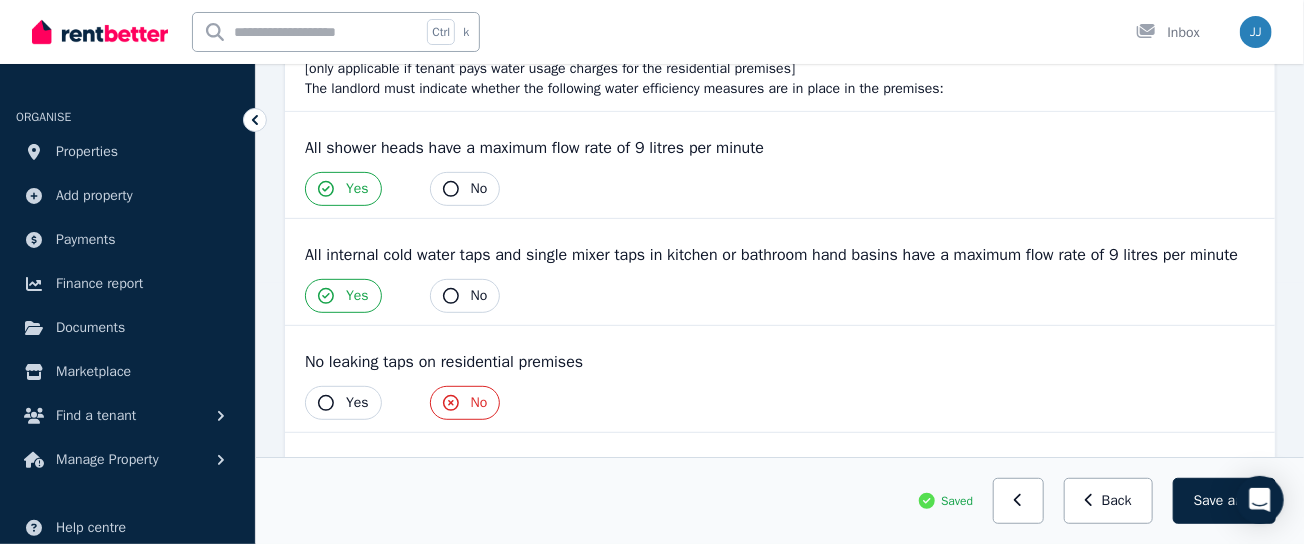 click on "Saved Previous: Communication facilities Back Save   area" at bounding box center (780, 501) 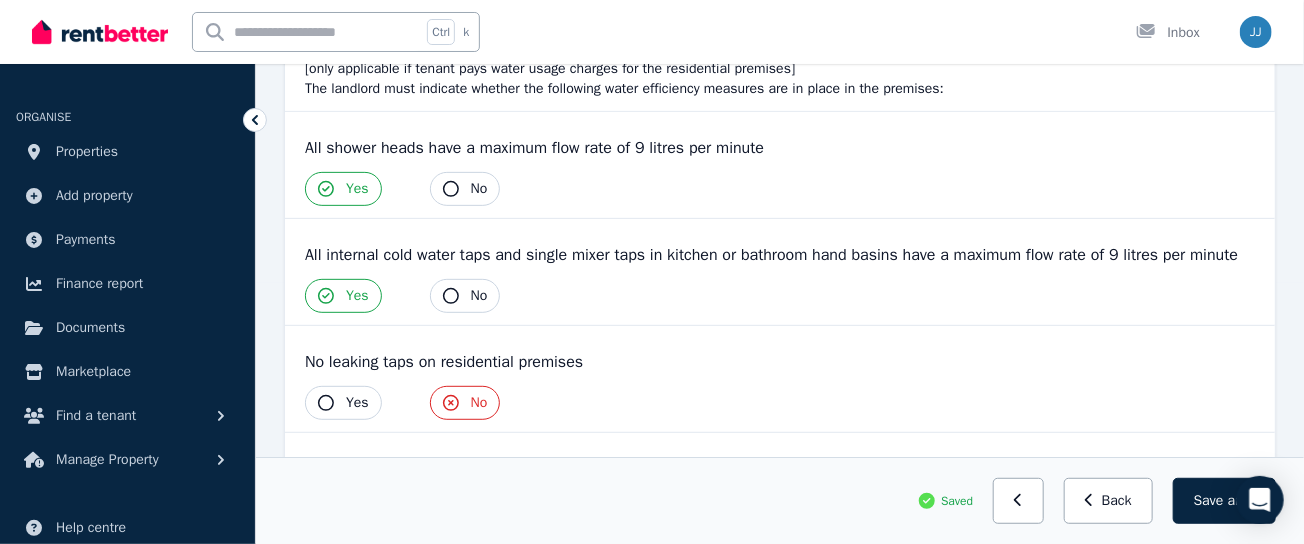 click on "No leaking taps on residential premises Yes No" at bounding box center (780, 379) 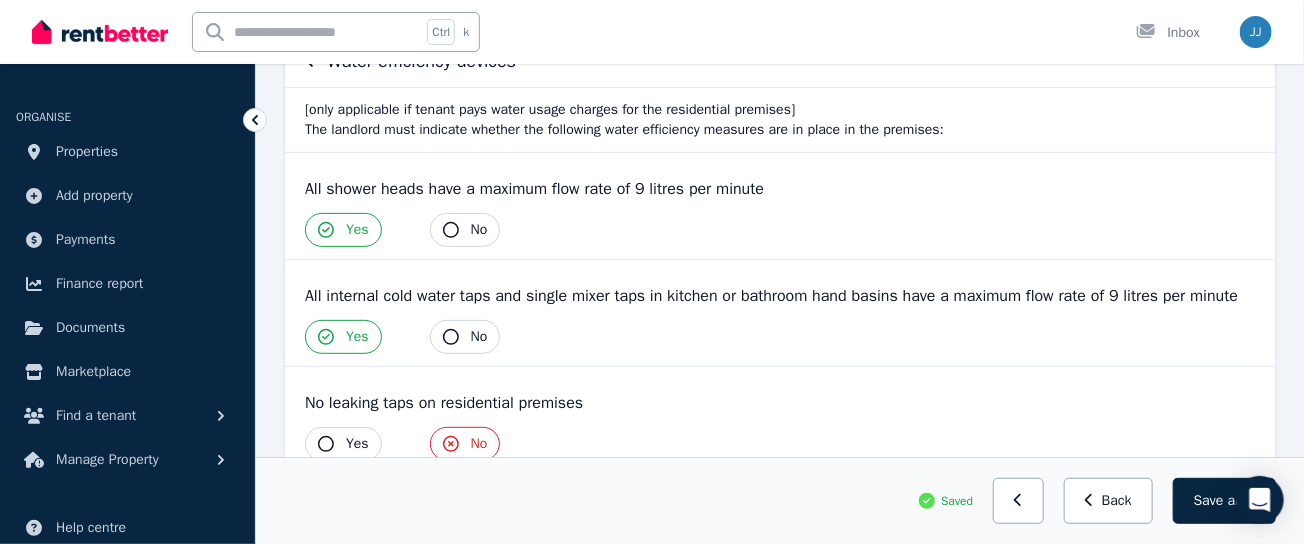 scroll, scrollTop: 261, scrollLeft: 0, axis: vertical 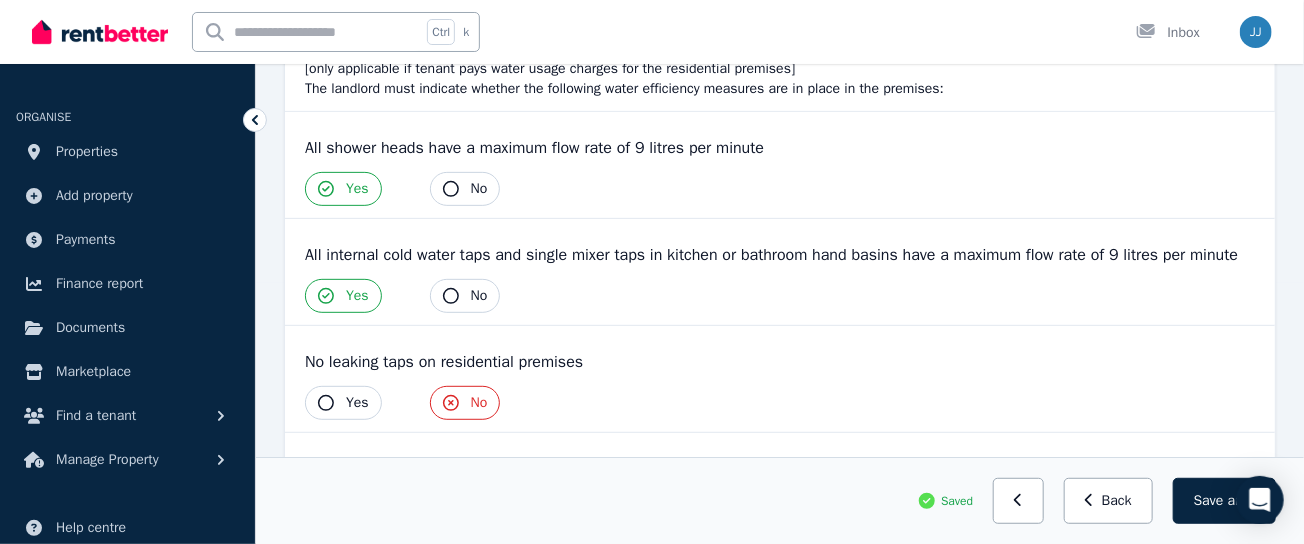 click 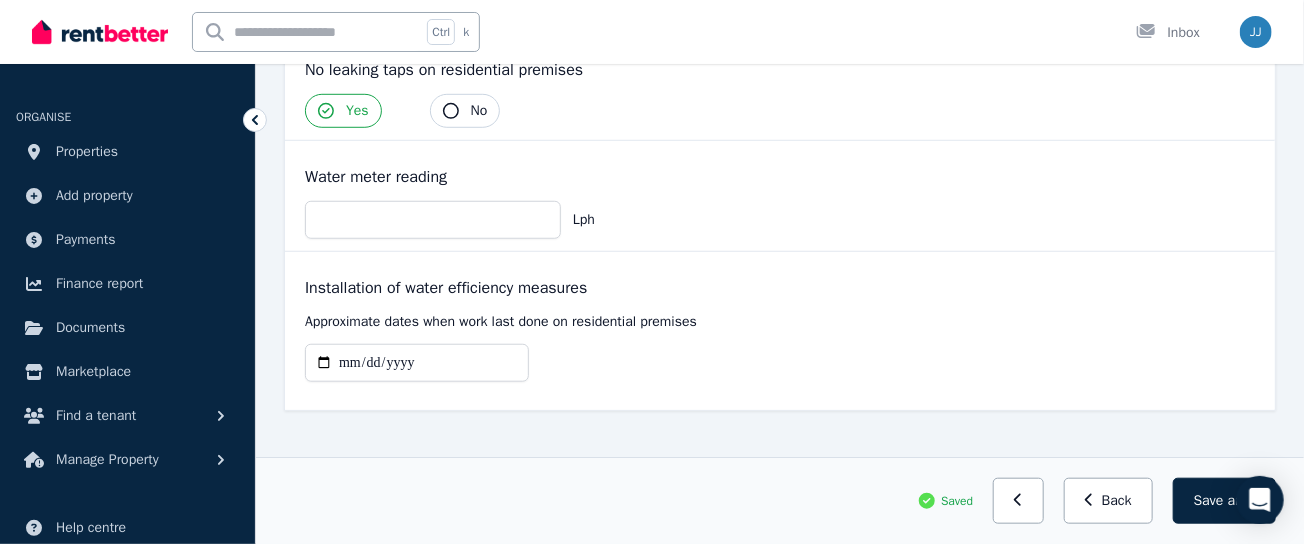 scroll, scrollTop: 596, scrollLeft: 0, axis: vertical 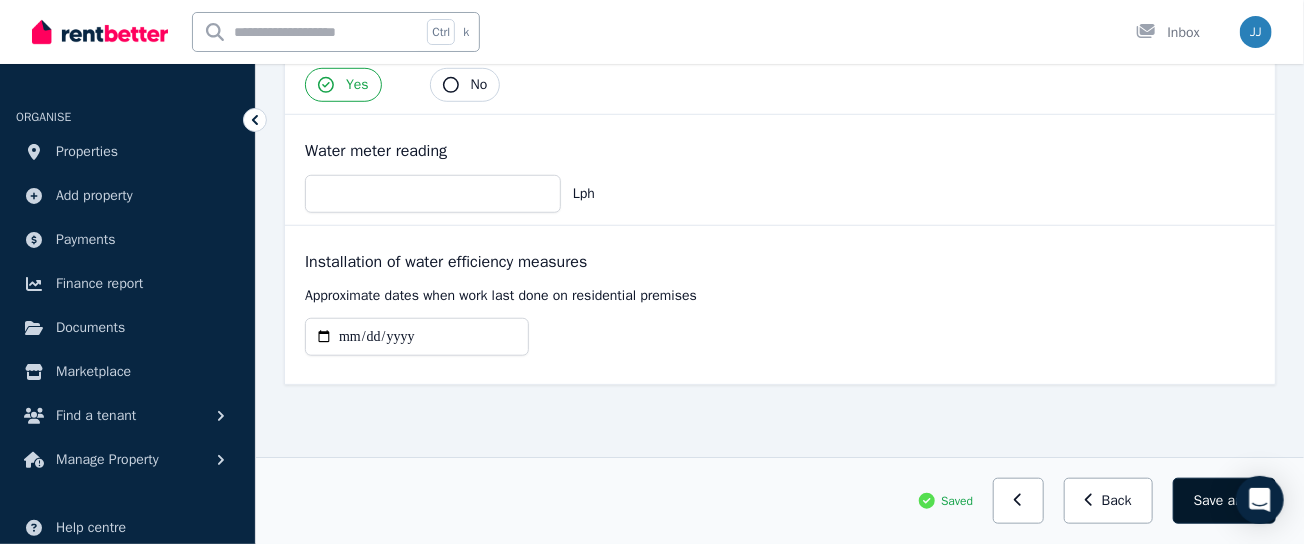 click on "Save   area" at bounding box center [1224, 501] 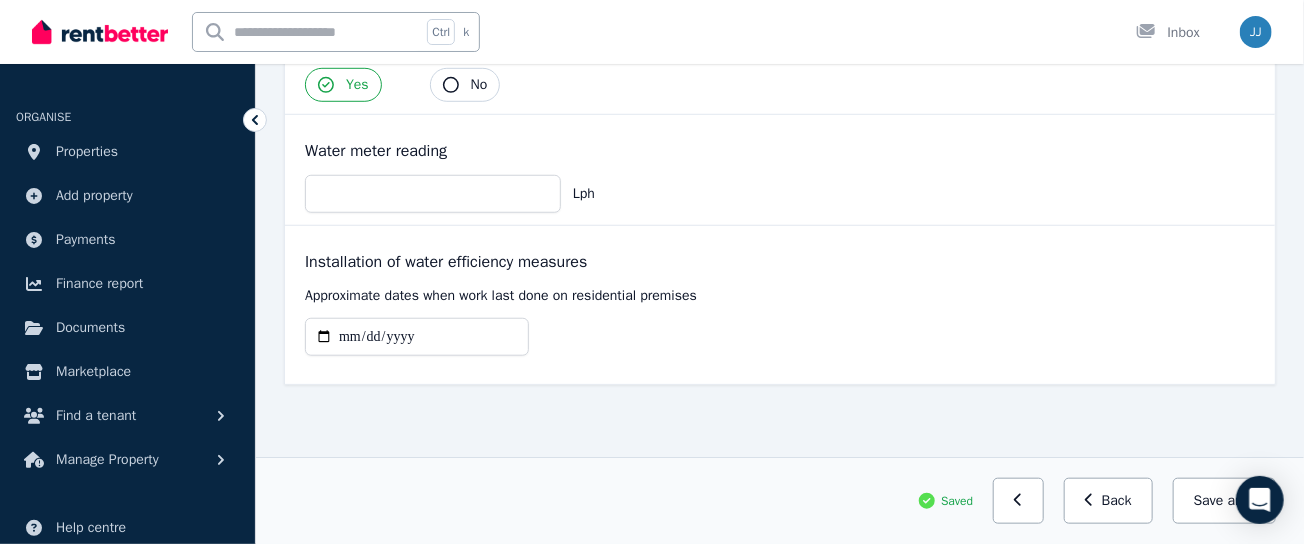 scroll, scrollTop: 471, scrollLeft: 0, axis: vertical 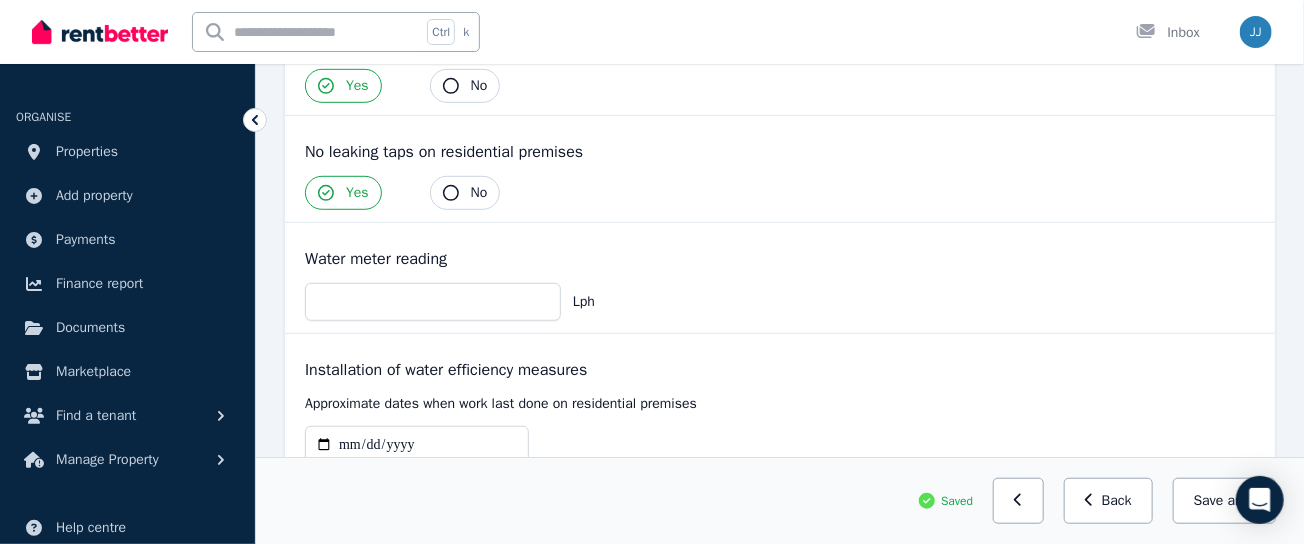 click on "No" at bounding box center [465, 193] 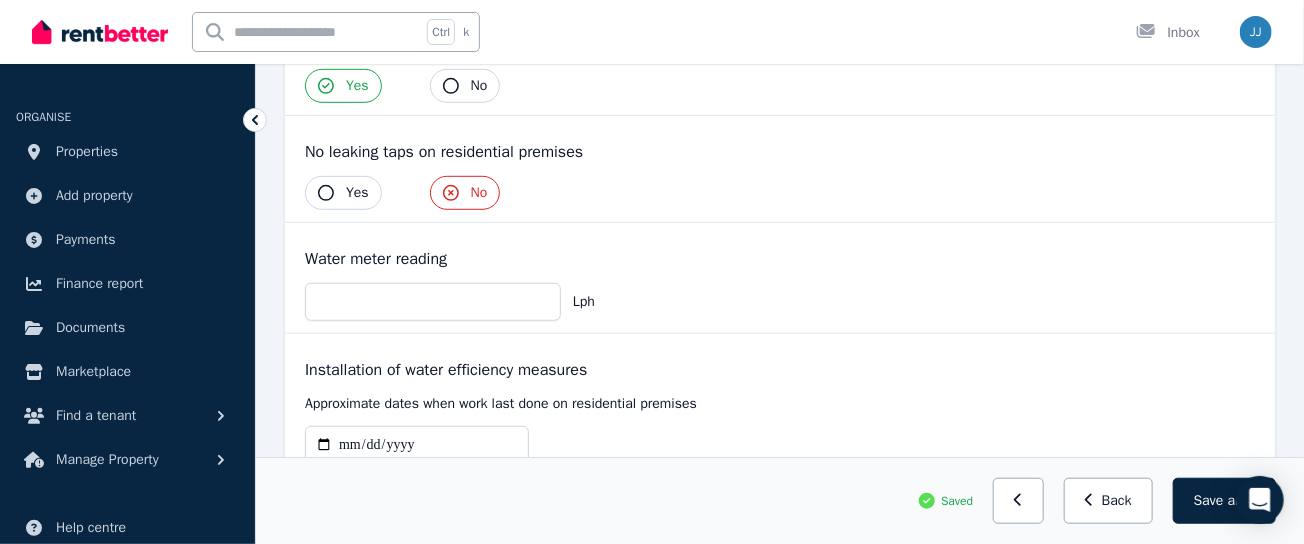 scroll, scrollTop: 596, scrollLeft: 0, axis: vertical 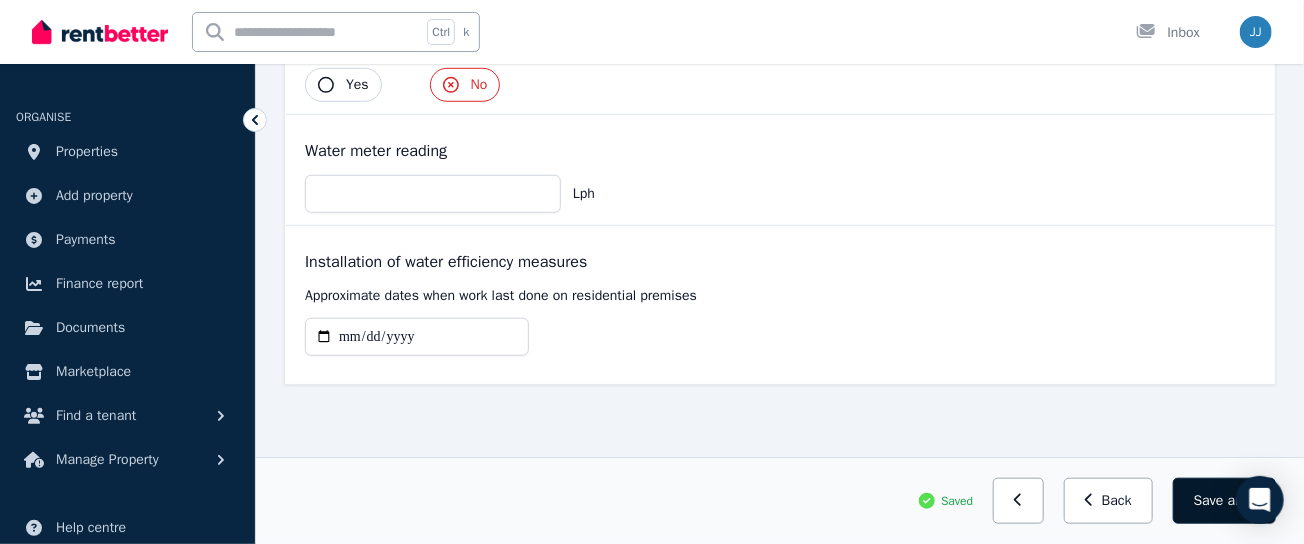 click on "Save   area" at bounding box center (1224, 501) 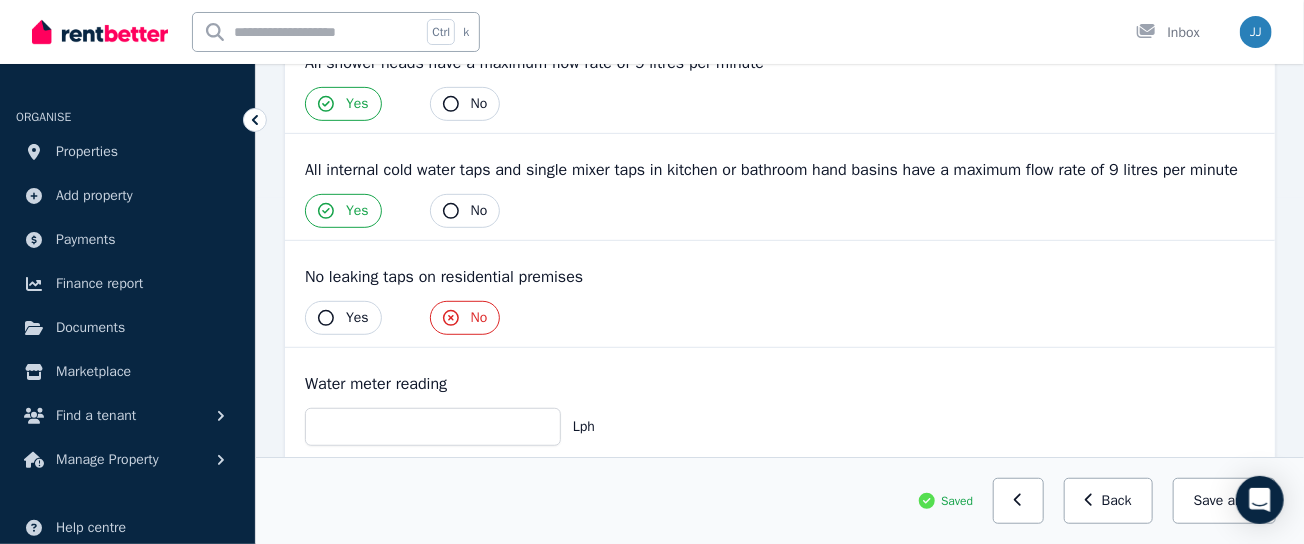 scroll, scrollTop: 263, scrollLeft: 0, axis: vertical 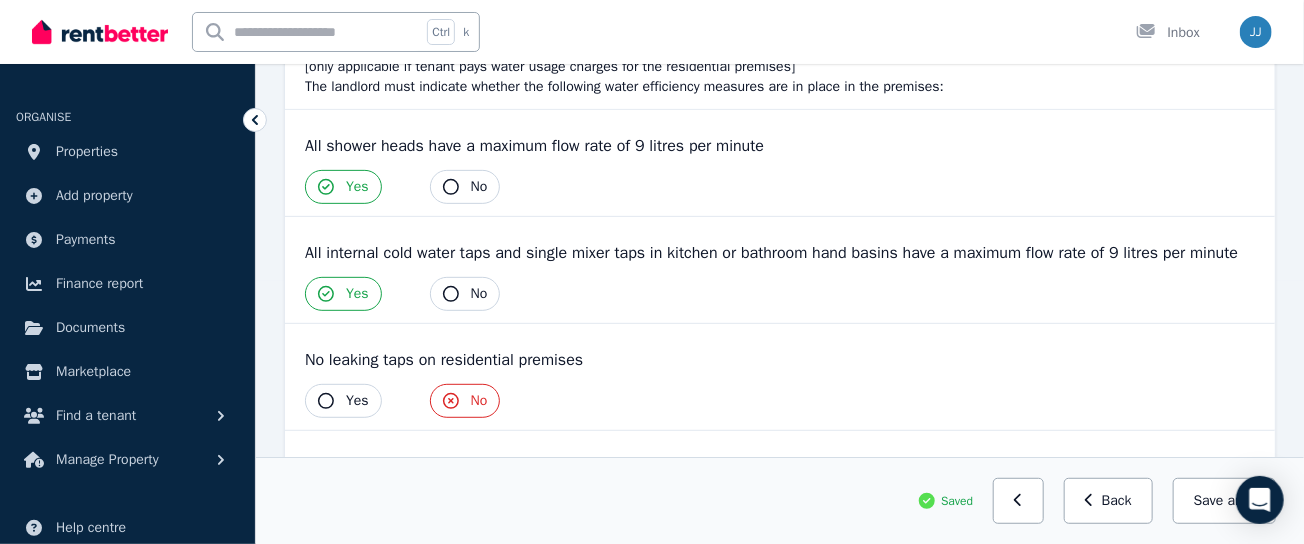 click on "No" at bounding box center (465, 401) 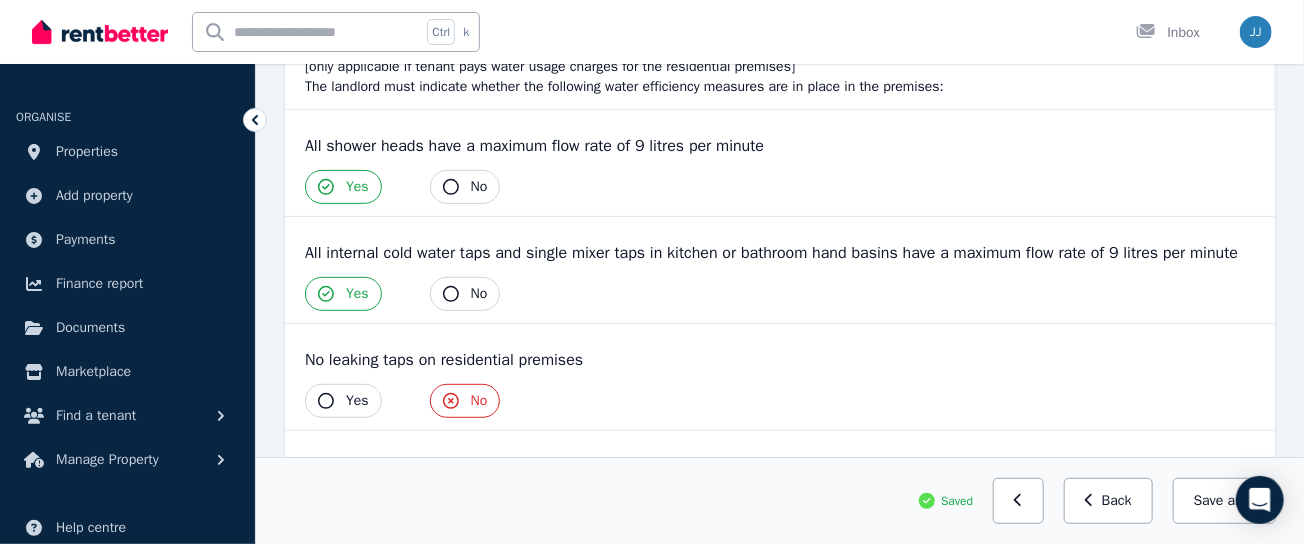 scroll, scrollTop: 305, scrollLeft: 0, axis: vertical 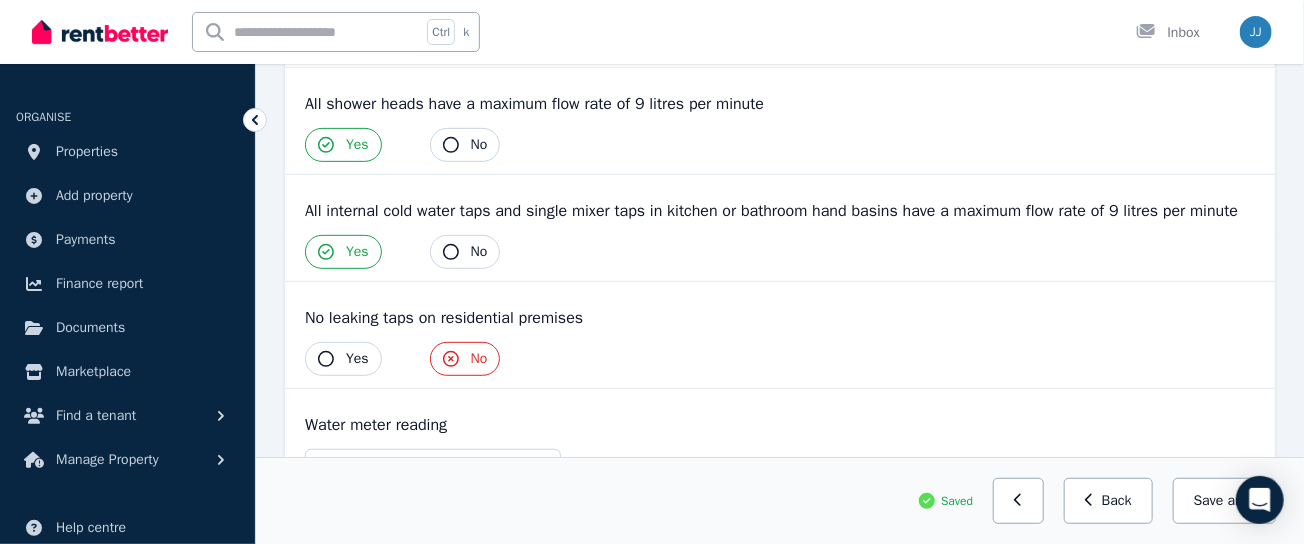 click on "No" at bounding box center [465, 359] 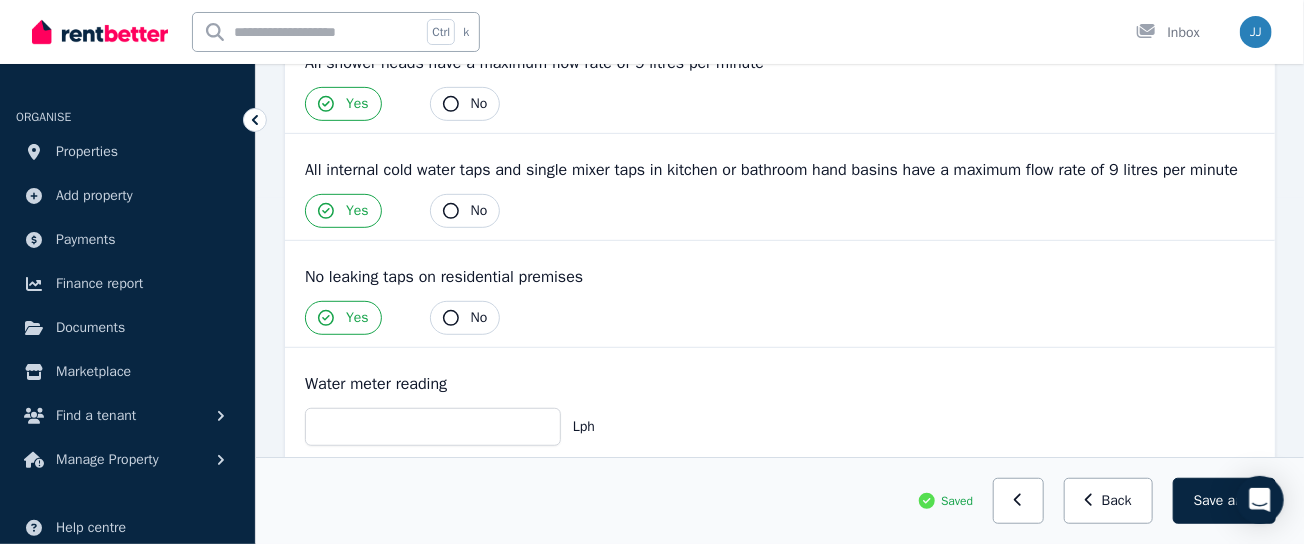 scroll, scrollTop: 429, scrollLeft: 0, axis: vertical 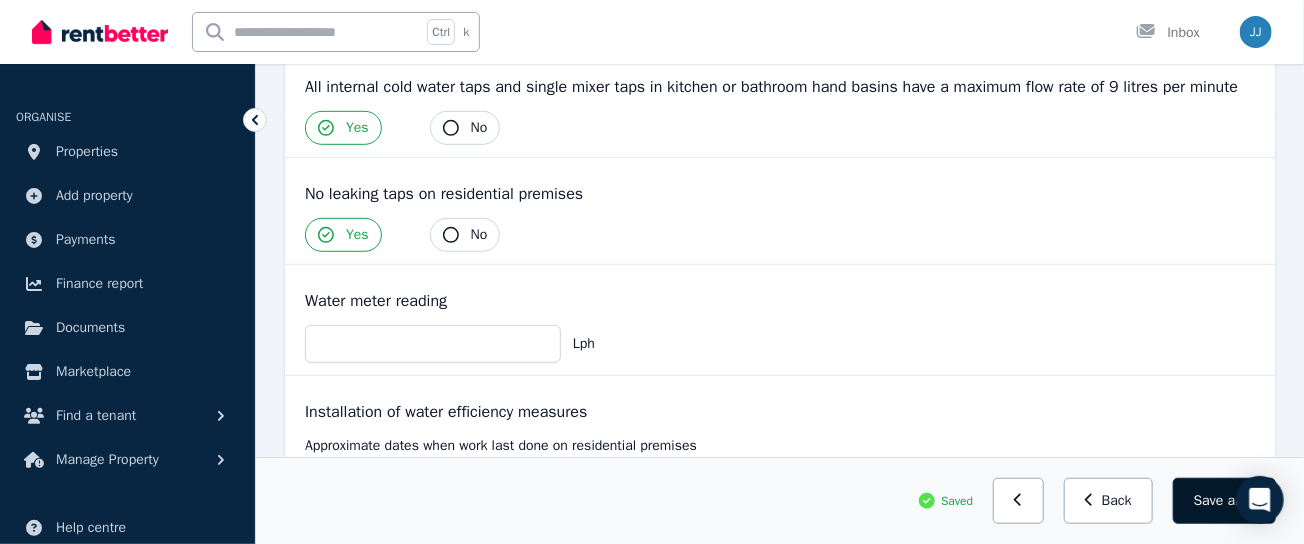 click on "Save   area" at bounding box center (1224, 501) 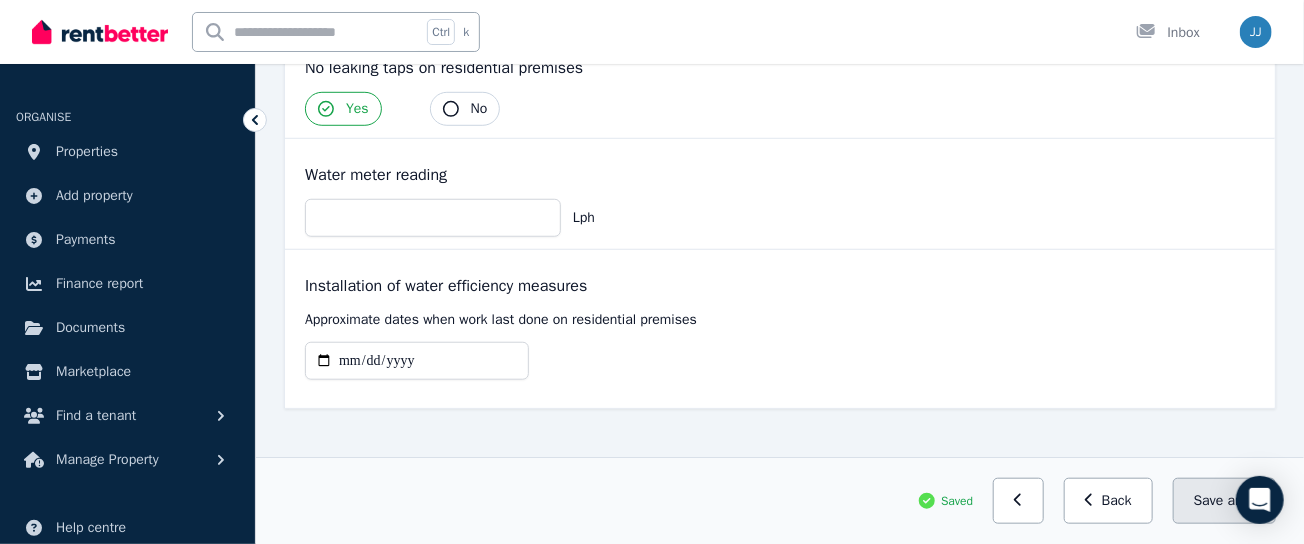 scroll, scrollTop: 596, scrollLeft: 0, axis: vertical 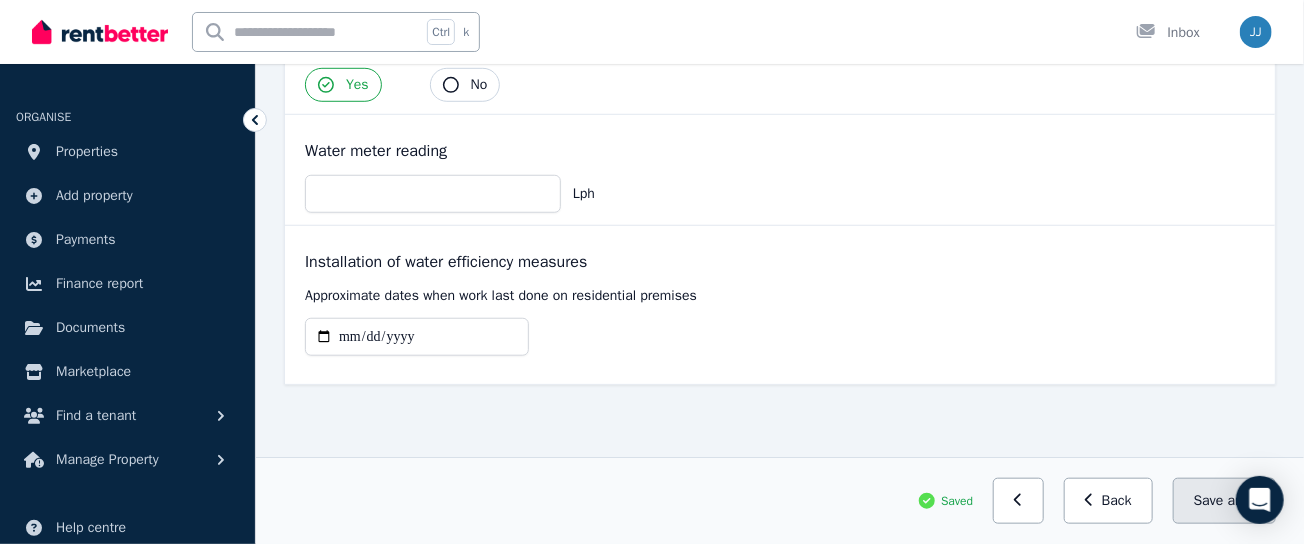 click on "Save   area" at bounding box center [1224, 501] 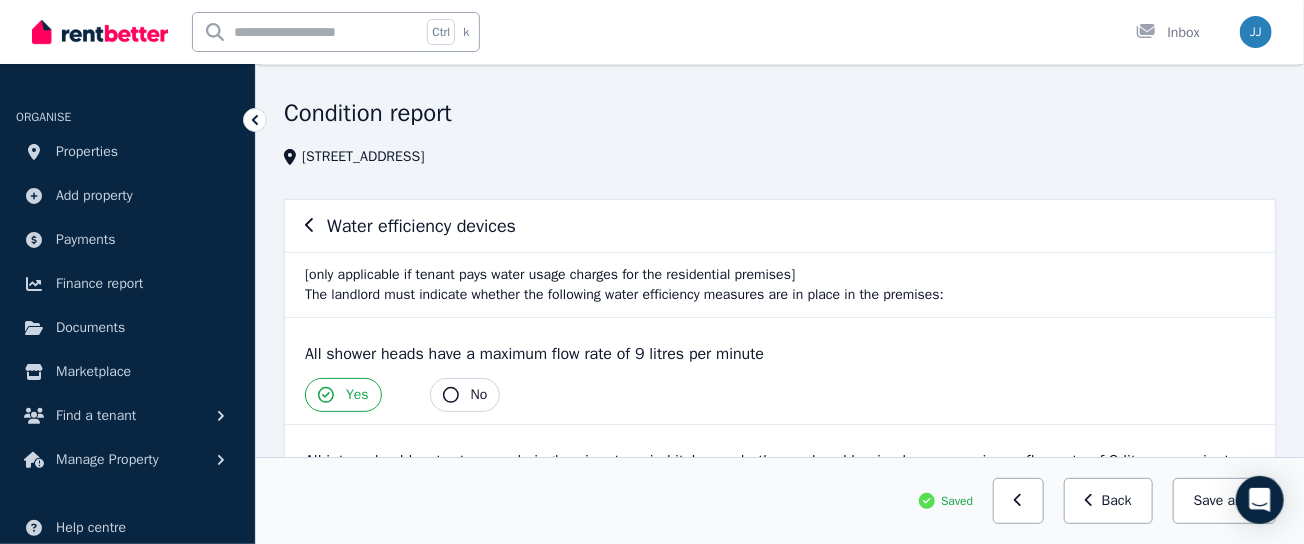 scroll, scrollTop: 0, scrollLeft: 0, axis: both 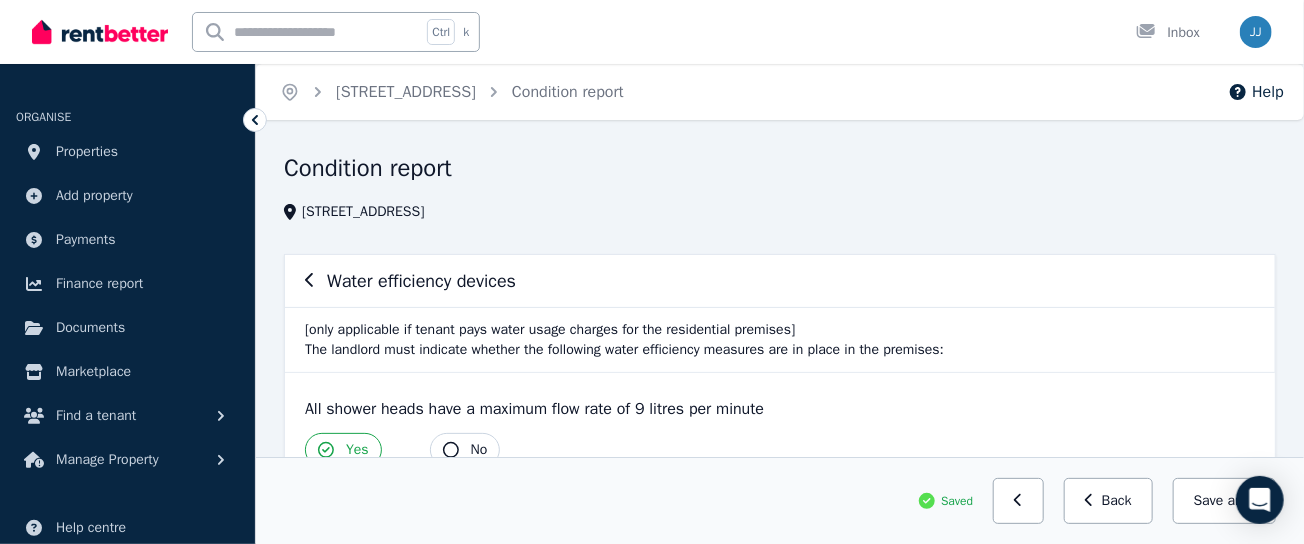 click on "Yes" at bounding box center [343, 450] 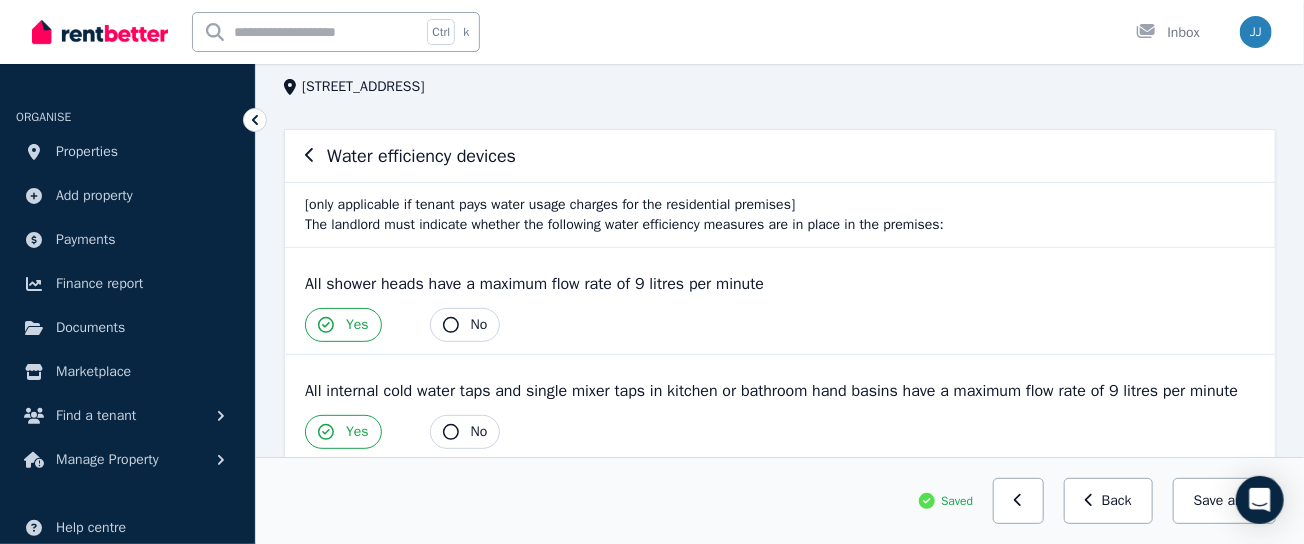 click 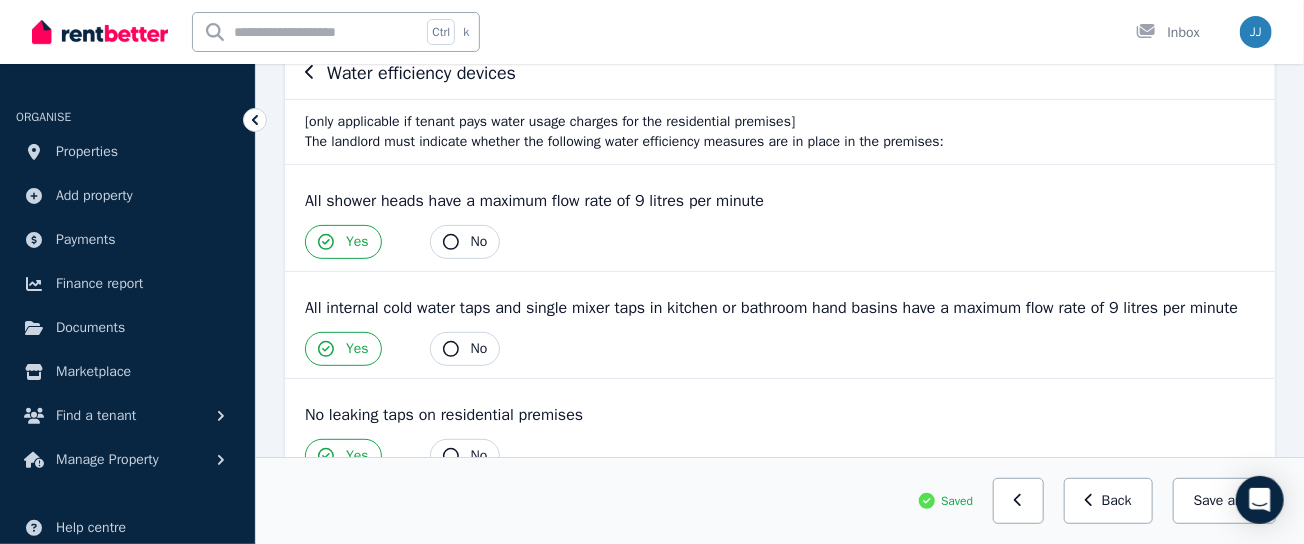 scroll, scrollTop: 42, scrollLeft: 0, axis: vertical 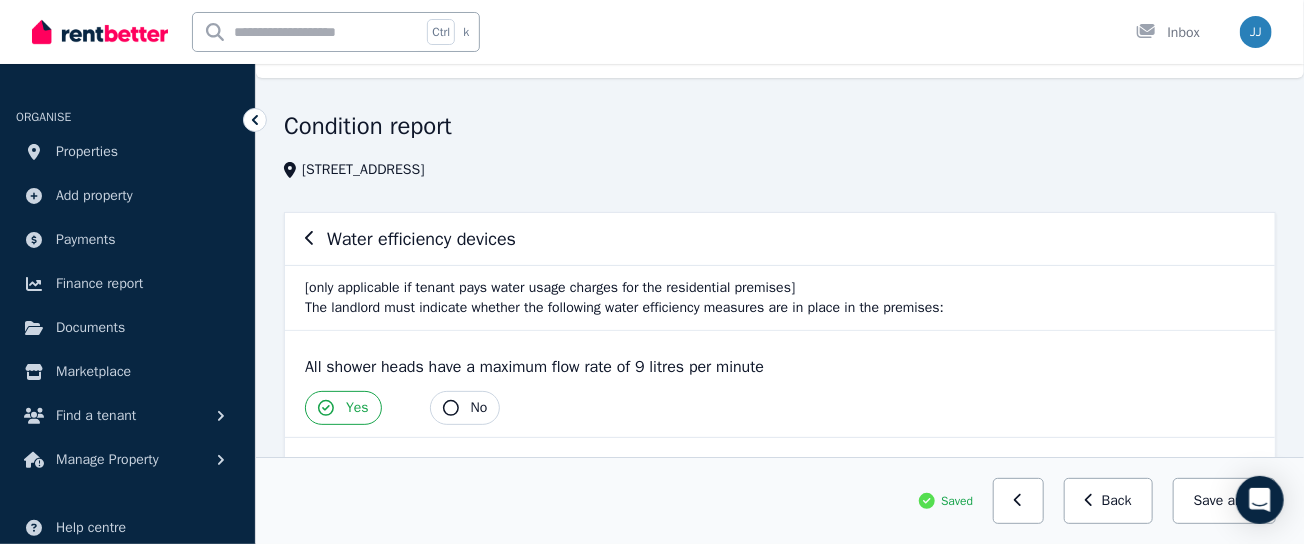click 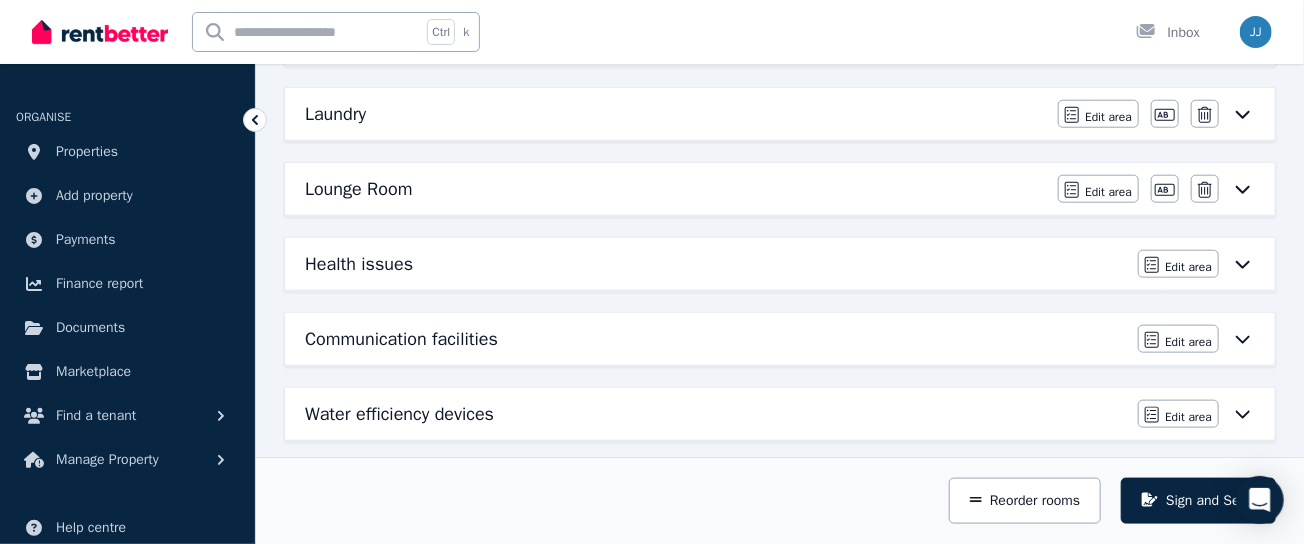 scroll, scrollTop: 800, scrollLeft: 0, axis: vertical 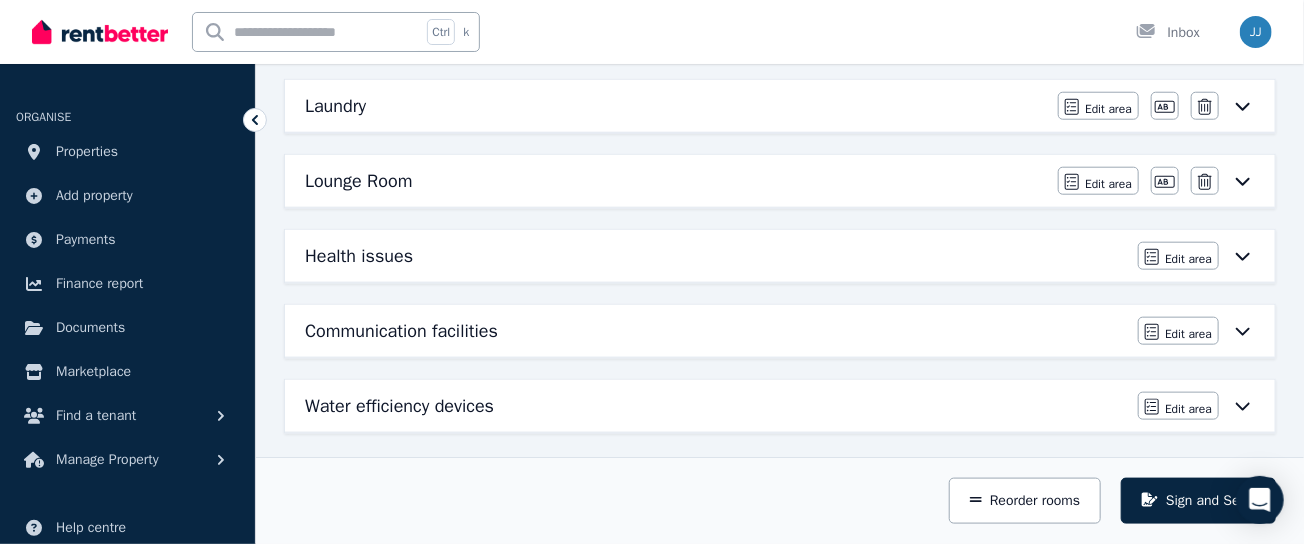click 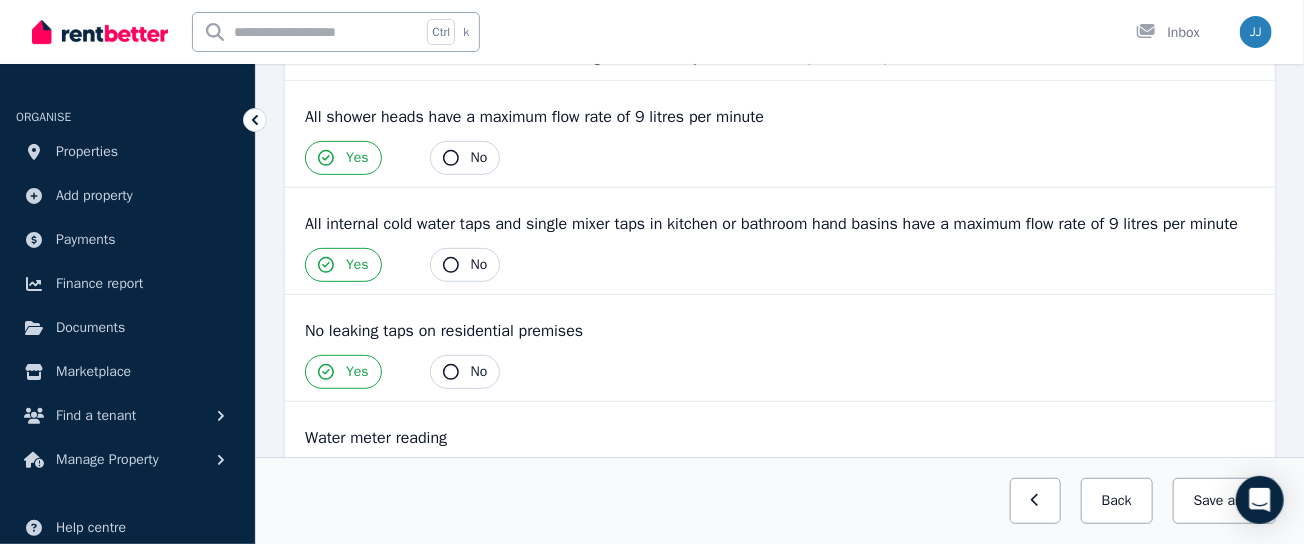 scroll, scrollTop: 333, scrollLeft: 0, axis: vertical 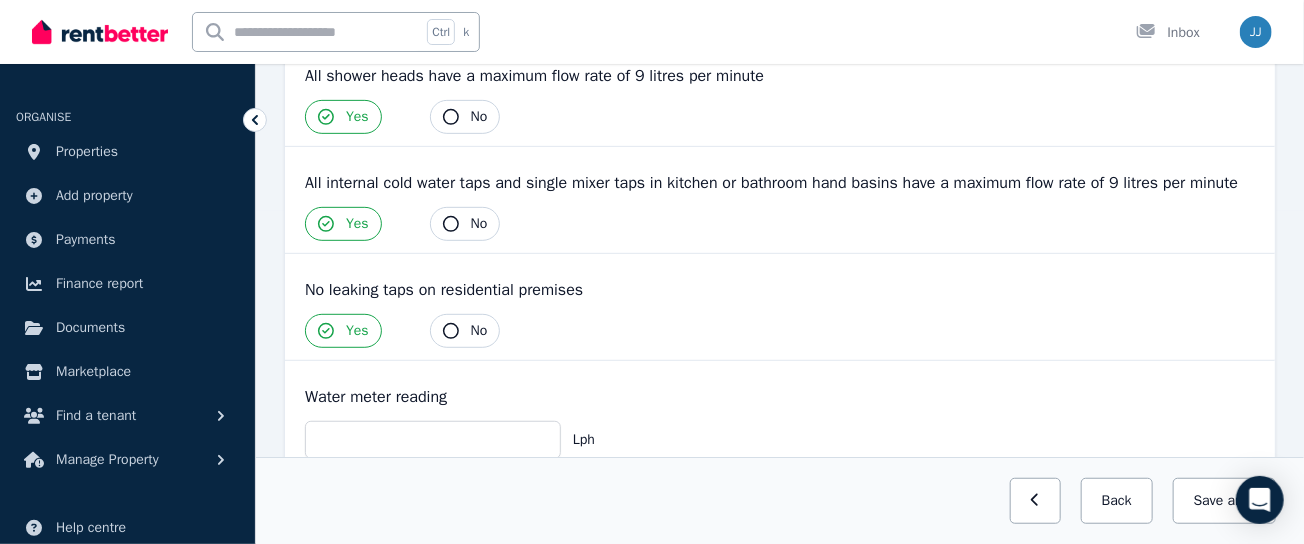 click 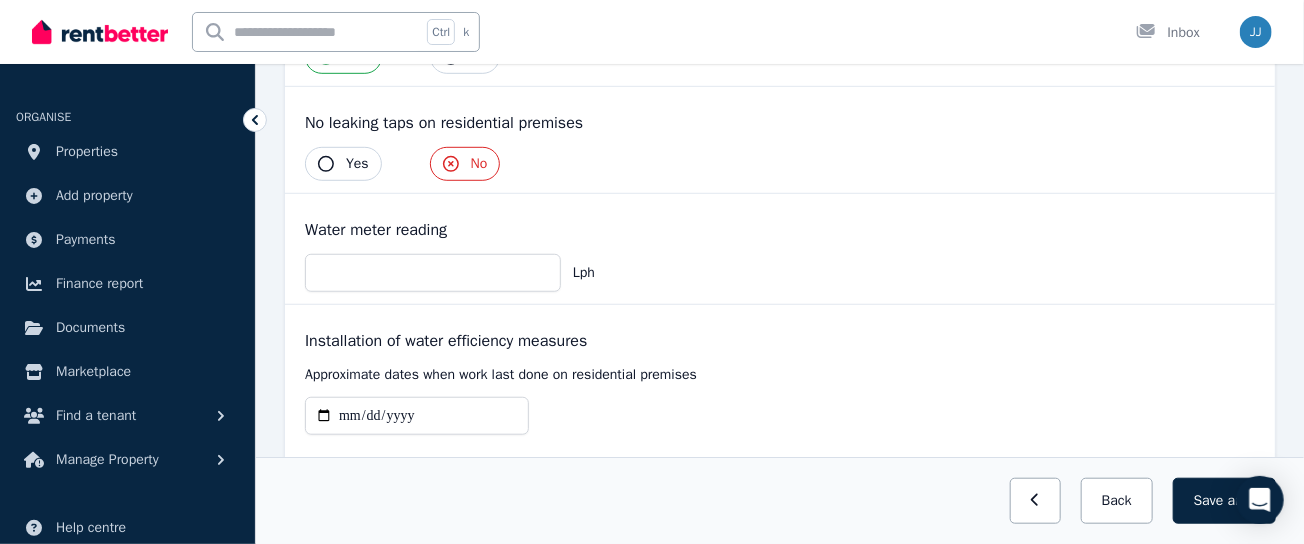 scroll, scrollTop: 542, scrollLeft: 0, axis: vertical 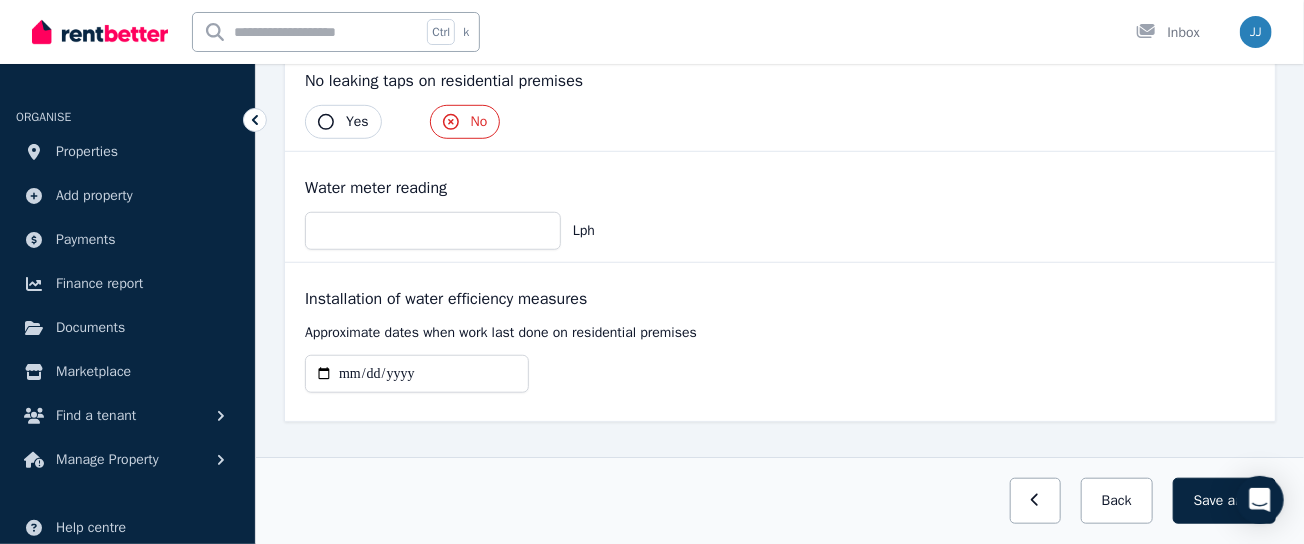 drag, startPoint x: 1214, startPoint y: 497, endPoint x: 1152, endPoint y: 505, distance: 62.514 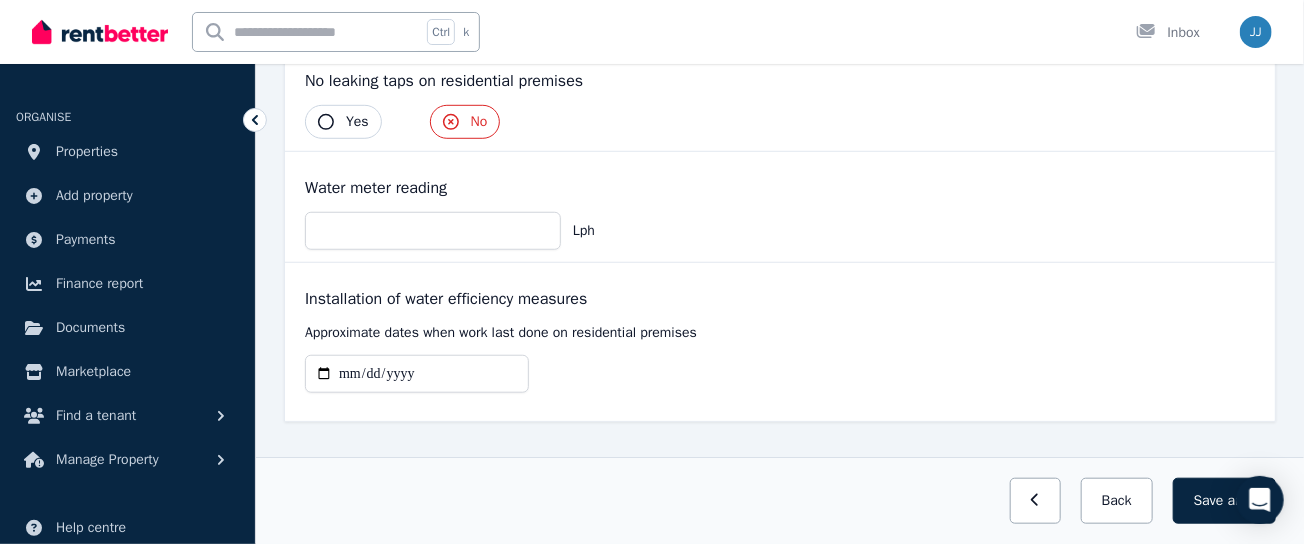 click on "Save   area" at bounding box center [1224, 501] 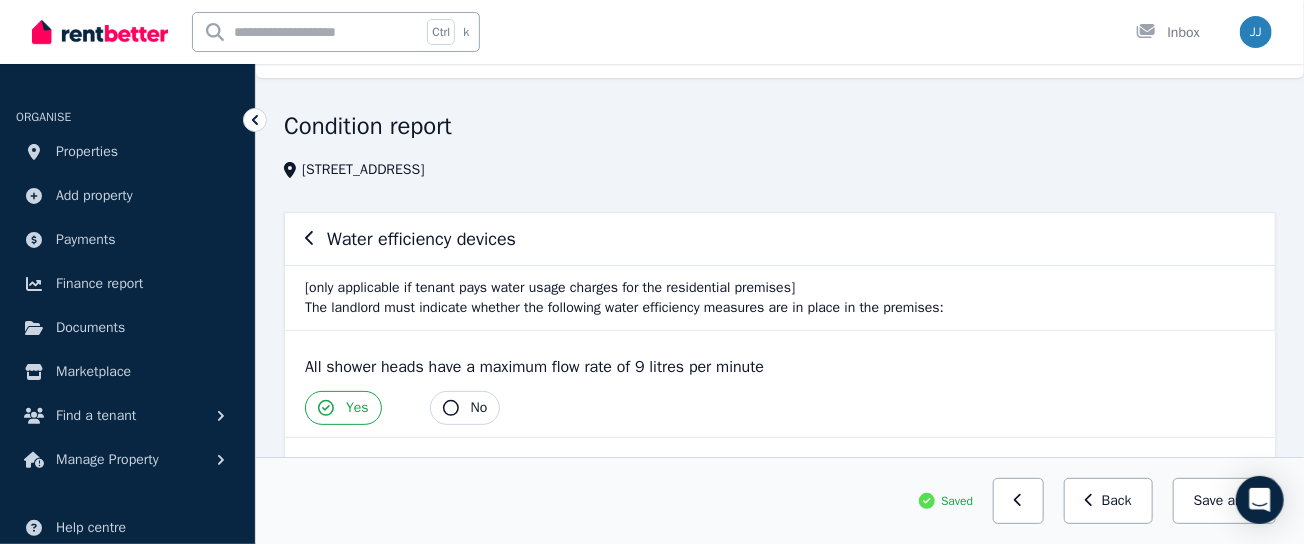 scroll, scrollTop: 0, scrollLeft: 0, axis: both 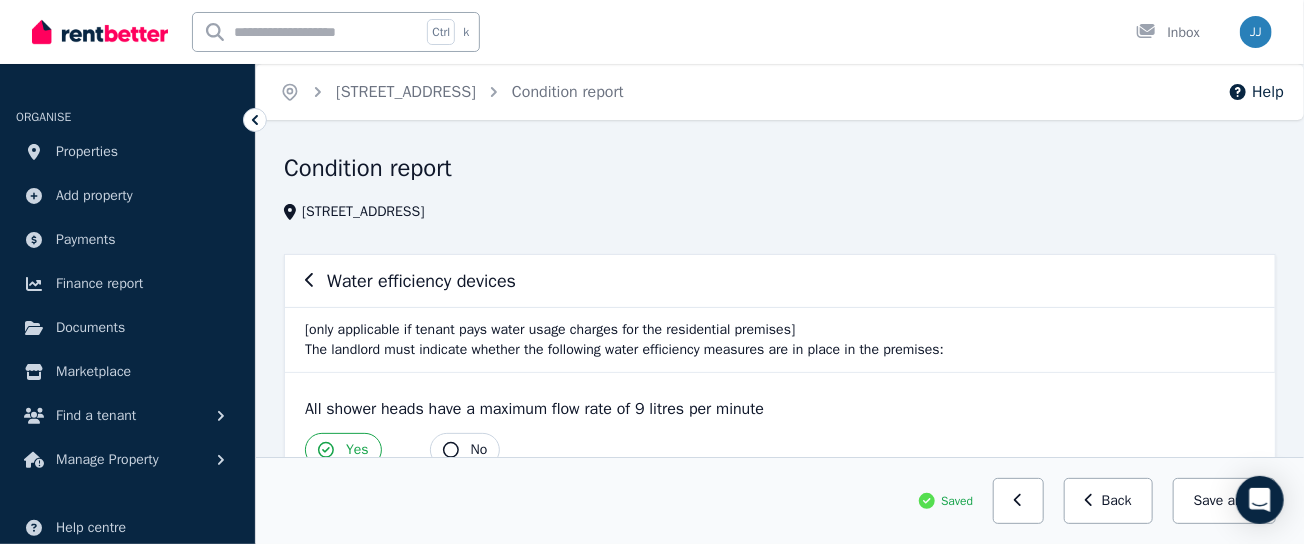click 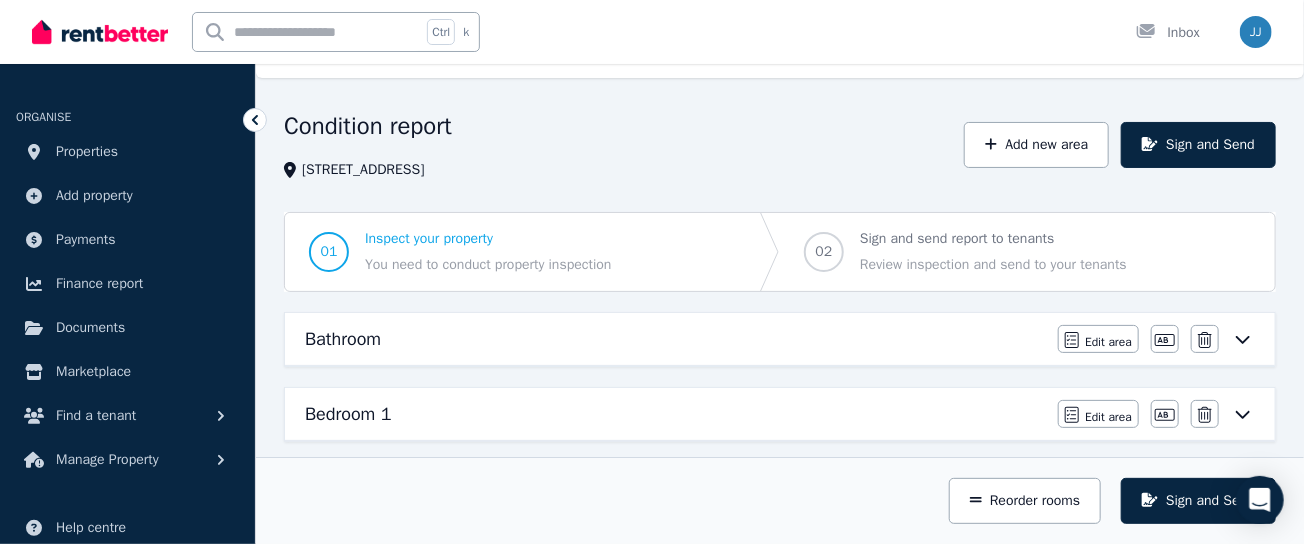 scroll, scrollTop: 0, scrollLeft: 0, axis: both 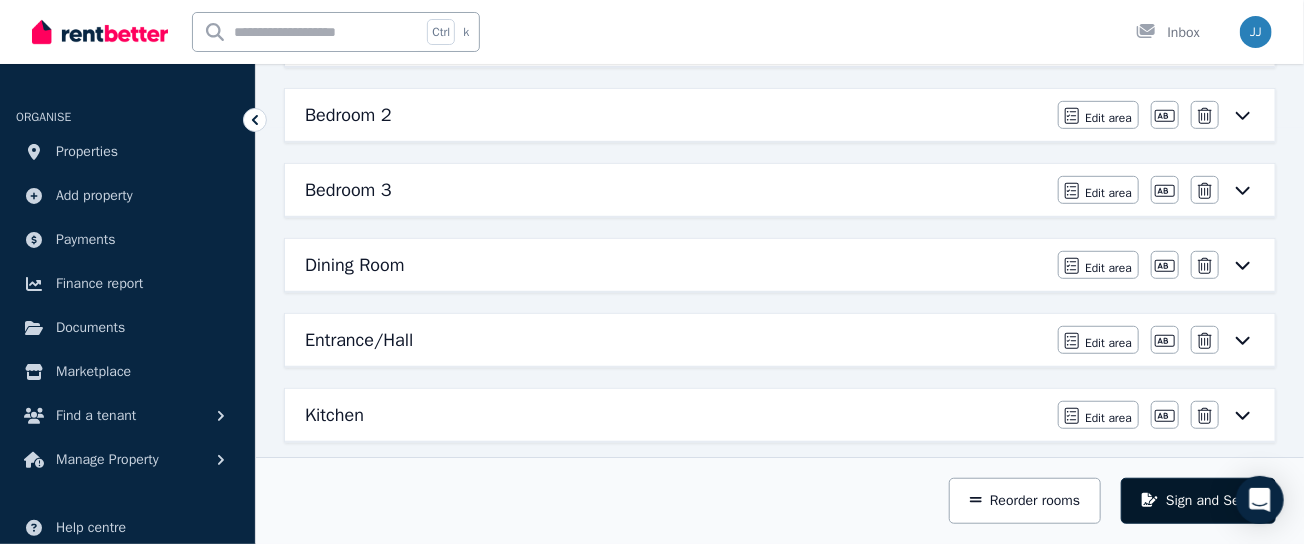 click on "Sign and Send" at bounding box center (1198, 501) 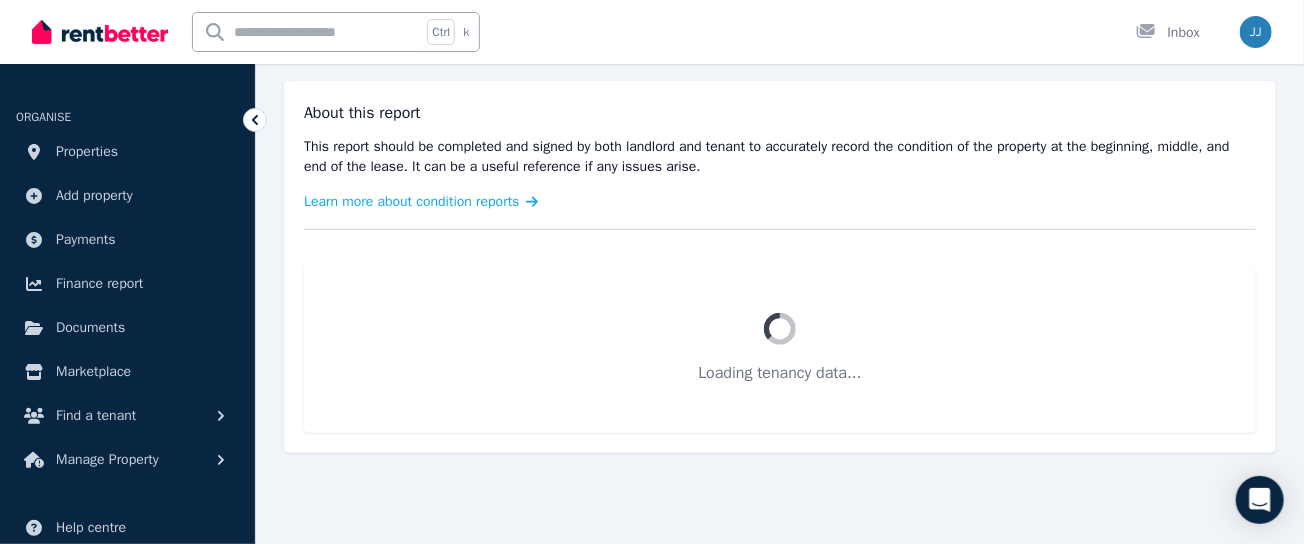 scroll, scrollTop: 371, scrollLeft: 0, axis: vertical 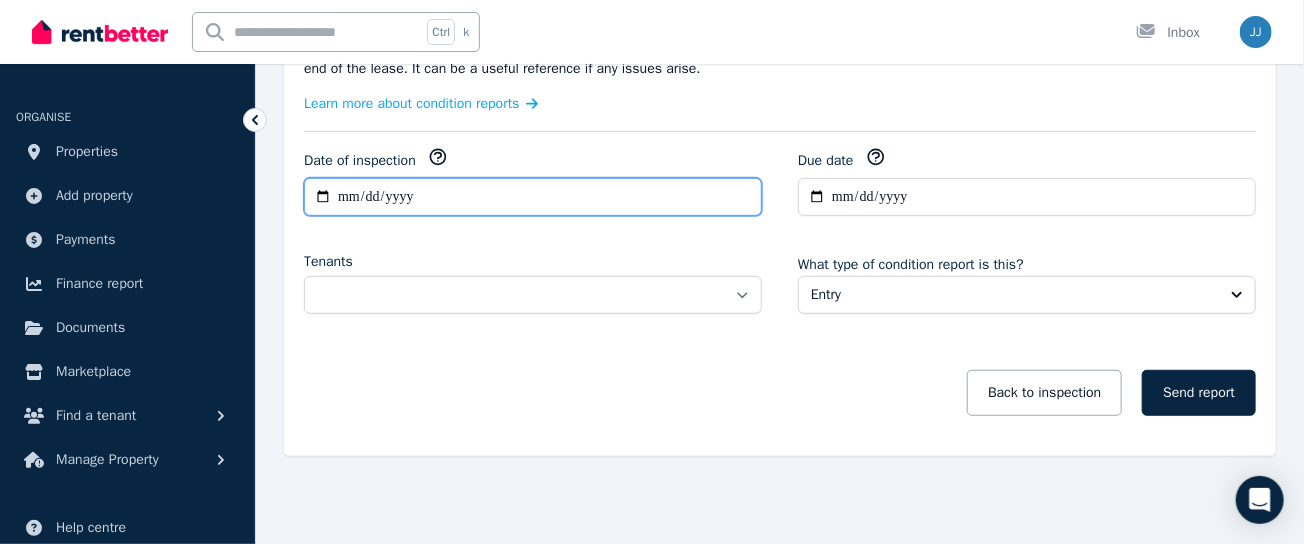 click on "**********" at bounding box center [533, 197] 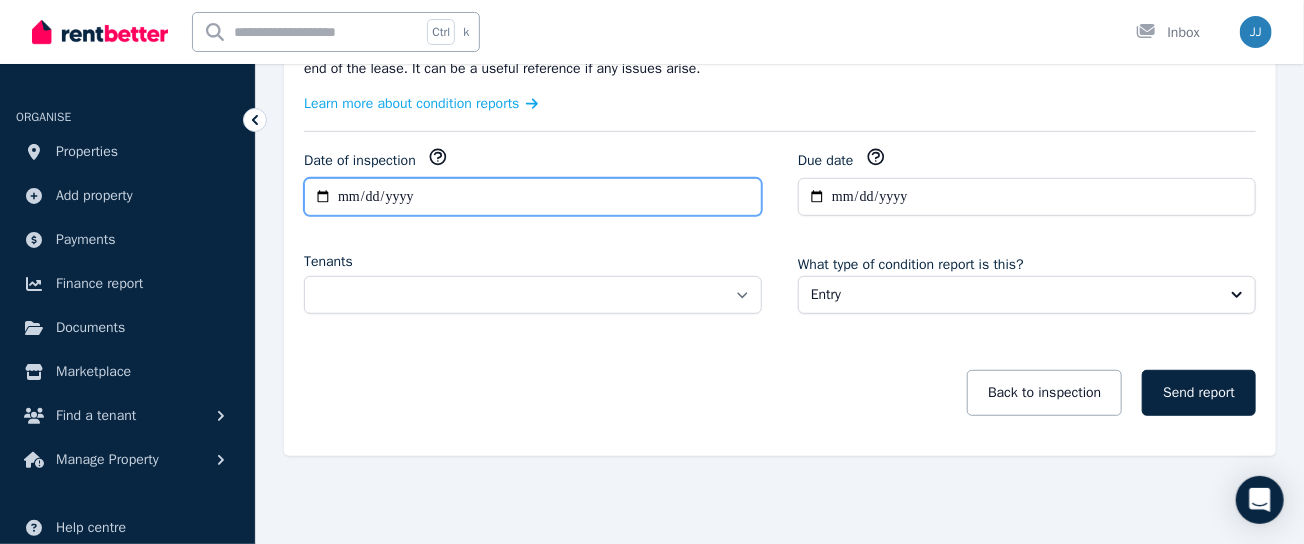 type on "**********" 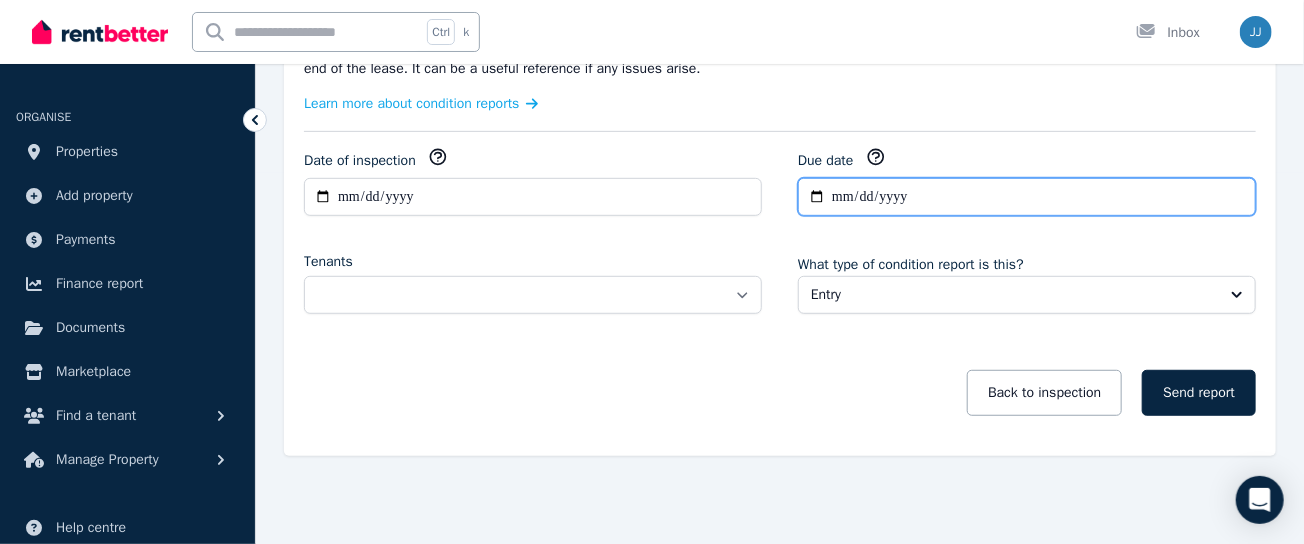 drag, startPoint x: 994, startPoint y: 193, endPoint x: 812, endPoint y: 200, distance: 182.13457 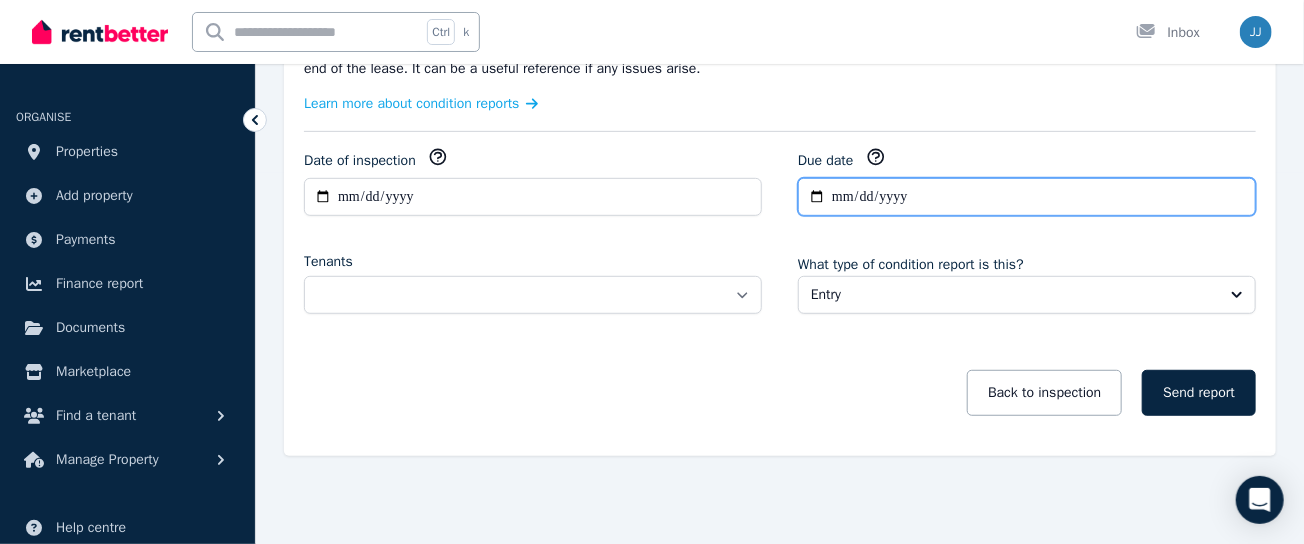 click on "**********" at bounding box center [1027, 197] 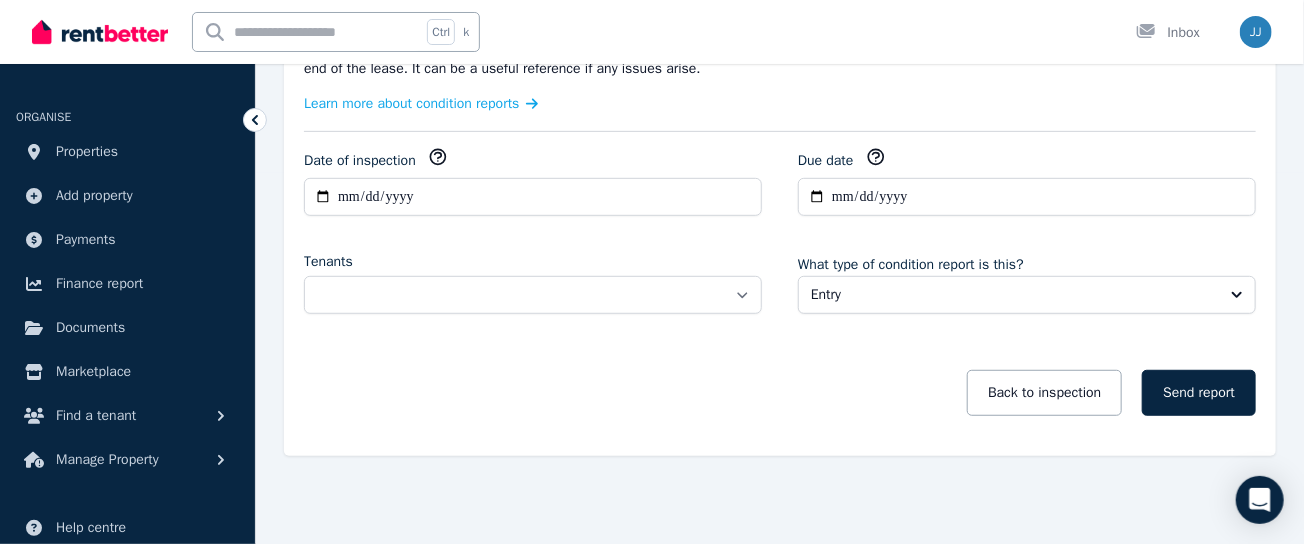 click on "**********" at bounding box center (780, 291) 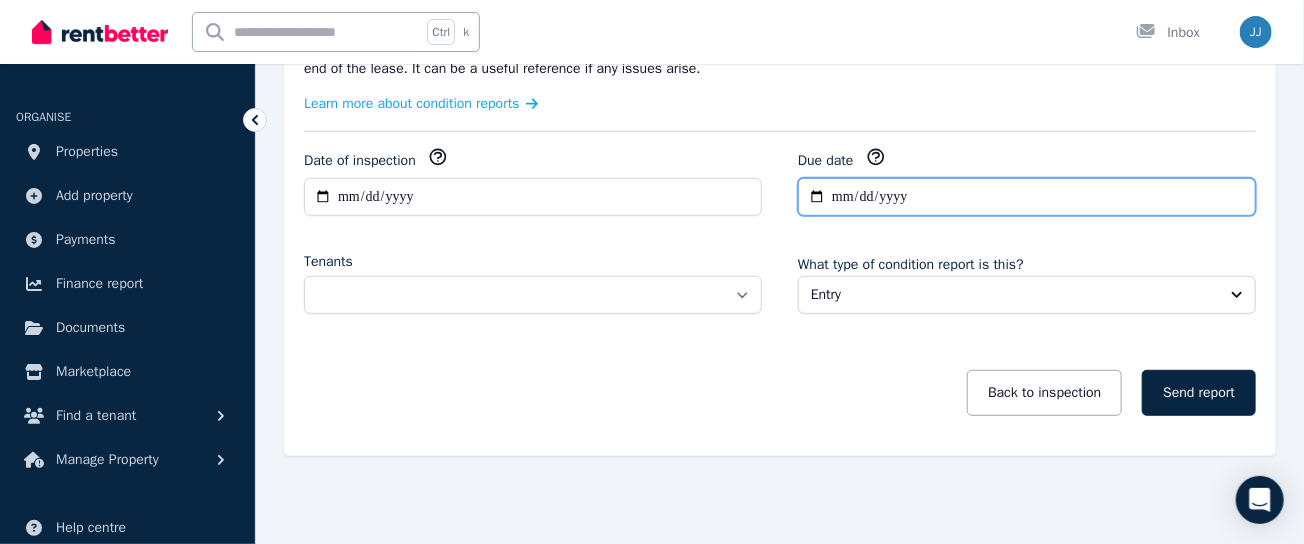 click on "**********" at bounding box center (1027, 197) 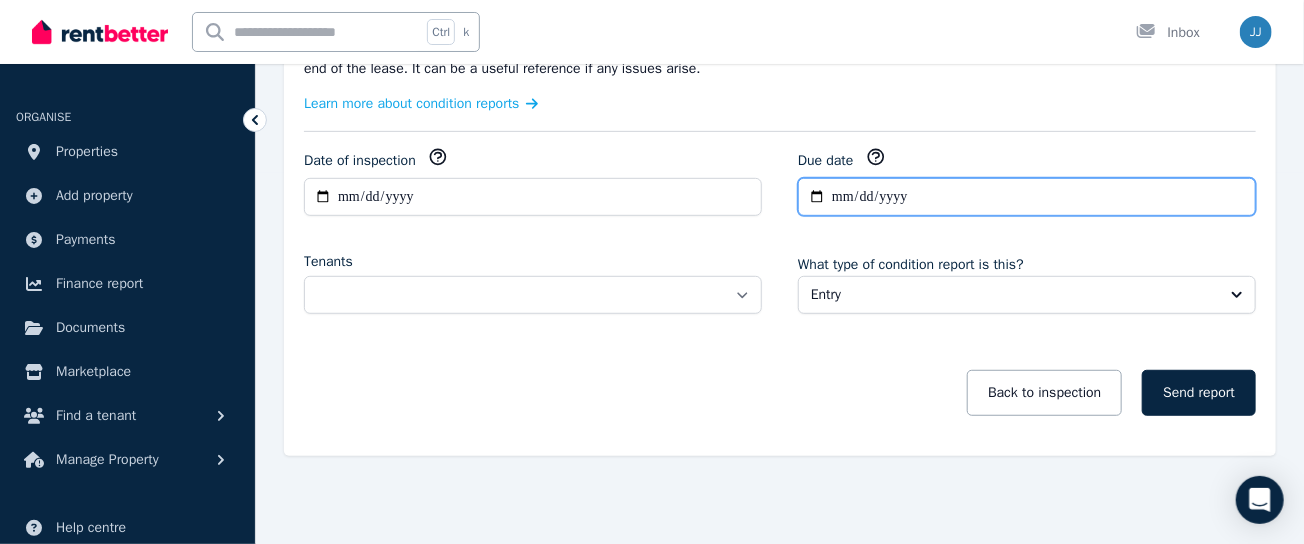 click 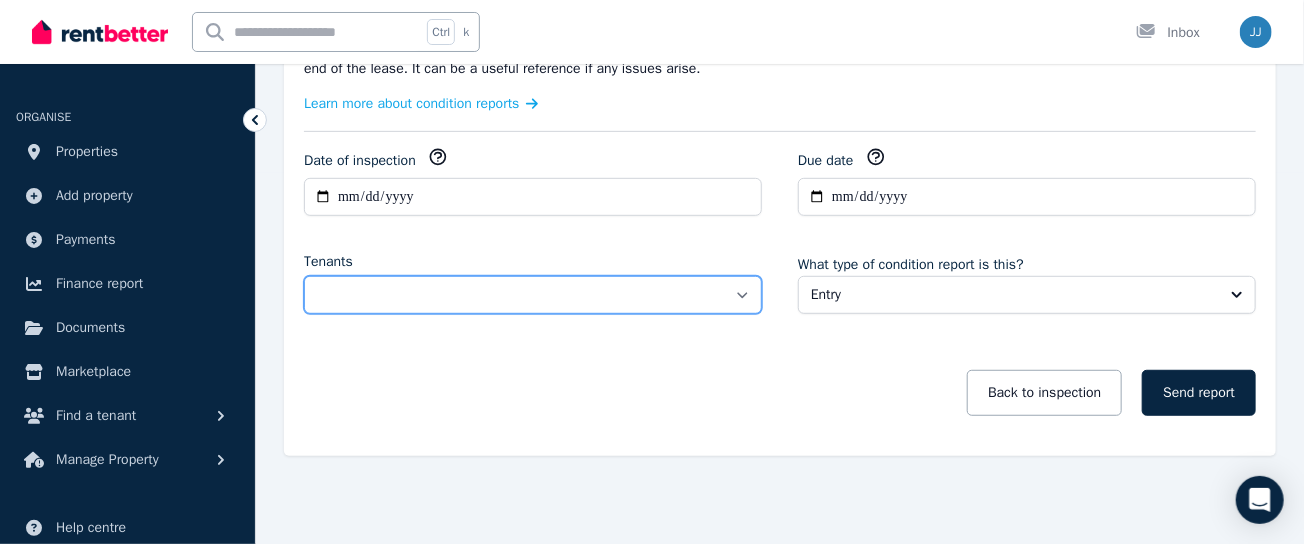 click on "**********" at bounding box center [533, 295] 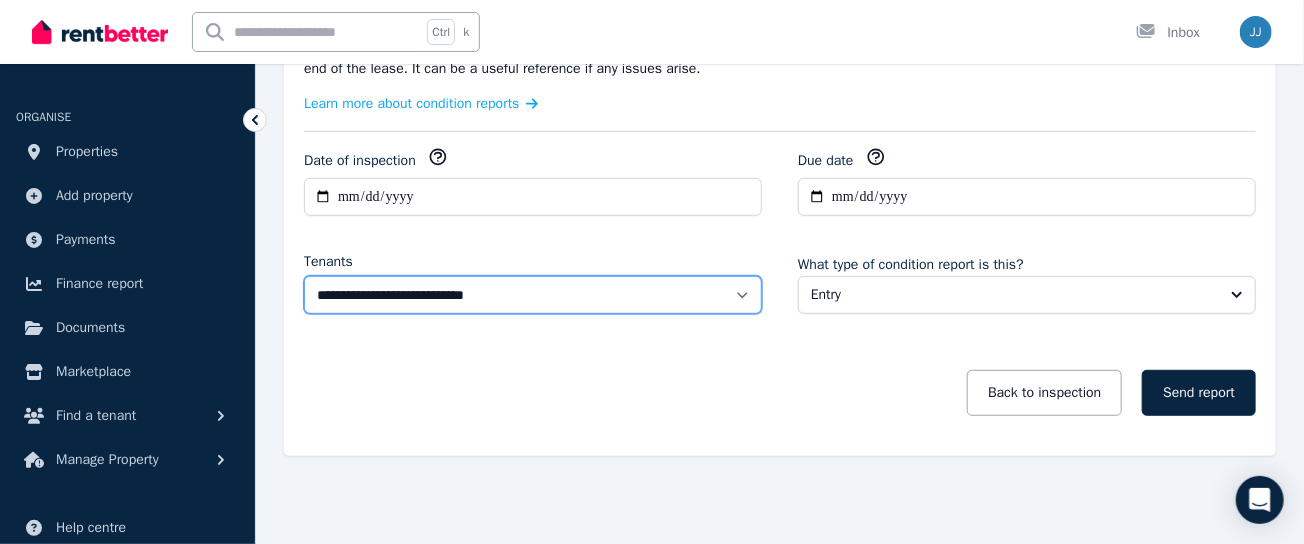 click on "**********" at bounding box center (533, 295) 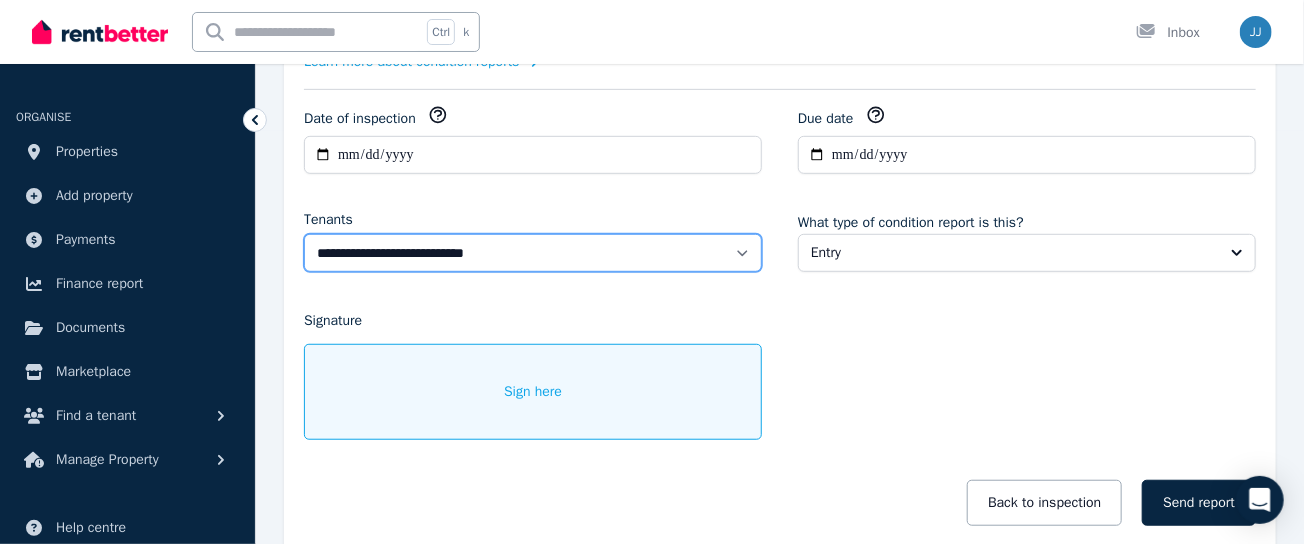 scroll, scrollTop: 454, scrollLeft: 0, axis: vertical 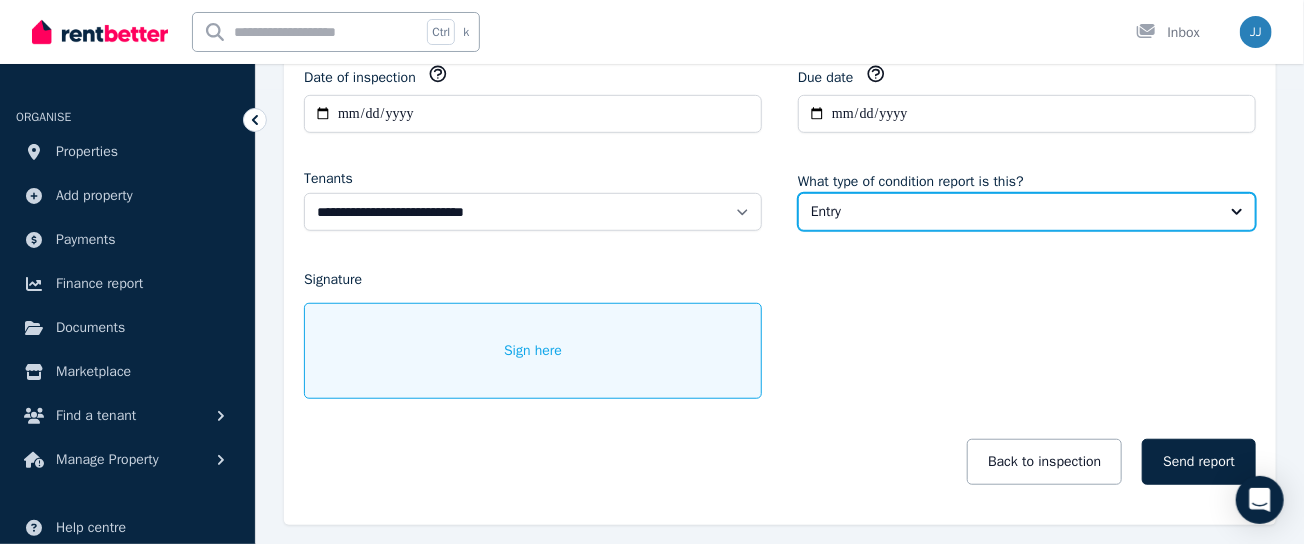 click on "Entry" at bounding box center (1013, 212) 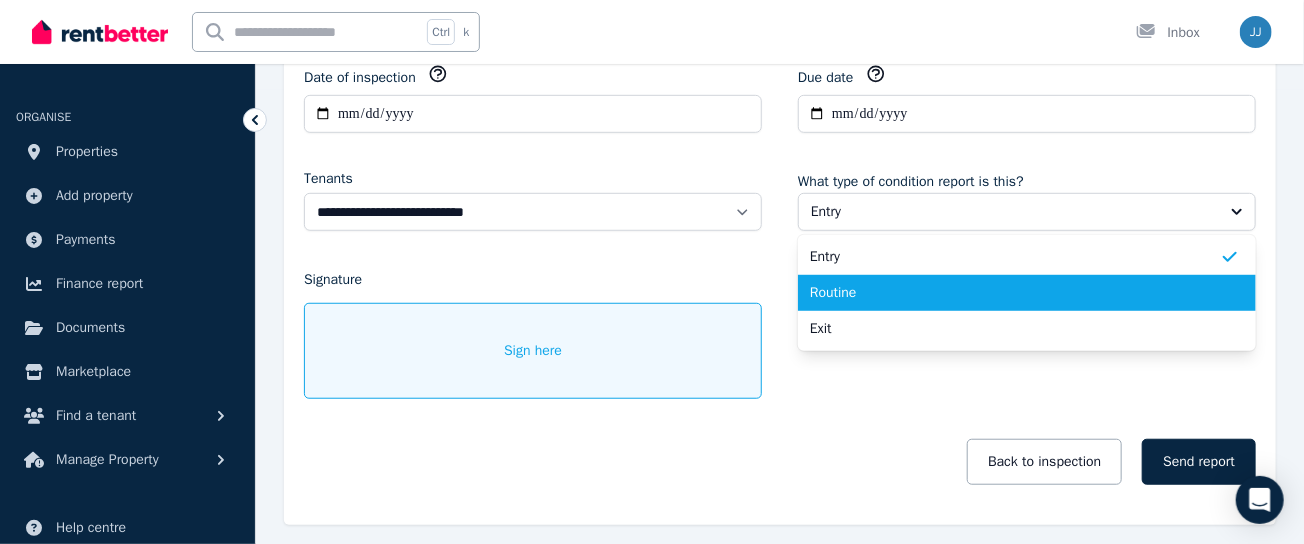 click on "Routine" at bounding box center [1015, 293] 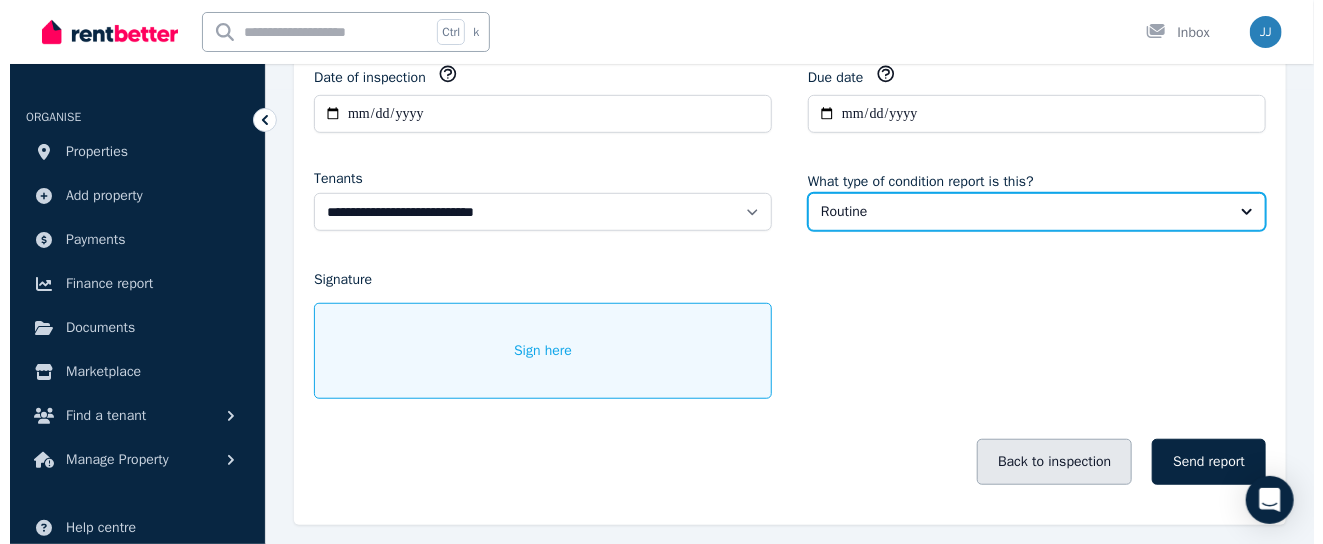 scroll, scrollTop: 523, scrollLeft: 0, axis: vertical 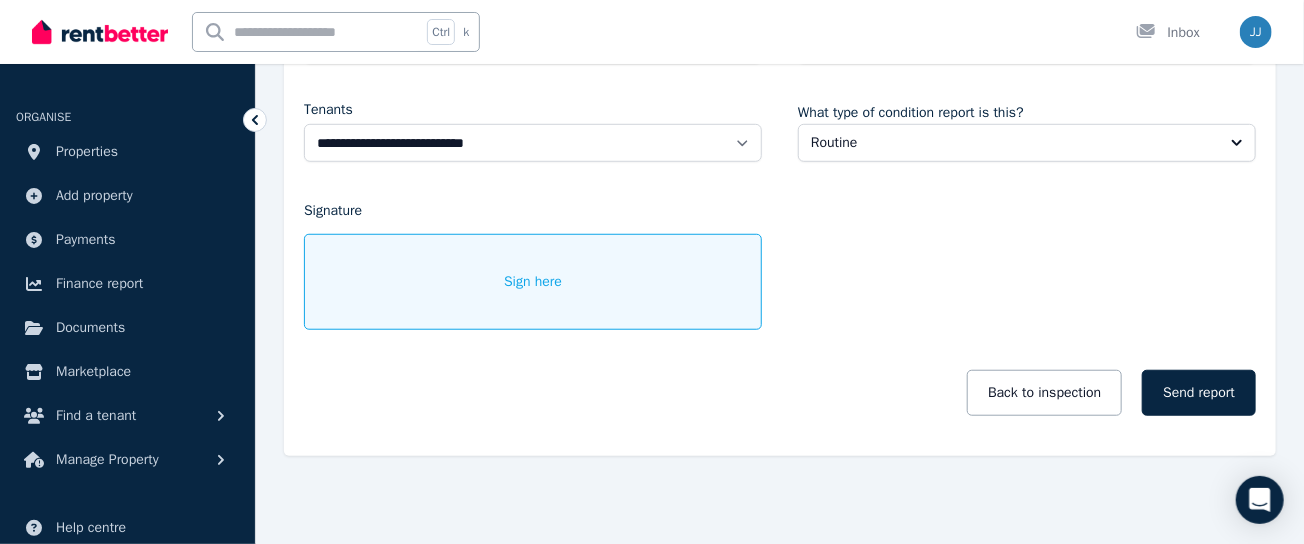 drag, startPoint x: 342, startPoint y: 244, endPoint x: 329, endPoint y: 279, distance: 37.336308 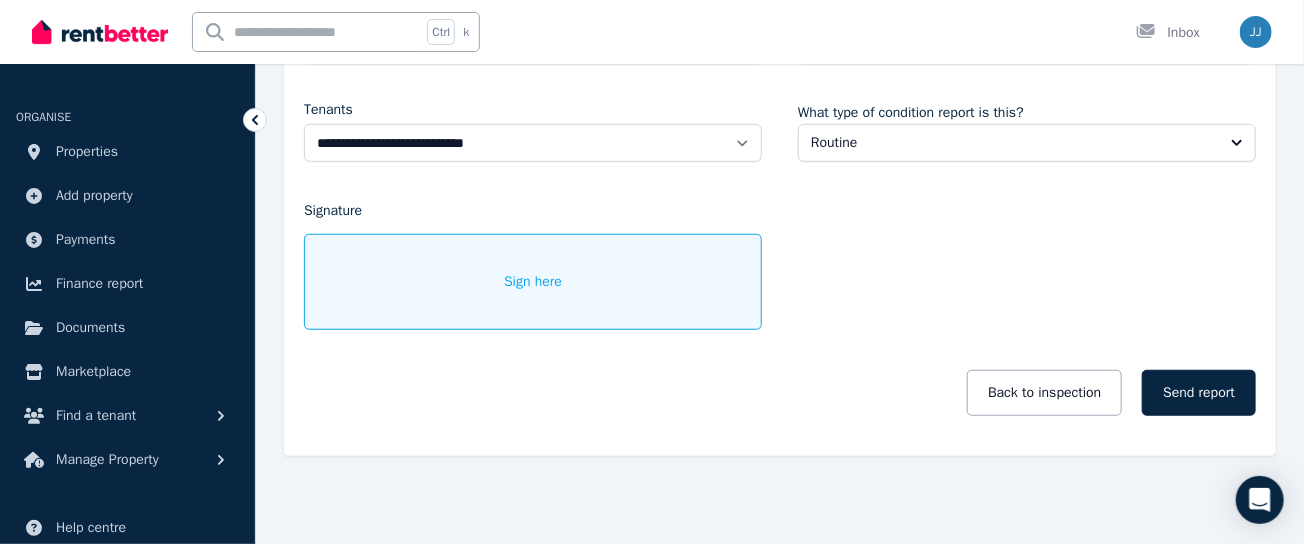 click on "Sign here" at bounding box center [533, 282] 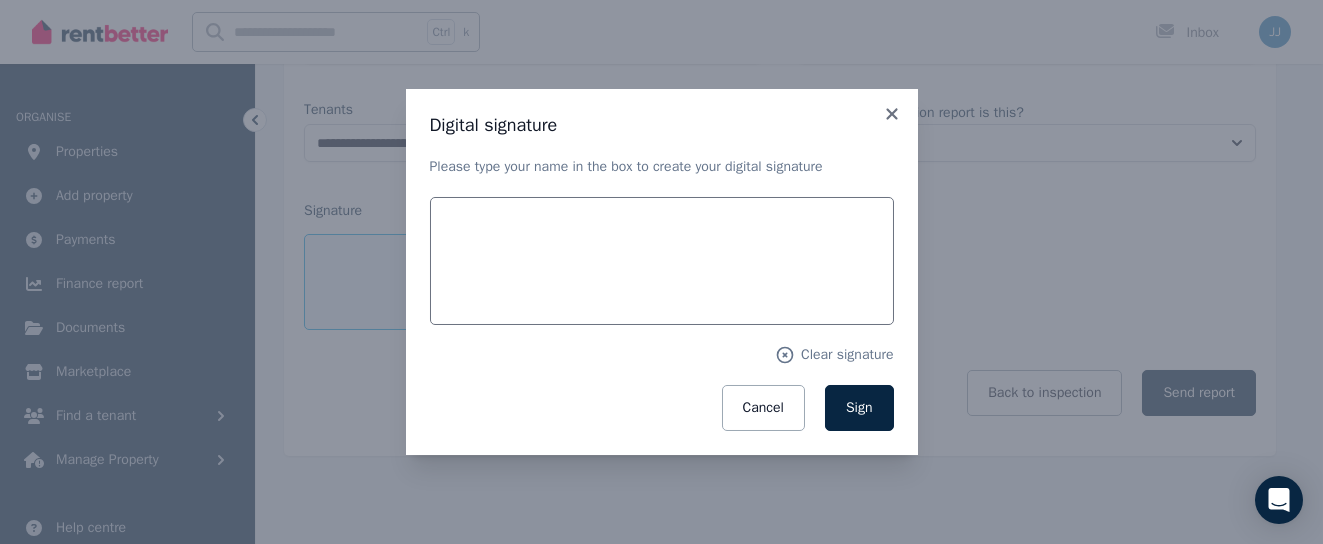 click on "Digital signature Please type your name in the box to create your digital signature Clear signature Cancel Sign" at bounding box center (661, 272) 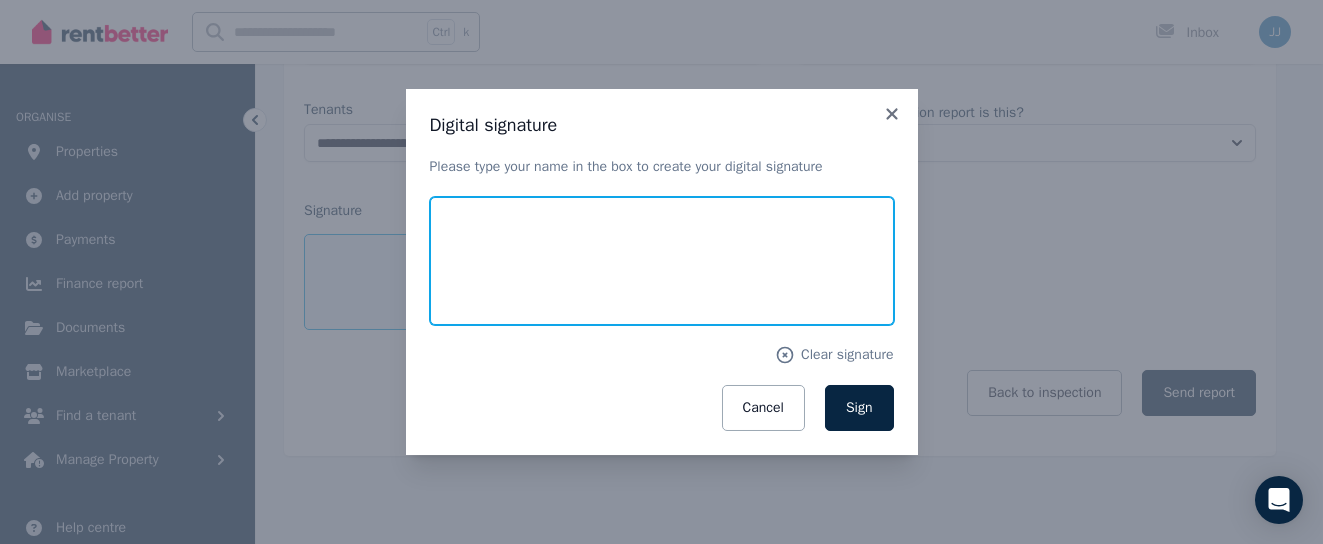 click at bounding box center [662, 261] 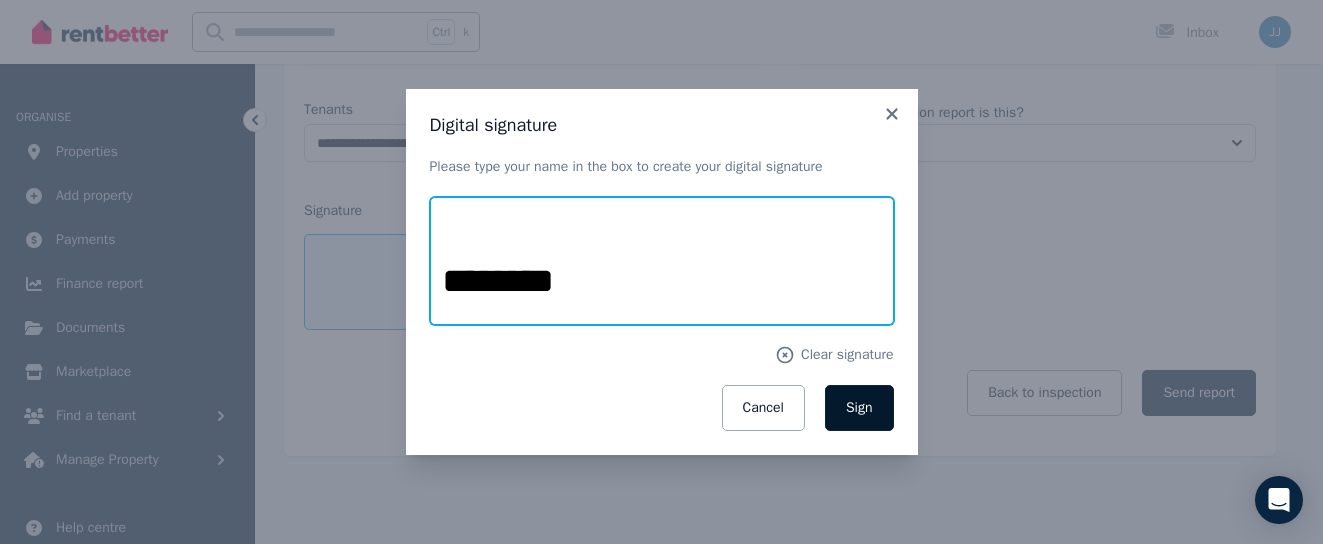 type on "********" 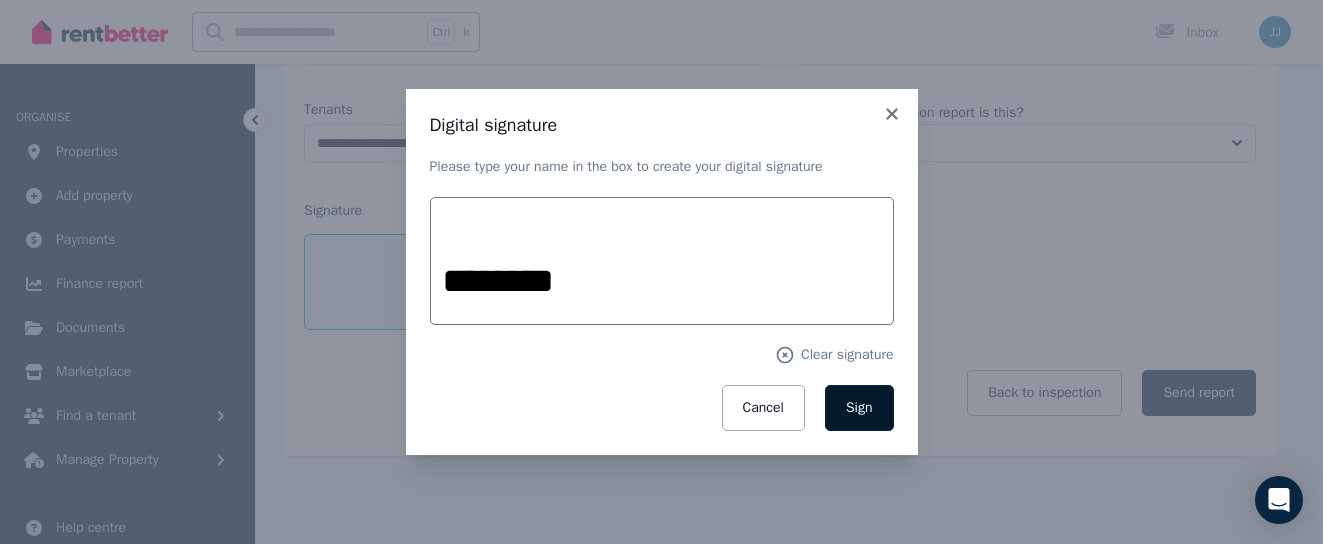 click on "Sign" at bounding box center [859, 407] 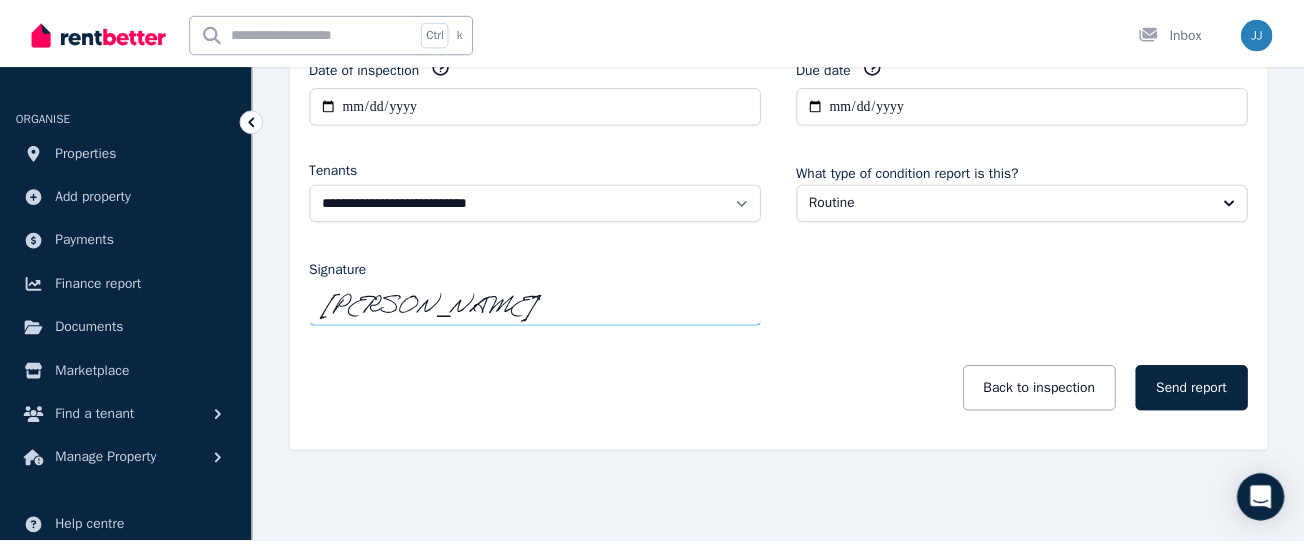scroll, scrollTop: 460, scrollLeft: 0, axis: vertical 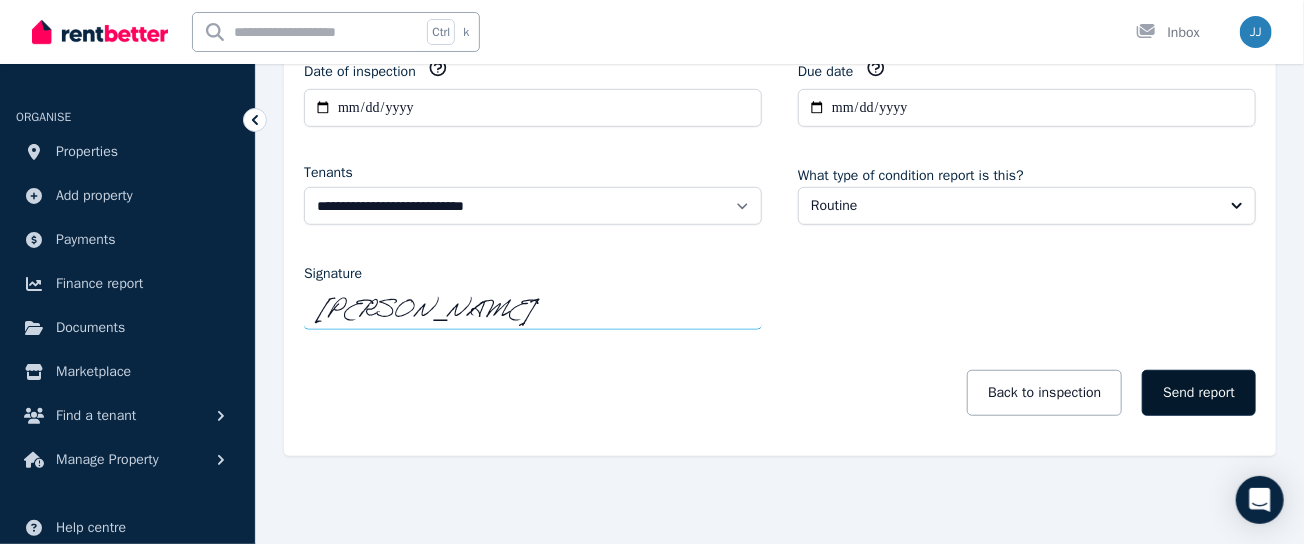 click on "Send report" at bounding box center (1199, 393) 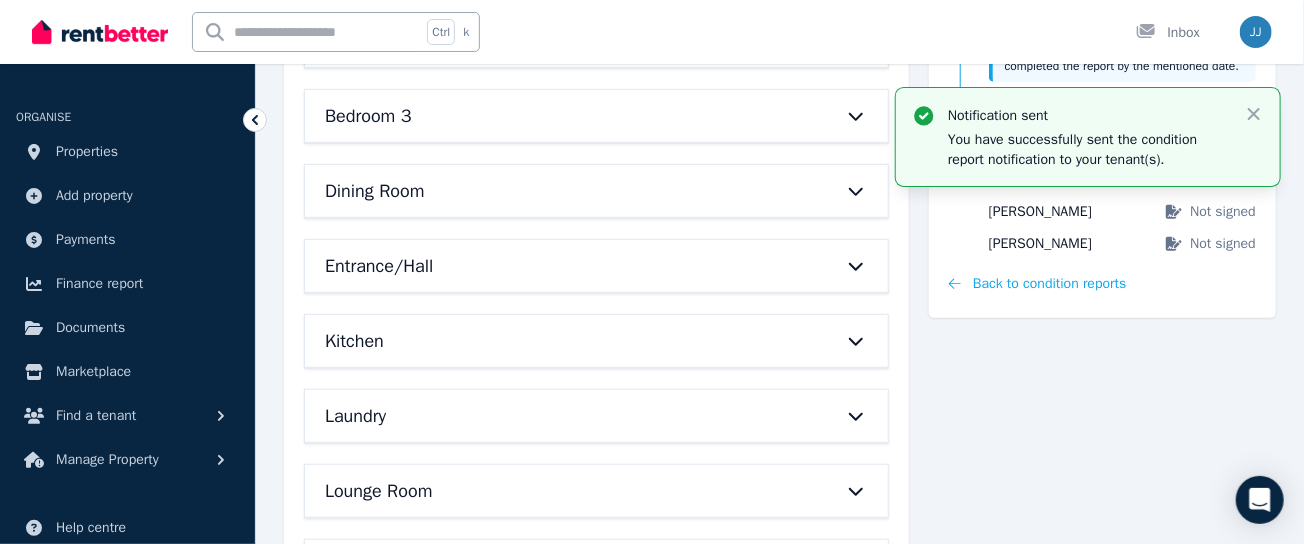 click on "Notification sent You have successfully sent the condition report notification to your tenant(s). Close" at bounding box center (1088, 137) 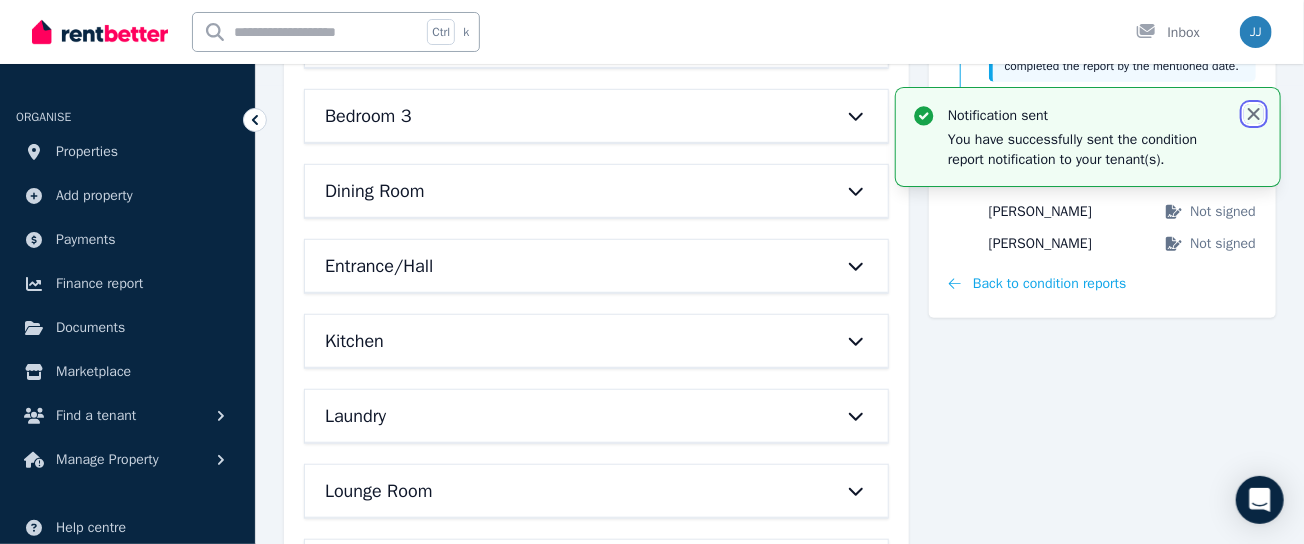 click 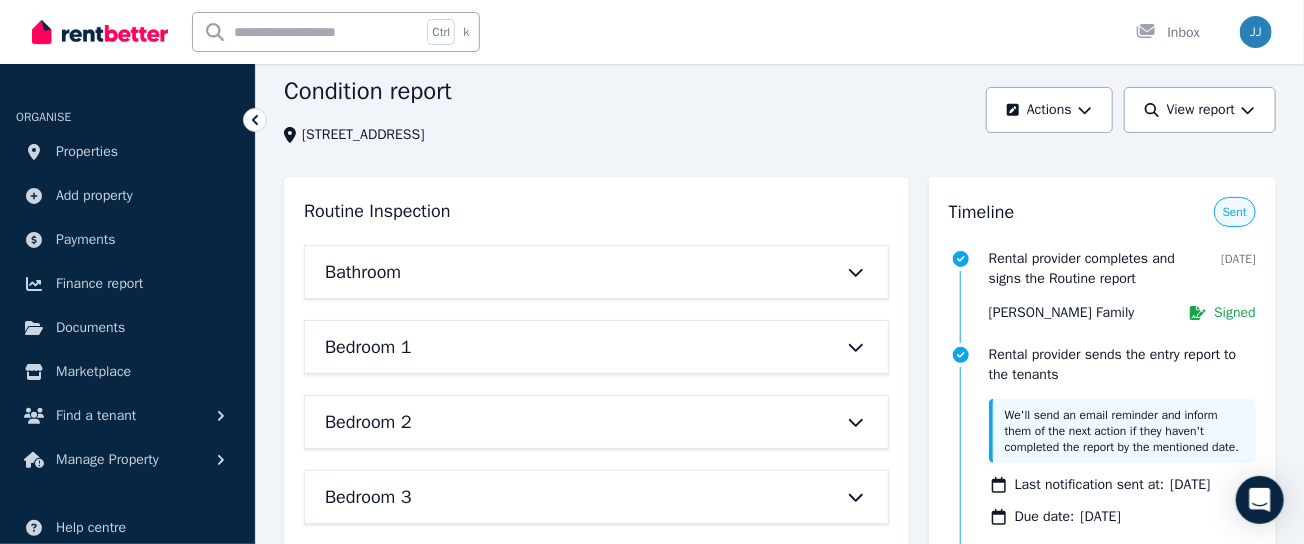 scroll, scrollTop: 0, scrollLeft: 0, axis: both 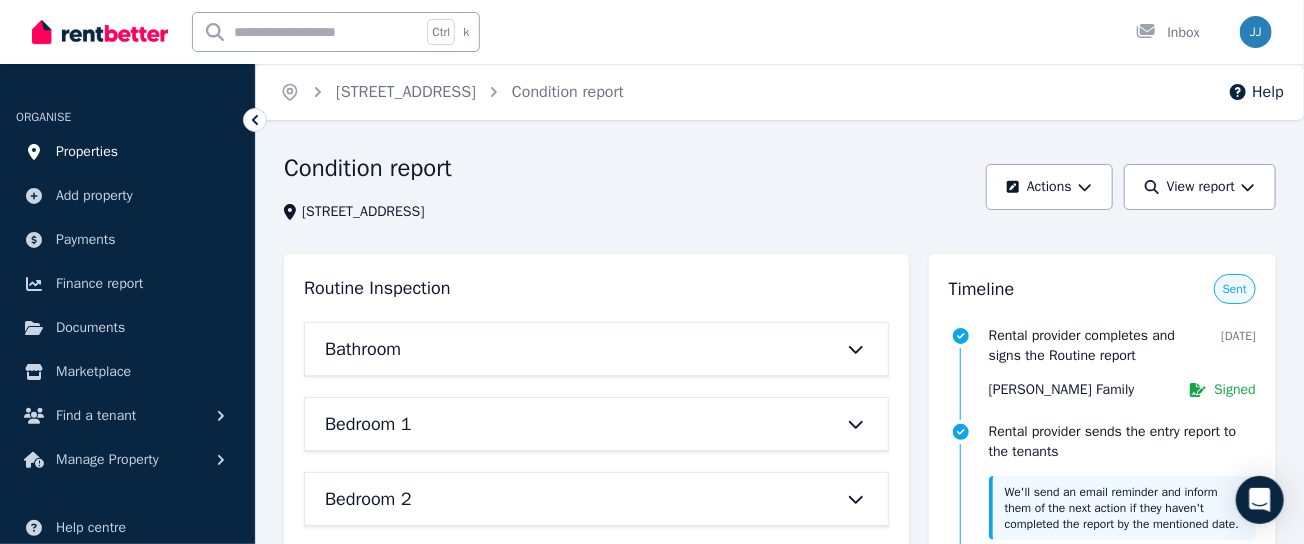 click on "Properties" at bounding box center [127, 152] 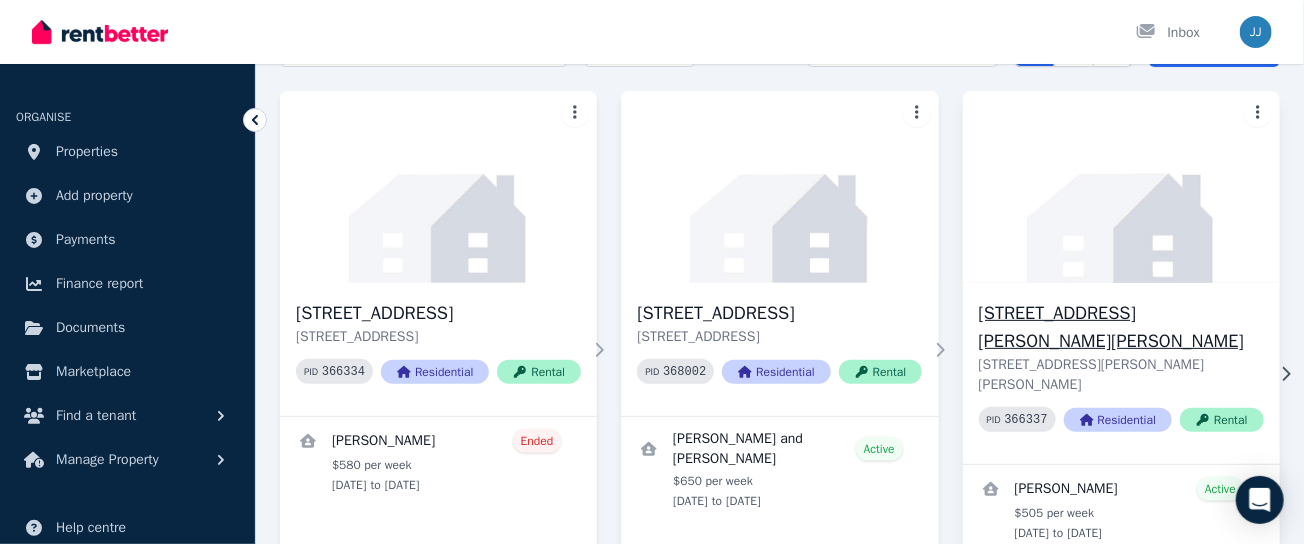scroll, scrollTop: 0, scrollLeft: 0, axis: both 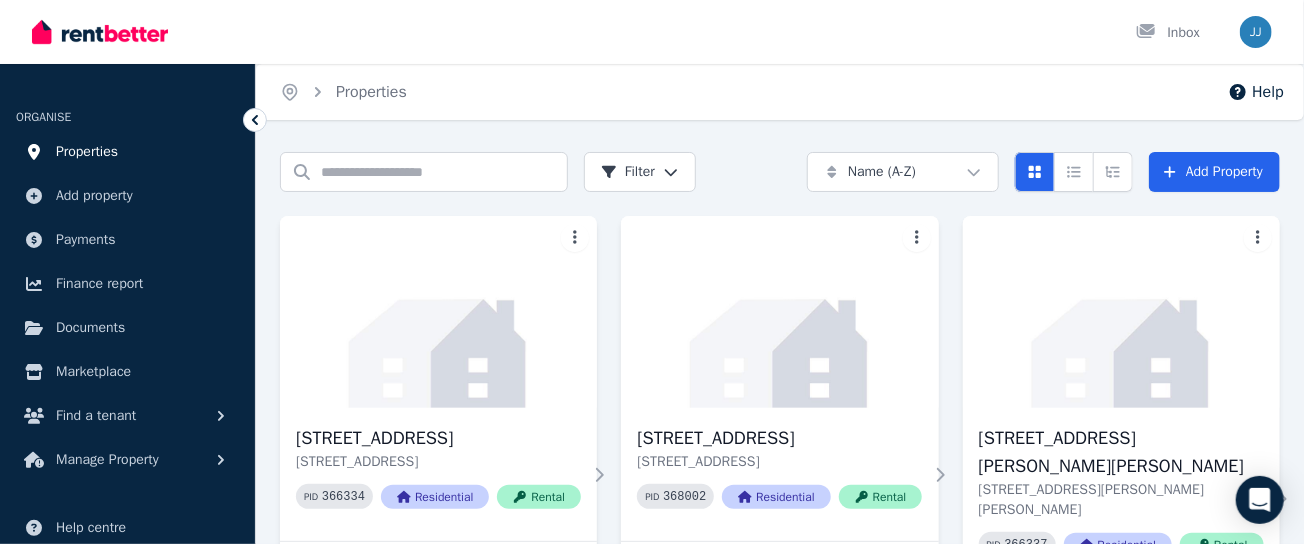 click on "Properties" at bounding box center [87, 152] 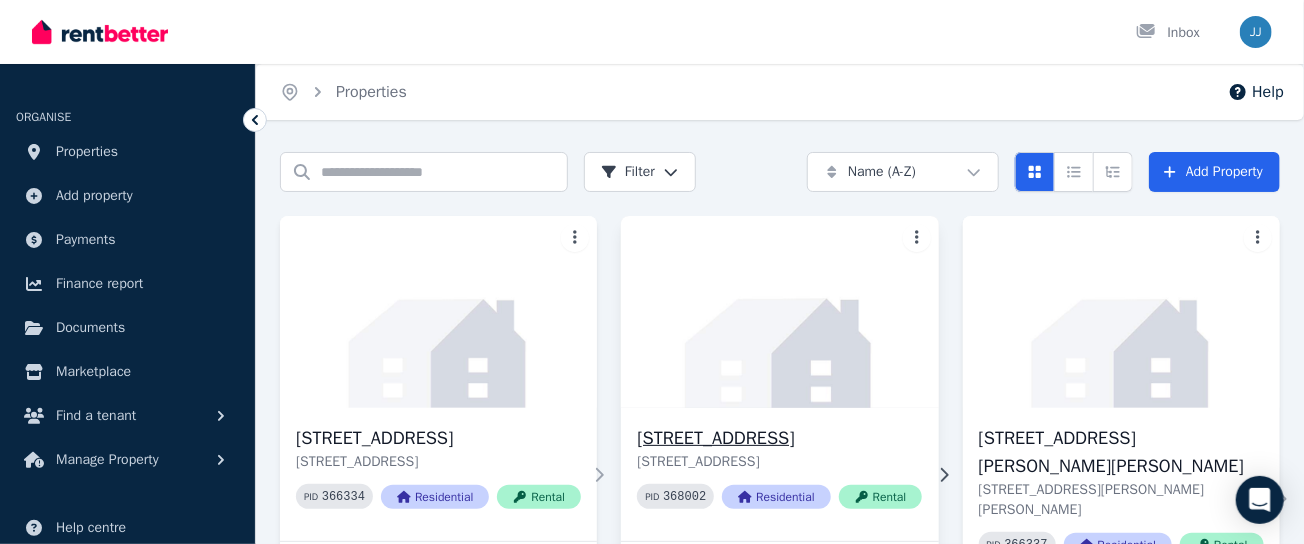scroll, scrollTop: 125, scrollLeft: 0, axis: vertical 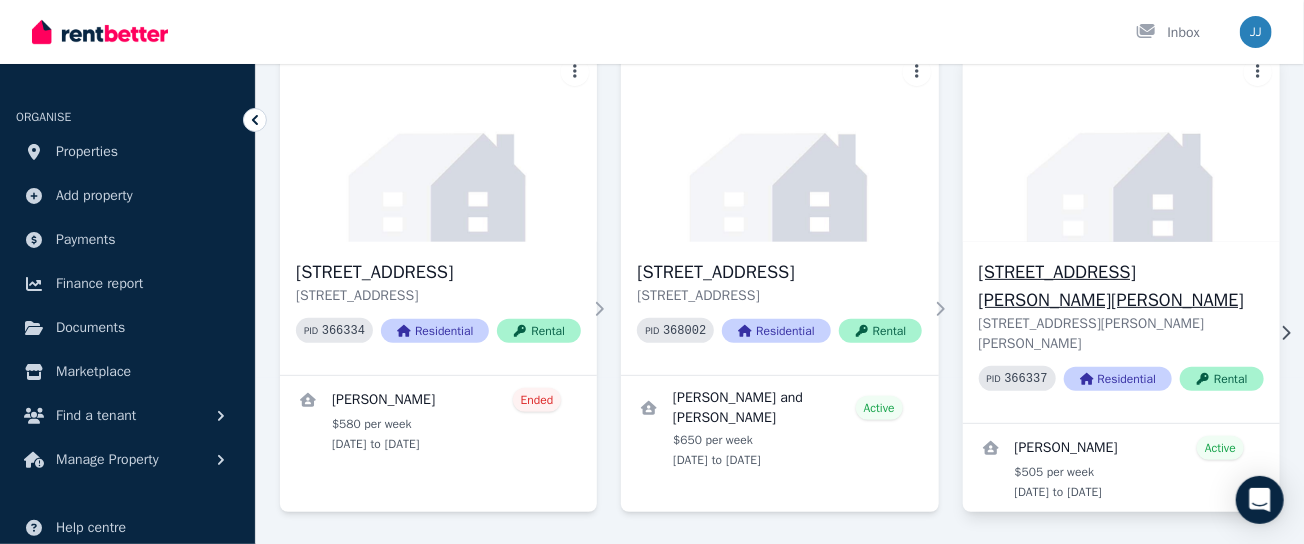 click on "[STREET_ADDRESS][PERSON_NAME][PERSON_NAME]" at bounding box center (1121, 286) 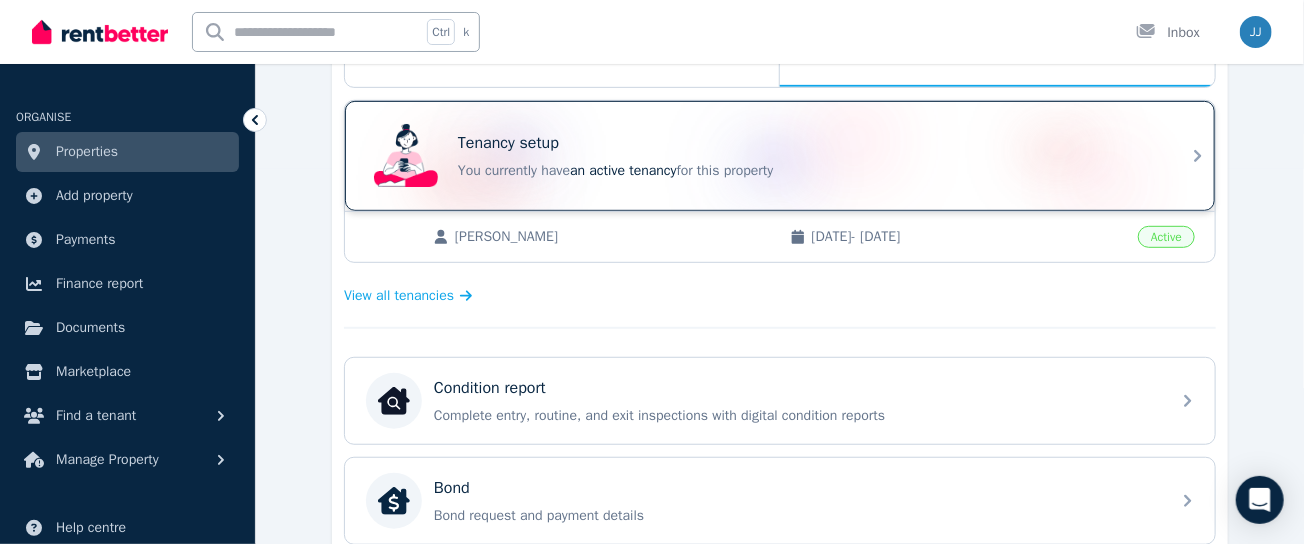 scroll, scrollTop: 458, scrollLeft: 0, axis: vertical 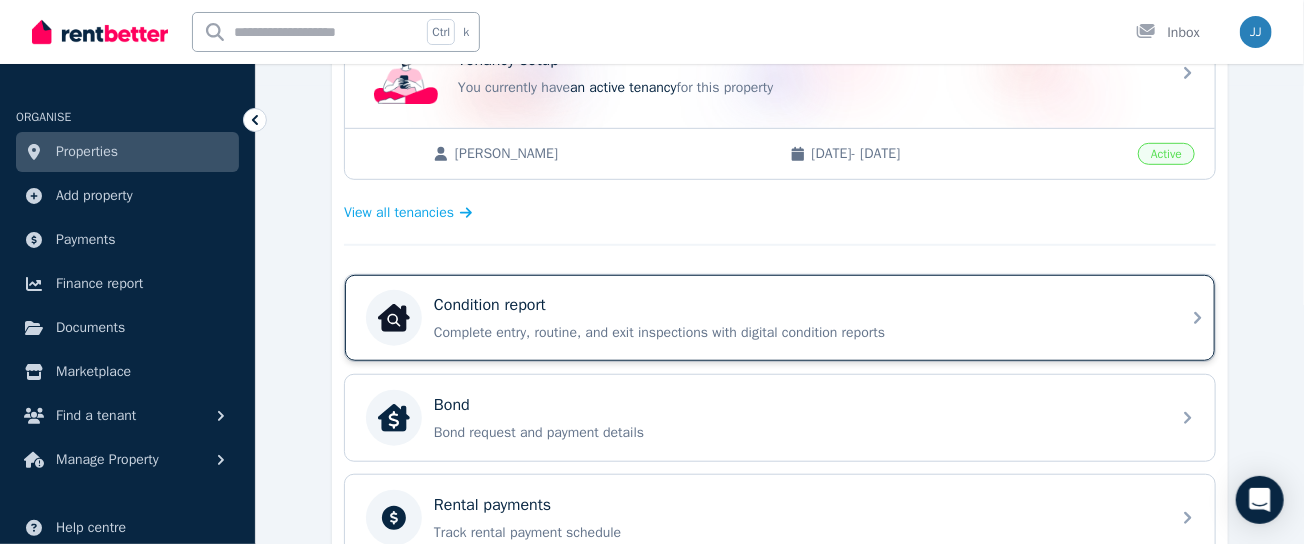click on "Condition report" at bounding box center [796, 305] 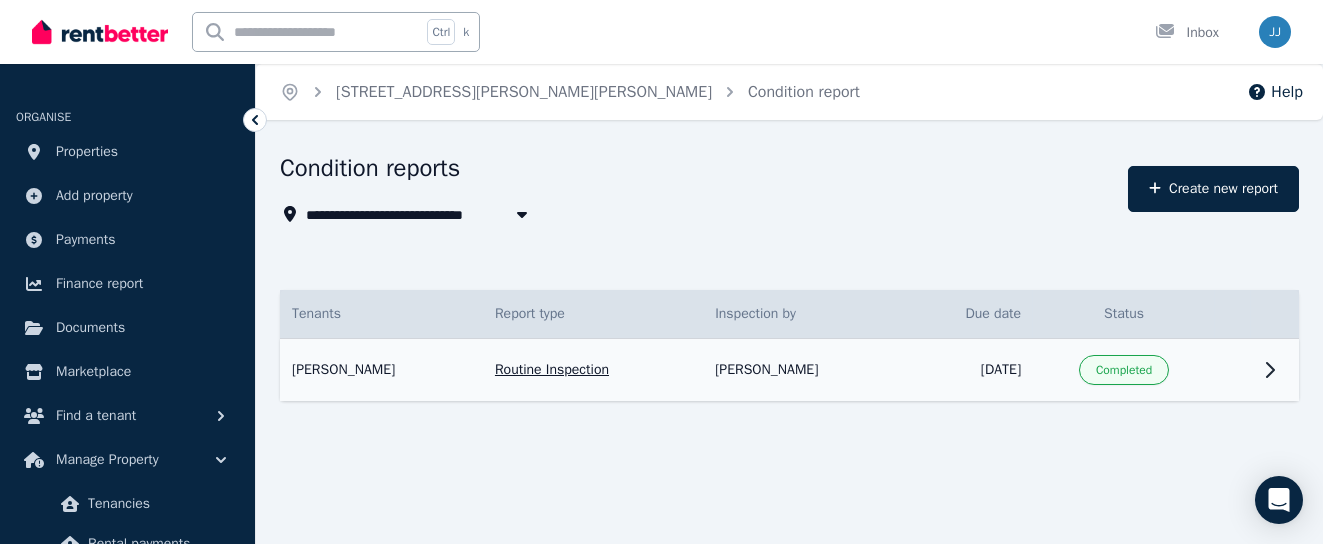 click 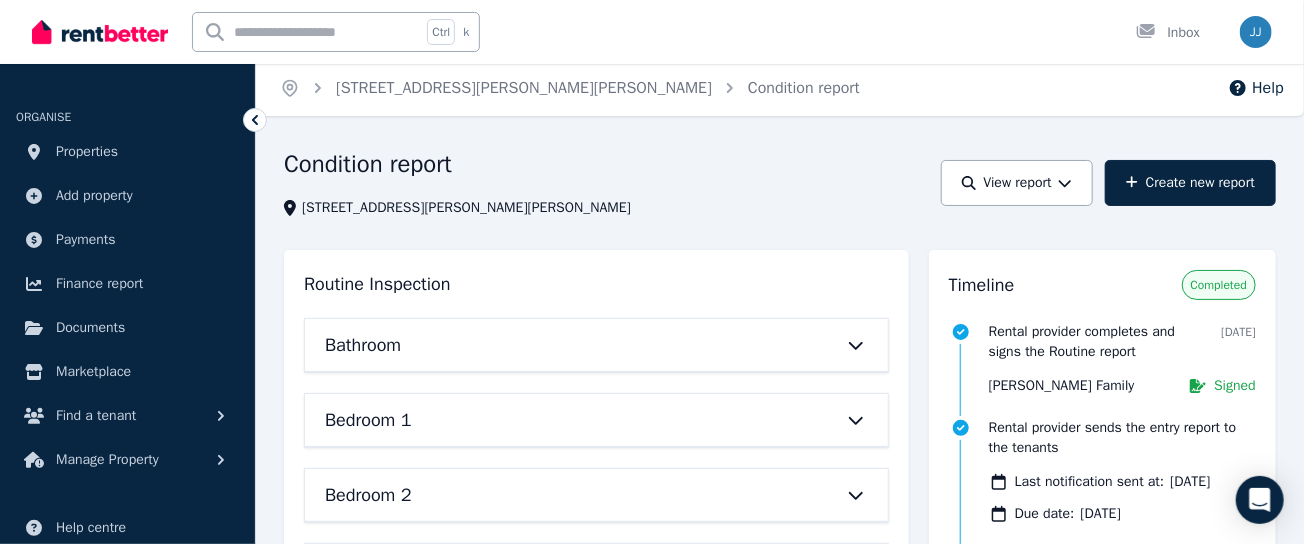 scroll, scrollTop: 0, scrollLeft: 0, axis: both 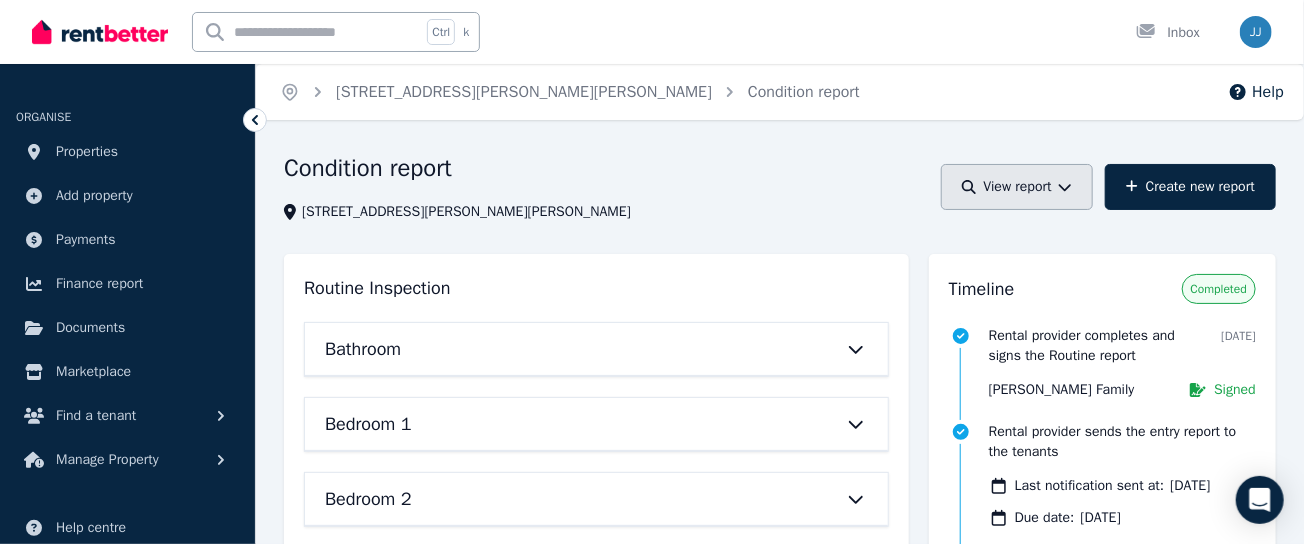 click on "View report" at bounding box center (1017, 187) 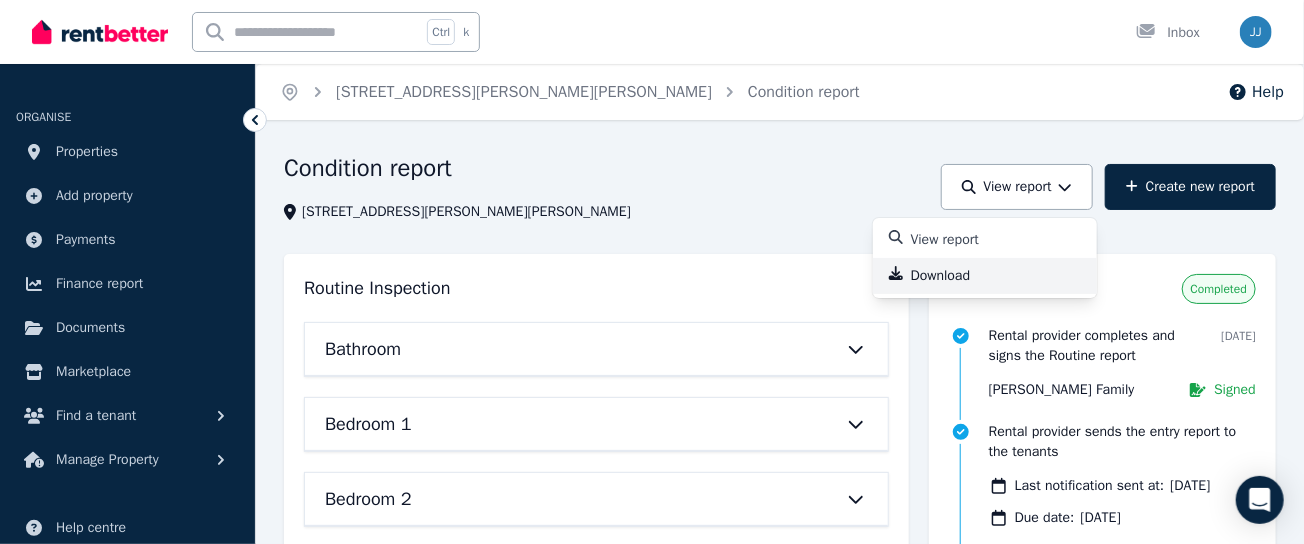 click on "Download" at bounding box center (949, 276) 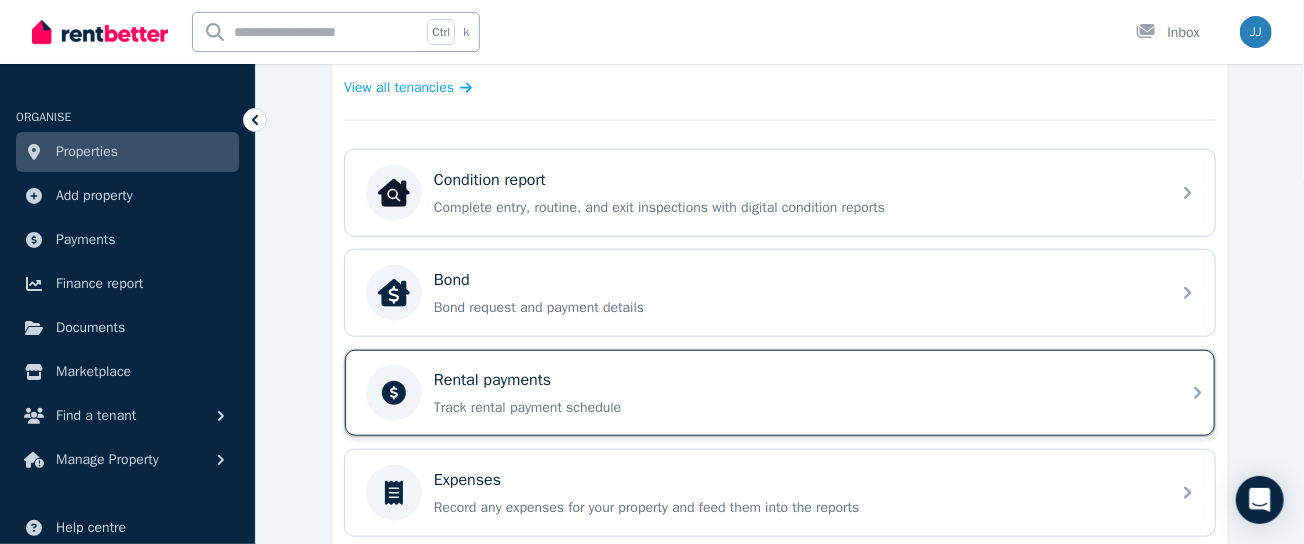 scroll, scrollTop: 666, scrollLeft: 0, axis: vertical 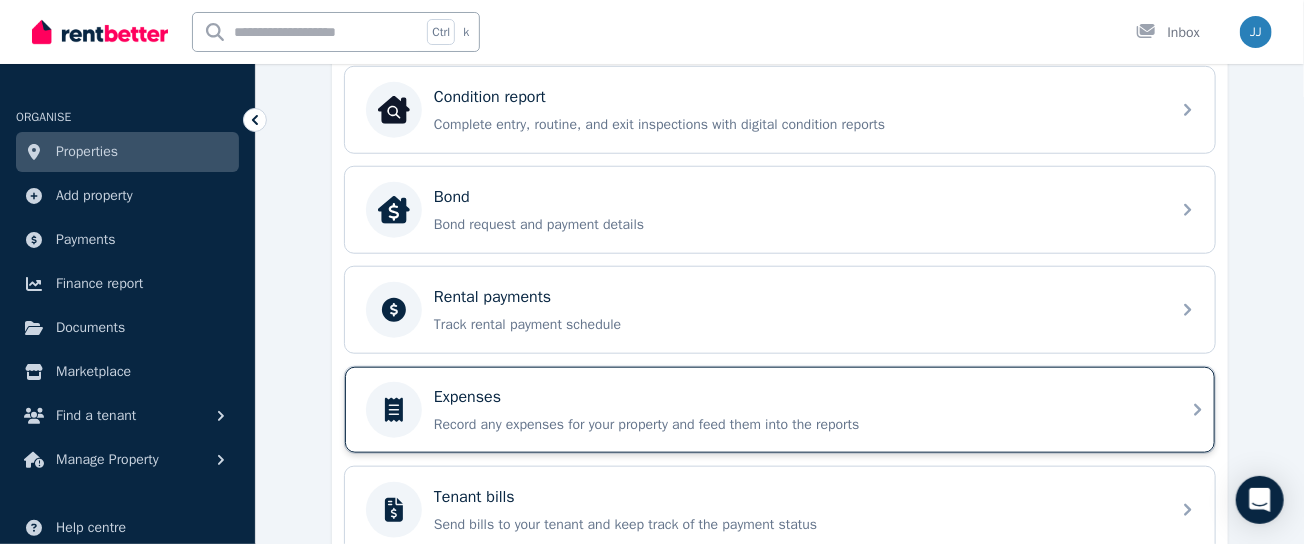 click on "Record any expenses for your property and feed them into the reports" at bounding box center [796, 425] 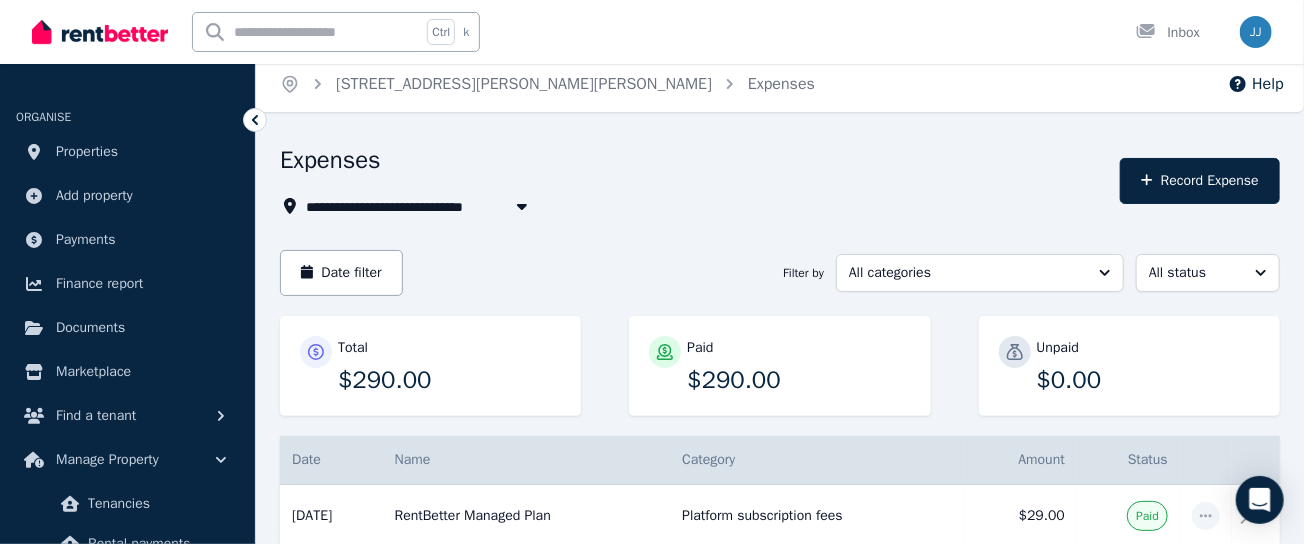scroll, scrollTop: 0, scrollLeft: 0, axis: both 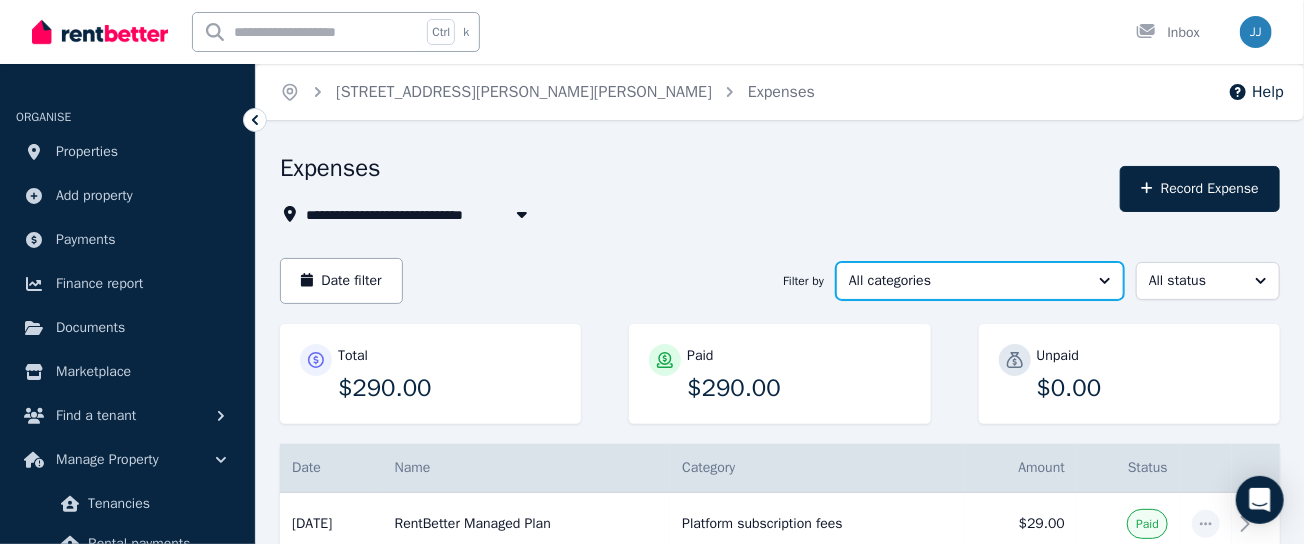click on "All categories" at bounding box center (980, 281) 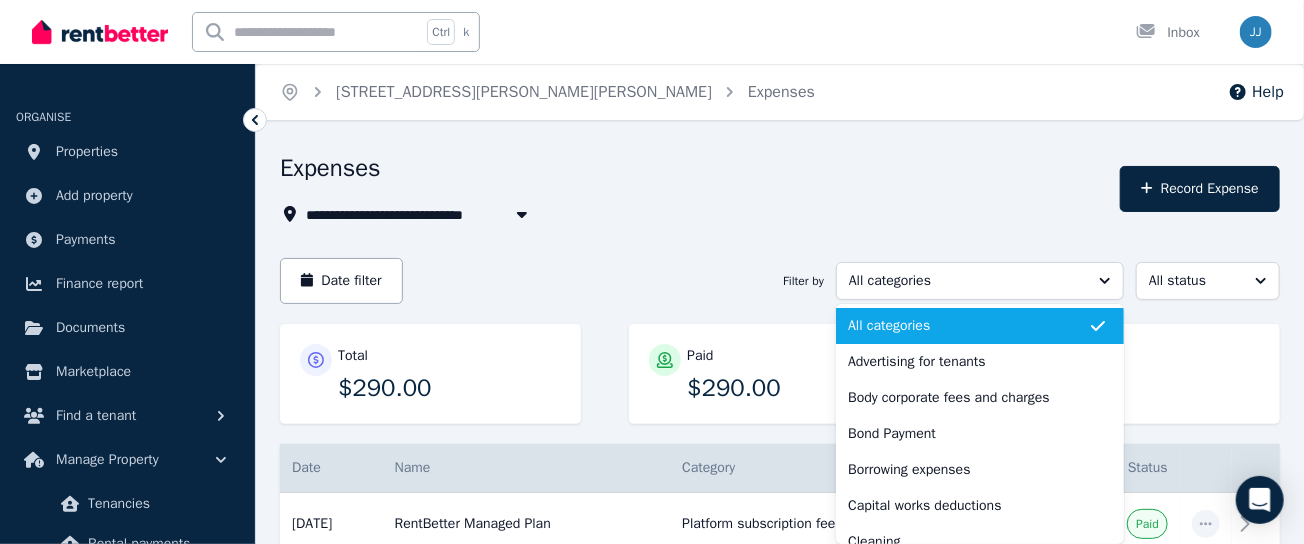 click on "**********" at bounding box center [694, 214] 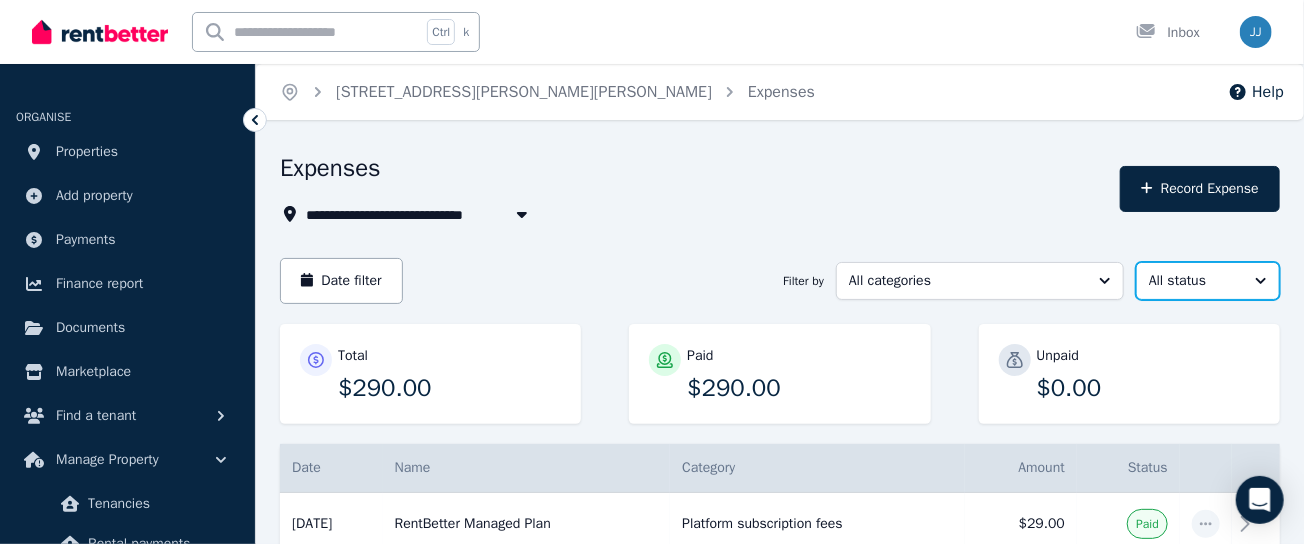 click on "All status" at bounding box center [1194, 281] 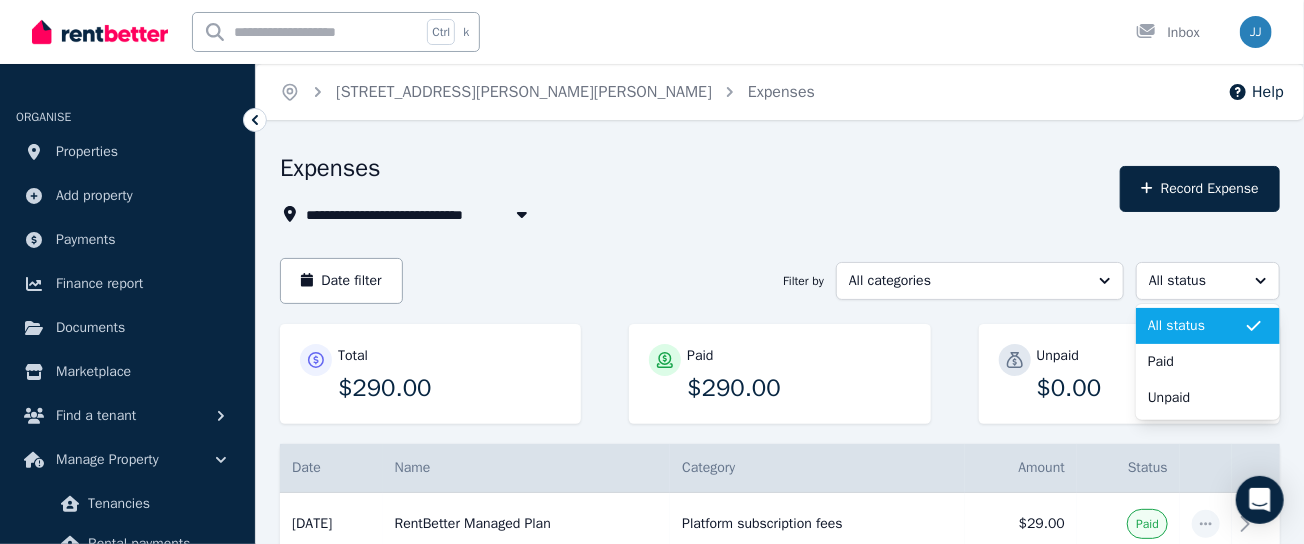 click on "**********" at bounding box center [694, 214] 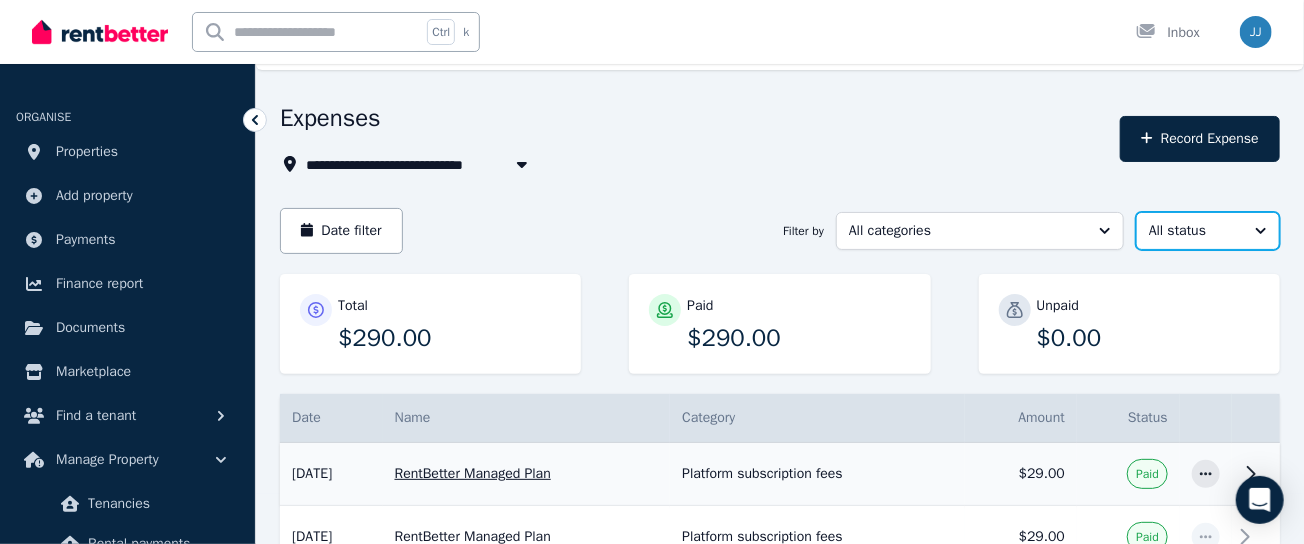 scroll, scrollTop: 0, scrollLeft: 0, axis: both 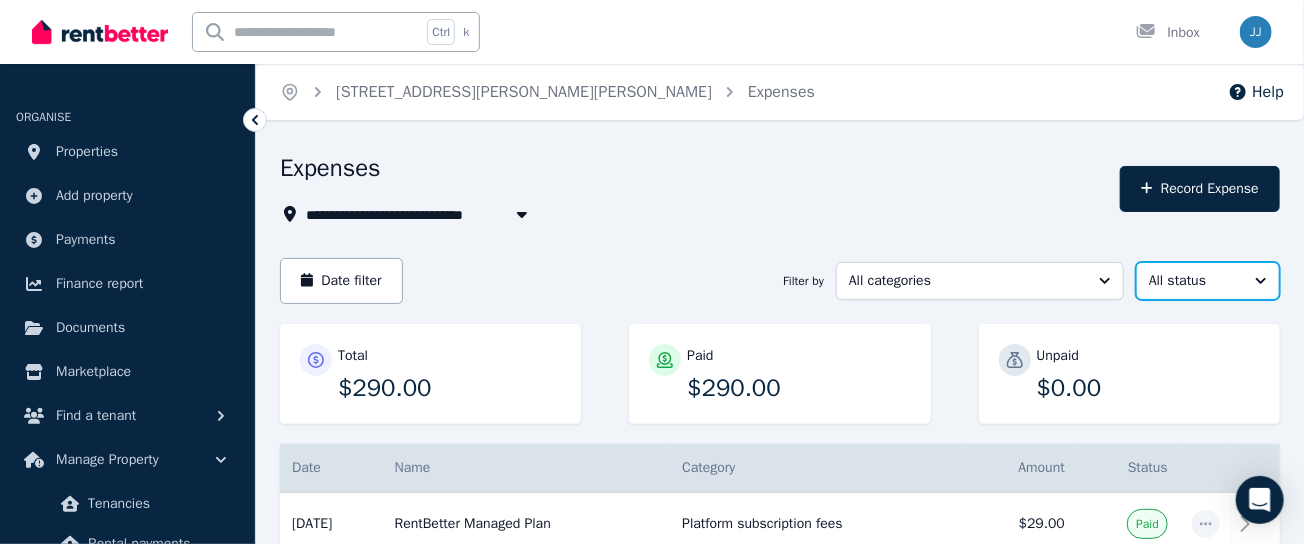 click on "All status" at bounding box center [1194, 281] 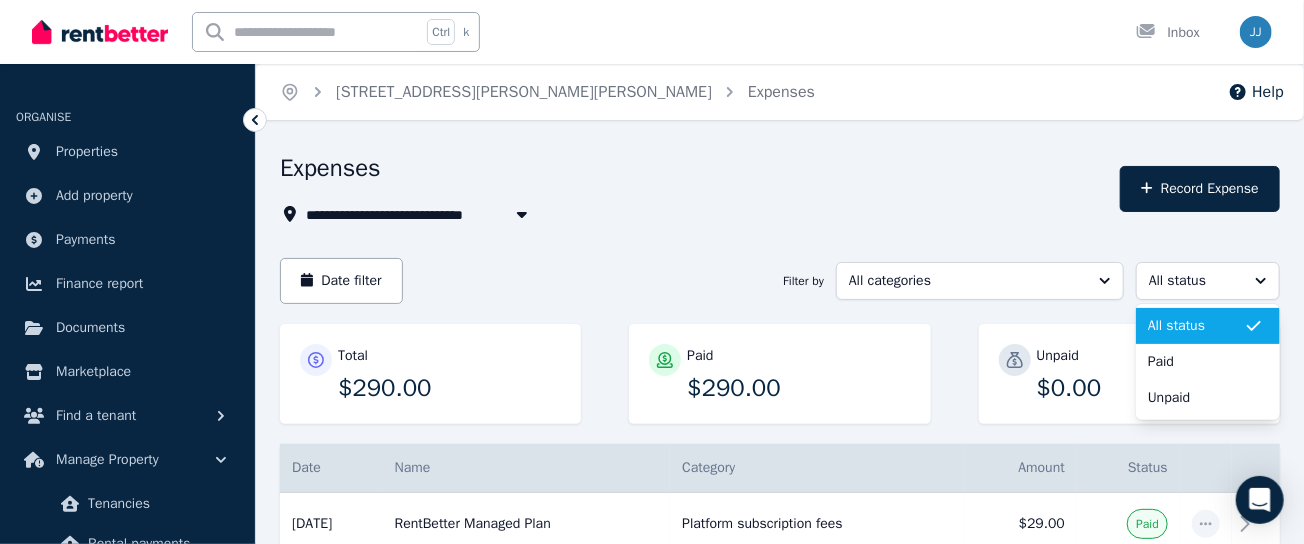 click on "**********" at bounding box center (694, 214) 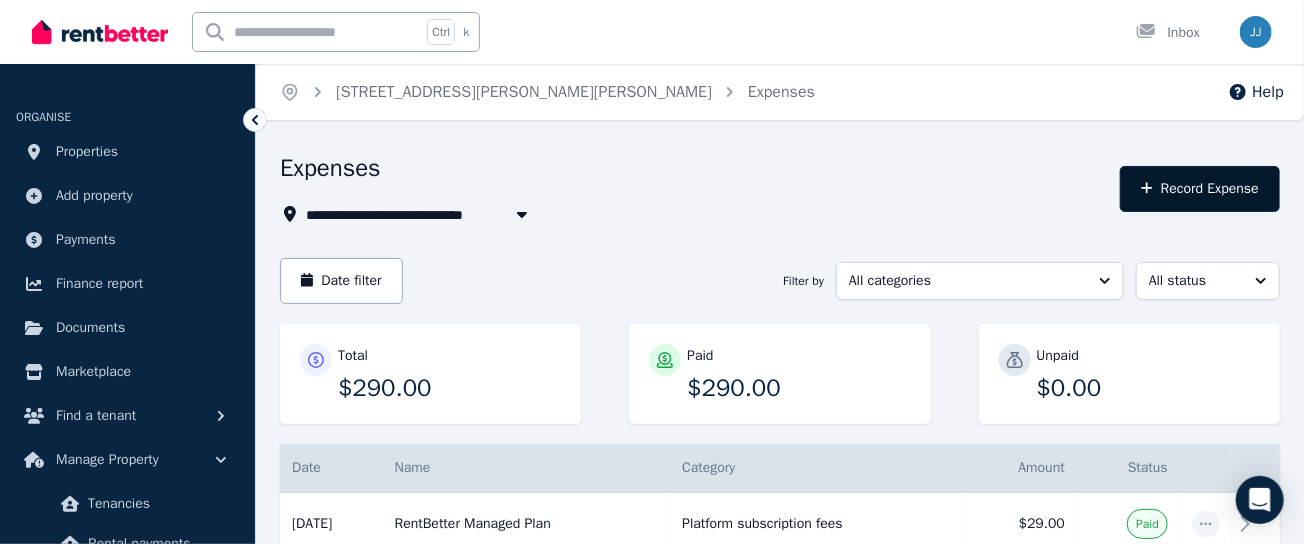 click on "Record Expense" at bounding box center [1200, 189] 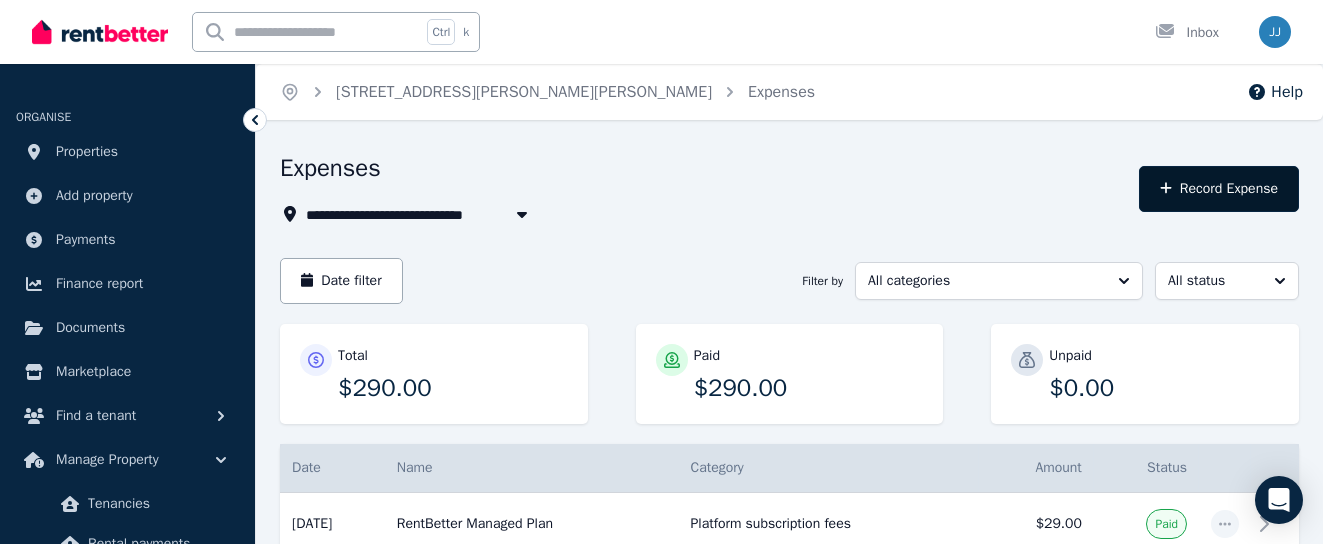 select on "**********" 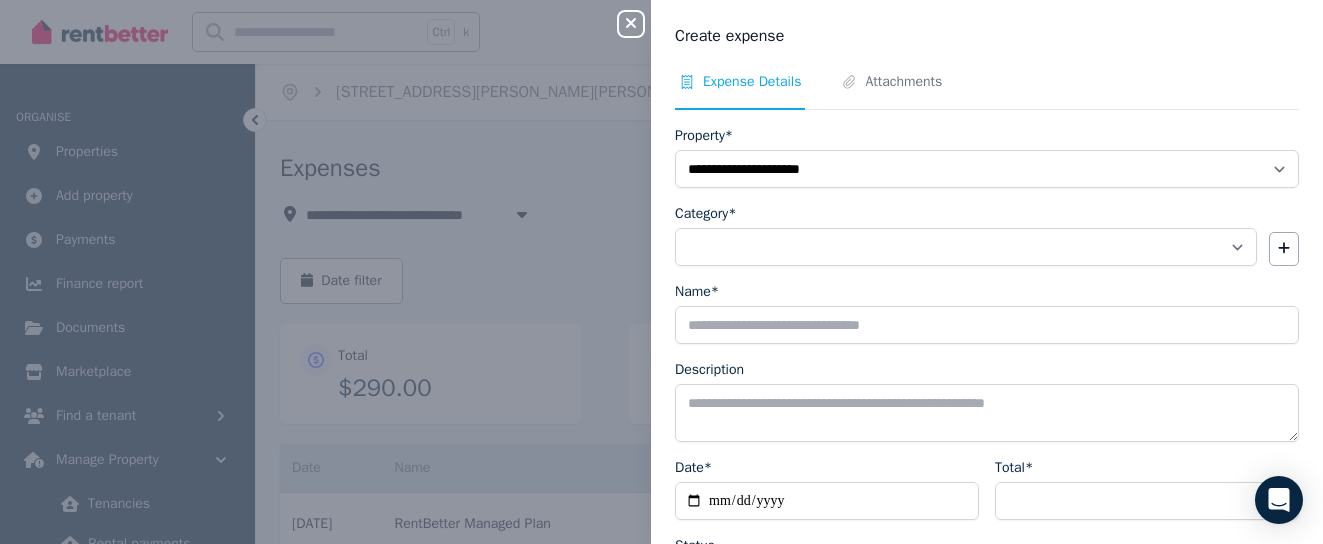 click on "**********" at bounding box center (661, 272) 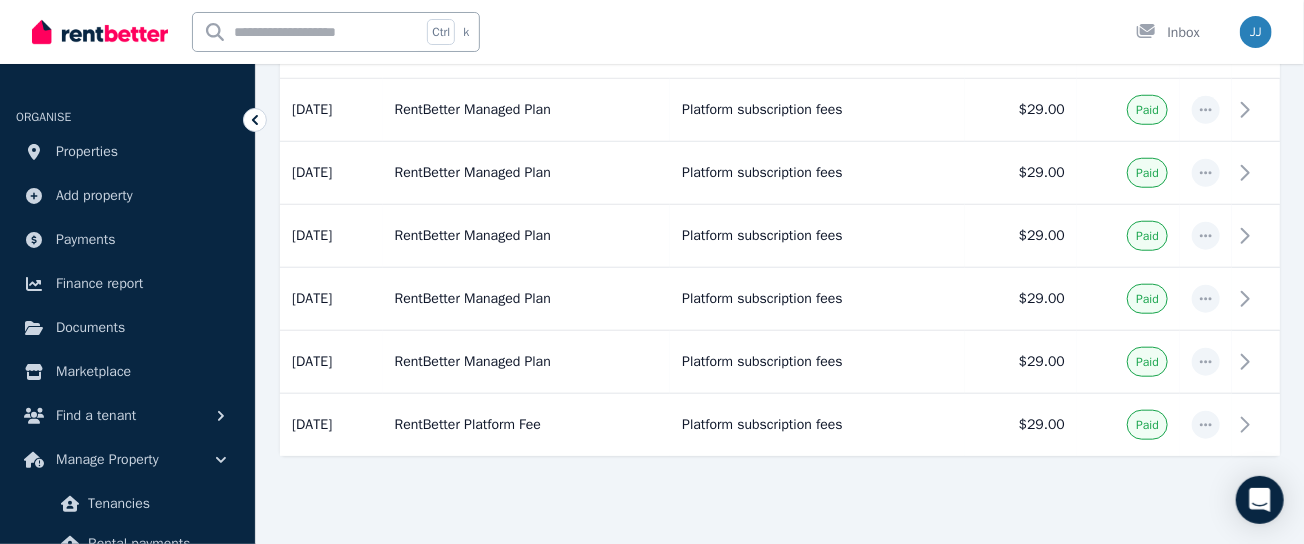 scroll, scrollTop: 675, scrollLeft: 0, axis: vertical 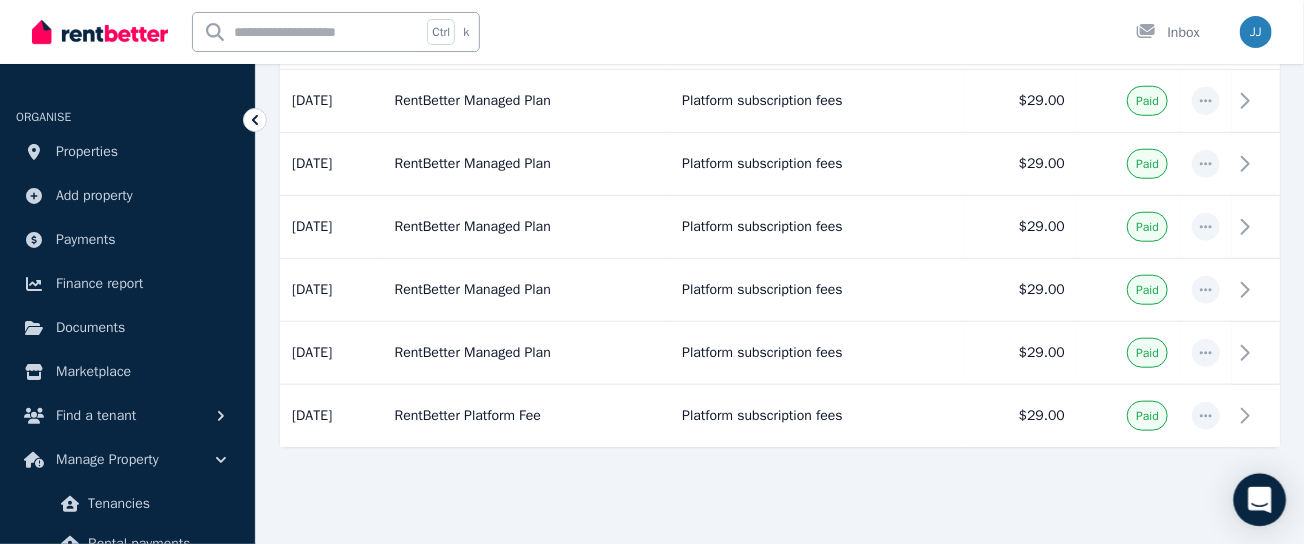 click 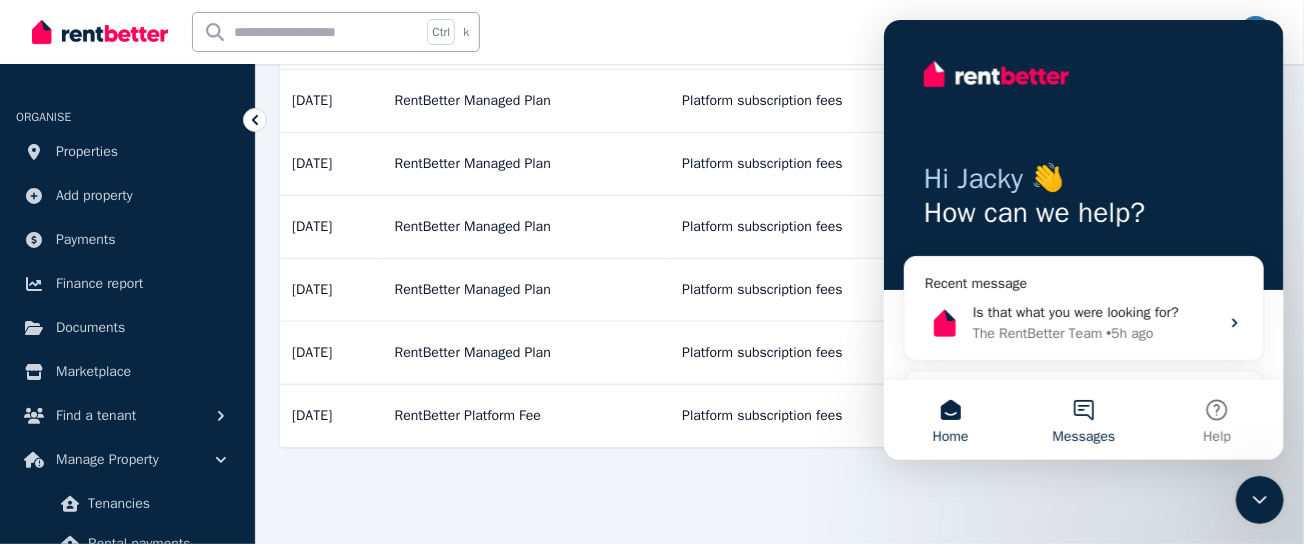 scroll, scrollTop: 0, scrollLeft: 0, axis: both 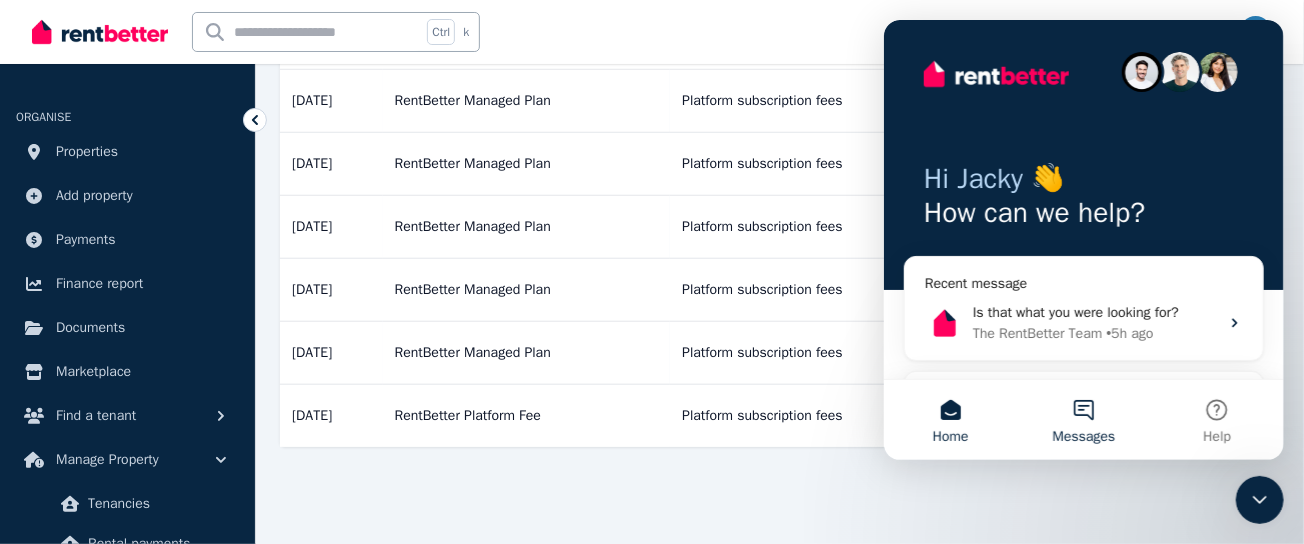 click on "Messages" at bounding box center (1082, 420) 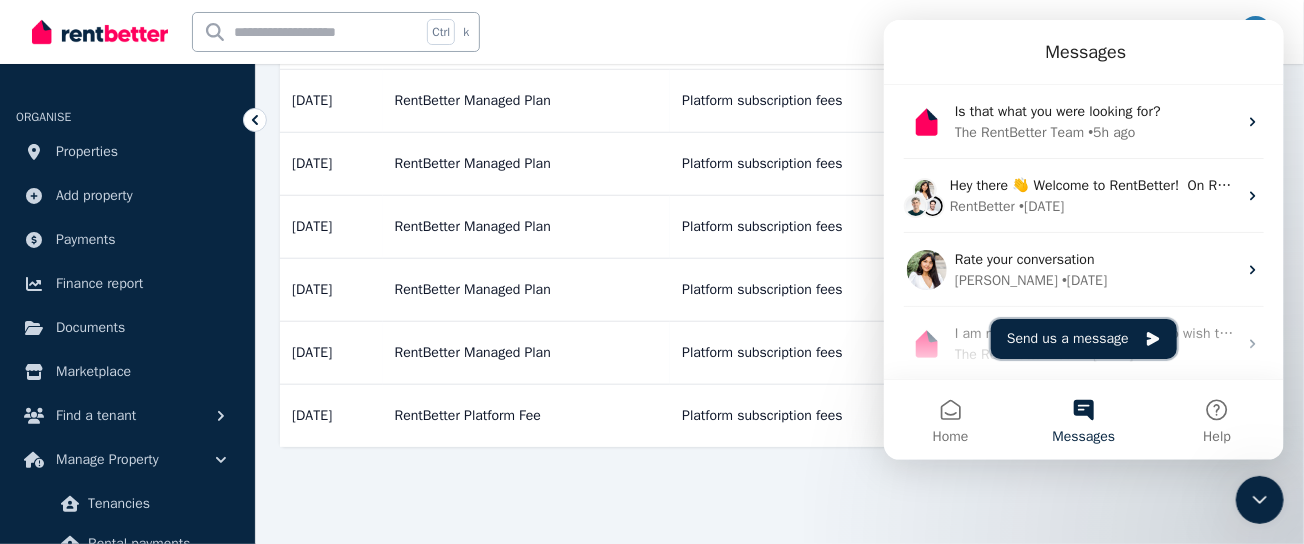 click on "Send us a message" at bounding box center [1083, 339] 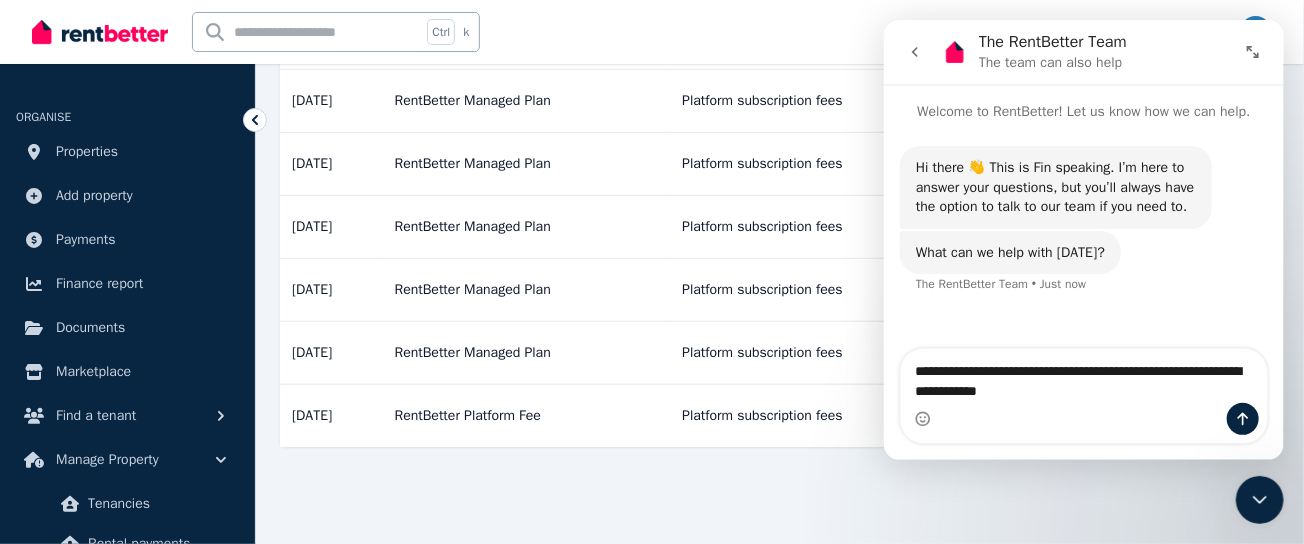 type on "**********" 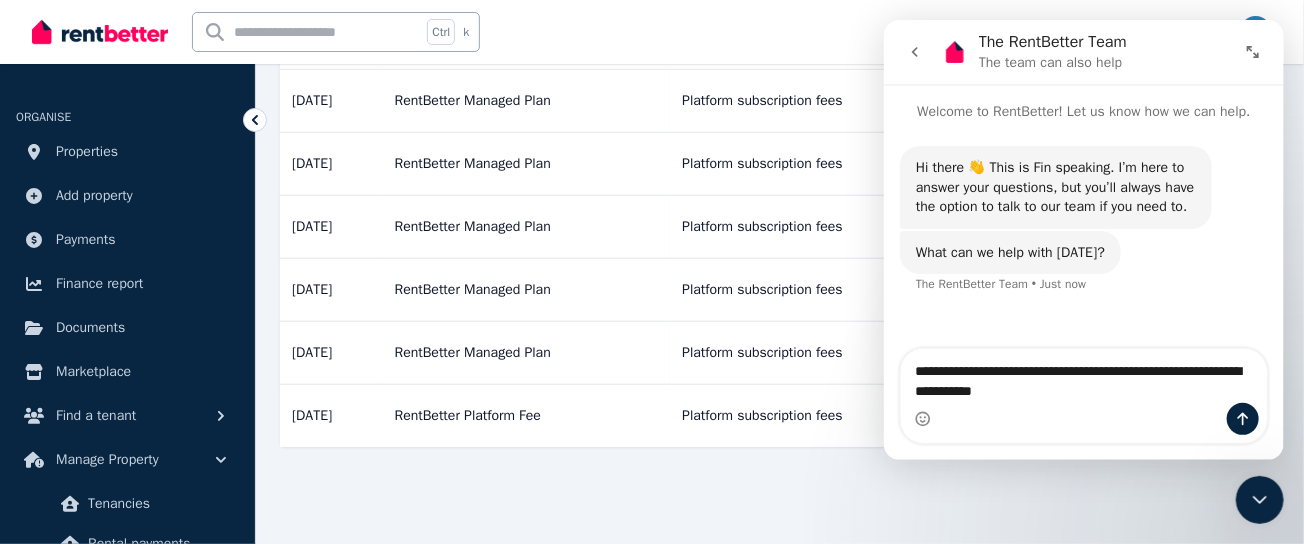 type 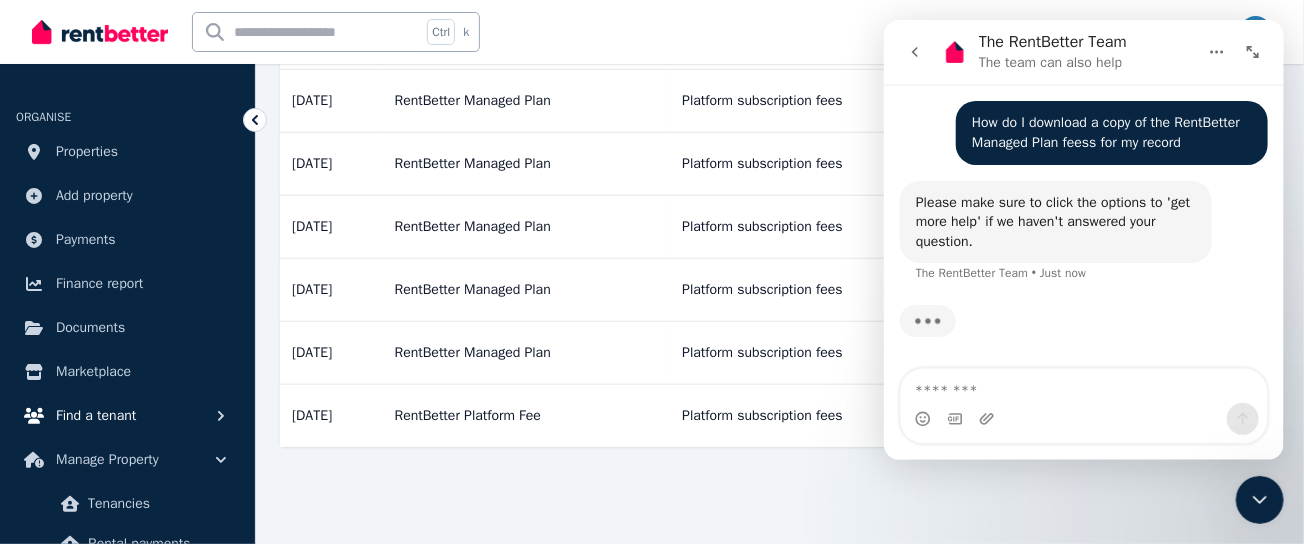 scroll, scrollTop: 190, scrollLeft: 0, axis: vertical 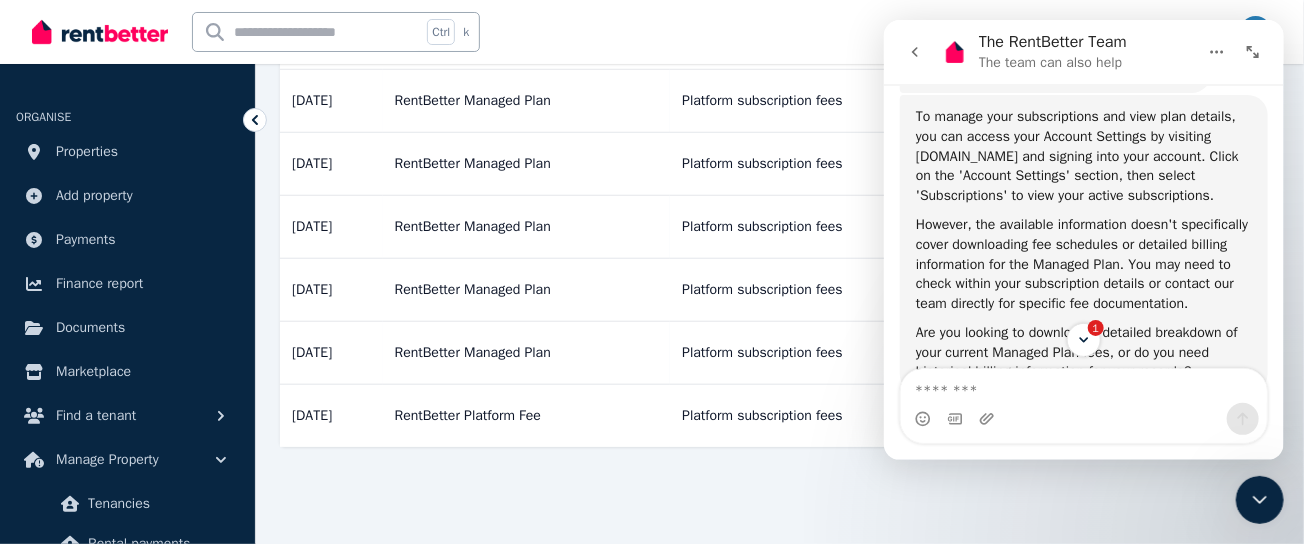 click at bounding box center (1083, 386) 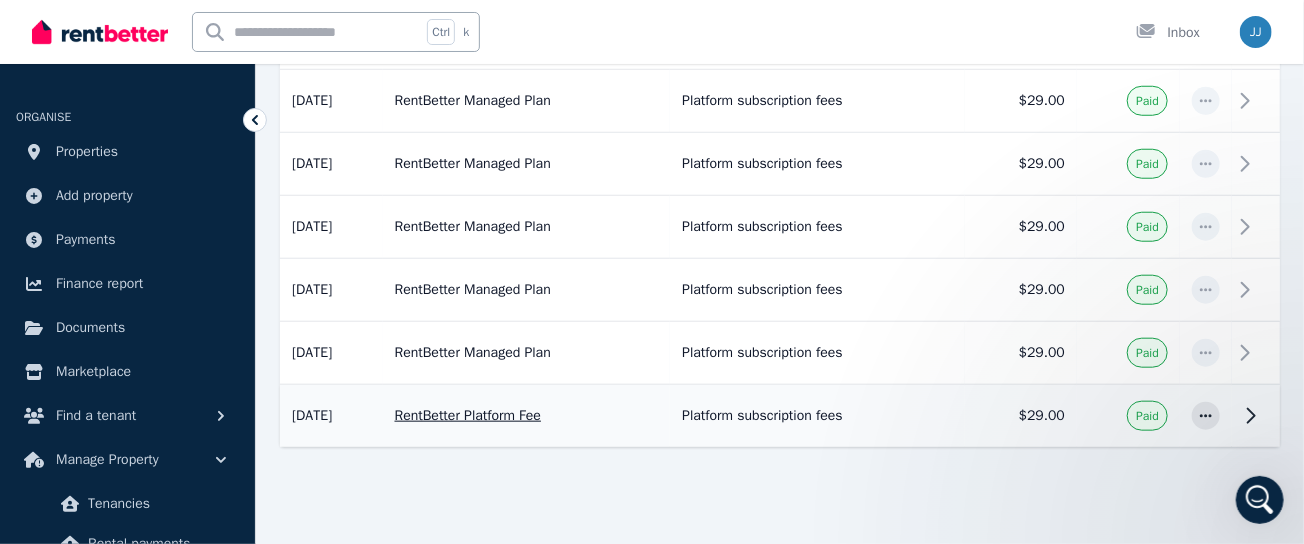 scroll, scrollTop: 0, scrollLeft: 0, axis: both 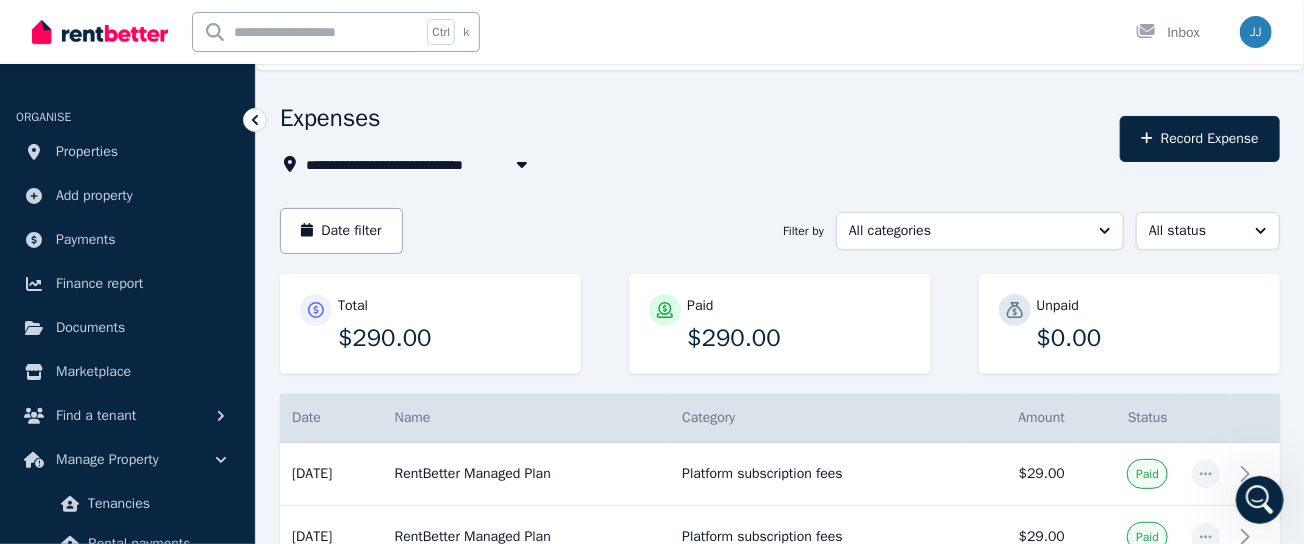 click 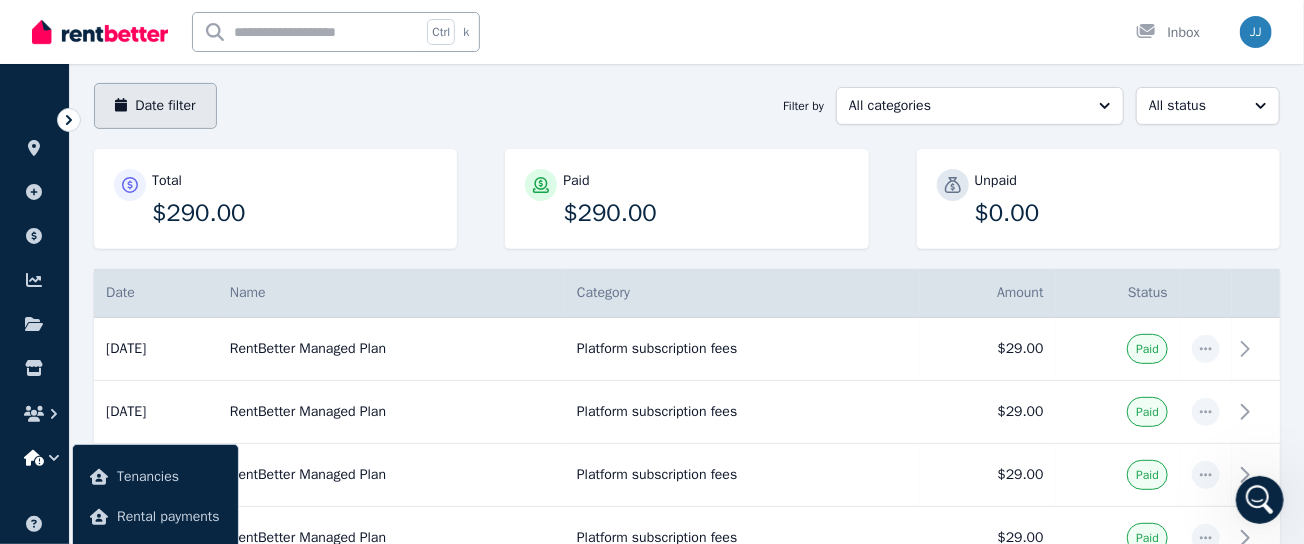 scroll, scrollTop: 50, scrollLeft: 0, axis: vertical 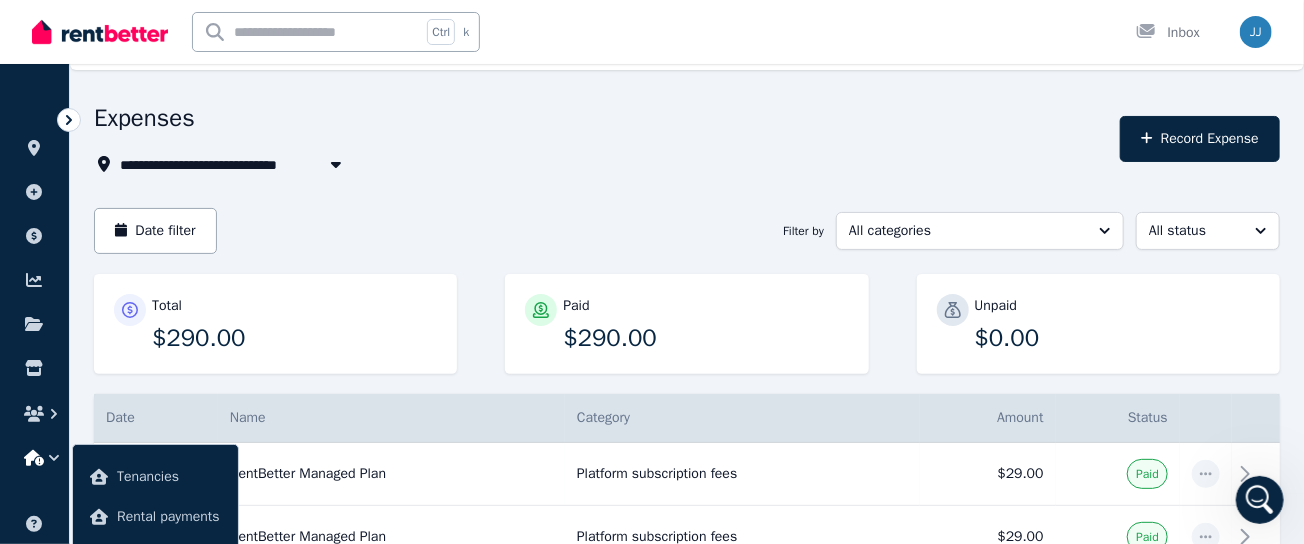 click 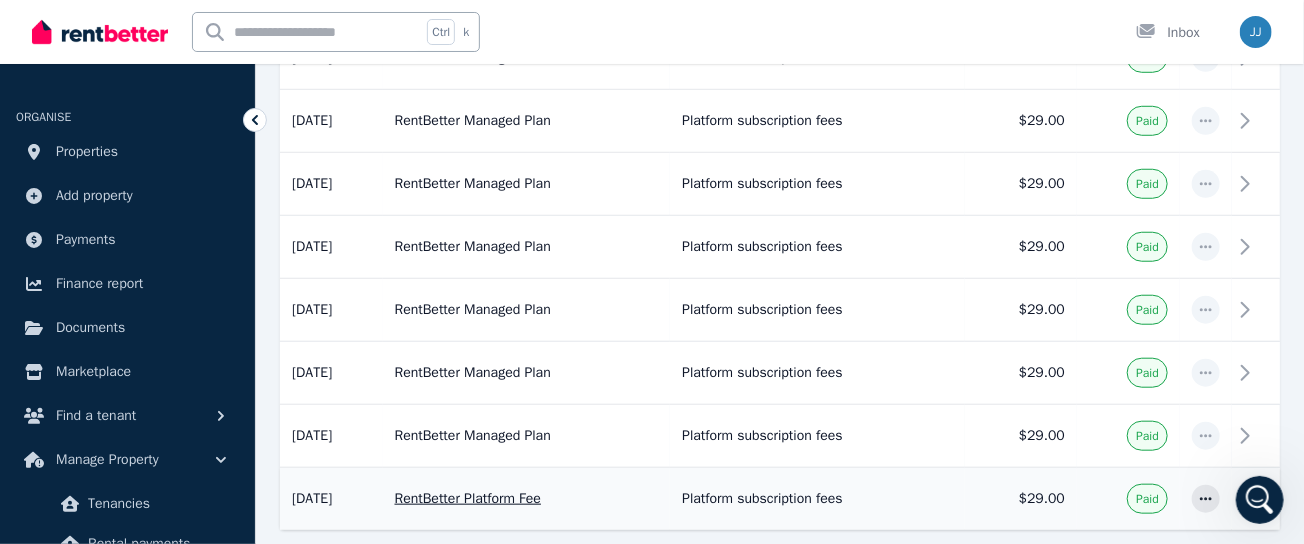 scroll, scrollTop: 675, scrollLeft: 0, axis: vertical 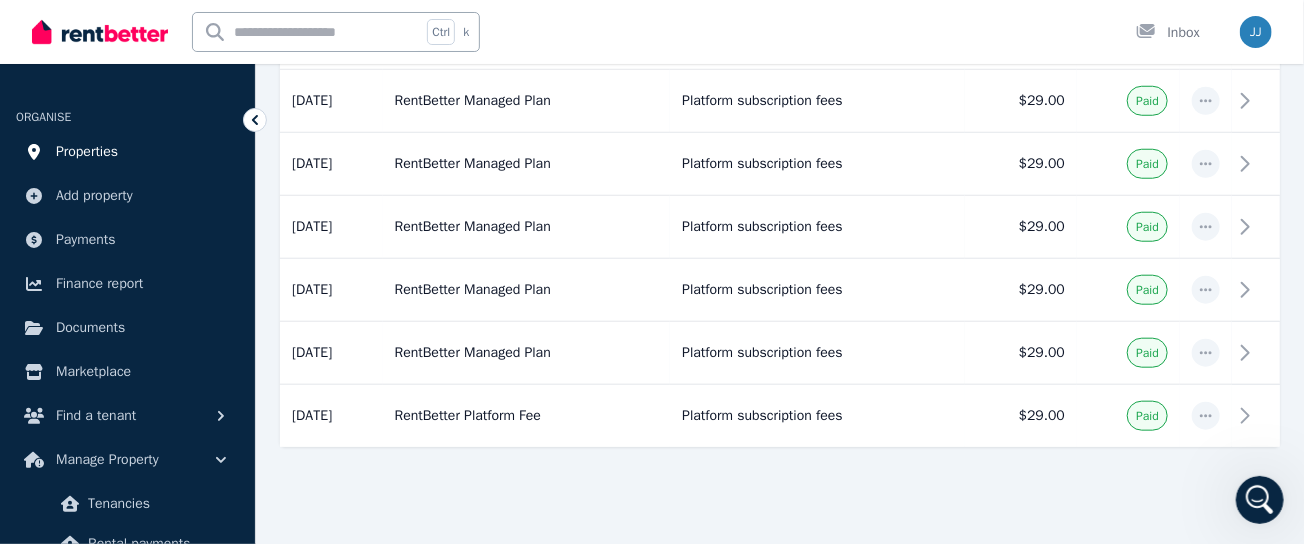 click on "Properties" at bounding box center [87, 152] 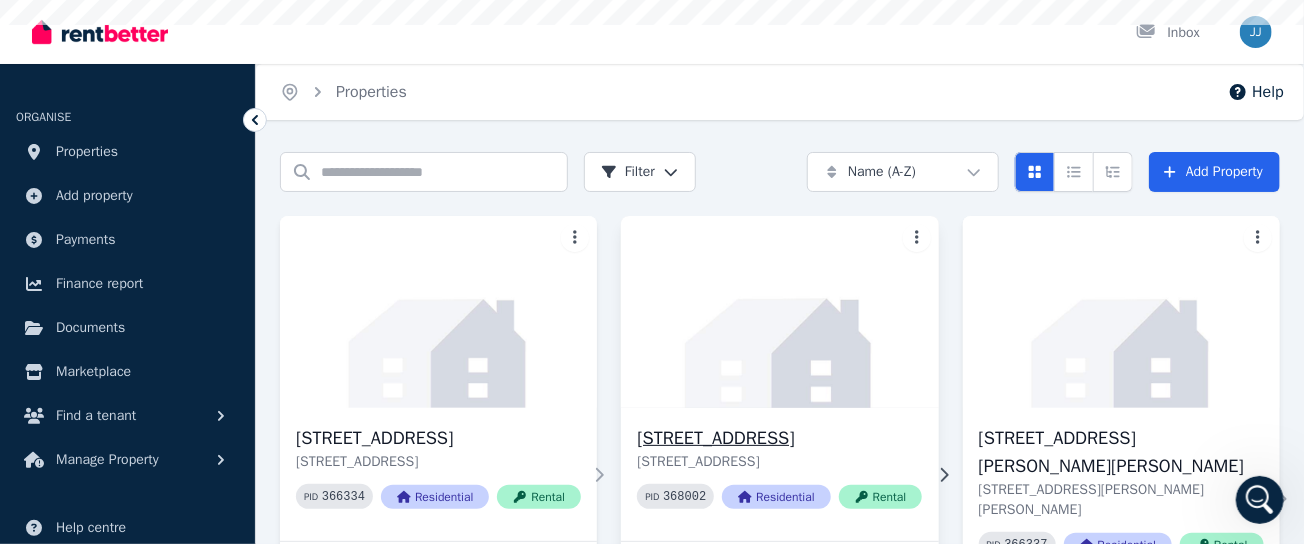 scroll, scrollTop: 125, scrollLeft: 0, axis: vertical 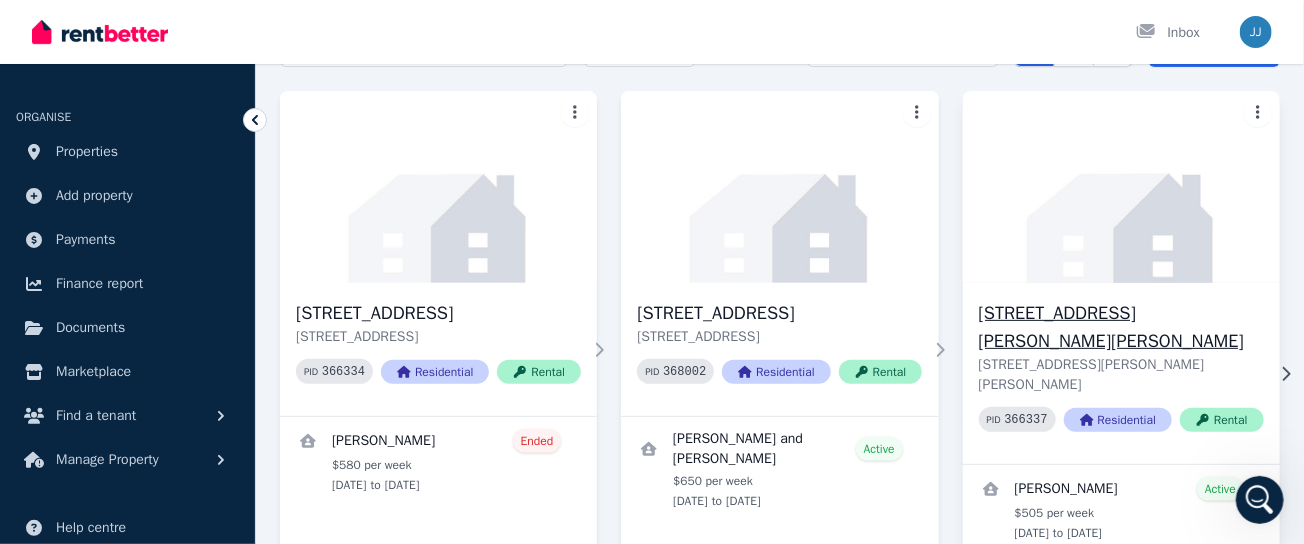 click on "[STREET_ADDRESS][PERSON_NAME][PERSON_NAME]" at bounding box center (1121, 327) 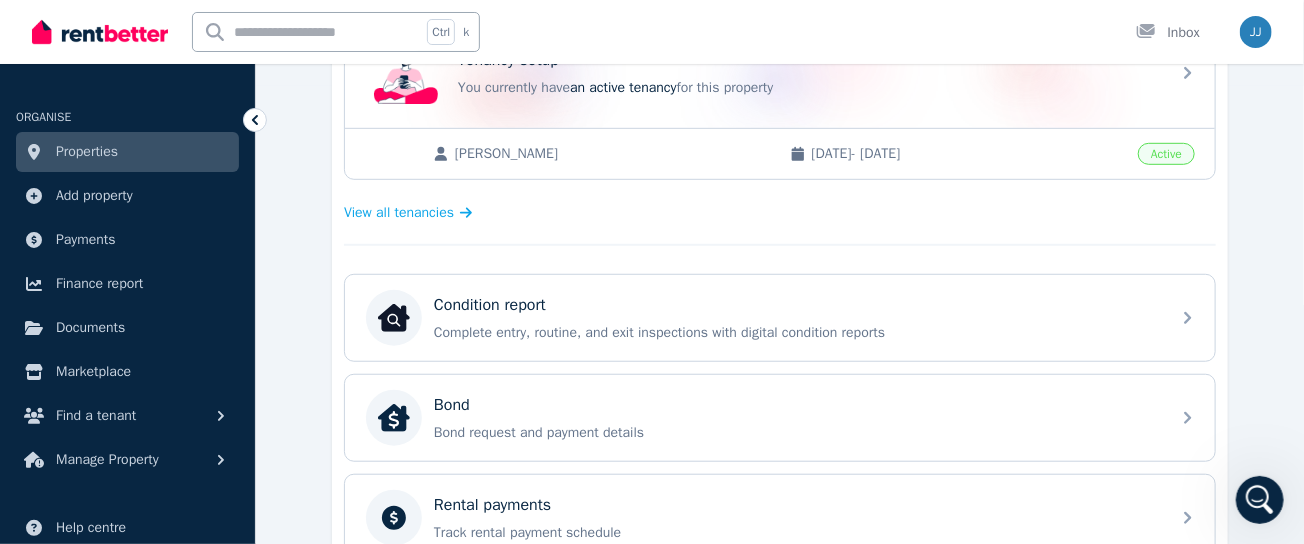 scroll, scrollTop: 583, scrollLeft: 0, axis: vertical 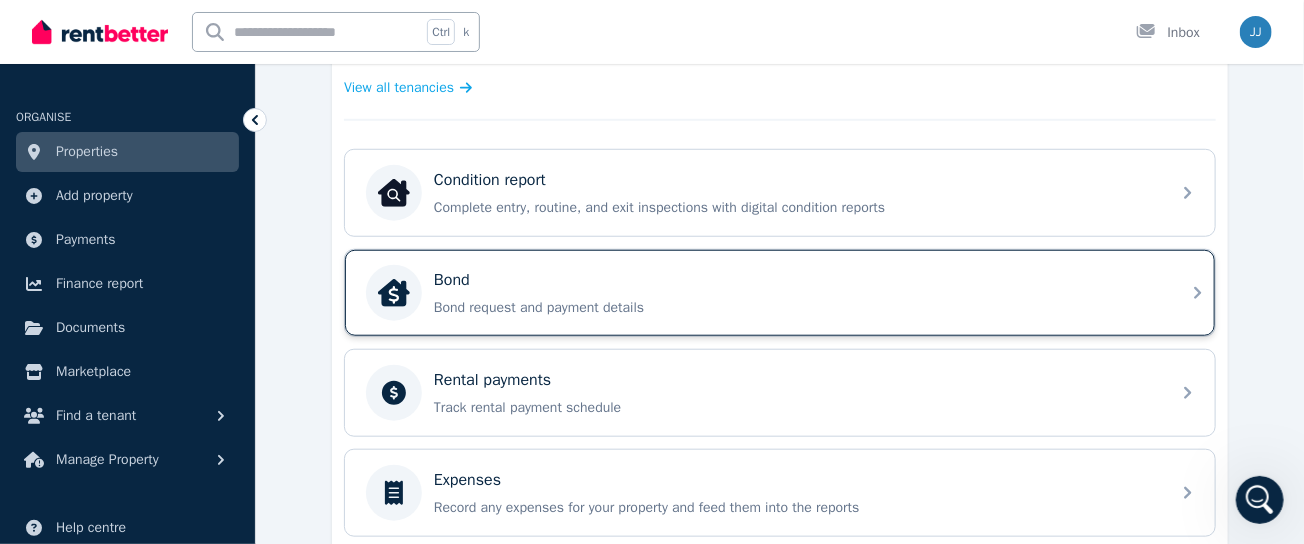 click on "Bond request and payment details" at bounding box center [796, 308] 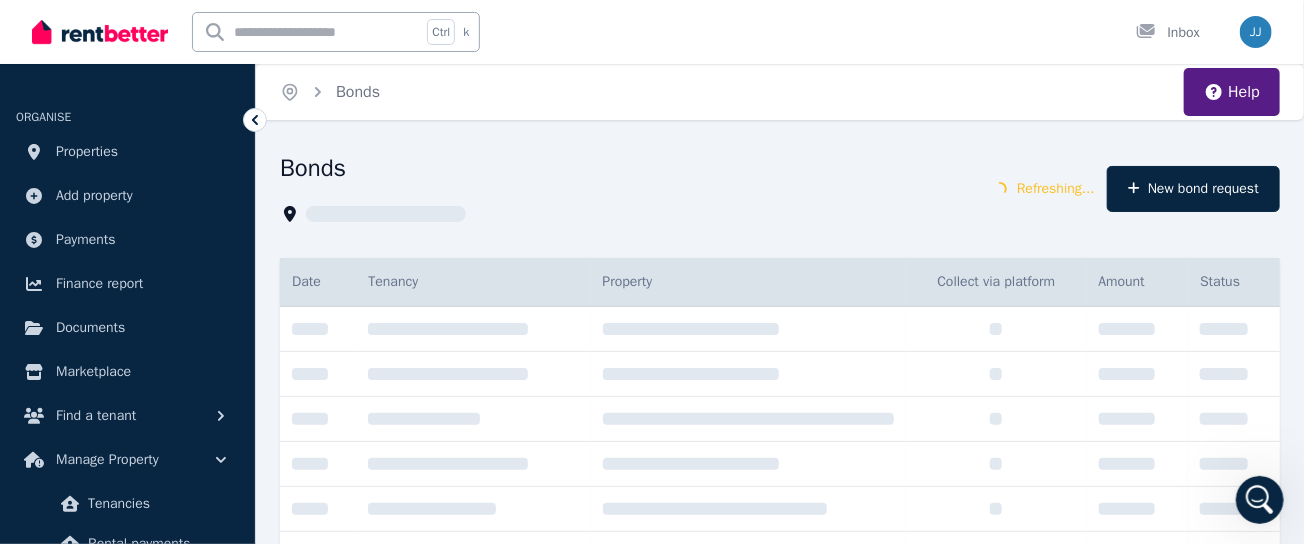 scroll, scrollTop: 66, scrollLeft: 0, axis: vertical 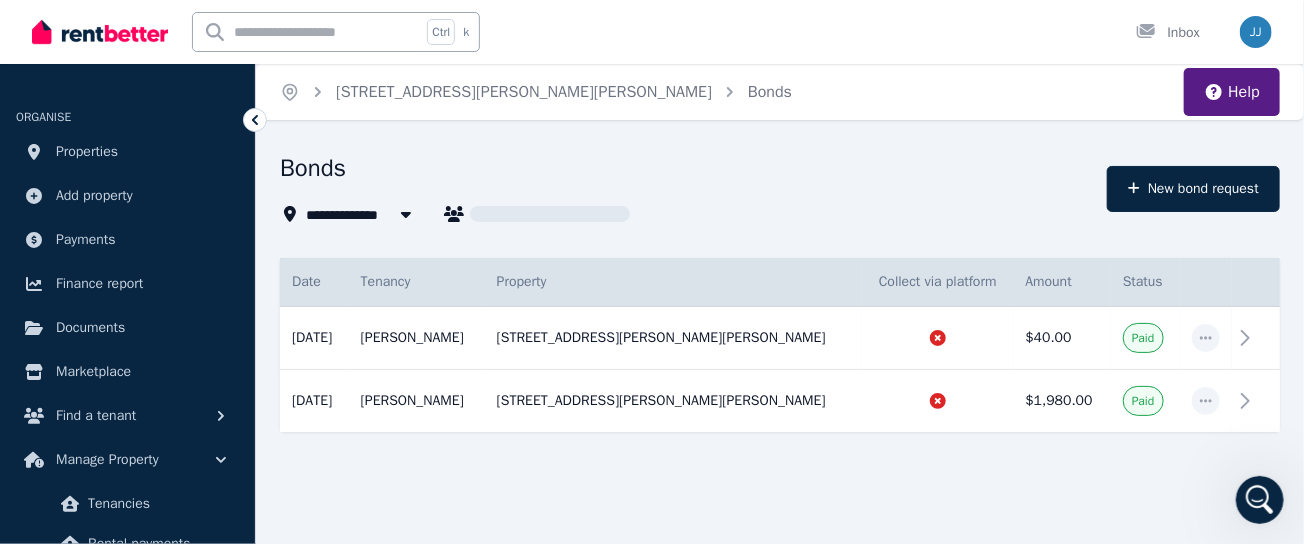 type on "**********" 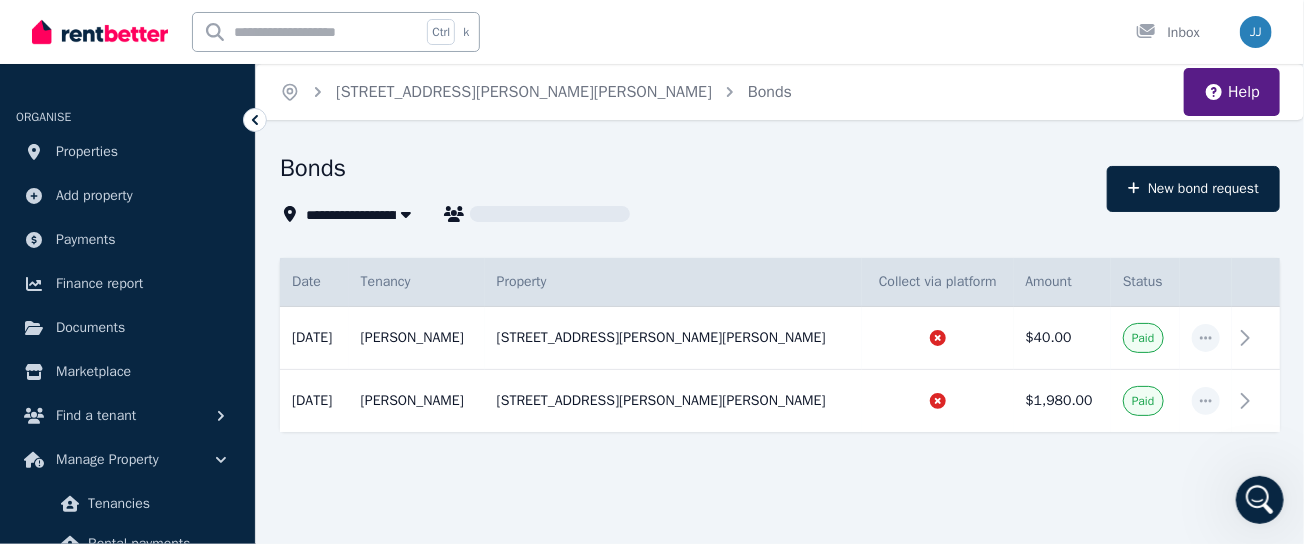 scroll, scrollTop: 0, scrollLeft: 0, axis: both 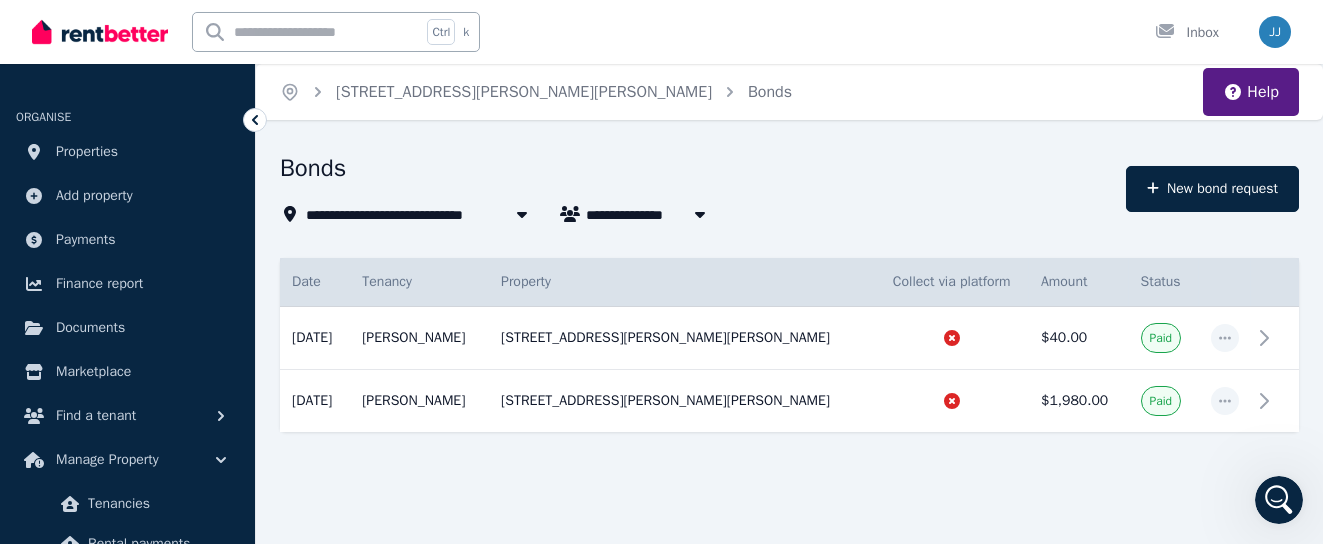 click 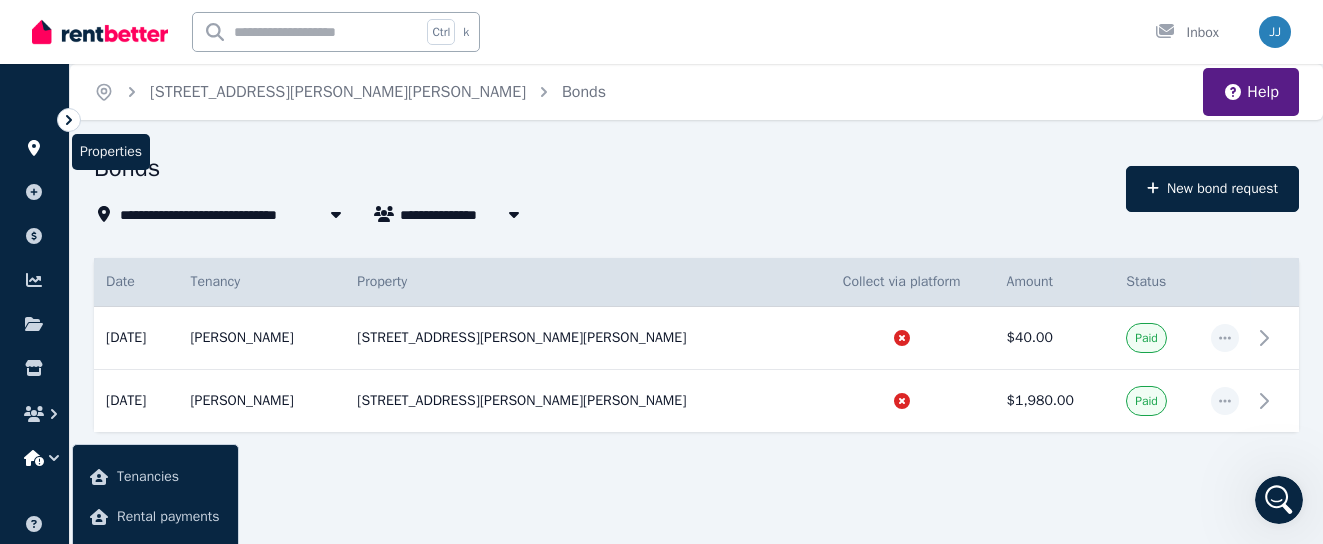 click 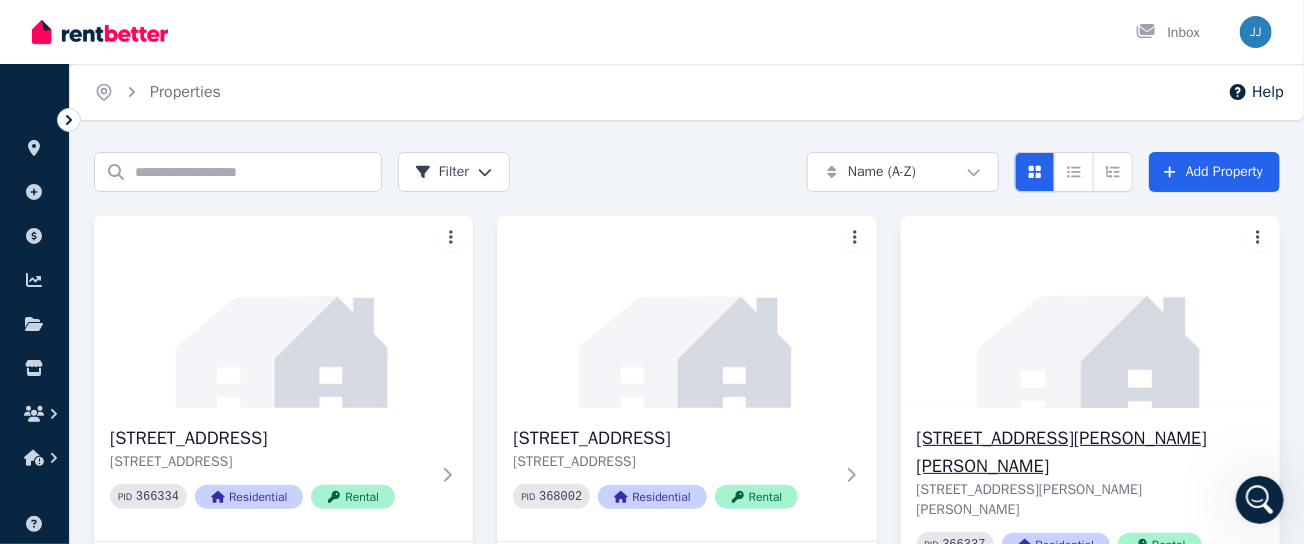 click on "[STREET_ADDRESS][PERSON_NAME][PERSON_NAME]" at bounding box center (1076, 452) 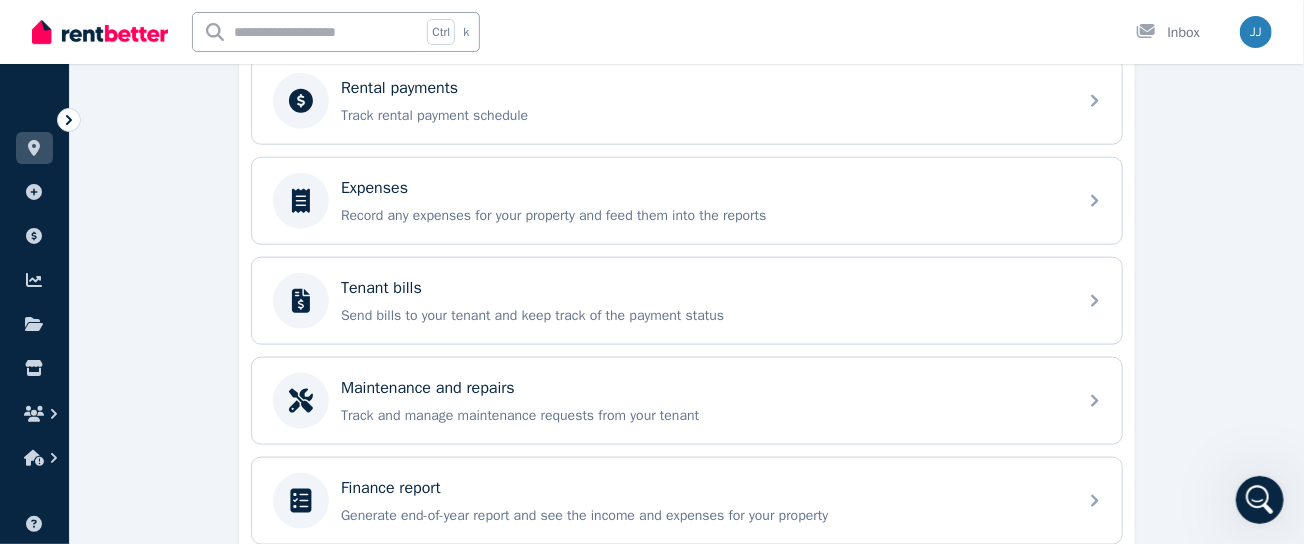 scroll, scrollTop: 950, scrollLeft: 0, axis: vertical 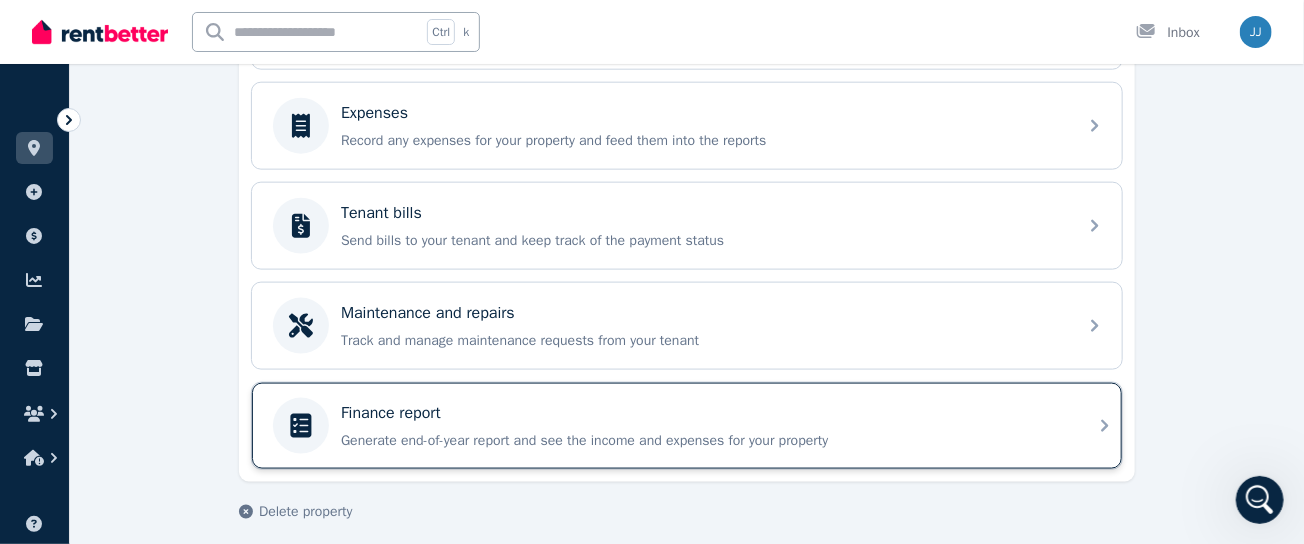 click on "Generate end-of-year report and see the income and expenses for your property" at bounding box center [703, 441] 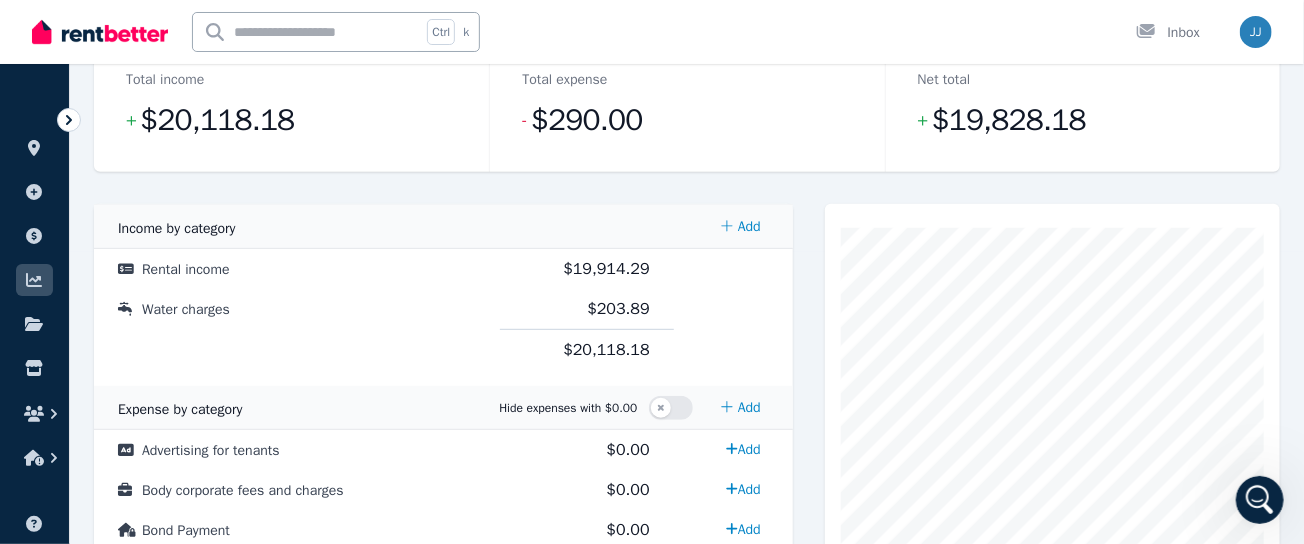 scroll, scrollTop: 166, scrollLeft: 0, axis: vertical 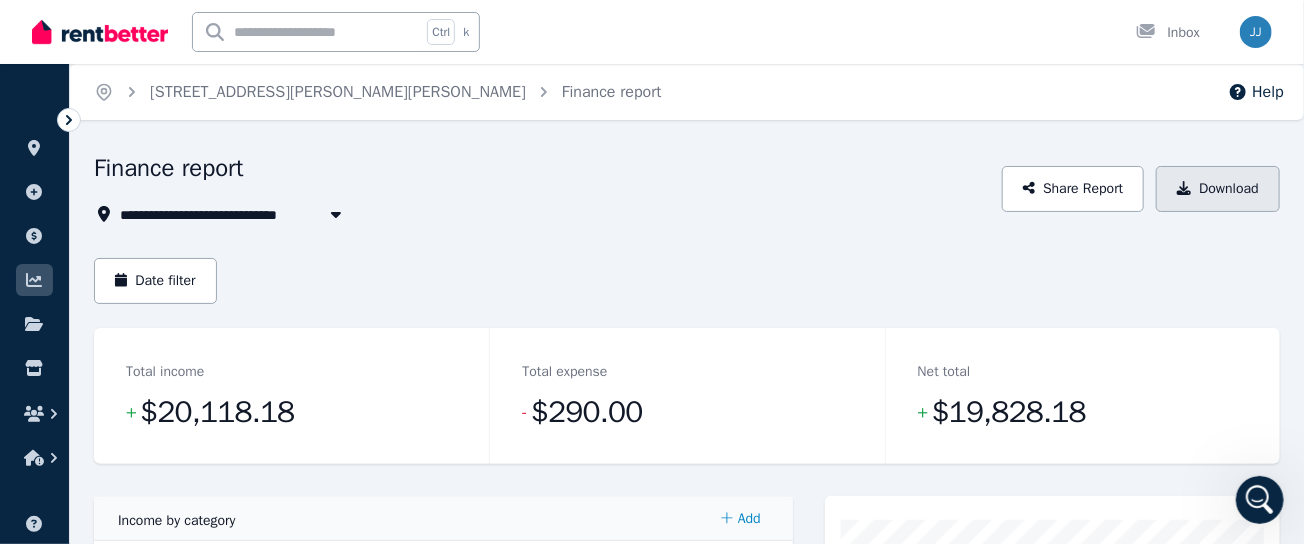 click on "Download" at bounding box center [1218, 189] 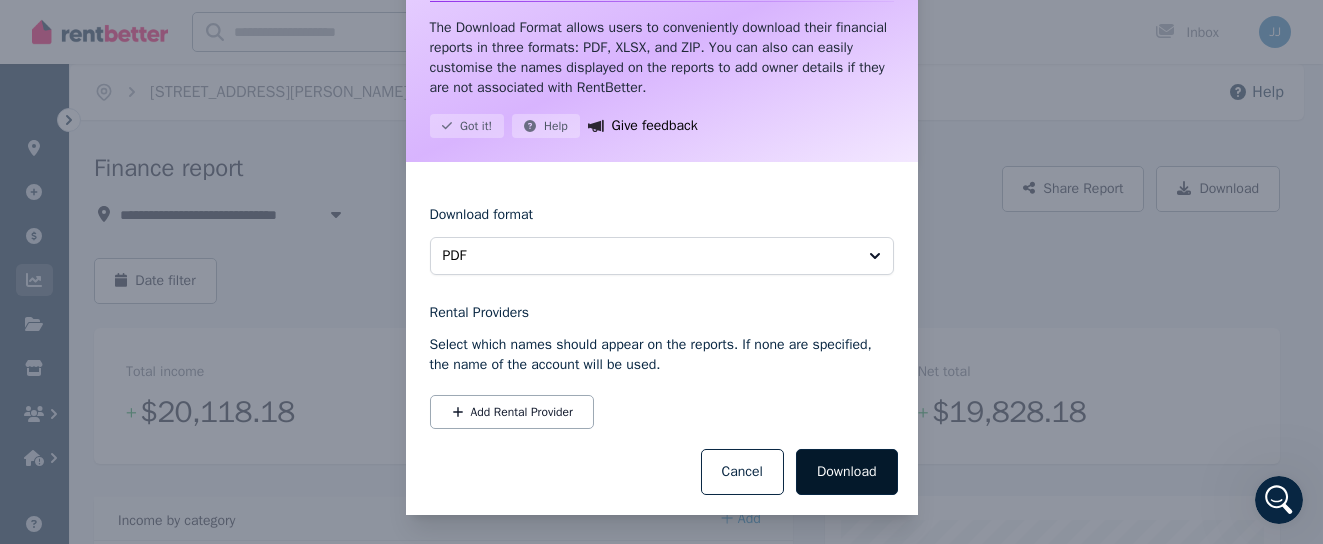 click on "Download" at bounding box center (847, 472) 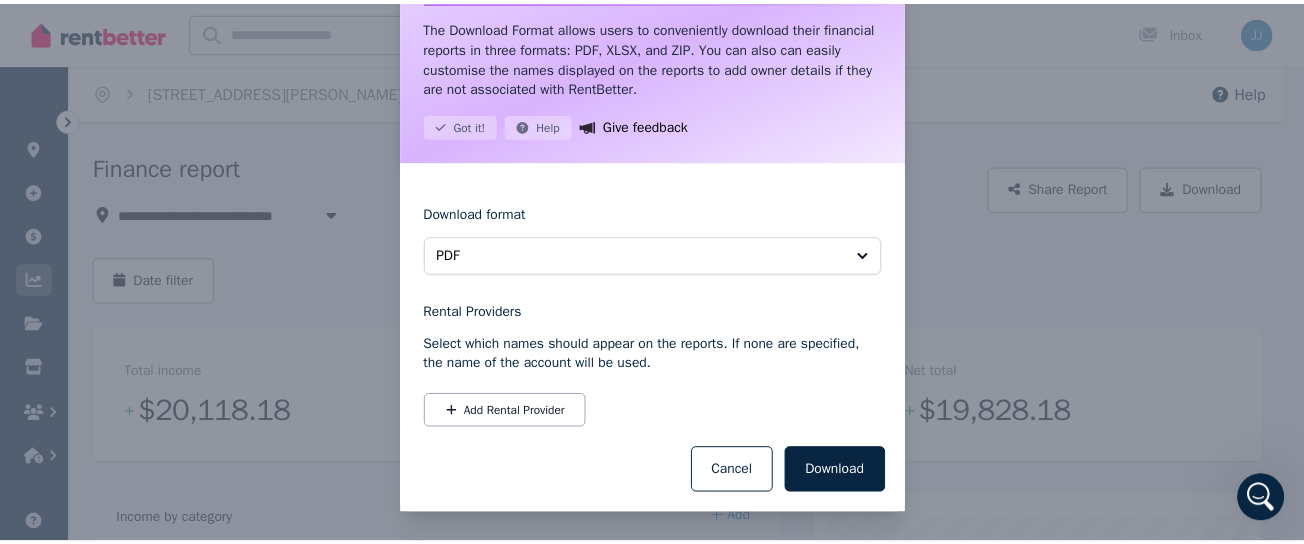 scroll, scrollTop: 70, scrollLeft: 0, axis: vertical 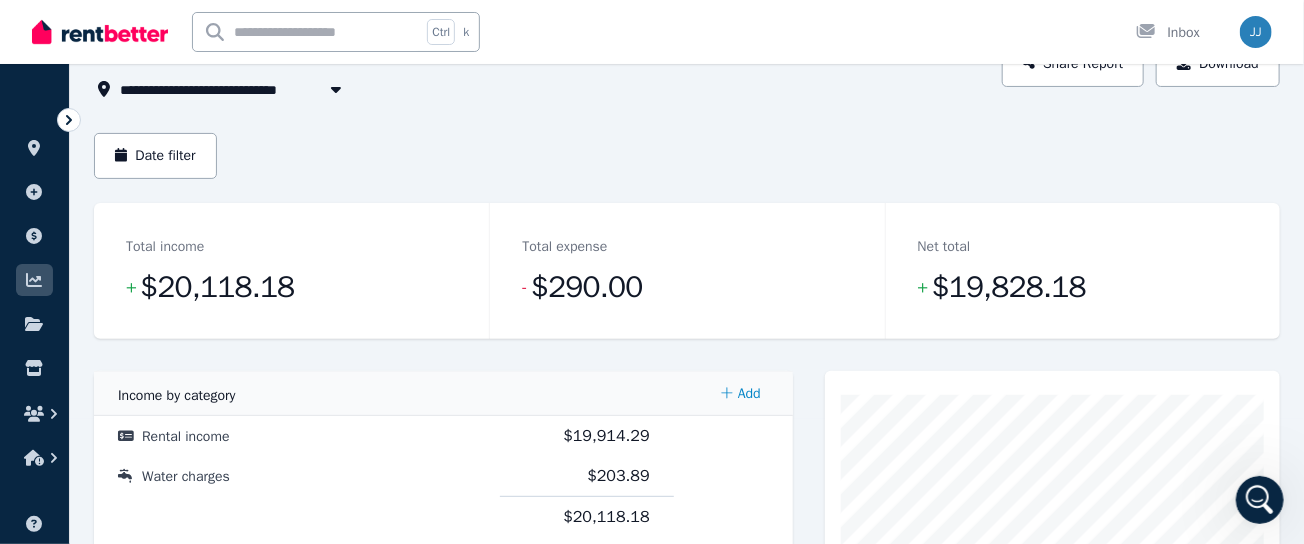 click 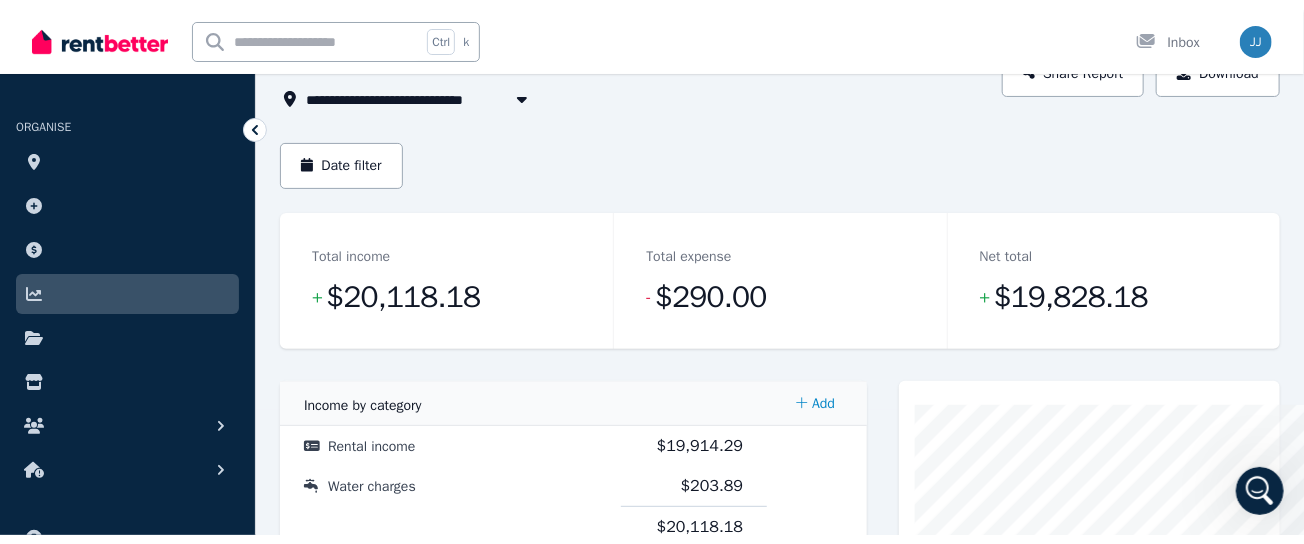 scroll, scrollTop: 444, scrollLeft: 0, axis: vertical 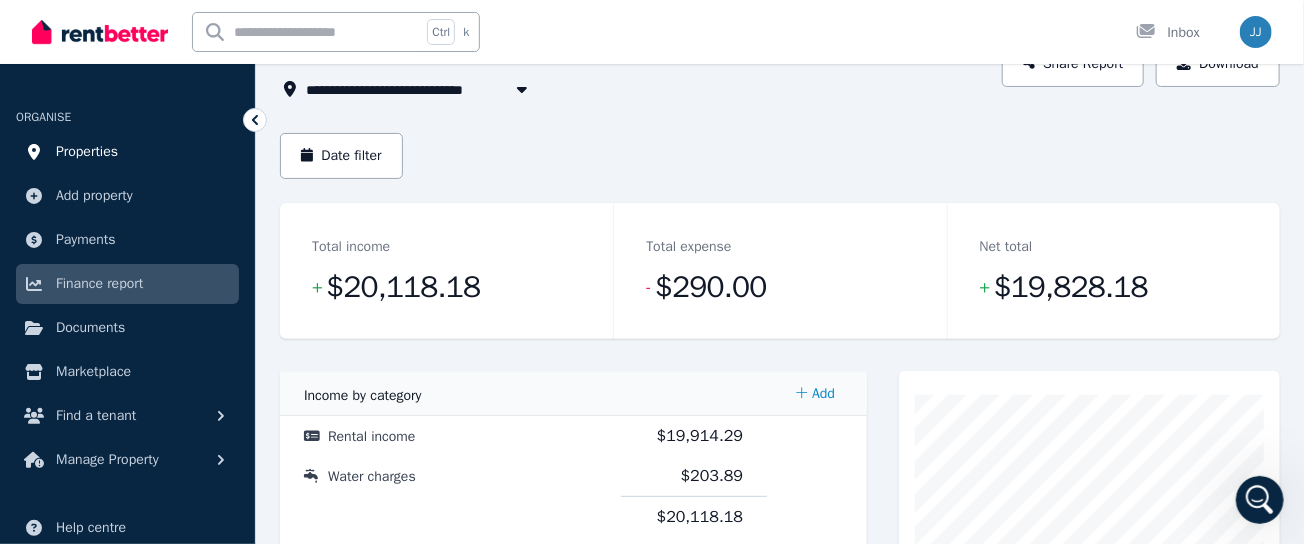 click on "Properties" at bounding box center [87, 152] 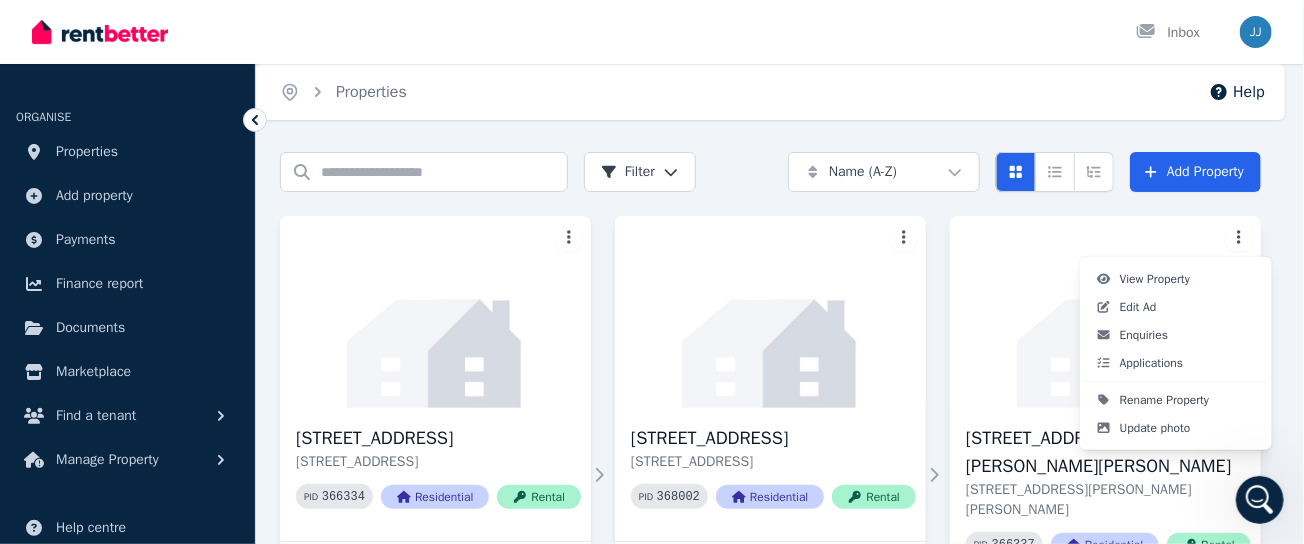 click on "Open main menu Inbox Open user menu ORGANISE Properties Add property Payments Finance report Documents Marketplace Find a tenant Manage Property Help centre Refer a friend Account settings Your profile Jacky Juarez Home Properties Help Search properties Filter Name (A-Z) Add Property 40 Chartwell, Margate 40 Chartwell, Margate QLD 4019 PID   366334 Residential Rental Ellen Wynn Ended $580 per week 4 June 2024 to 5 June 2025 40 Henchman St, Nundah 40 Henchman St, Nundah QLD 4012 PID   368002 Residential Rental Prakash Subedi and Bina Thapa Active $650 per week 15 Nov 2024 to 17 Nov 2025 Unit 10/41 Kate St, Woody Point Unit 10/41 Kate St, Woody Point QLD 4019 PID   366337 Residential Rental Jessica Lambert Active $505 per week 17 Apr 2024 to 20 Apr 2026 /portal
View Property Edit Ad Enquiries Applications Rename Property Update photo" at bounding box center [652, 272] 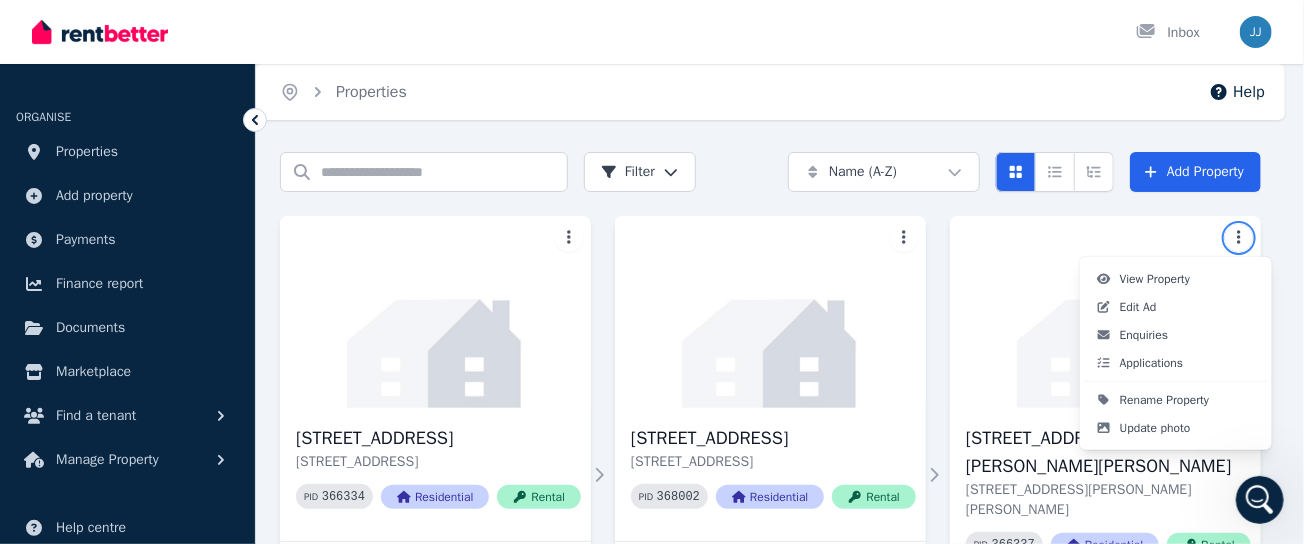 click on "Open main menu Inbox Open user menu ORGANISE Properties Add property Payments Finance report Documents Marketplace Find a tenant Manage Property Help centre Refer a friend Account settings Your profile Jacky Juarez Home Properties Help Search properties Filter Name (A-Z) Add Property 40 Chartwell, Margate 40 Chartwell, Margate QLD 4019 PID   366334 Residential Rental Ellen Wynn Ended $580 per week 4 June 2024 to 5 June 2025 40 Henchman St, Nundah 40 Henchman St, Nundah QLD 4012 PID   368002 Residential Rental Prakash Subedi and Bina Thapa Active $650 per week 15 Nov 2024 to 17 Nov 2025 Unit 10/41 Kate St, Woody Point Unit 10/41 Kate St, Woody Point QLD 4019 PID   366337 Residential Rental Jessica Lambert Active $505 per week 17 Apr 2024 to 20 Apr 2026 /portal
View Property Edit Ad Enquiries Applications Rename Property Update photo" at bounding box center [652, 272] 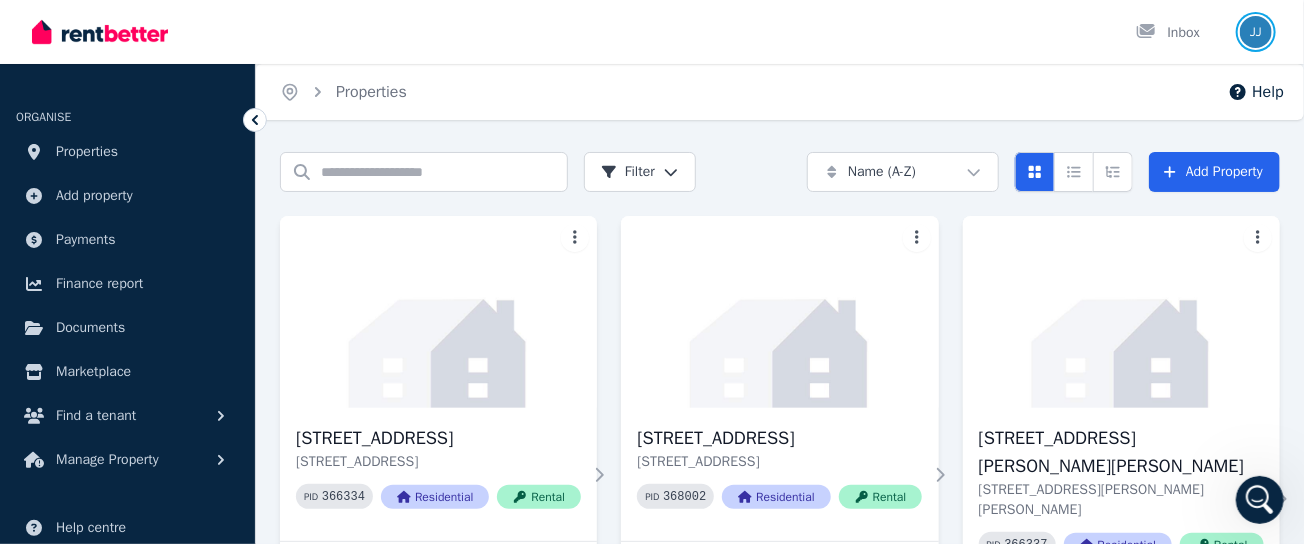 click at bounding box center (1256, 32) 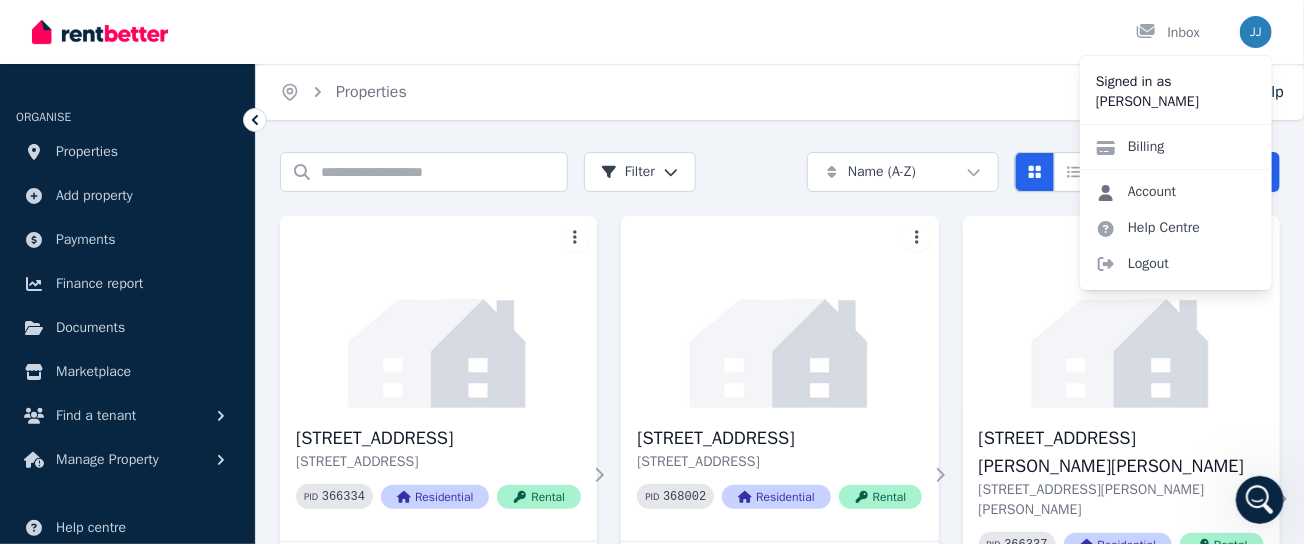 click on "Account" at bounding box center (1136, 192) 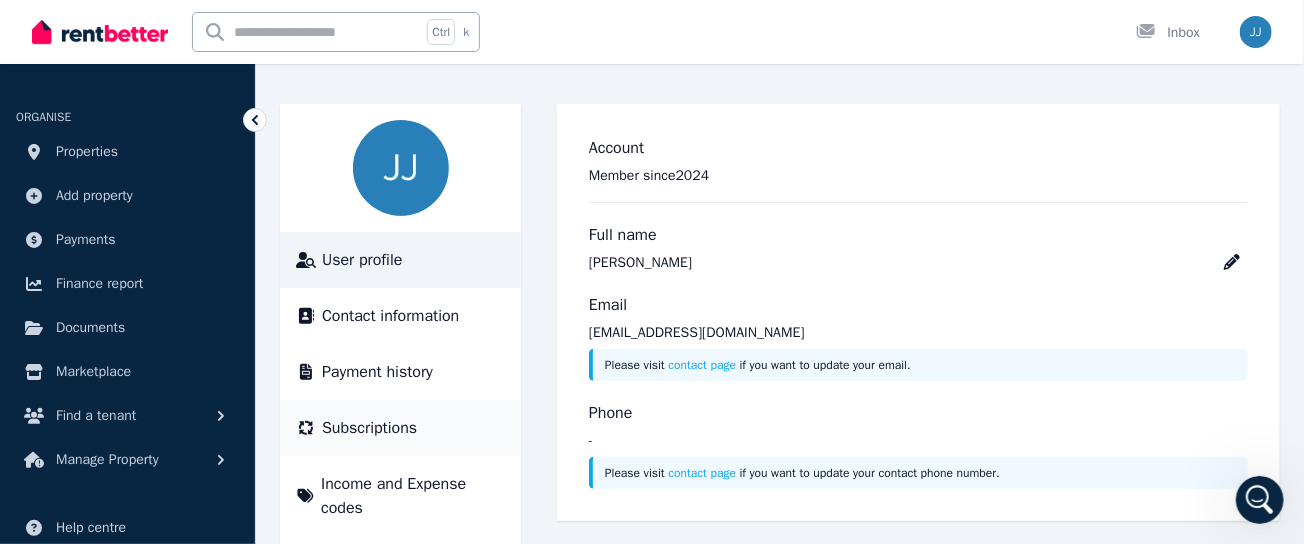 scroll, scrollTop: 201, scrollLeft: 0, axis: vertical 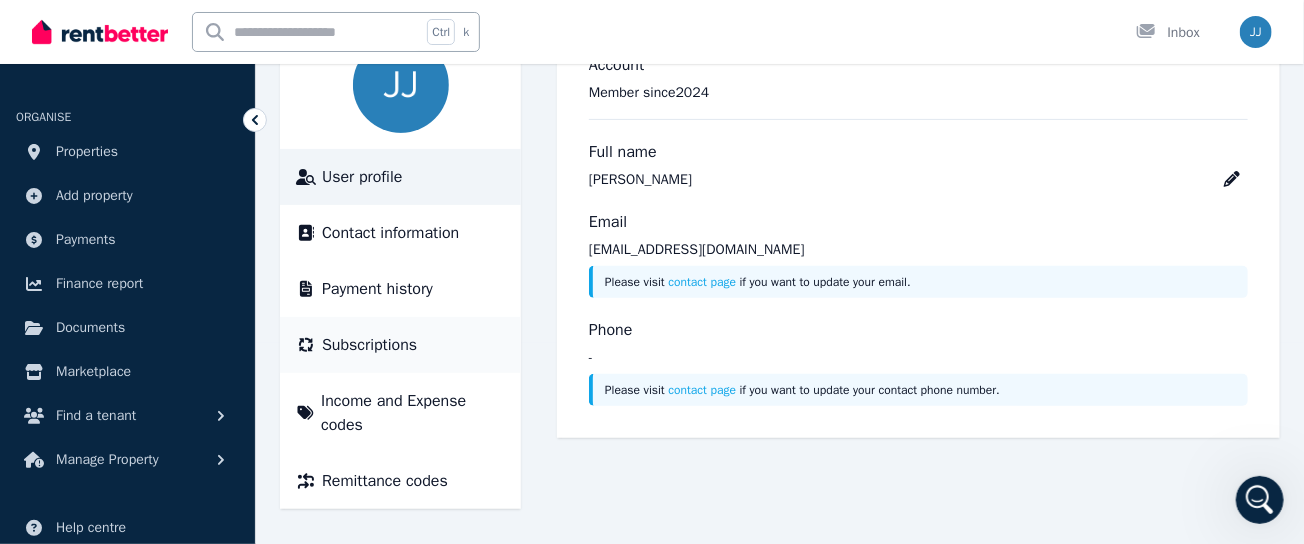 click on "Subscriptions" at bounding box center [369, 345] 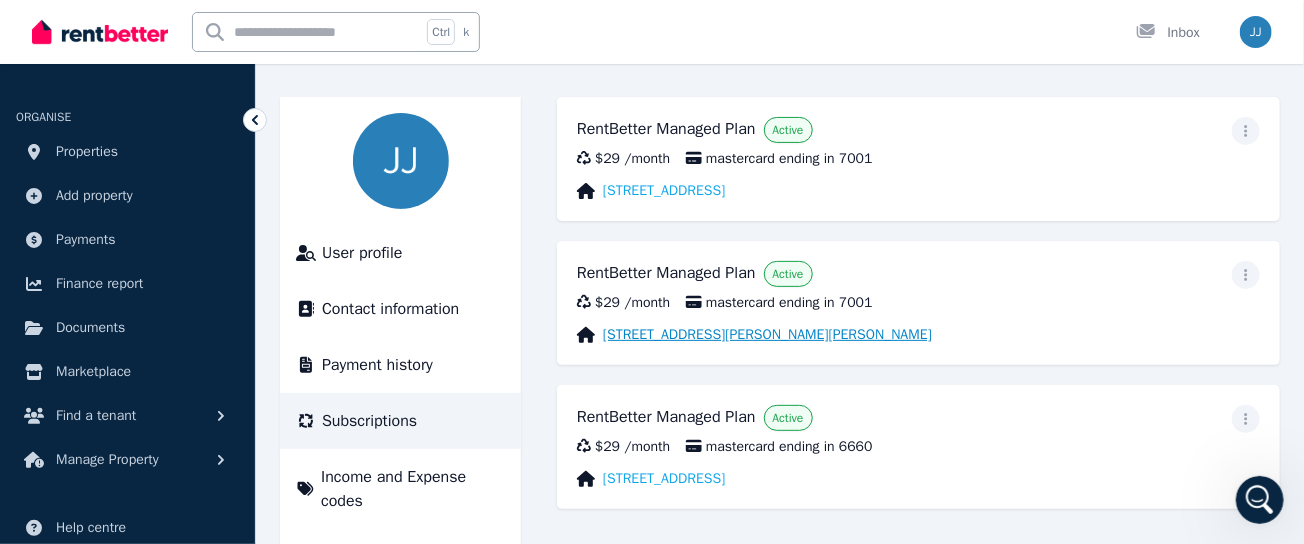 scroll, scrollTop: 166, scrollLeft: 0, axis: vertical 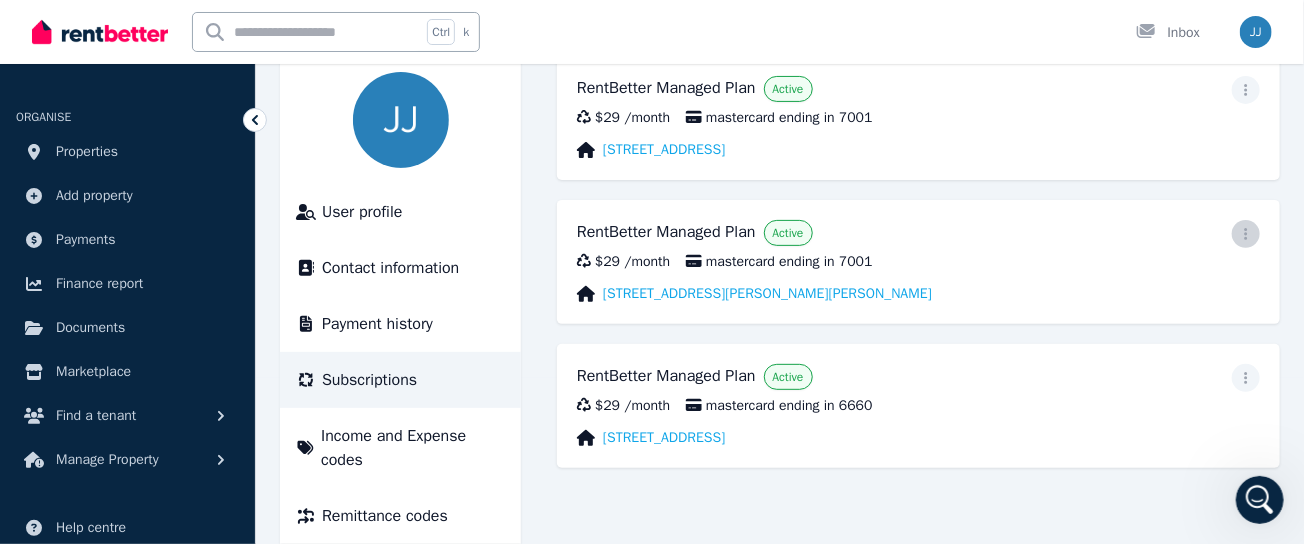 click 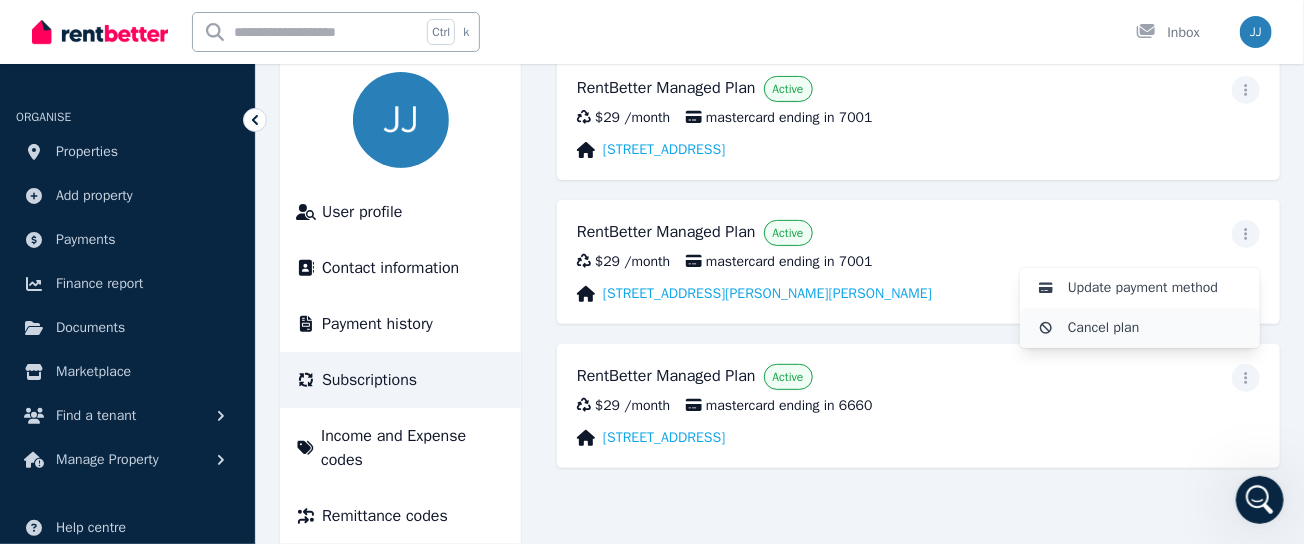 click on "Cancel plan" at bounding box center (1156, 328) 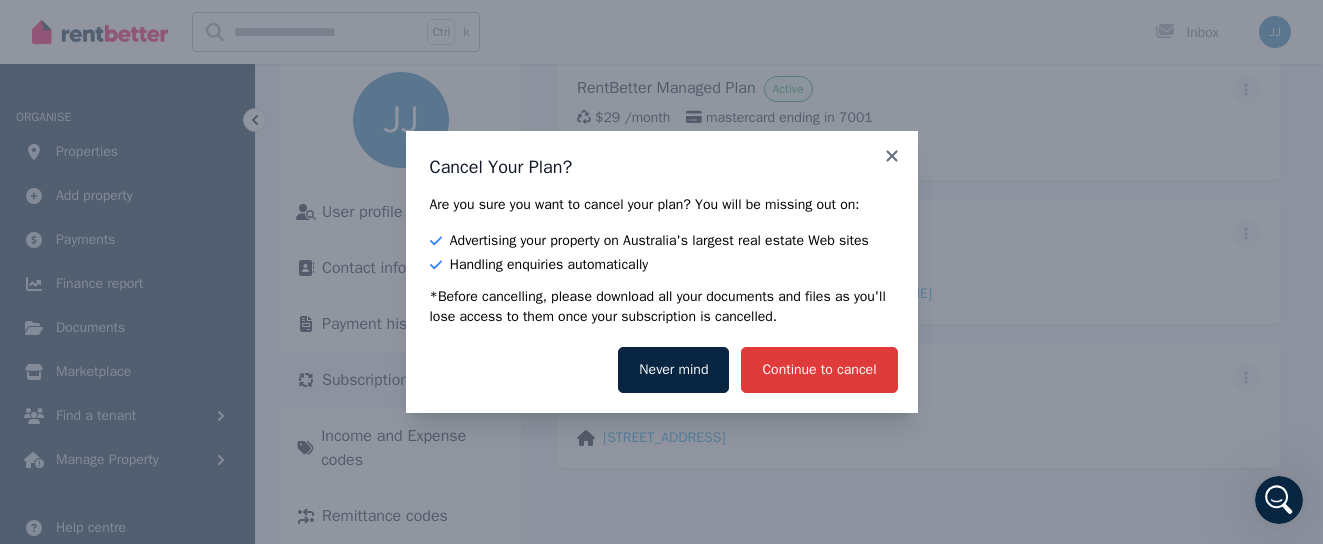 click on "Continue to cancel" at bounding box center (819, 370) 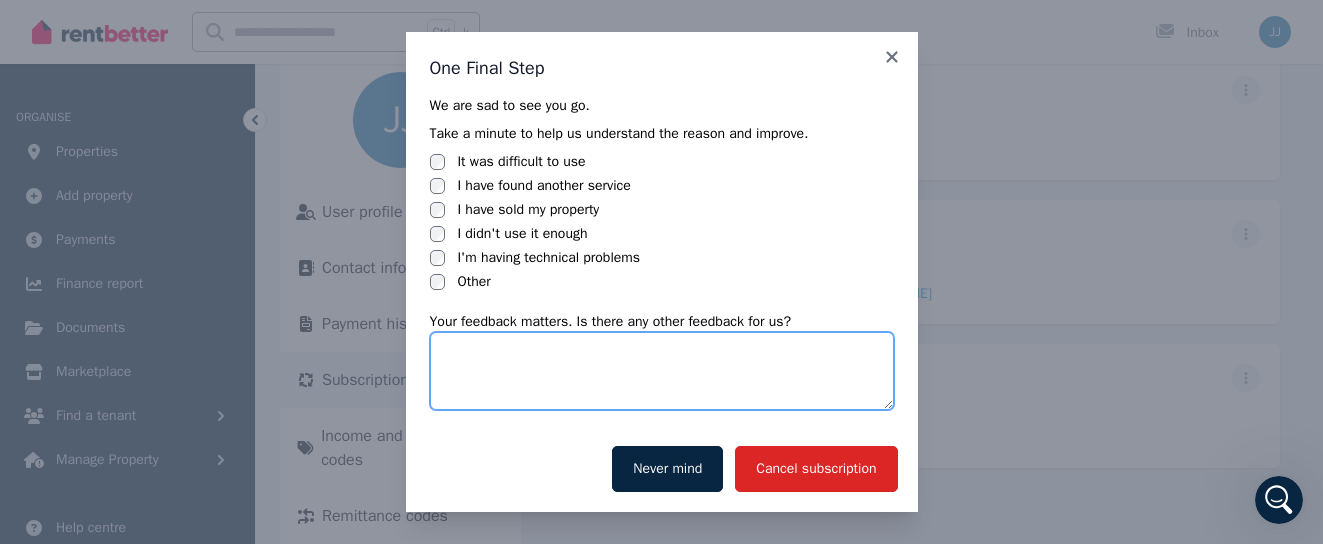 click at bounding box center (662, 371) 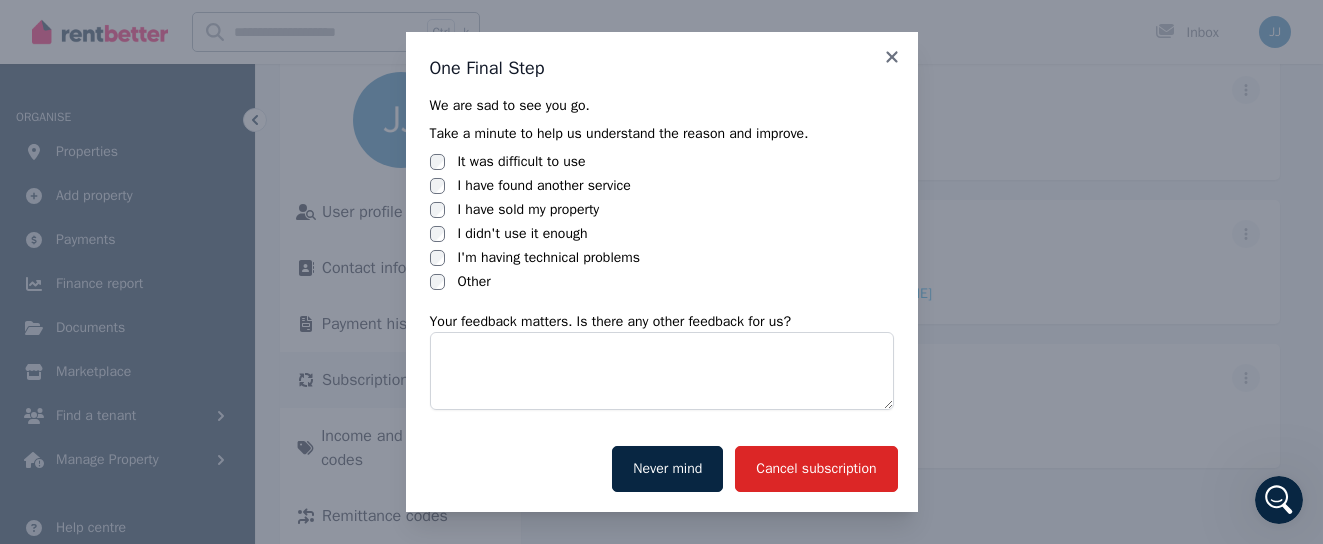 click on "I have found another service" at bounding box center (543, 186) 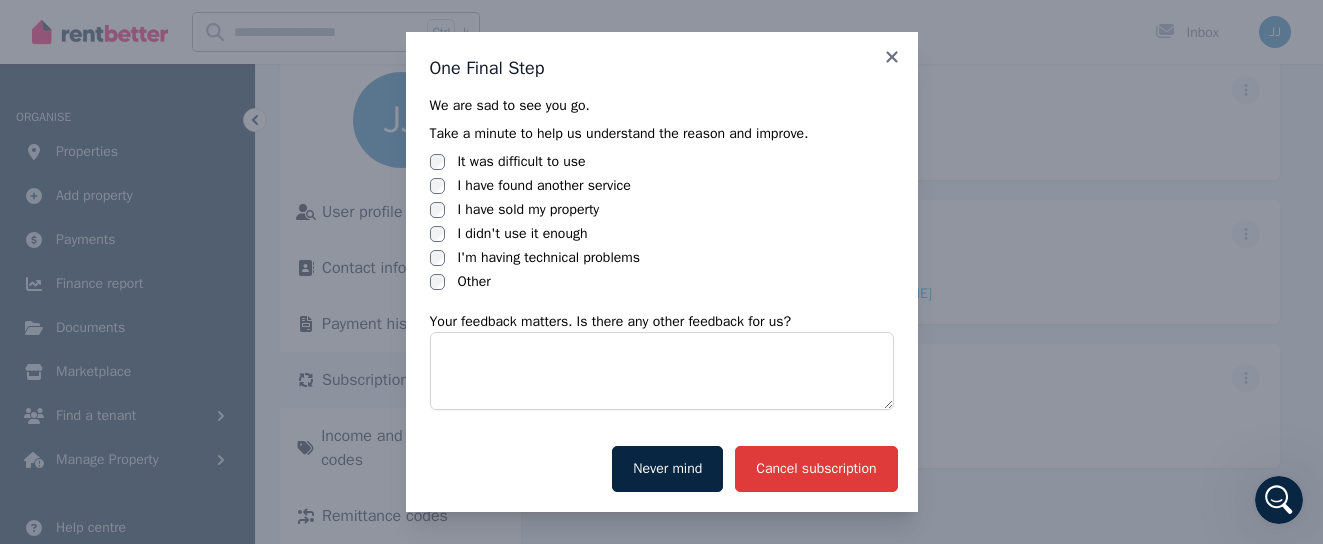 click on "Cancel subscription" at bounding box center [816, 469] 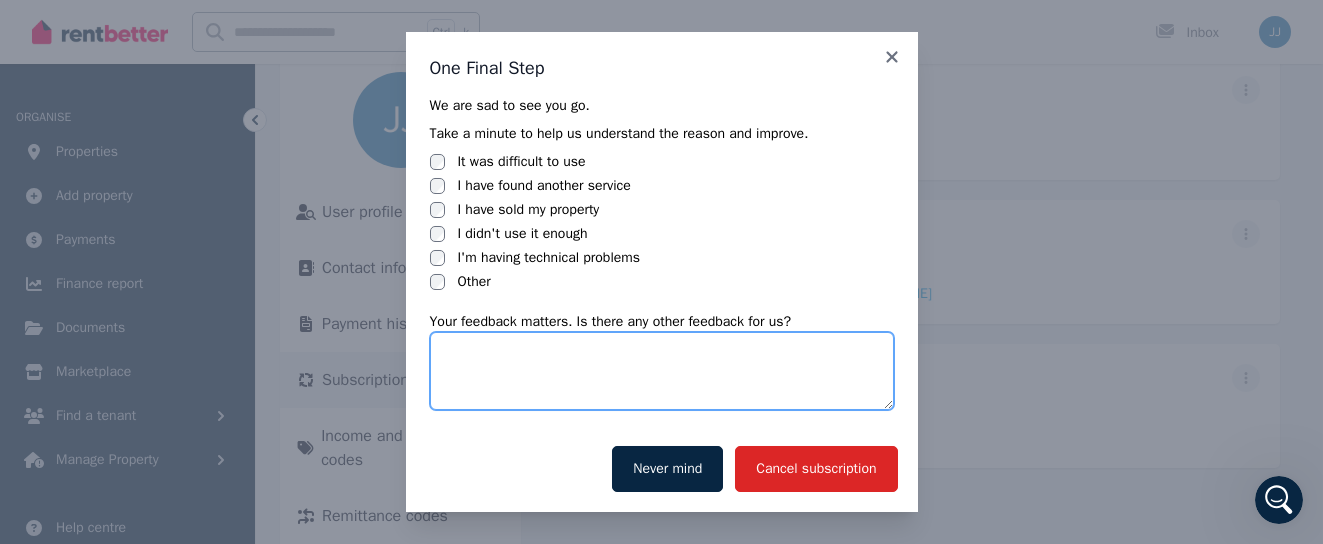 click at bounding box center (662, 371) 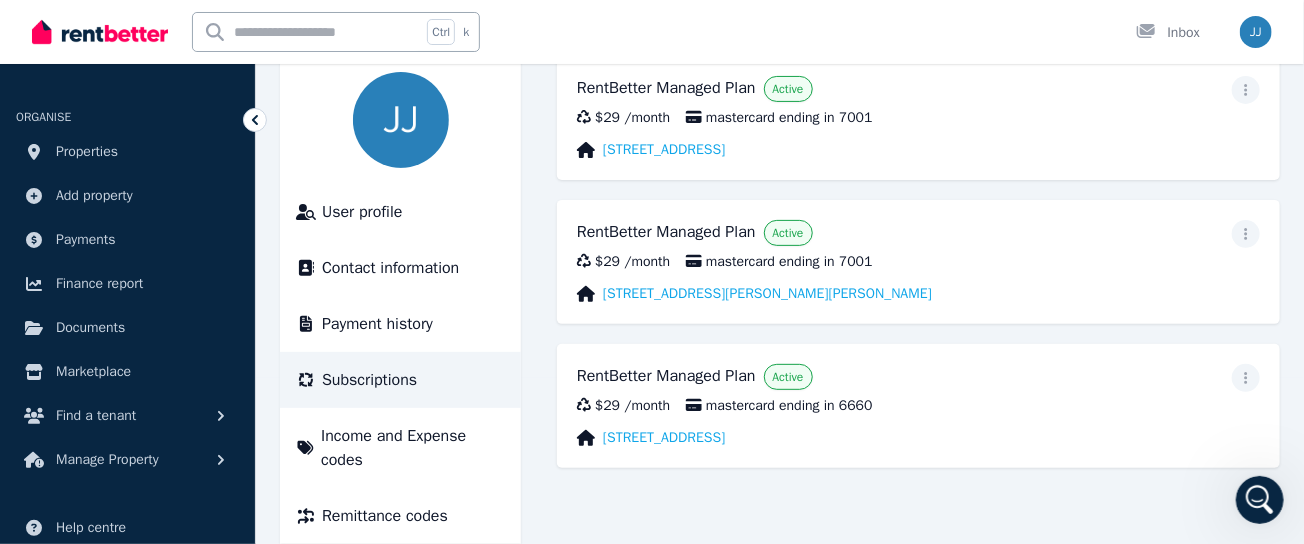 type 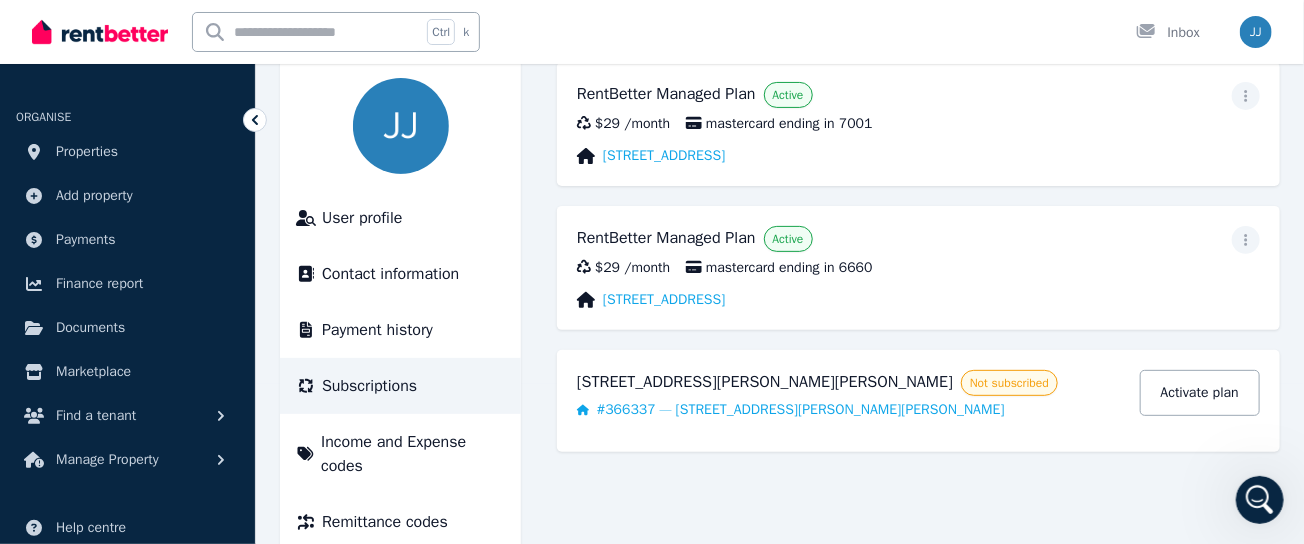 scroll, scrollTop: 77, scrollLeft: 0, axis: vertical 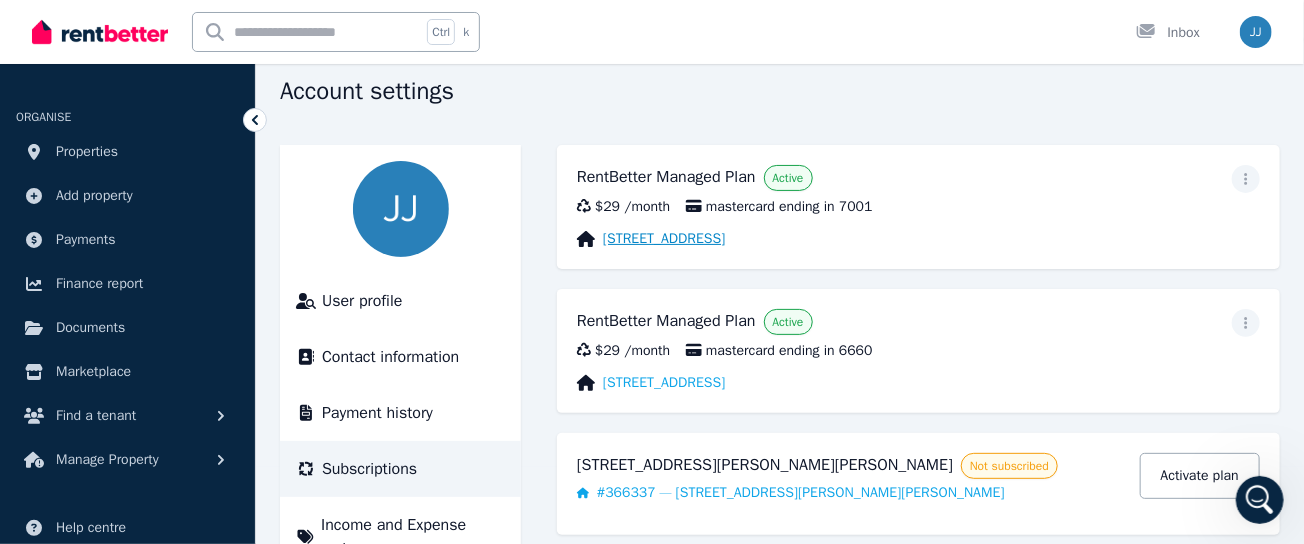 click on "[STREET_ADDRESS]" at bounding box center [664, 239] 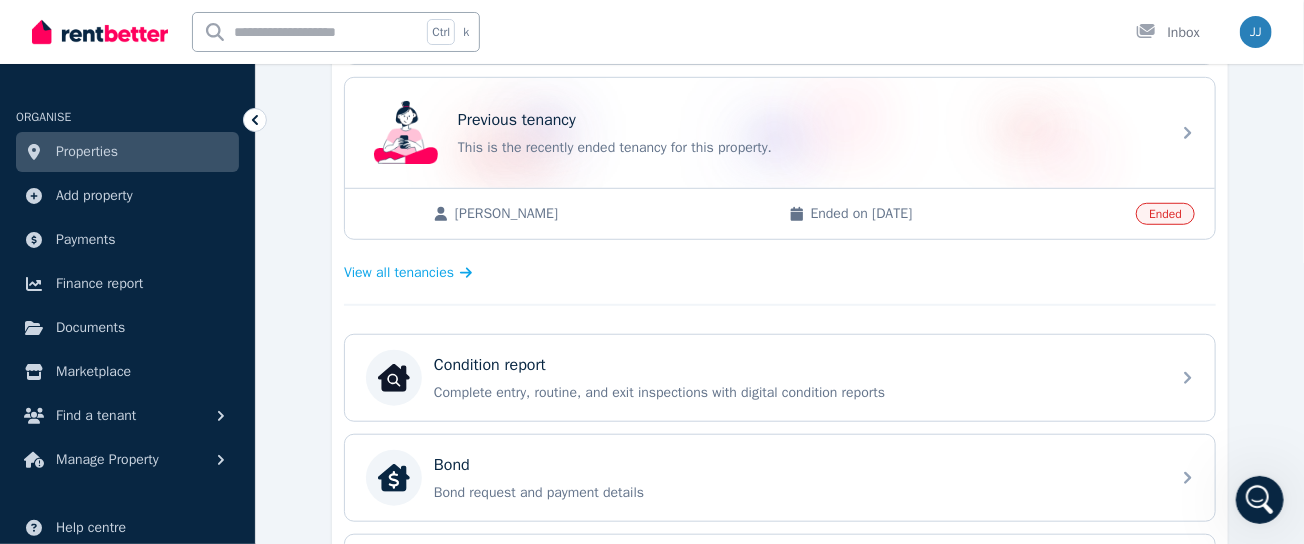 scroll, scrollTop: 583, scrollLeft: 0, axis: vertical 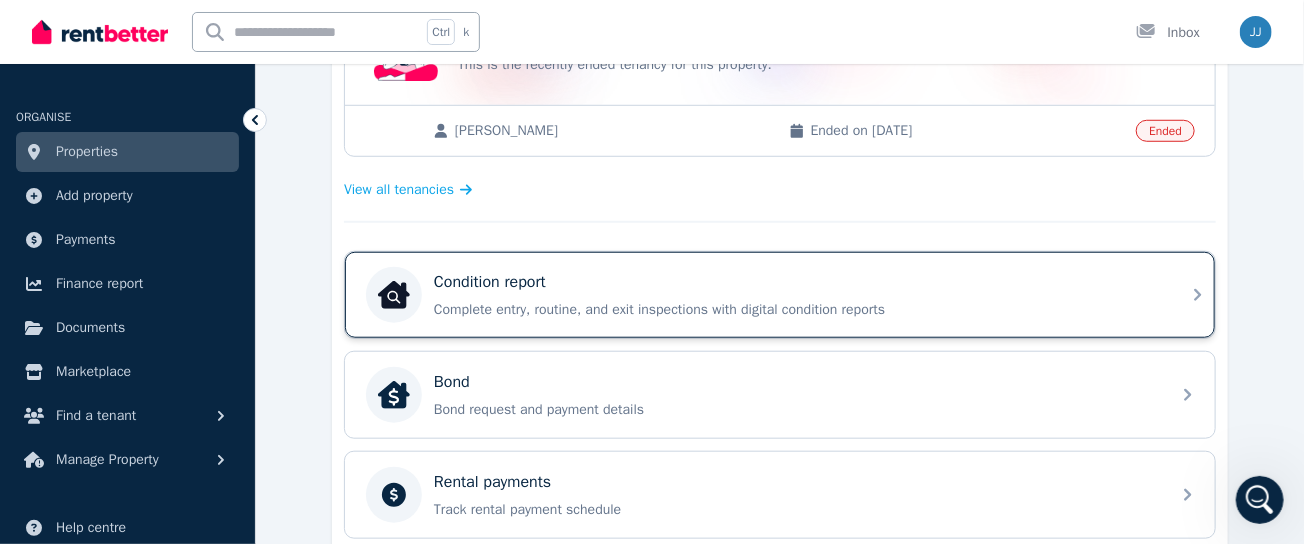 click on "Complete entry, routine, and exit inspections with digital condition reports" at bounding box center (796, 310) 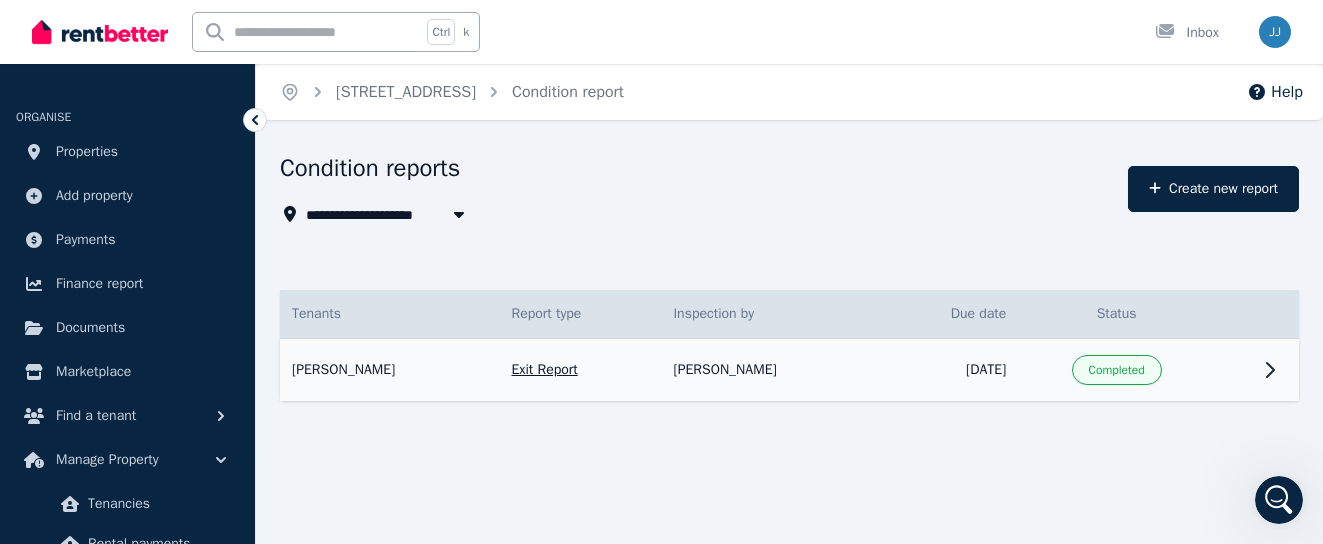 click on "Exit Report" at bounding box center (580, 370) 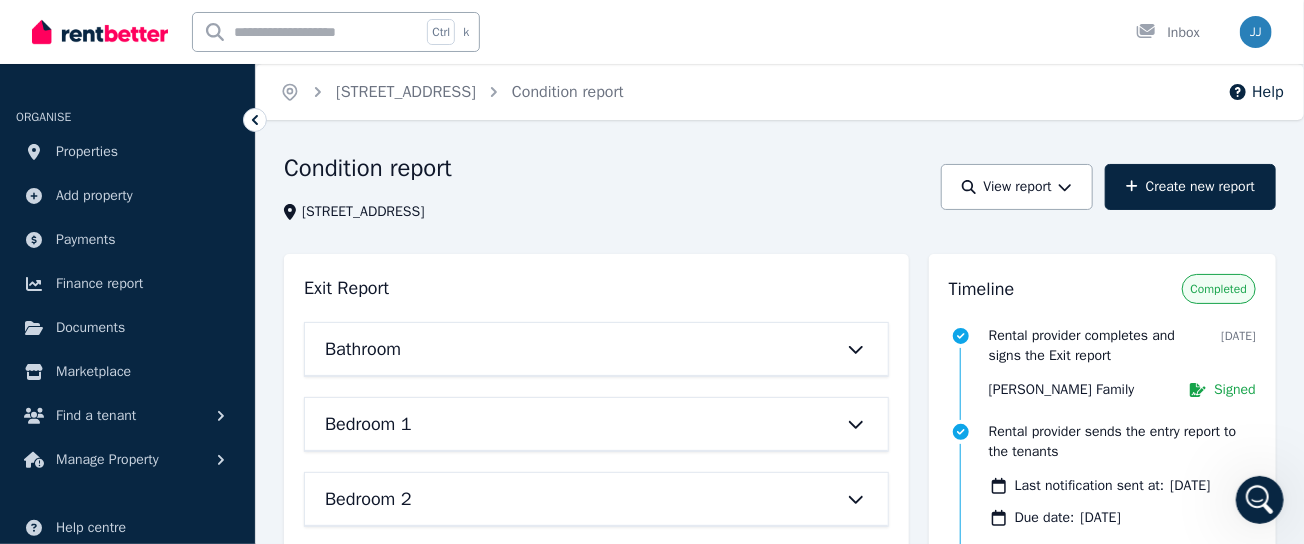 scroll, scrollTop: 83, scrollLeft: 0, axis: vertical 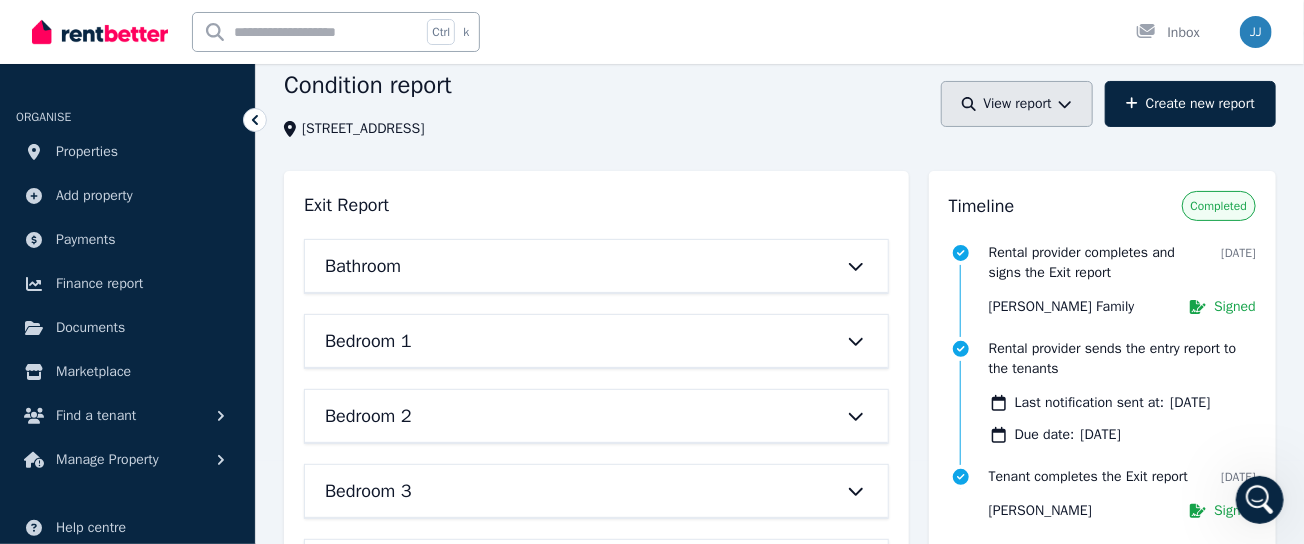 click on "View report" at bounding box center (1017, 104) 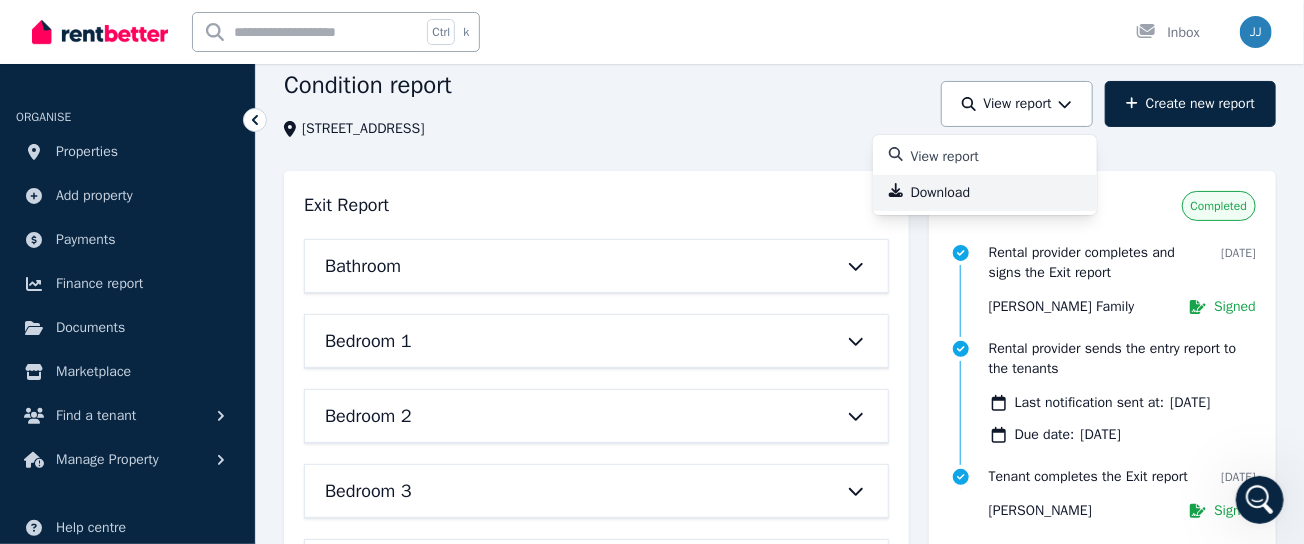 click on "Download" at bounding box center (949, 193) 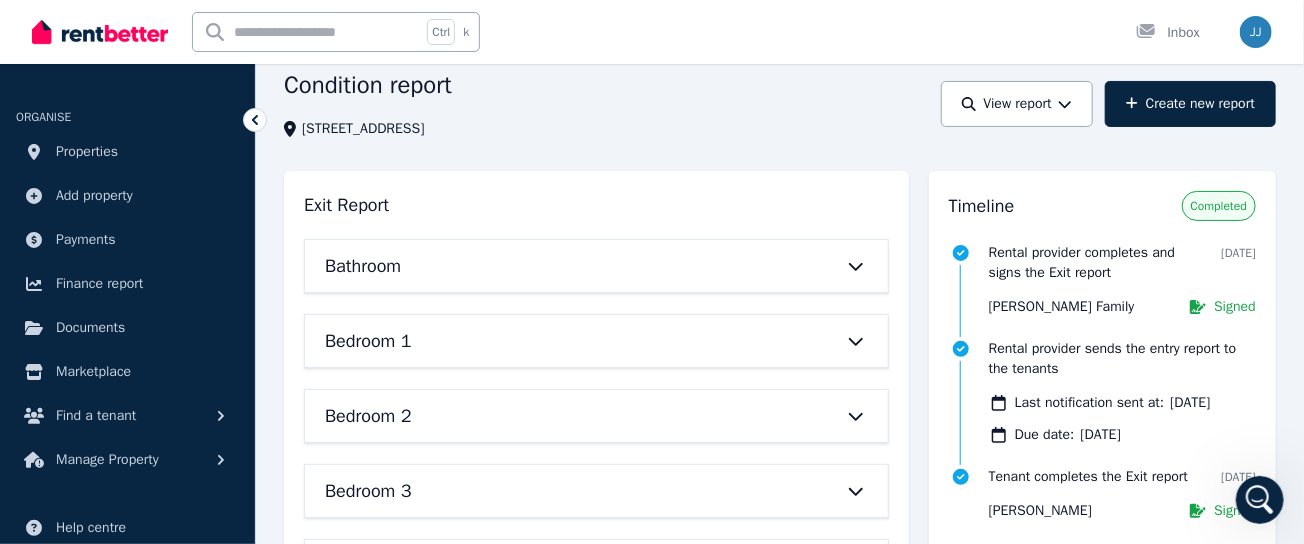 scroll, scrollTop: 0, scrollLeft: 0, axis: both 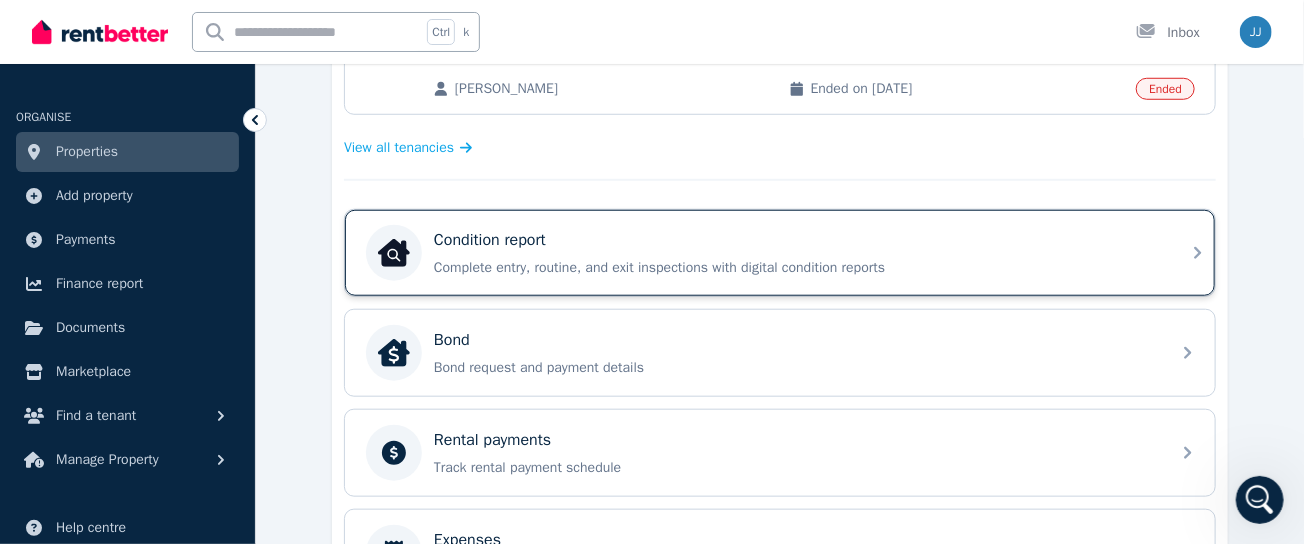 click on "Condition report" at bounding box center (796, 240) 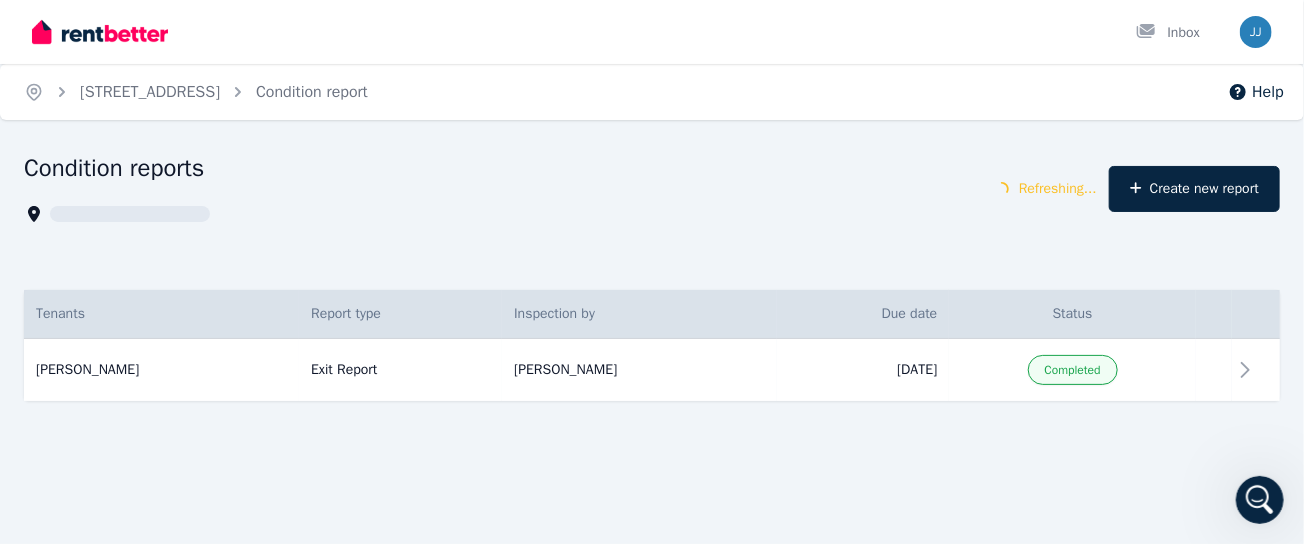 scroll, scrollTop: 0, scrollLeft: 0, axis: both 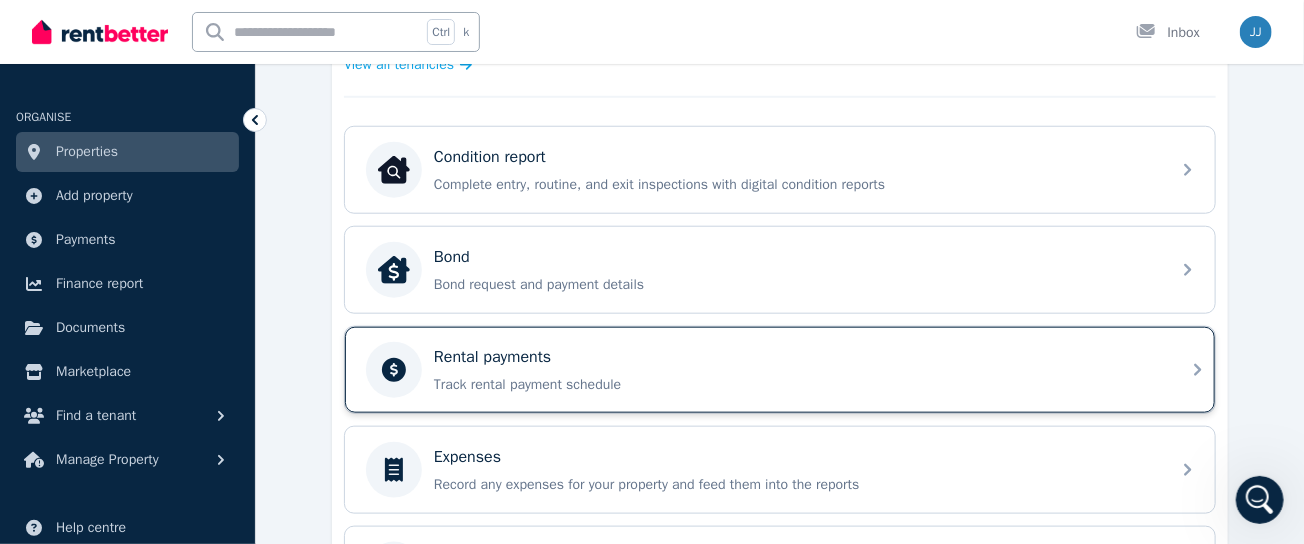 click on "Track rental payment schedule" at bounding box center [796, 385] 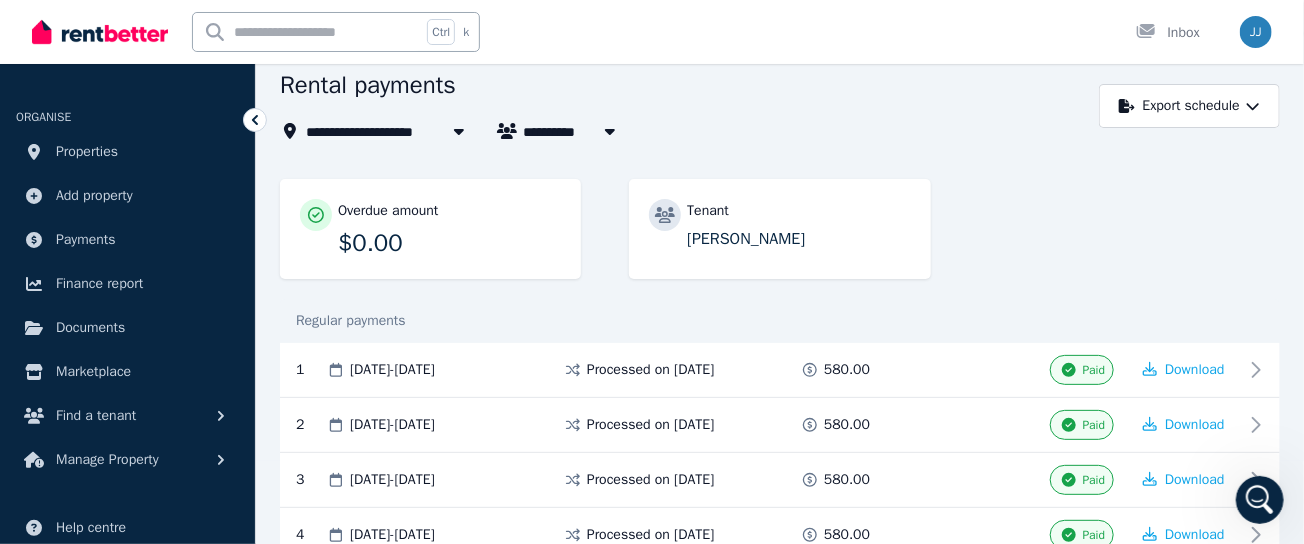scroll, scrollTop: 0, scrollLeft: 0, axis: both 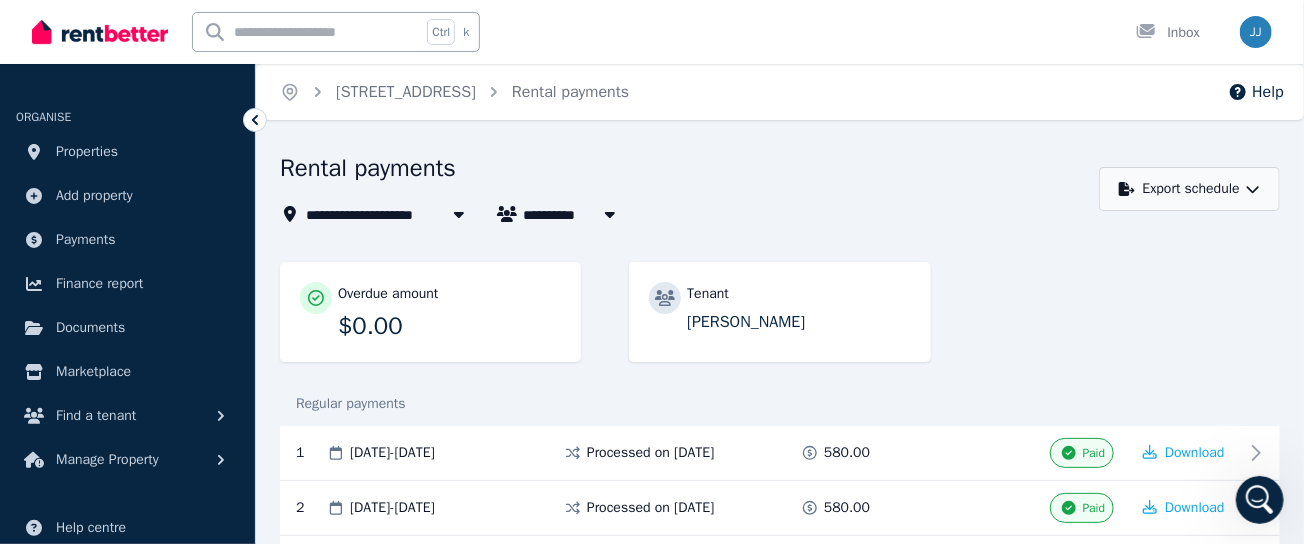 click on "Export schedule" at bounding box center [1189, 189] 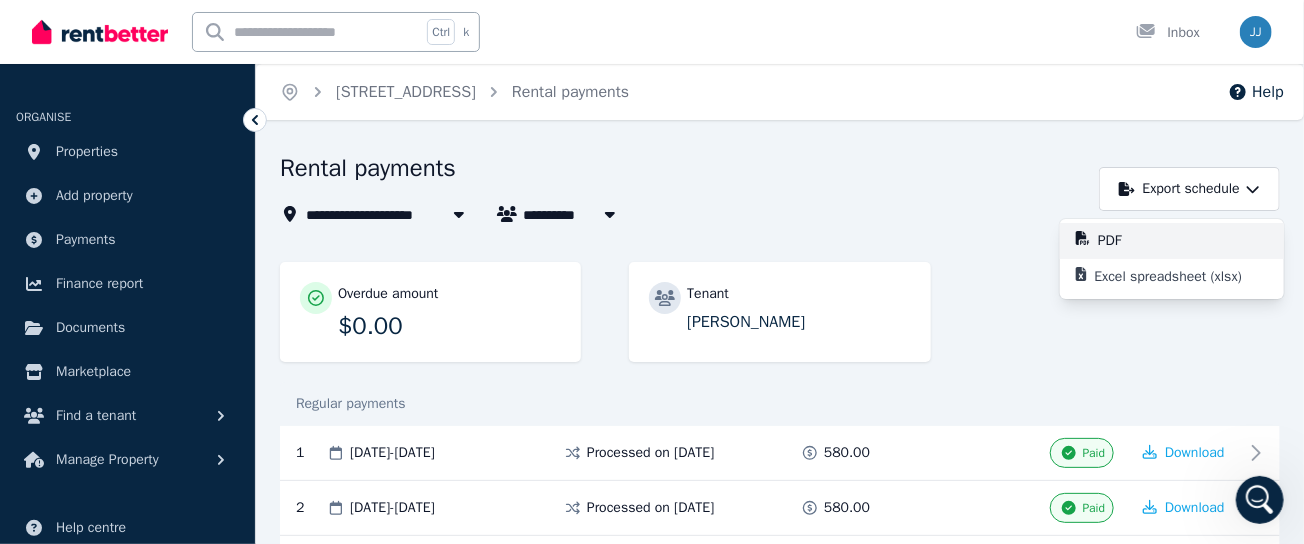 click on "PDF" at bounding box center (1183, 241) 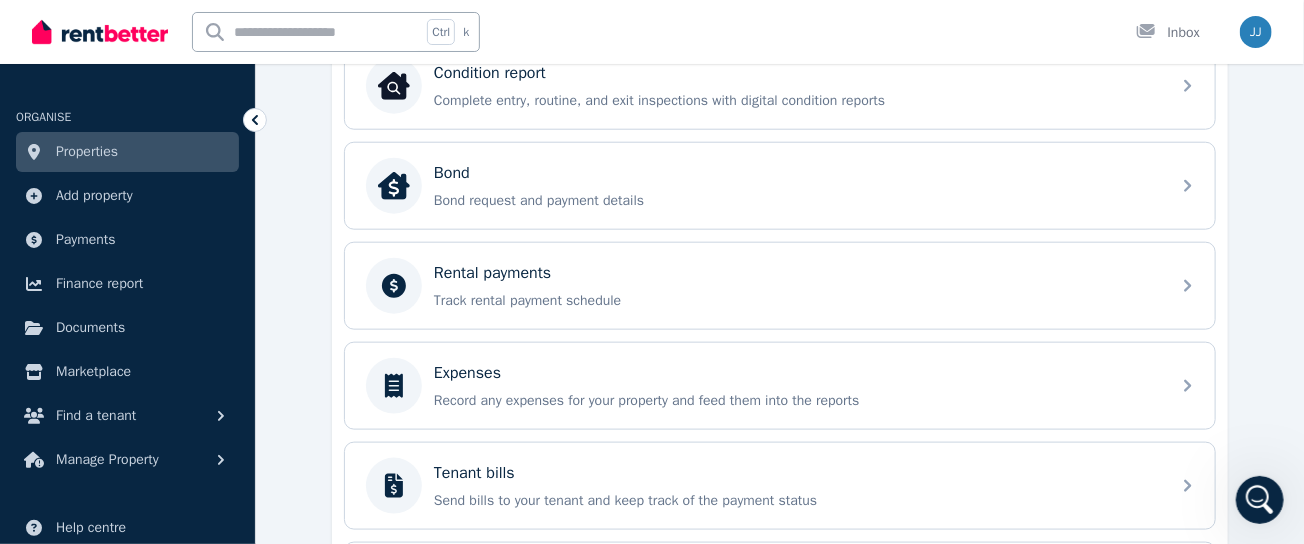 scroll, scrollTop: 833, scrollLeft: 0, axis: vertical 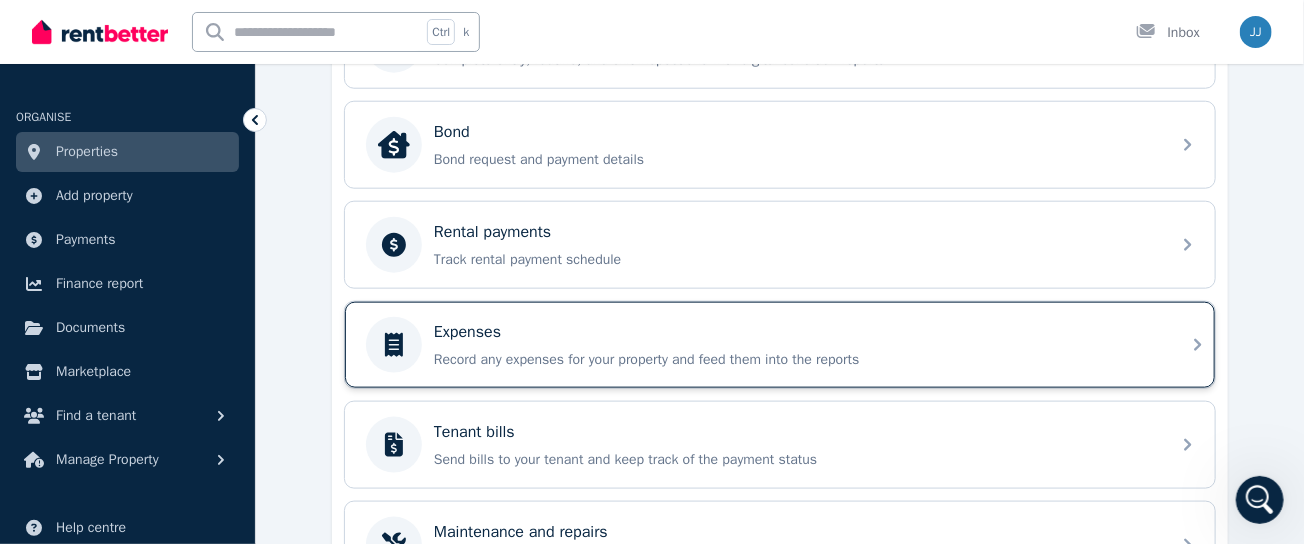 click on "Record any expenses for your property and feed them into the reports" at bounding box center [796, 360] 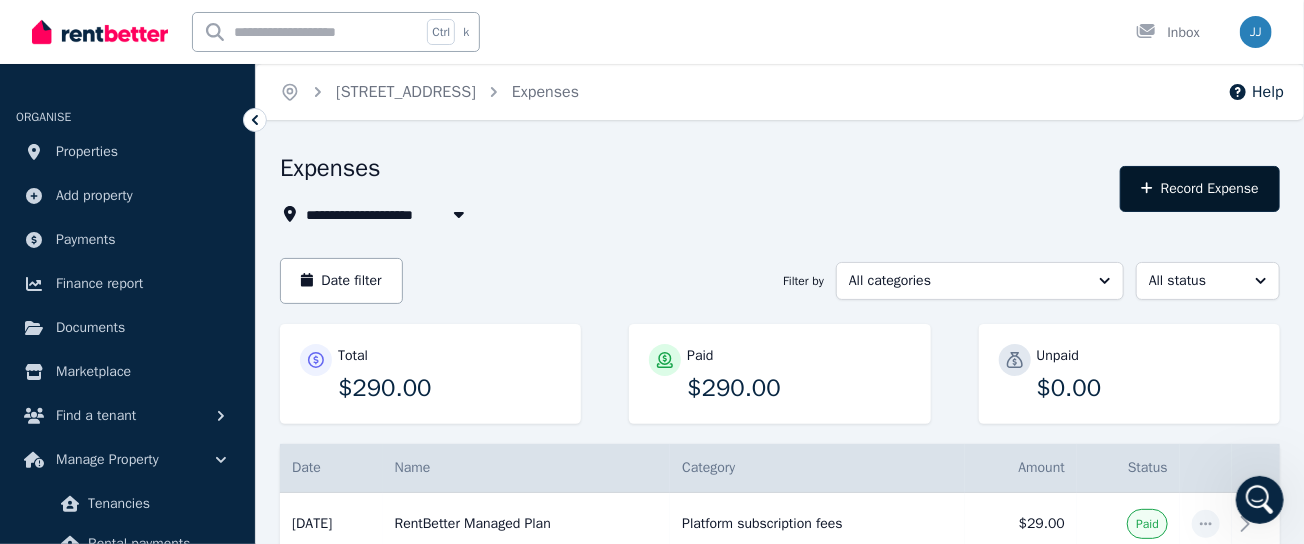 click on "Record Expense" at bounding box center [1200, 189] 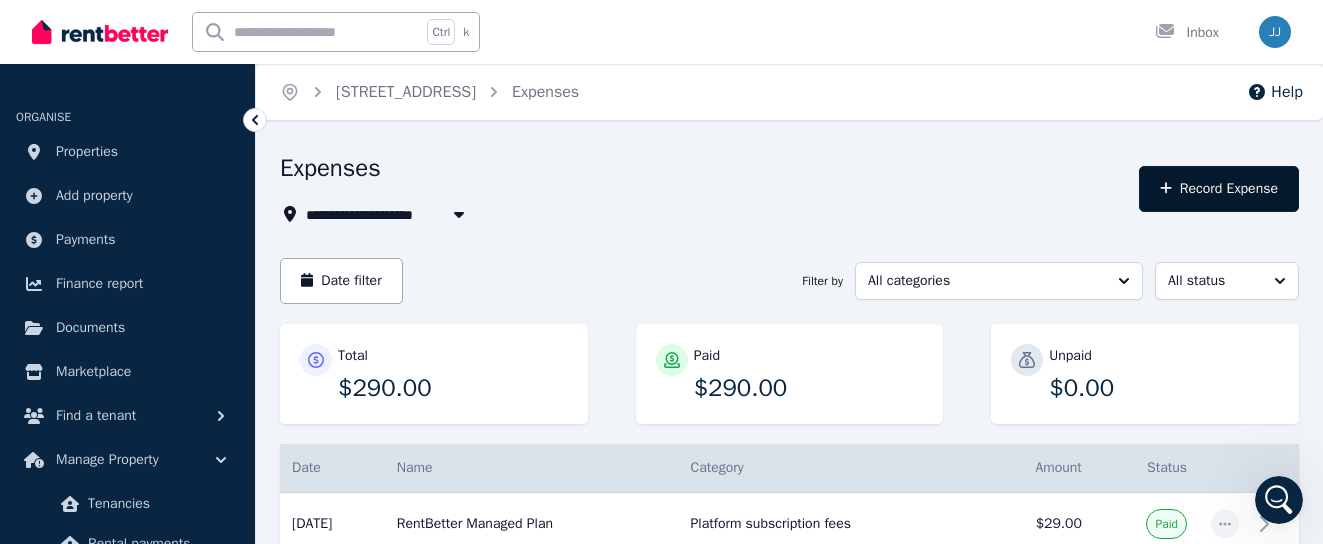 select on "**********" 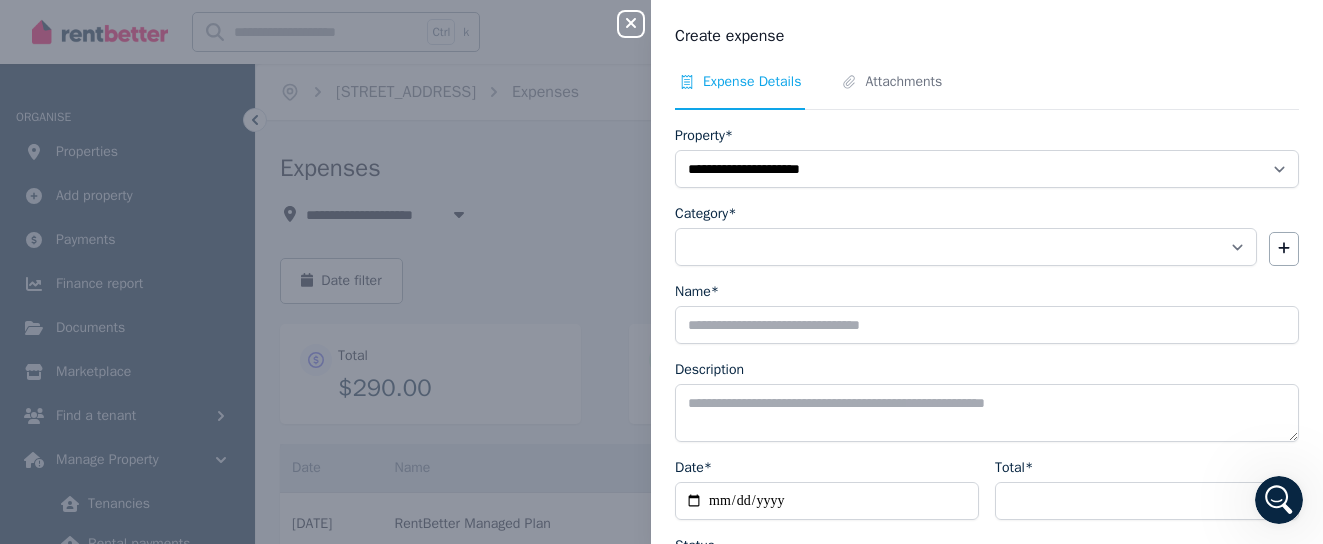 click on "**********" at bounding box center [661, 272] 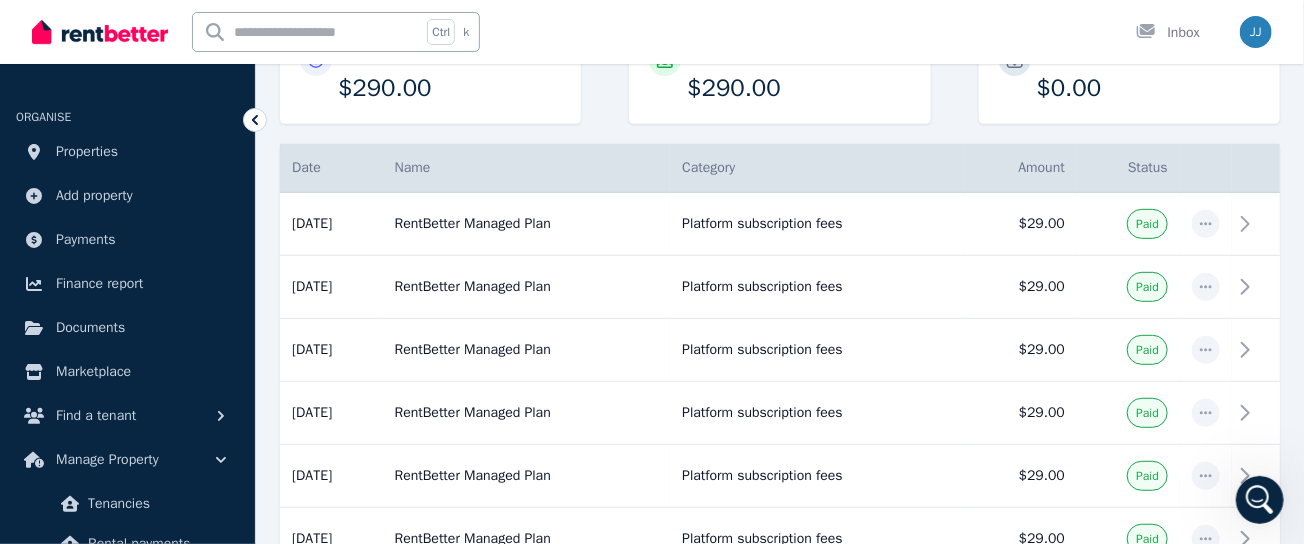 scroll, scrollTop: 175, scrollLeft: 0, axis: vertical 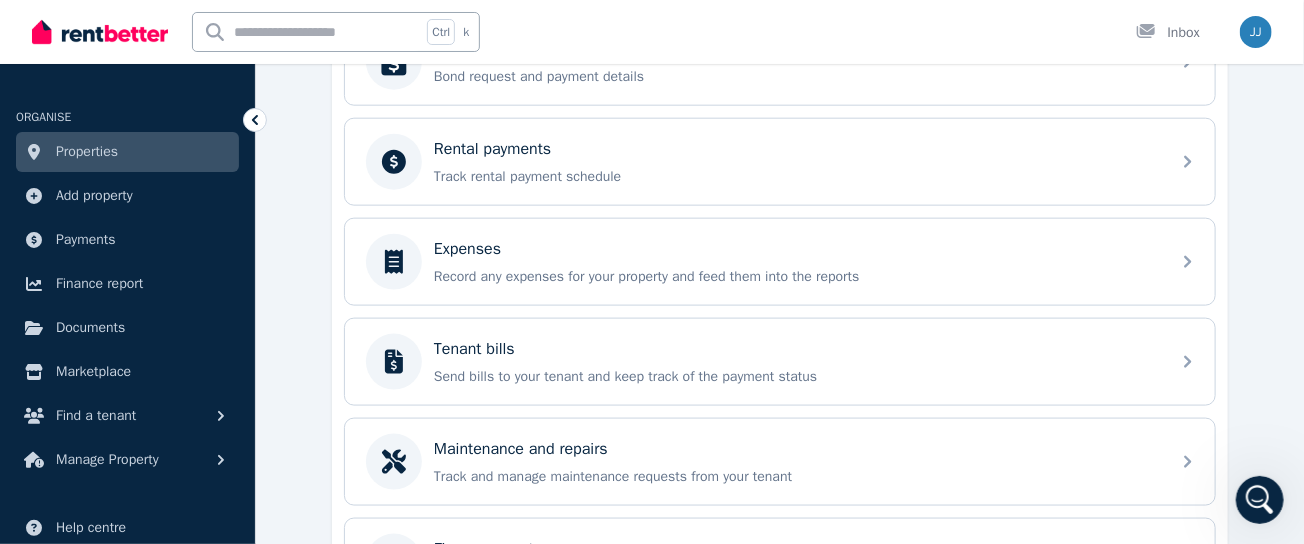 click on "Tenant bills Send bills to your tenant and keep track of the payment status" at bounding box center [796, 362] 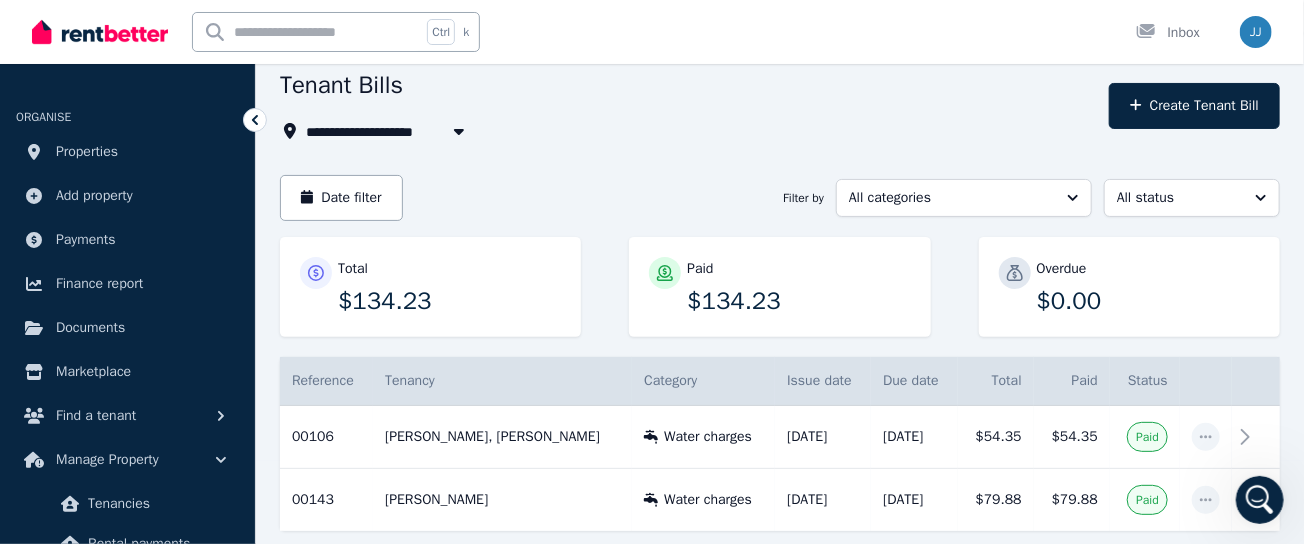 scroll, scrollTop: 0, scrollLeft: 0, axis: both 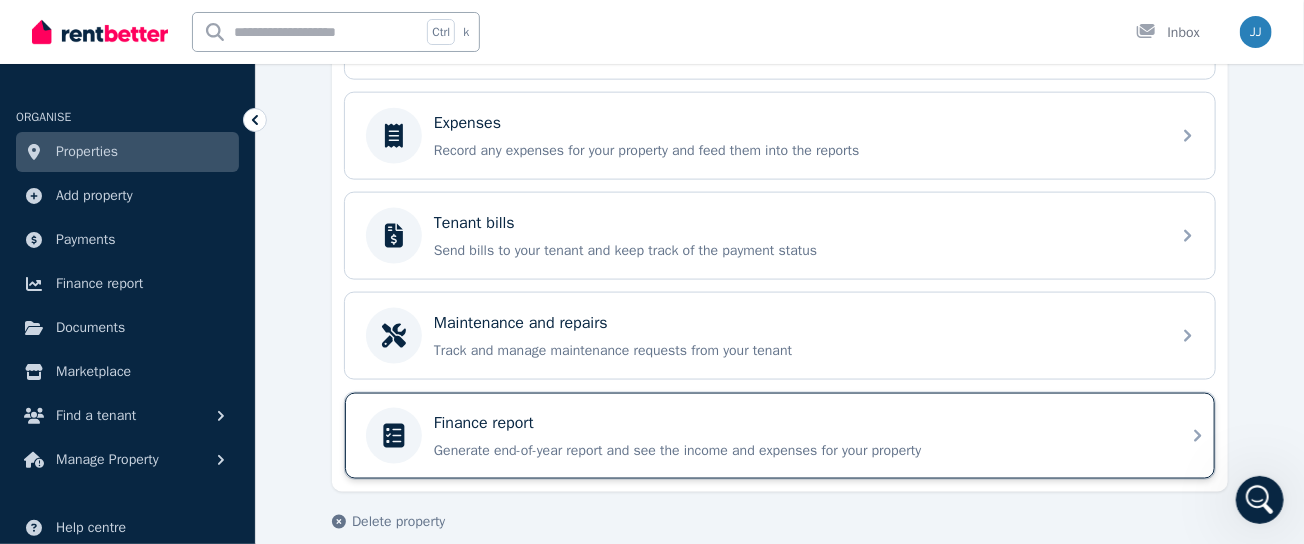 click on "Generate end-of-year report and see the income and expenses for your property" at bounding box center [796, 451] 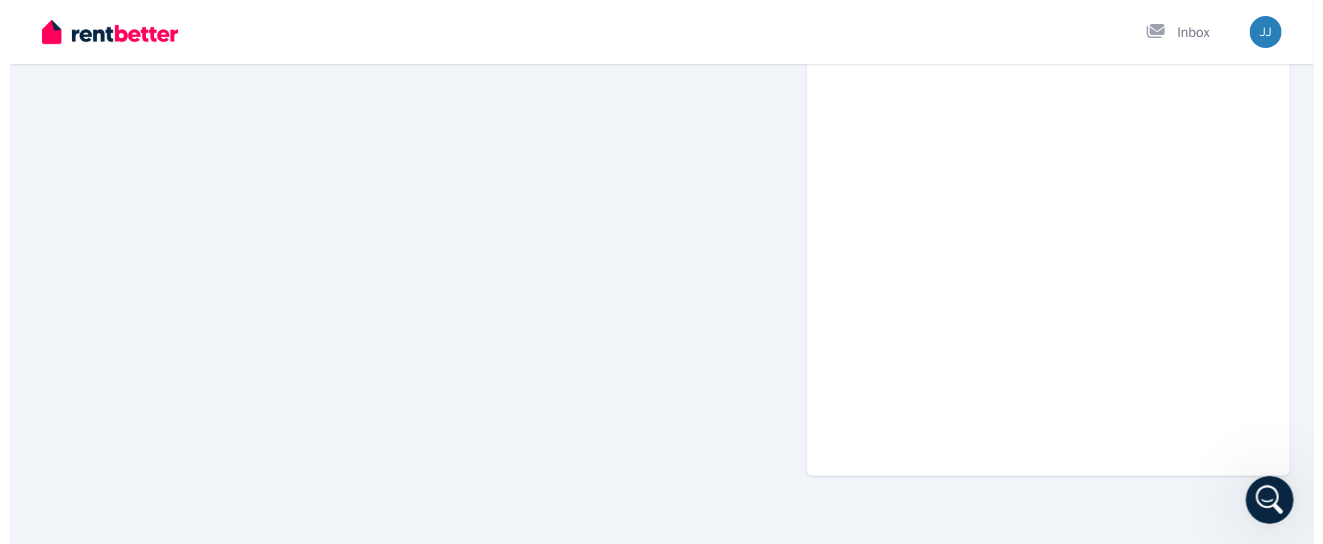 scroll, scrollTop: 0, scrollLeft: 0, axis: both 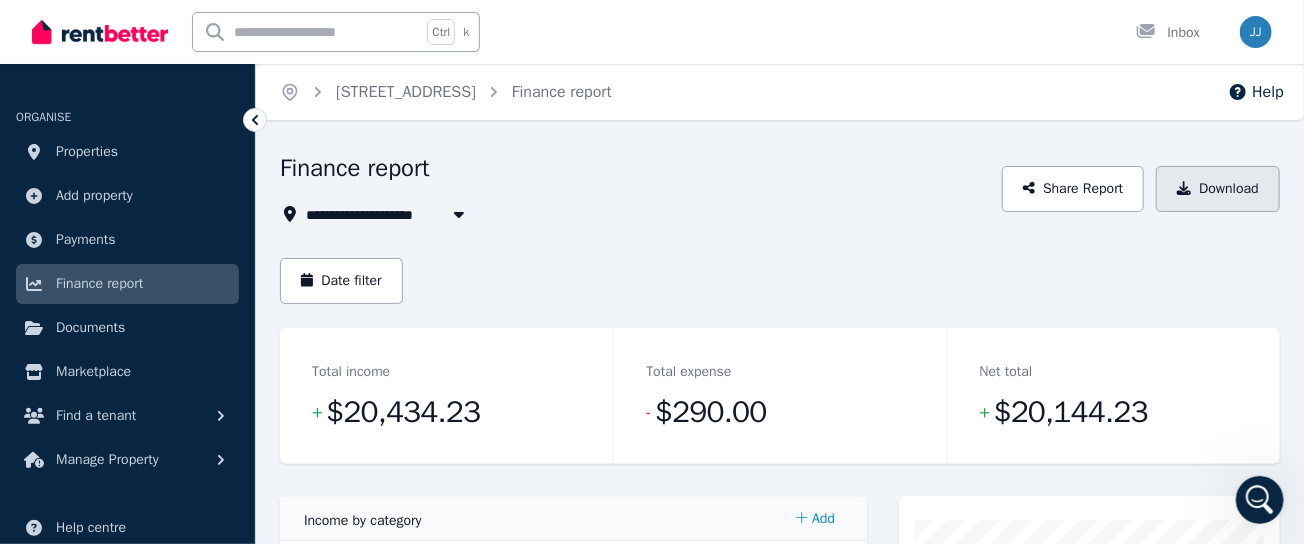 click on "Download" at bounding box center (1218, 189) 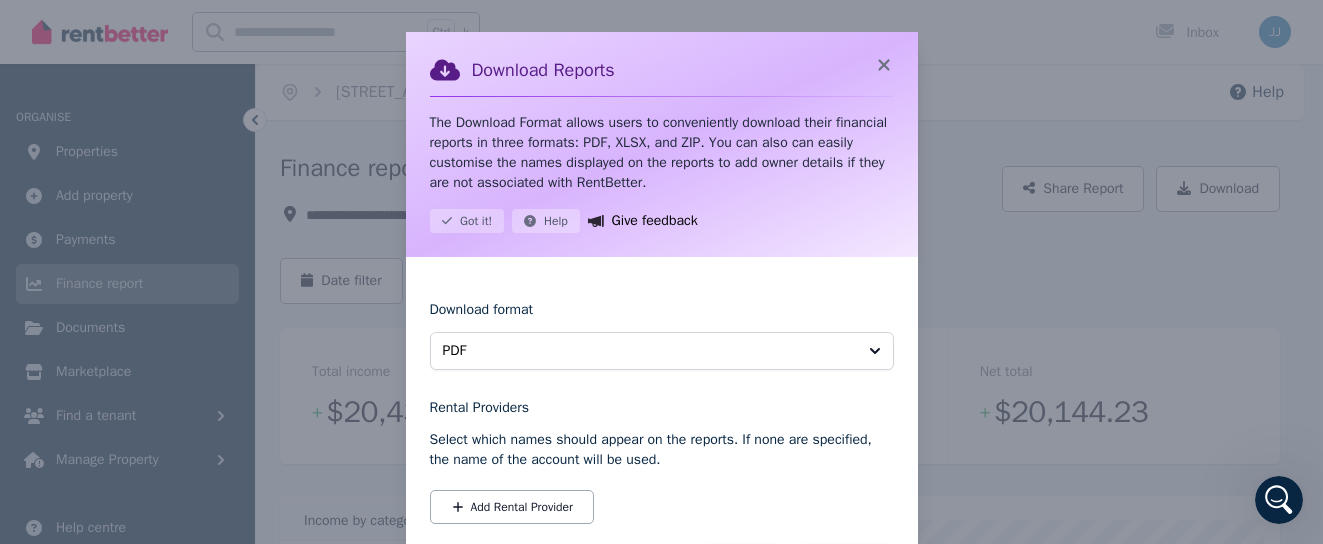 scroll, scrollTop: 95, scrollLeft: 0, axis: vertical 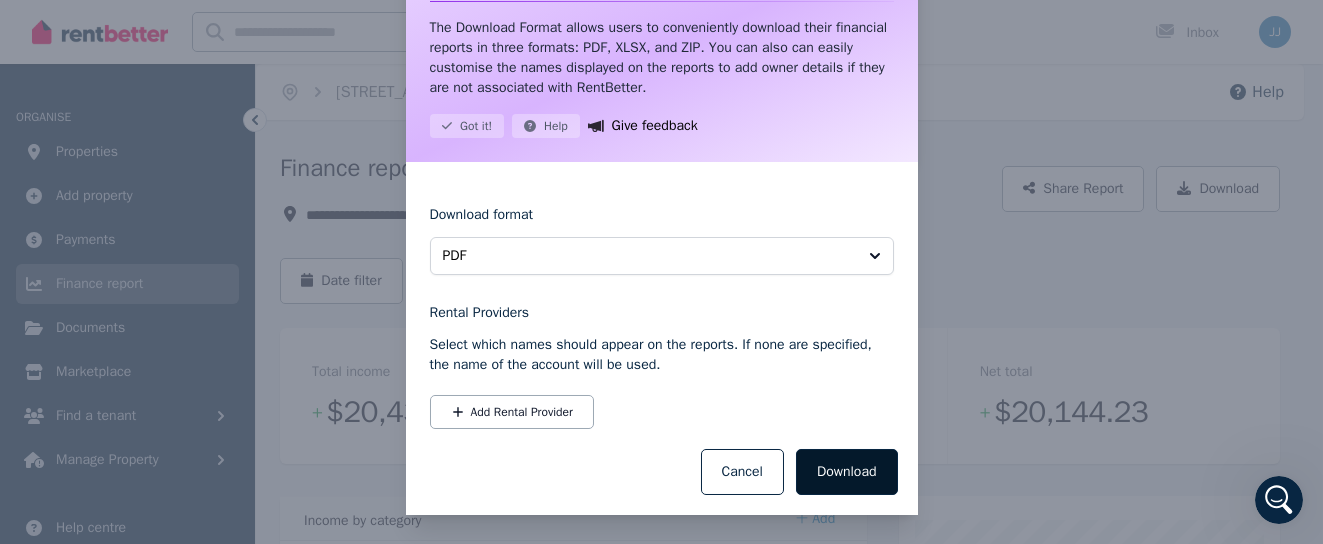 click on "Download" at bounding box center [847, 472] 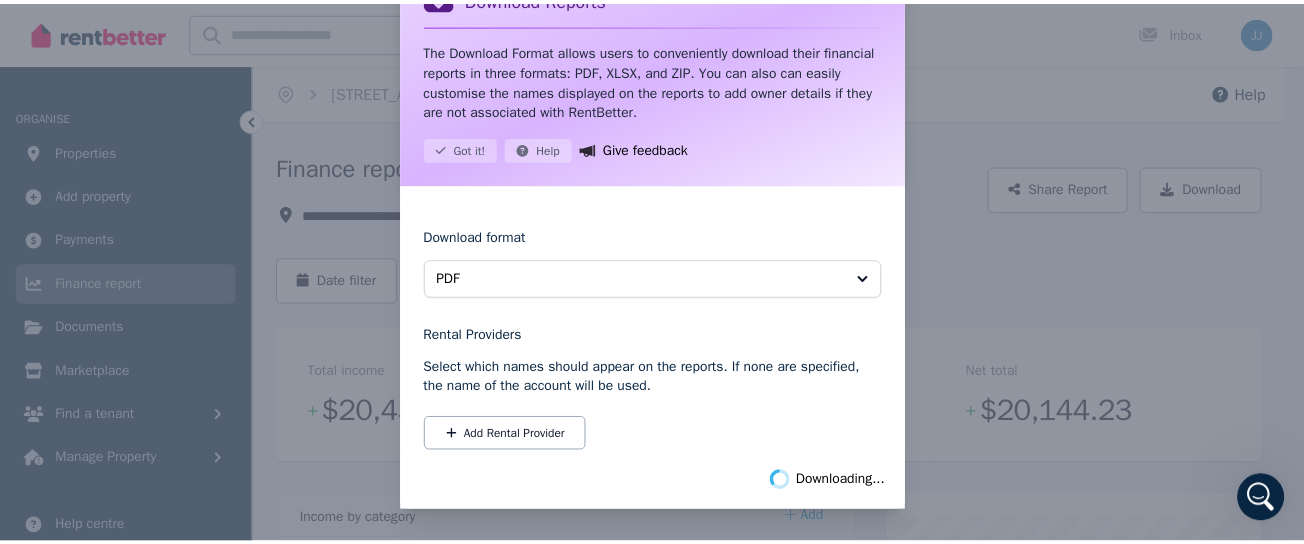 scroll, scrollTop: 70, scrollLeft: 0, axis: vertical 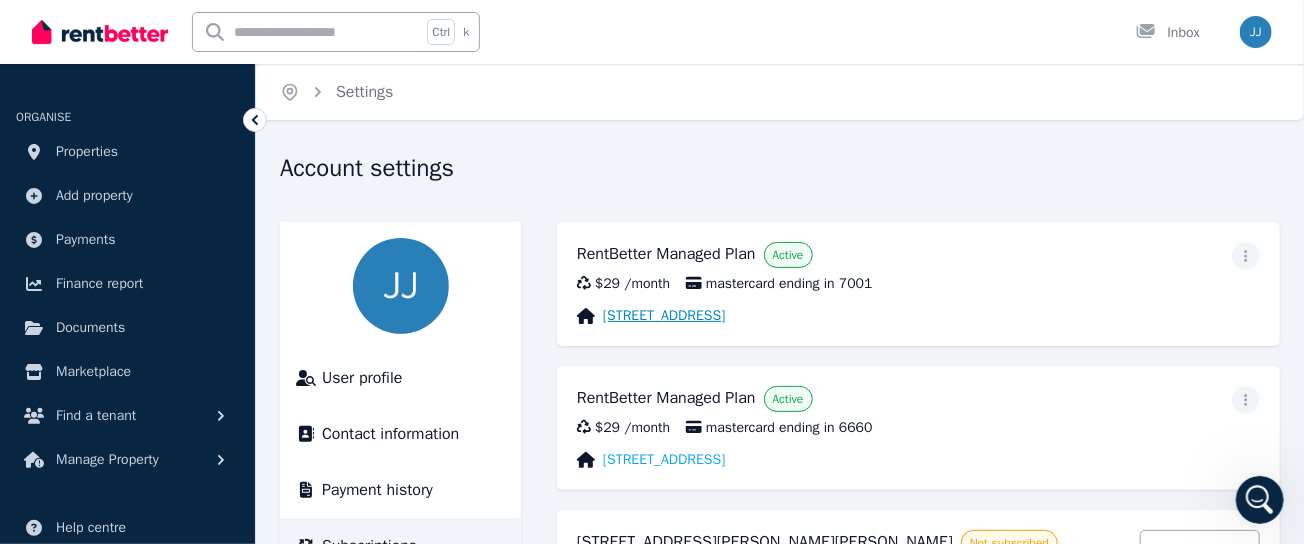 click on "[STREET_ADDRESS]" at bounding box center [664, 316] 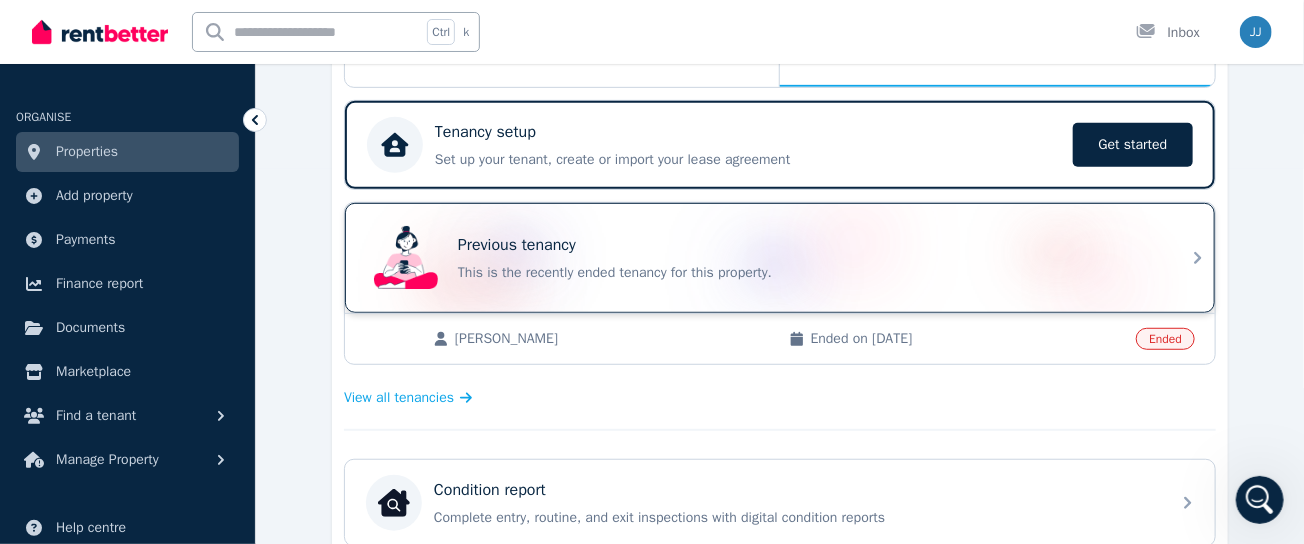 scroll, scrollTop: 458, scrollLeft: 0, axis: vertical 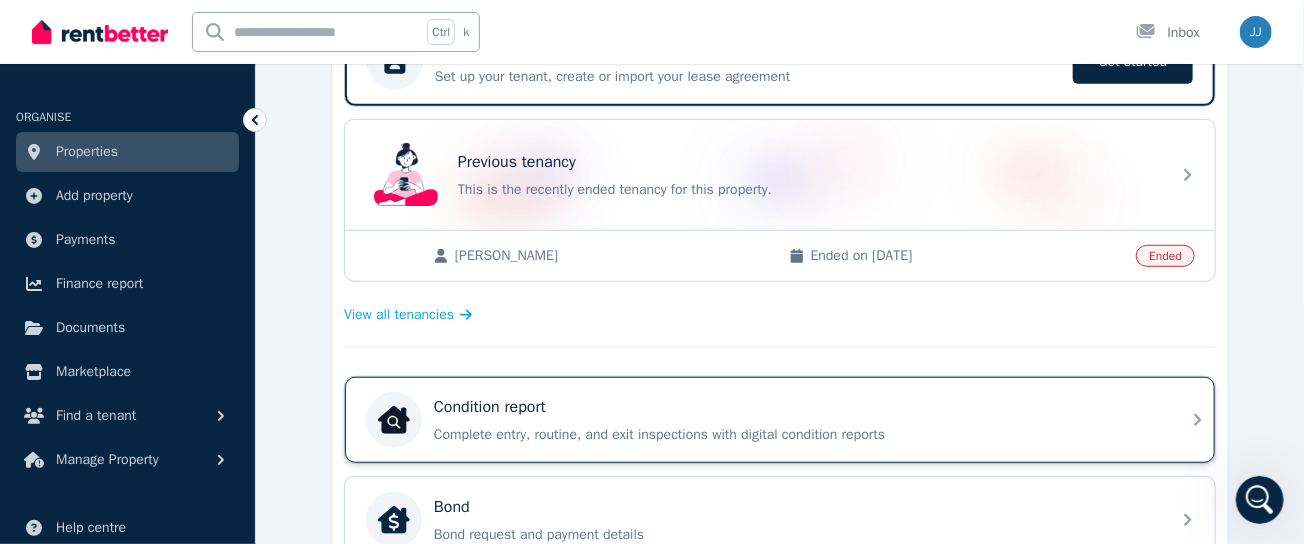 click on "Condition report Complete entry, routine, and exit inspections with digital condition reports" at bounding box center (796, 420) 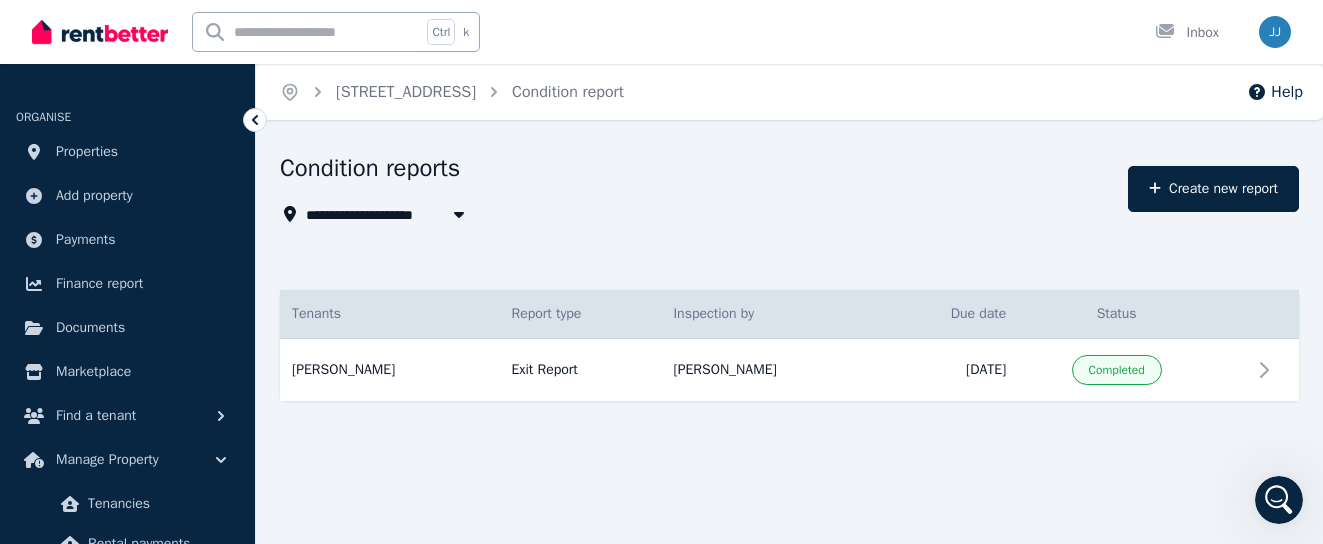 click at bounding box center (459, 214) 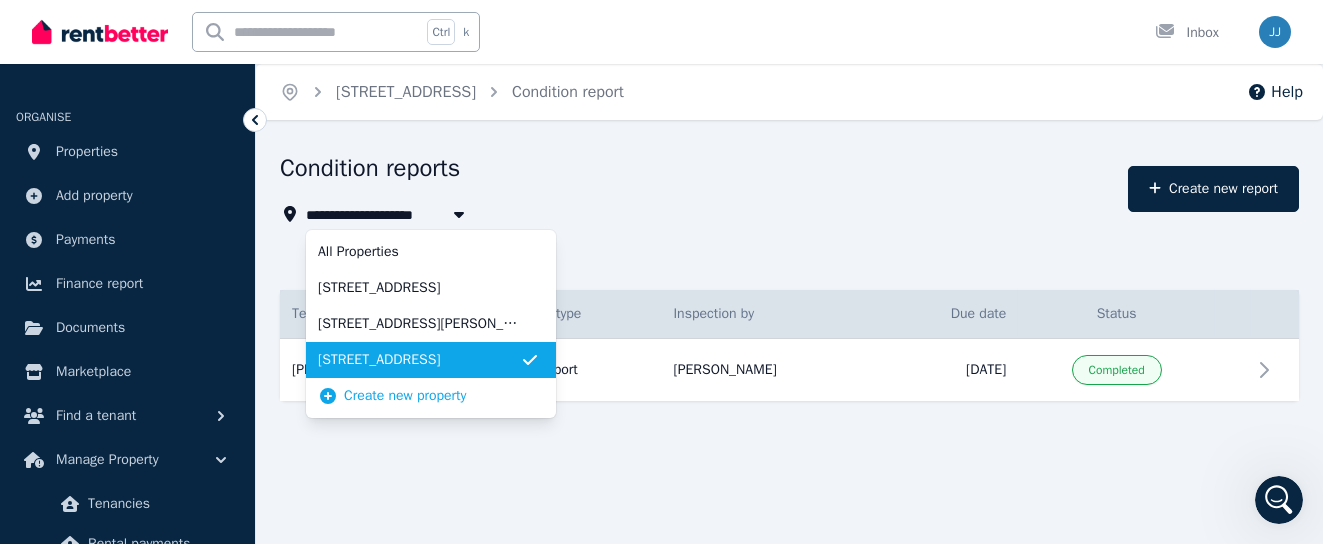 click on "[STREET_ADDRESS]" at bounding box center [419, 360] 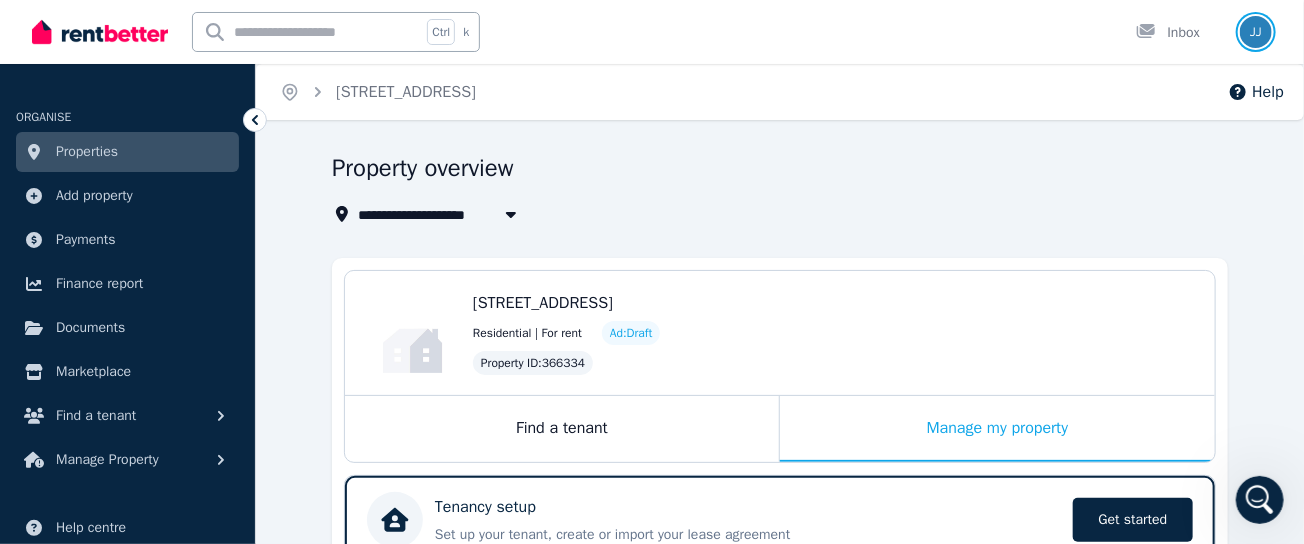 click at bounding box center (1256, 32) 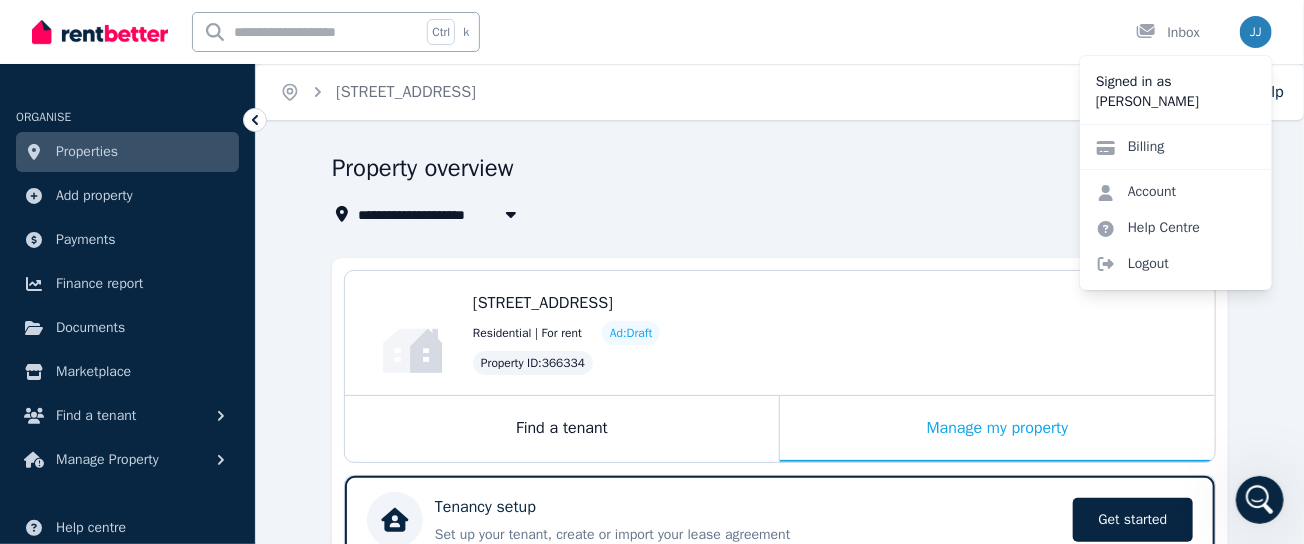 click on "Account Help Centre Logout" at bounding box center [1176, 227] 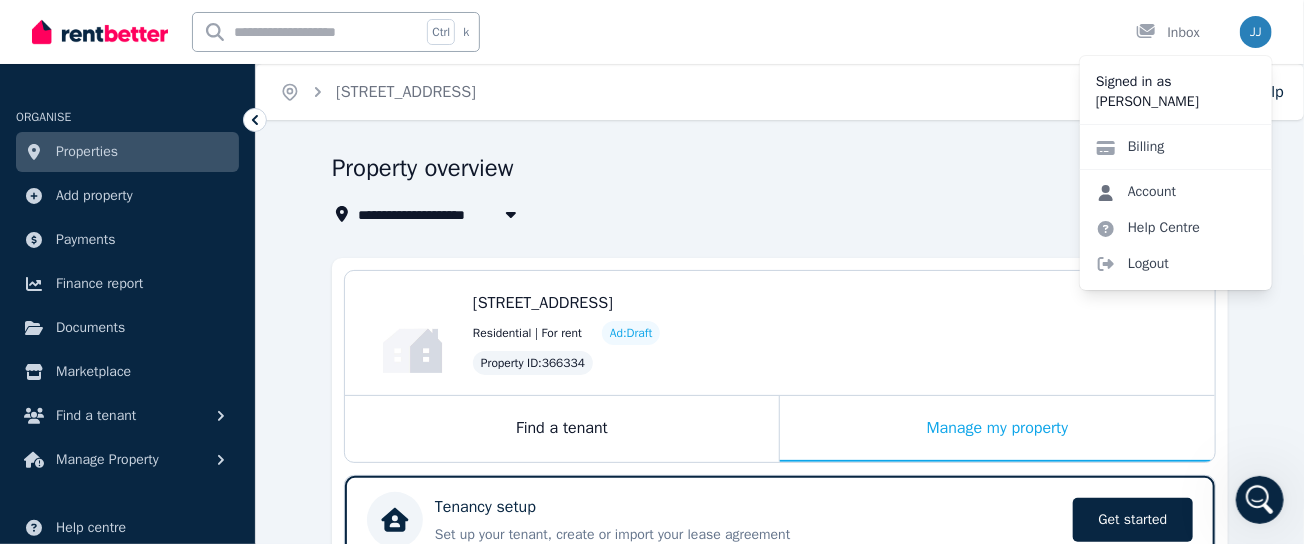 click on "Account" at bounding box center [1136, 192] 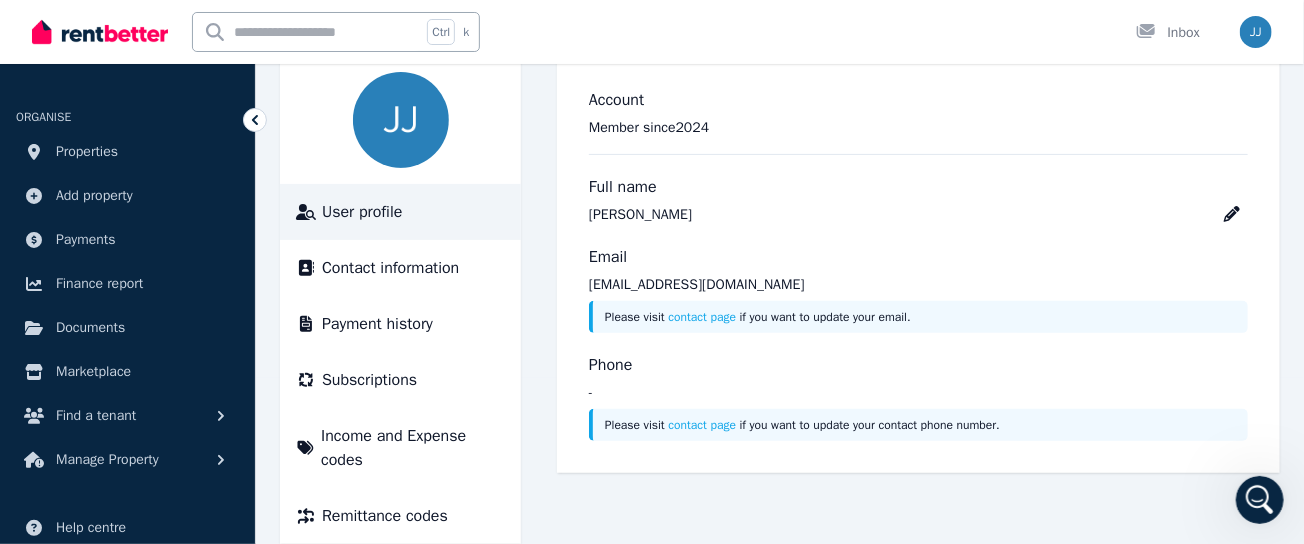 scroll, scrollTop: 201, scrollLeft: 0, axis: vertical 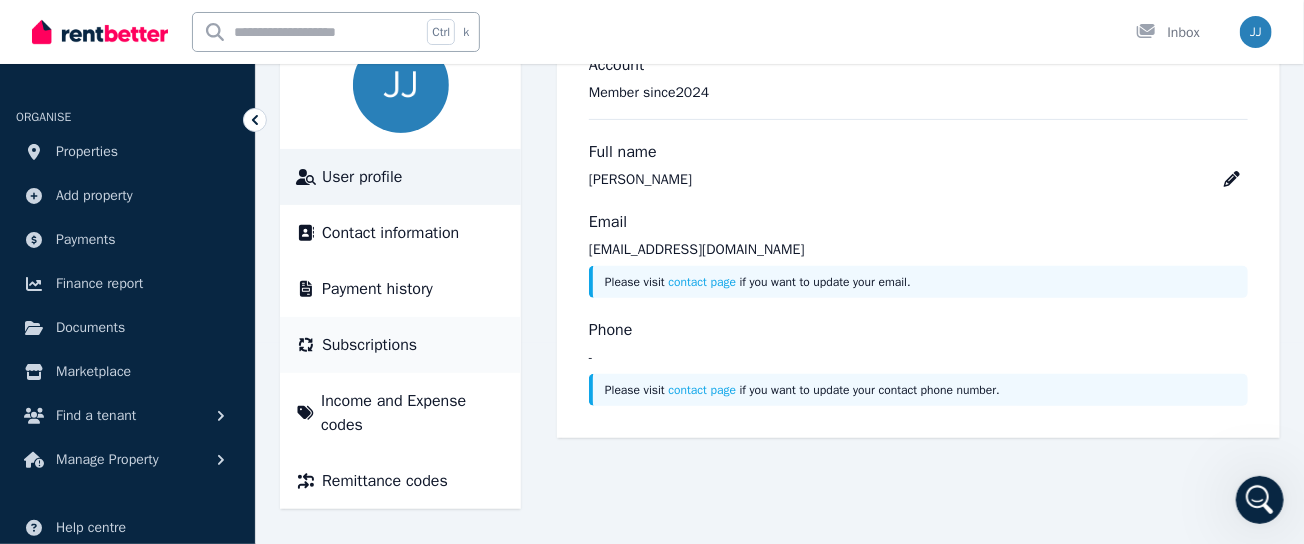 click on "Subscriptions" at bounding box center (369, 345) 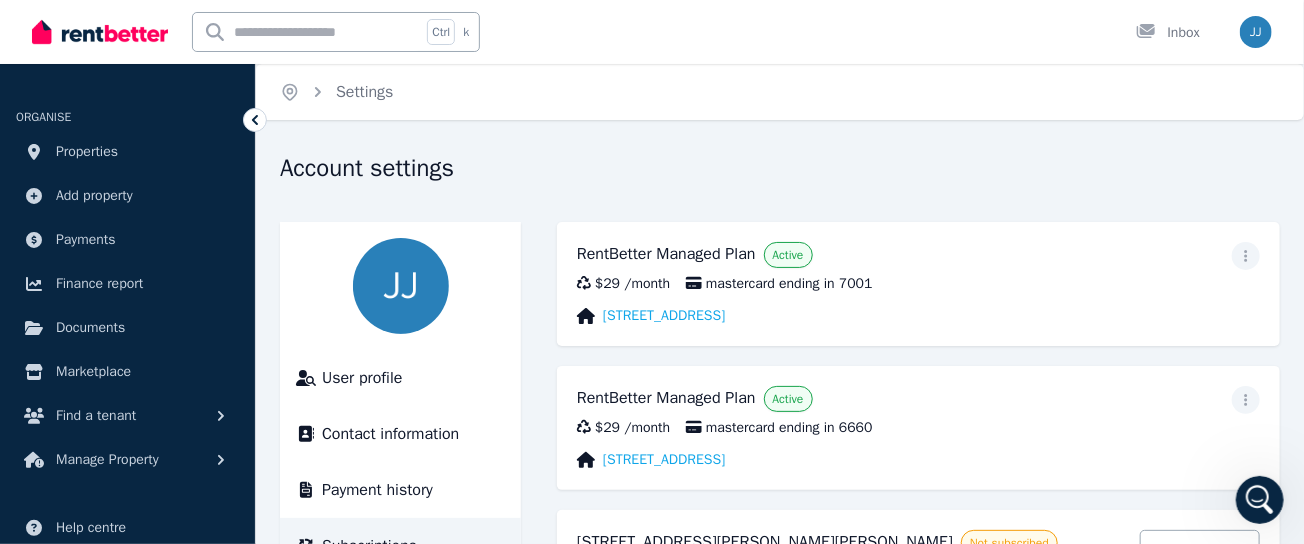 scroll, scrollTop: 125, scrollLeft: 0, axis: vertical 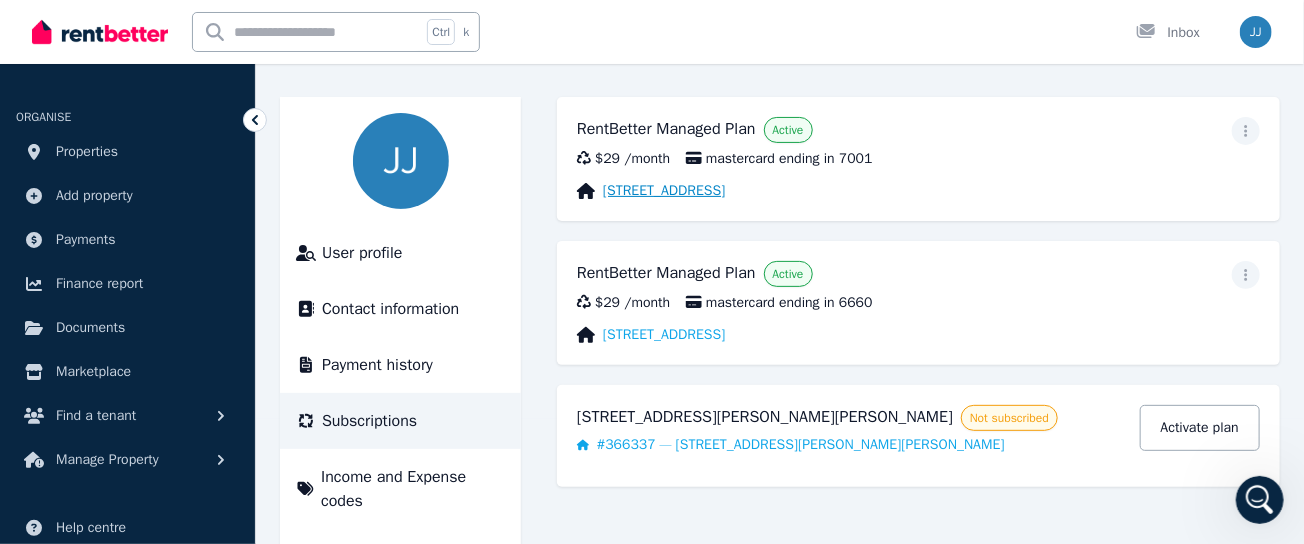 click on "[STREET_ADDRESS]" at bounding box center [664, 191] 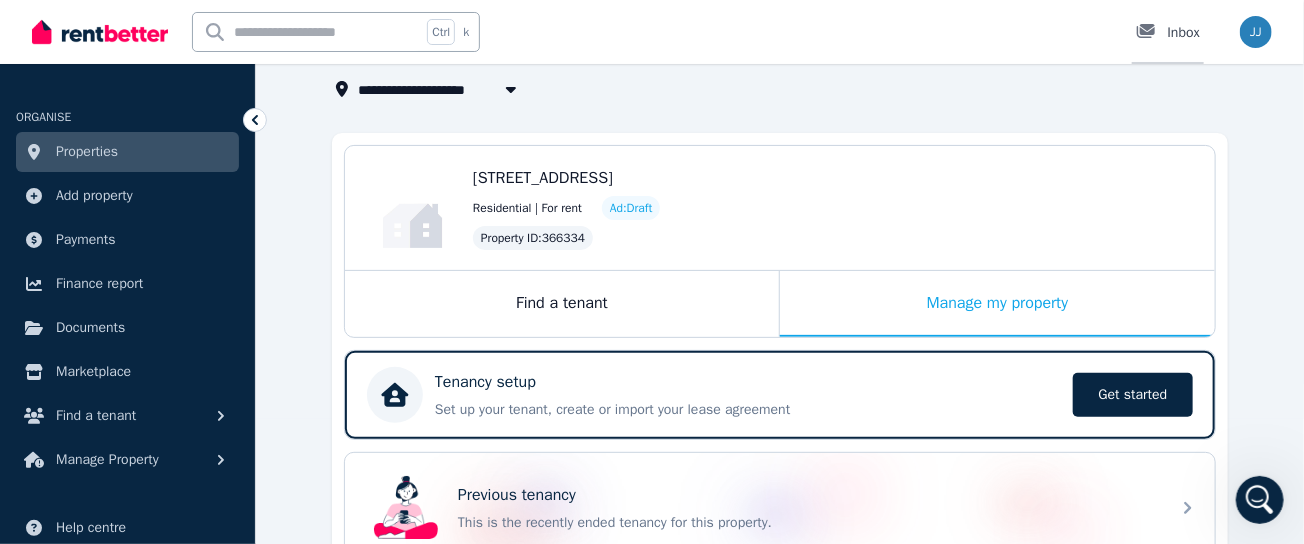 scroll, scrollTop: 83, scrollLeft: 0, axis: vertical 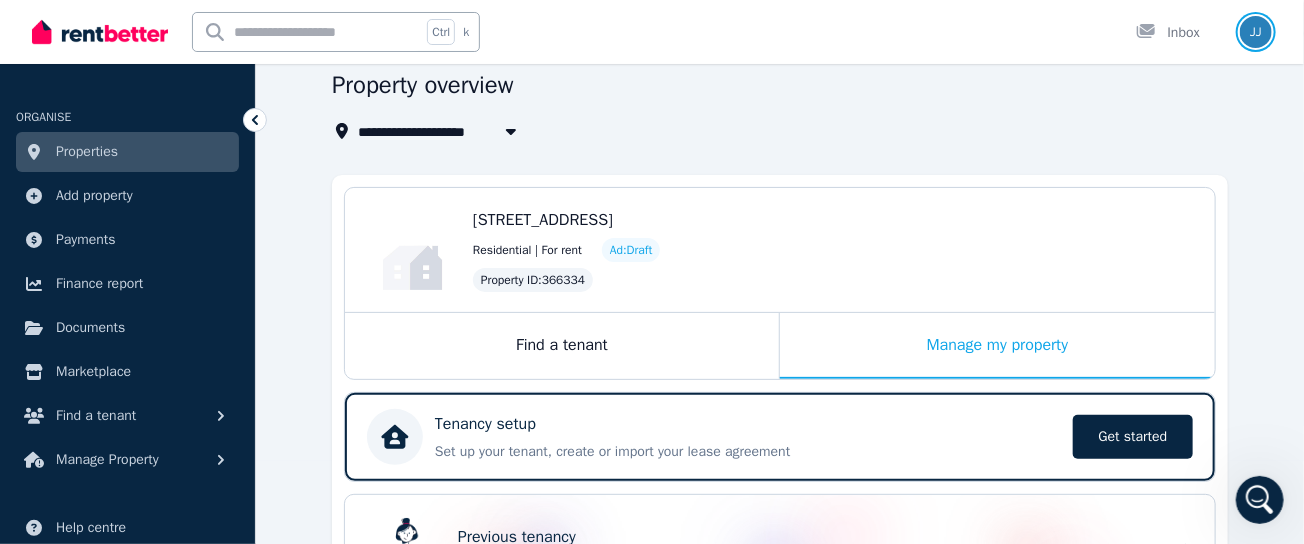 click at bounding box center [1256, 32] 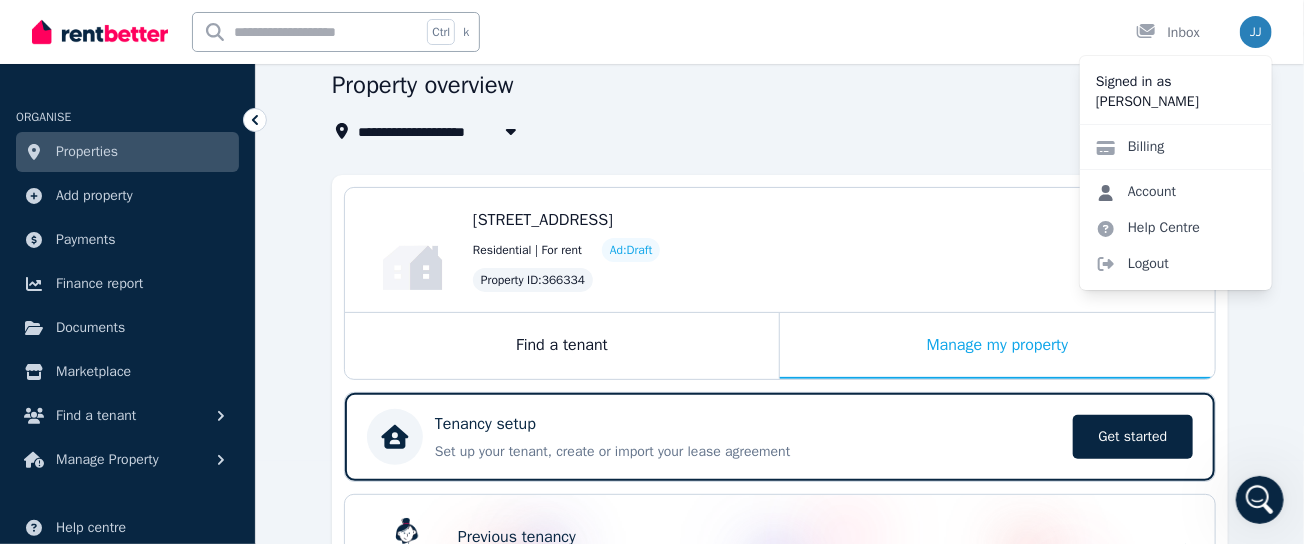 click on "Account" at bounding box center (1136, 192) 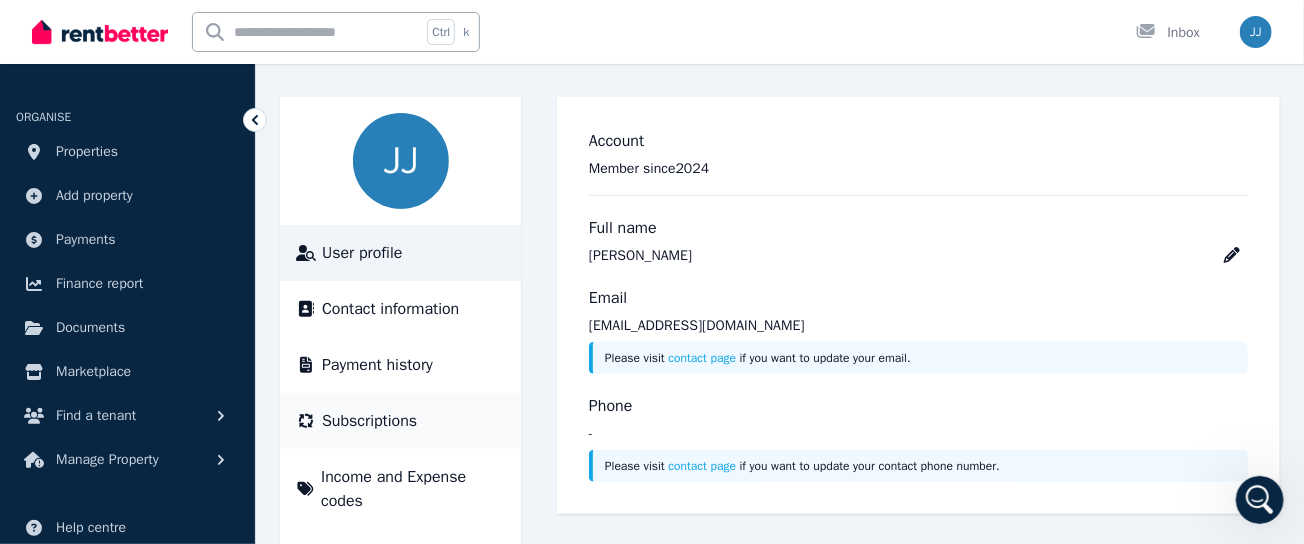 scroll, scrollTop: 201, scrollLeft: 0, axis: vertical 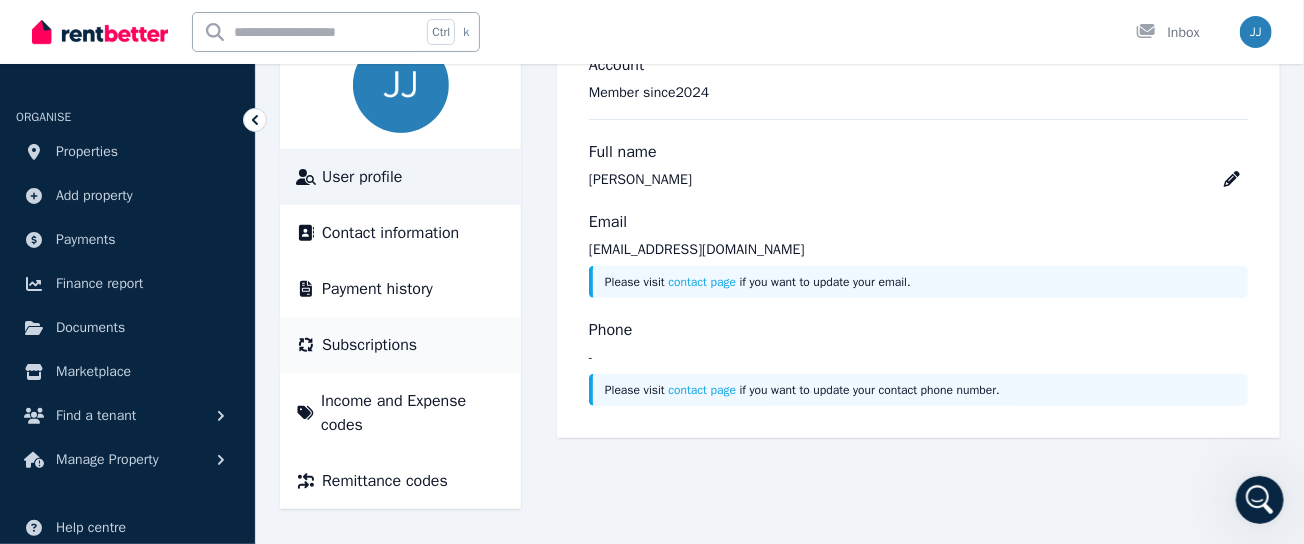 click on "Subscriptions" at bounding box center [369, 345] 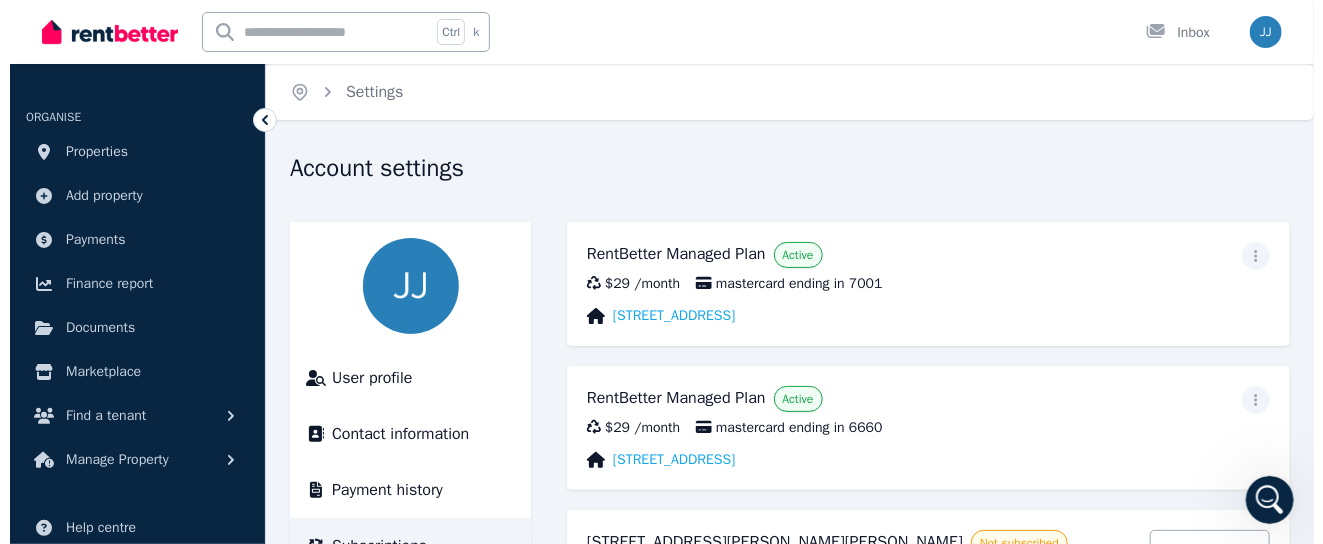 scroll, scrollTop: 42, scrollLeft: 0, axis: vertical 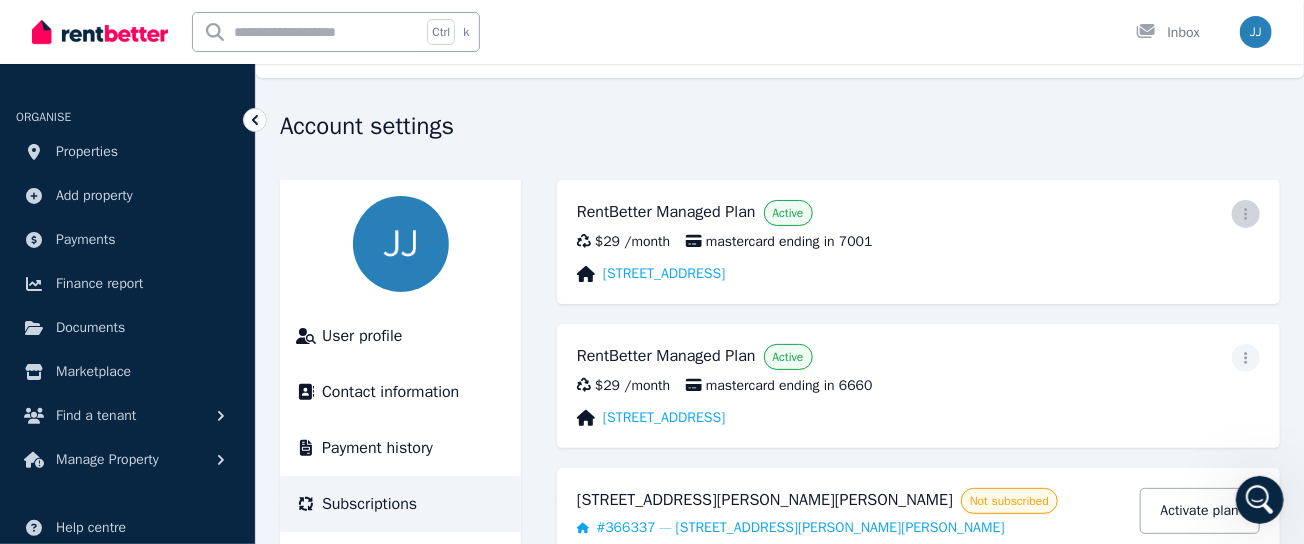 click 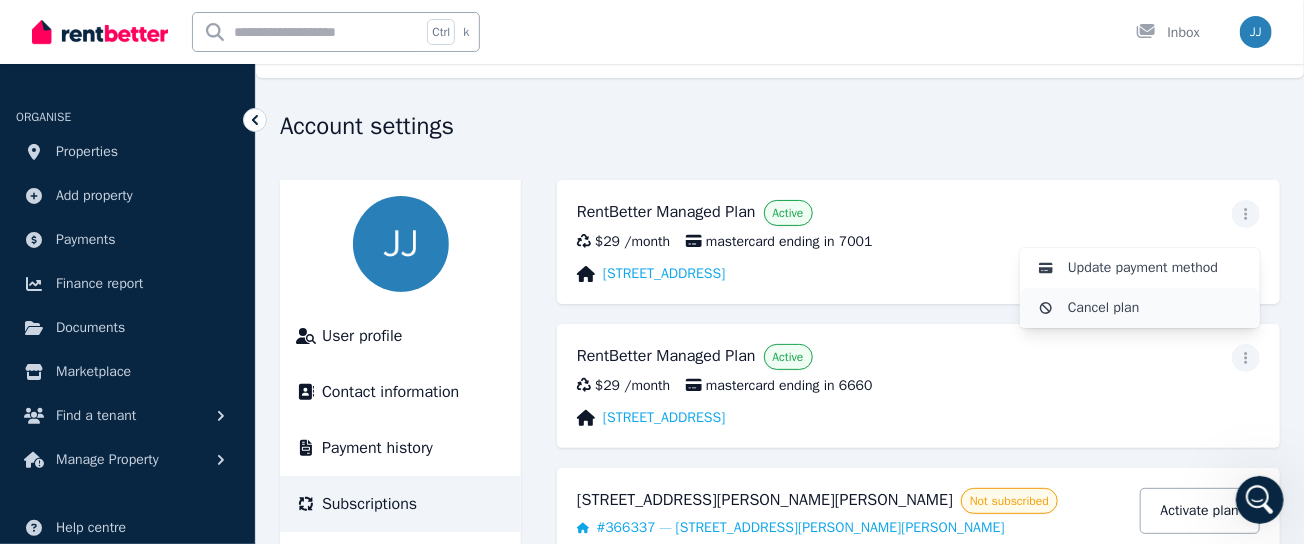 click on "Cancel plan" at bounding box center (1156, 308) 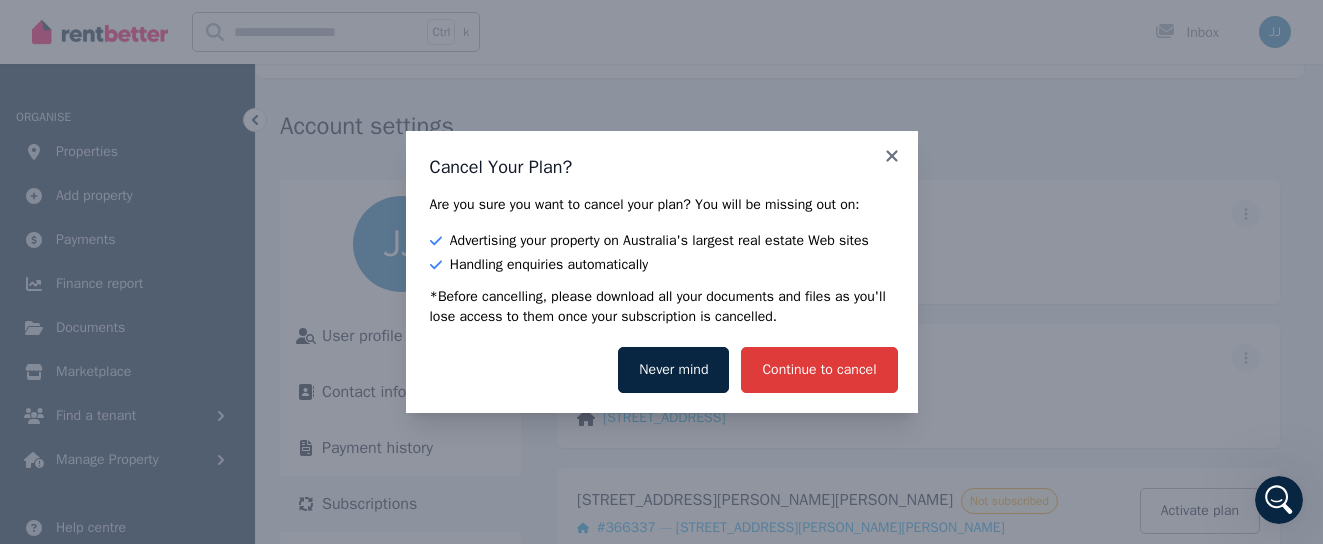click on "Continue to cancel" at bounding box center [819, 370] 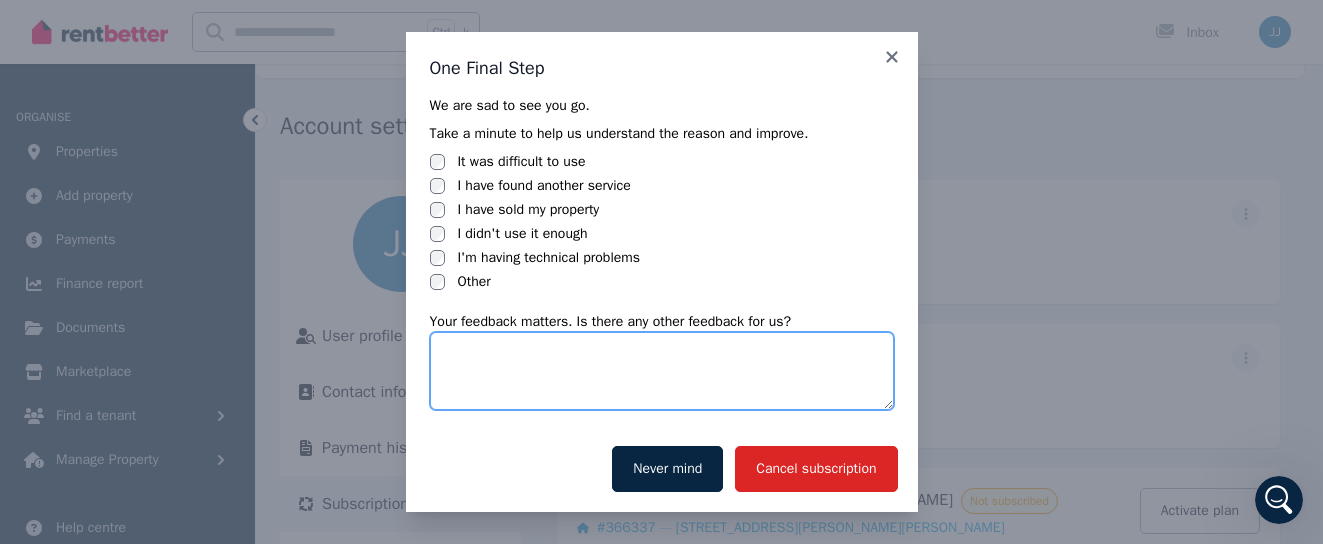 click at bounding box center (662, 371) 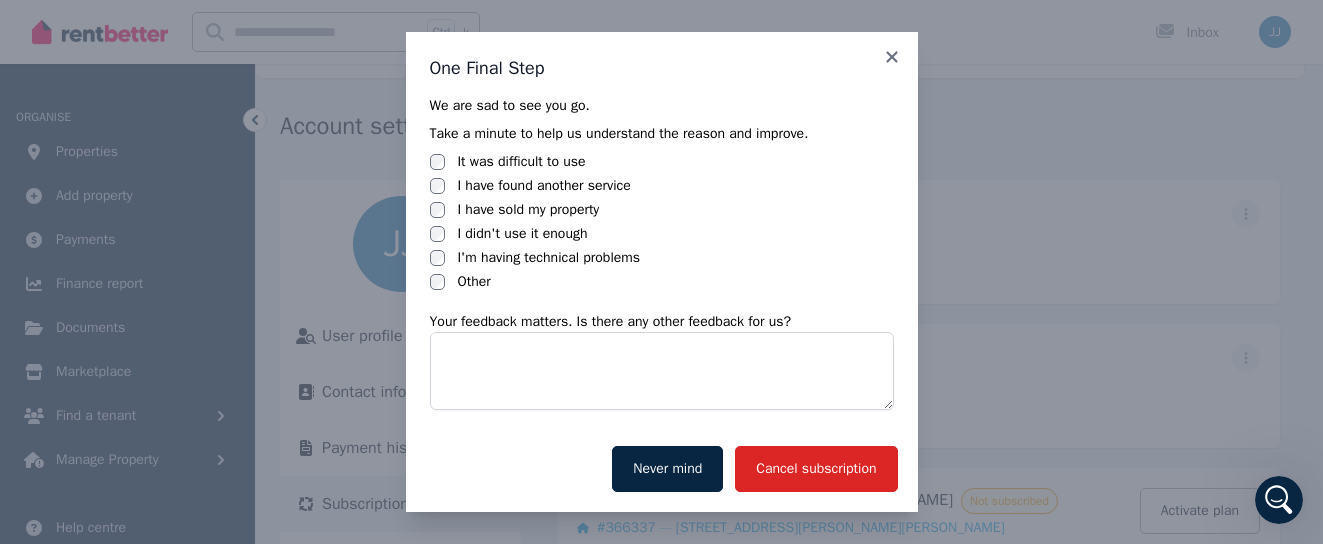 click on "Other" at bounding box center [473, 282] 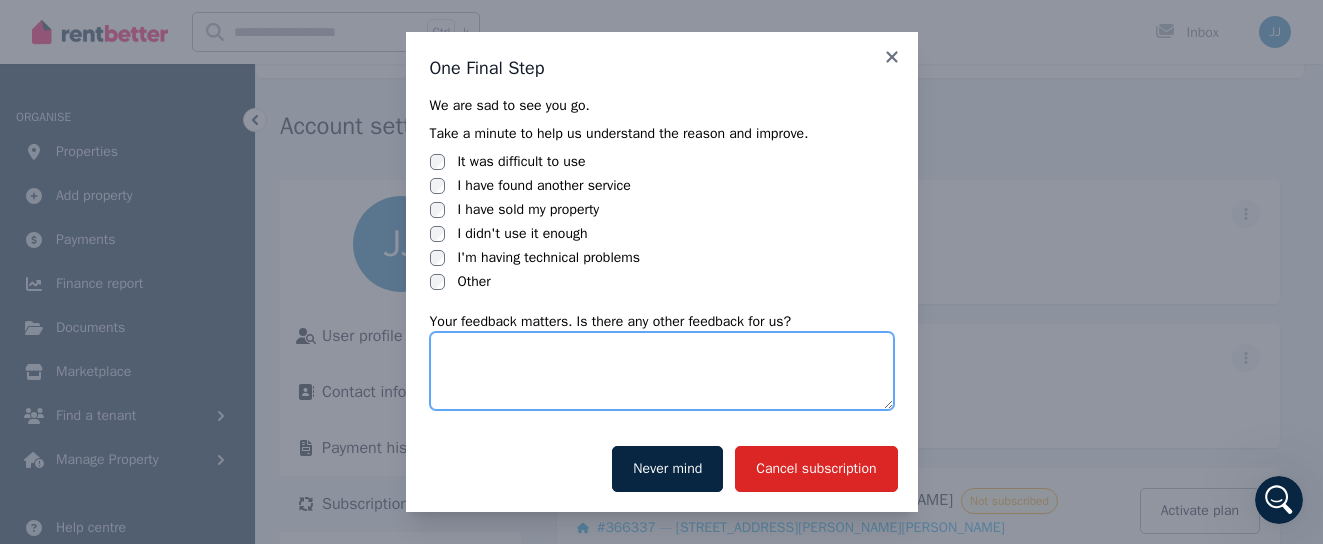 drag, startPoint x: 468, startPoint y: 392, endPoint x: 483, endPoint y: 372, distance: 25 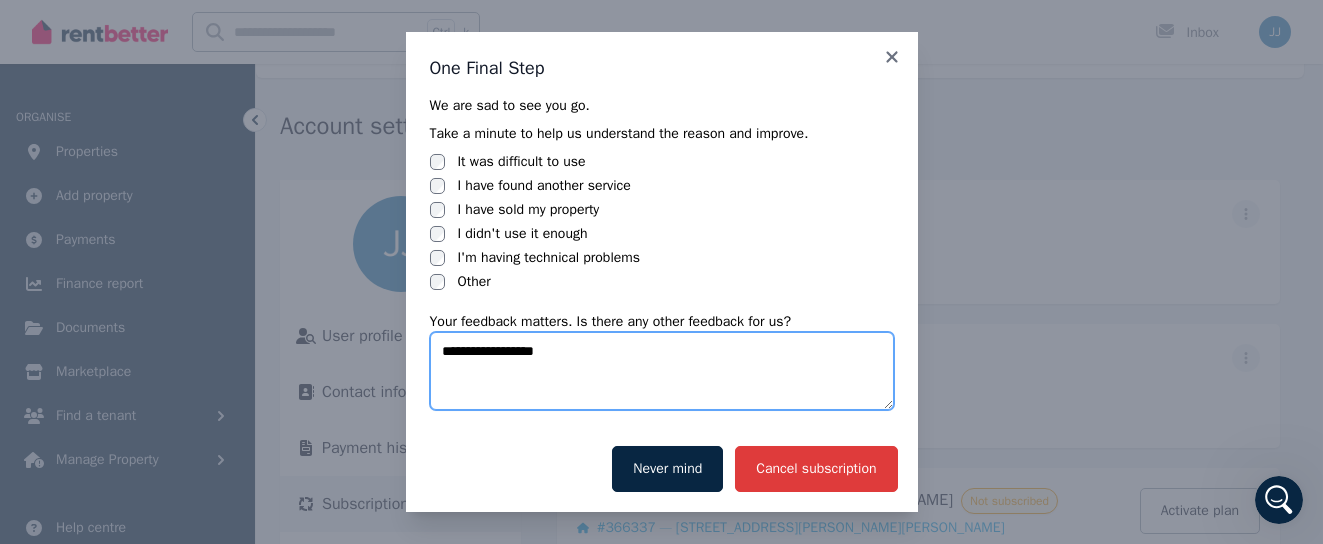 type on "**********" 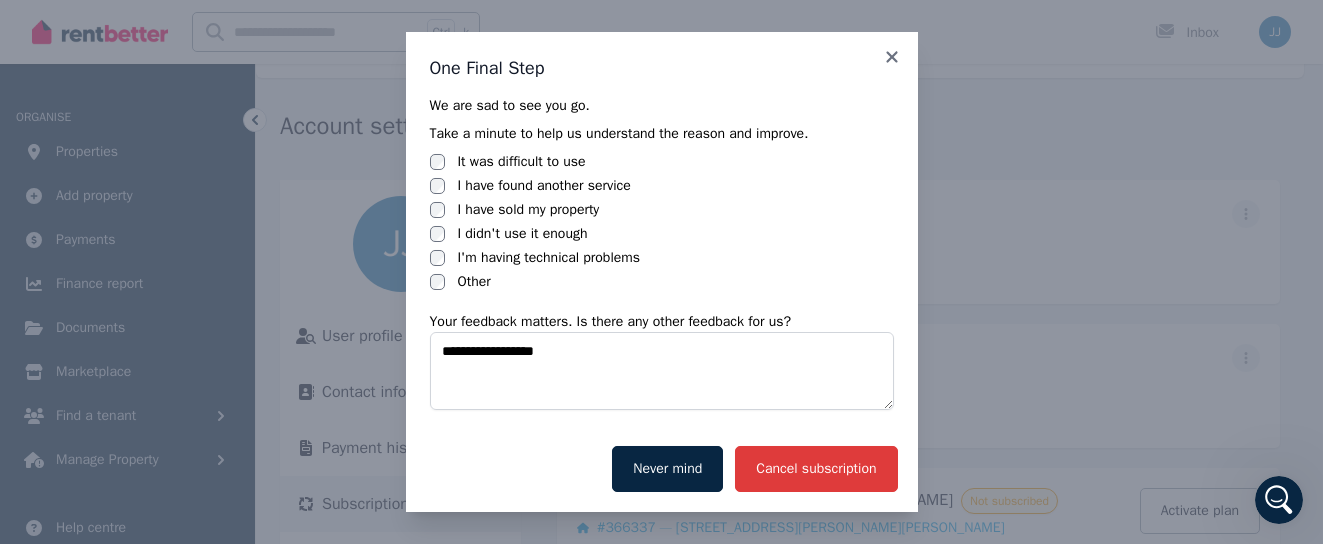 click on "Cancel subscription" at bounding box center [816, 469] 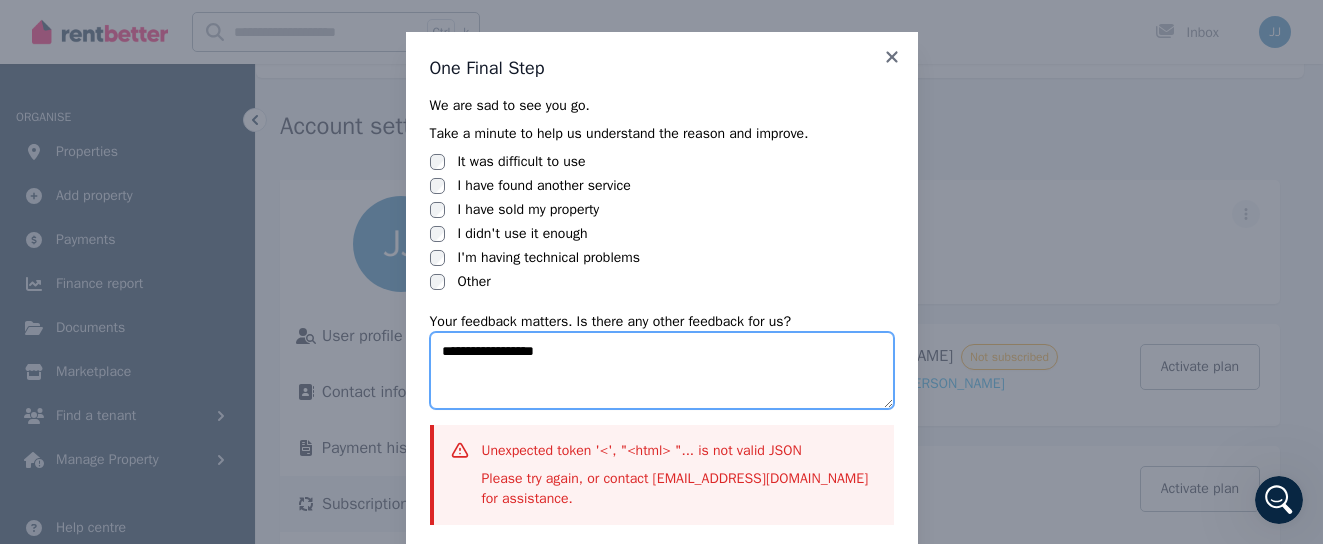 drag, startPoint x: 628, startPoint y: 386, endPoint x: 618, endPoint y: 375, distance: 14.866069 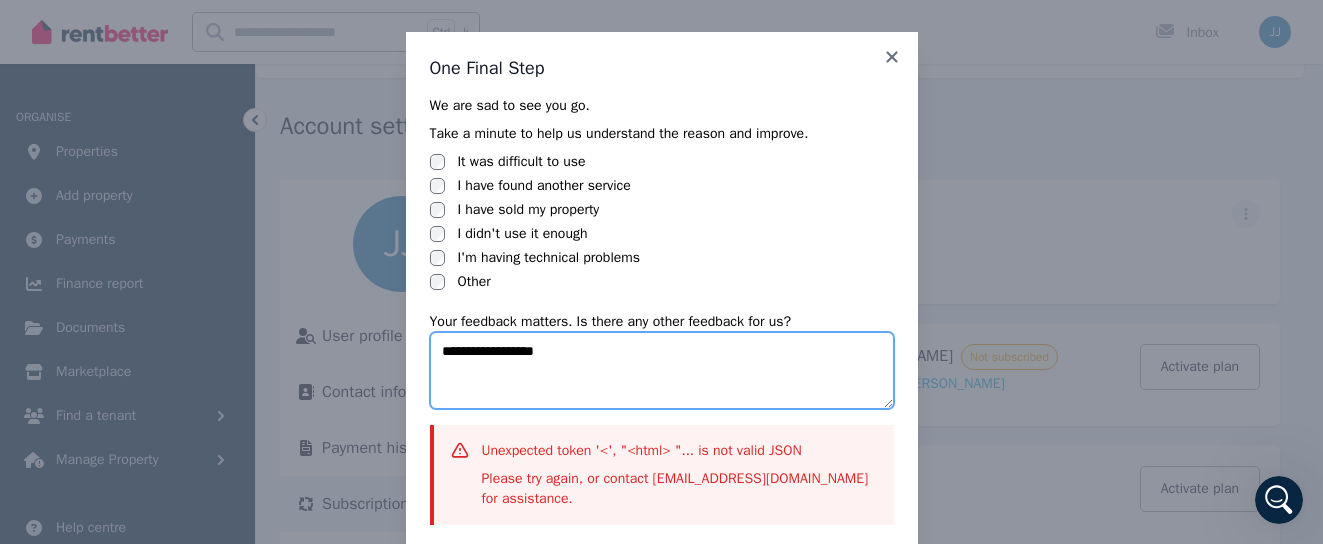 scroll, scrollTop: 83, scrollLeft: 0, axis: vertical 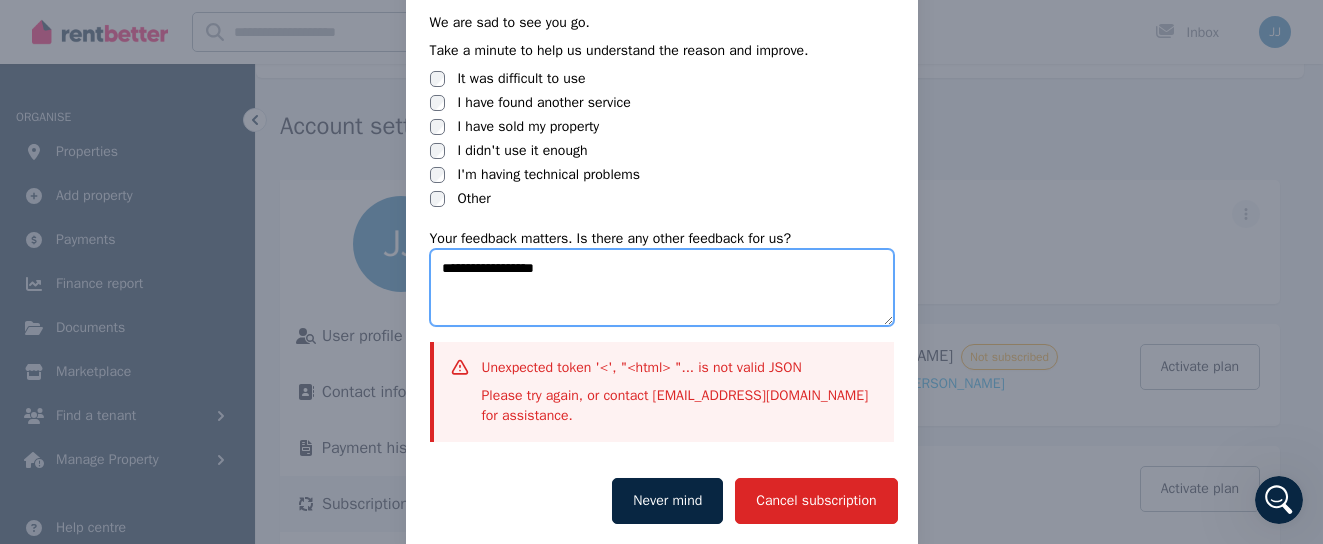 drag, startPoint x: 640, startPoint y: 270, endPoint x: -749, endPoint y: 177, distance: 1392.1099 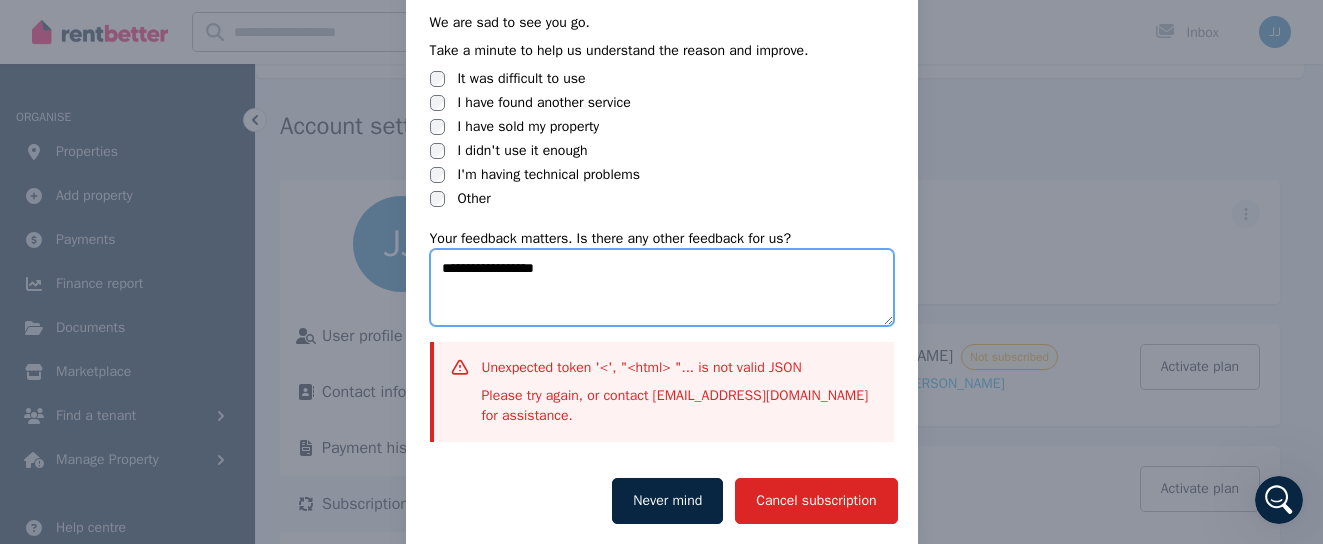 click on "**********" at bounding box center (661, 230) 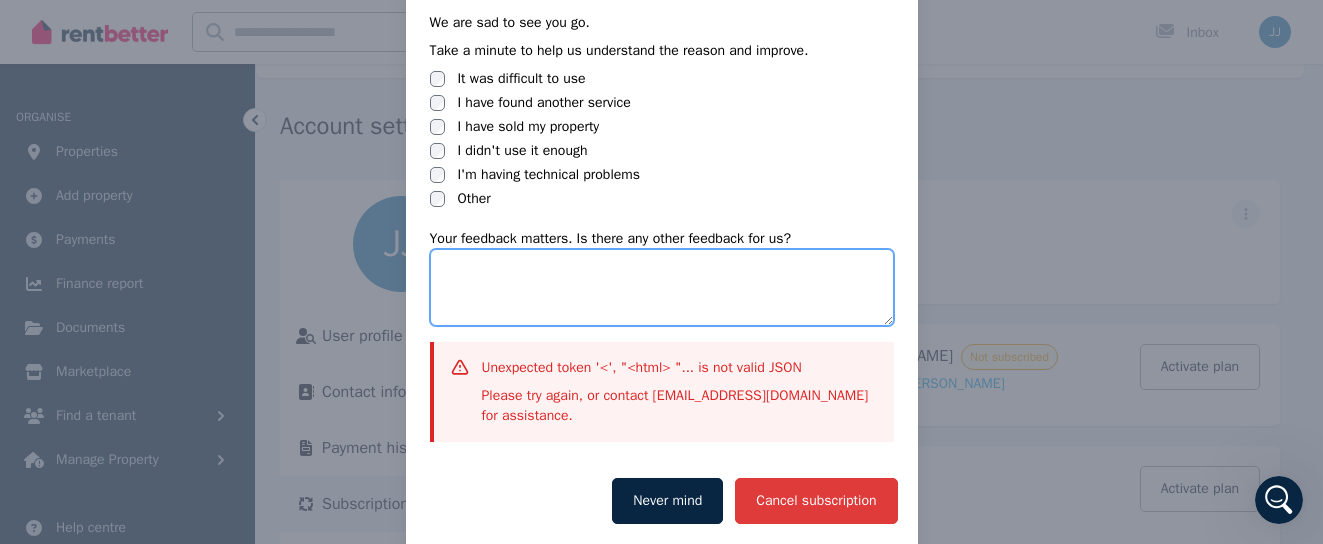 type 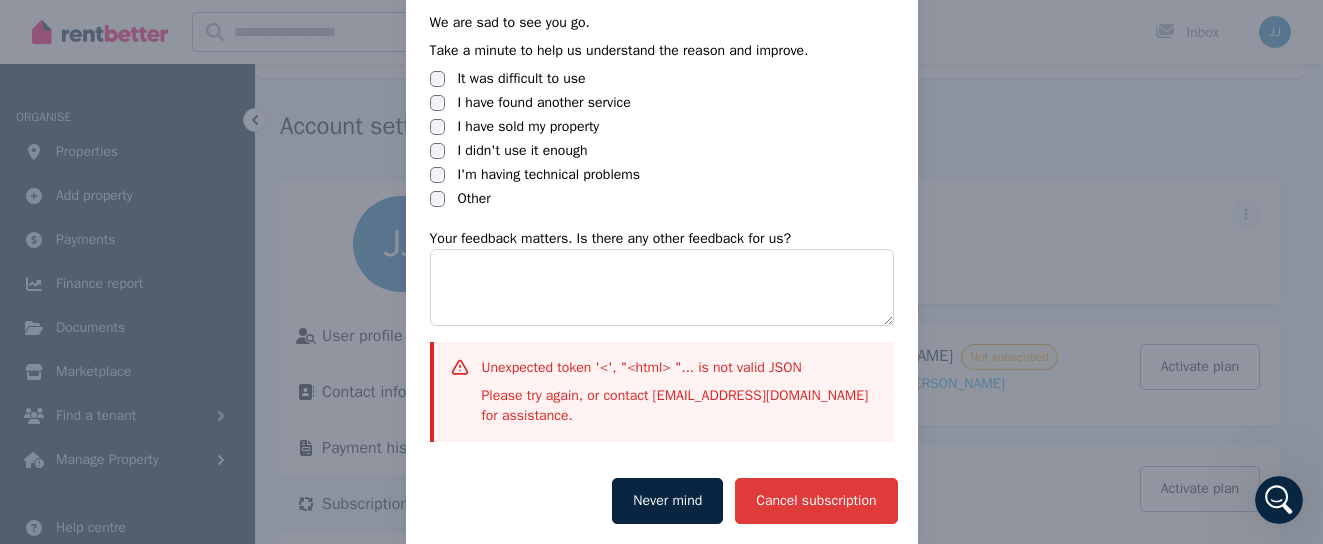 click on "Cancel subscription" at bounding box center (816, 501) 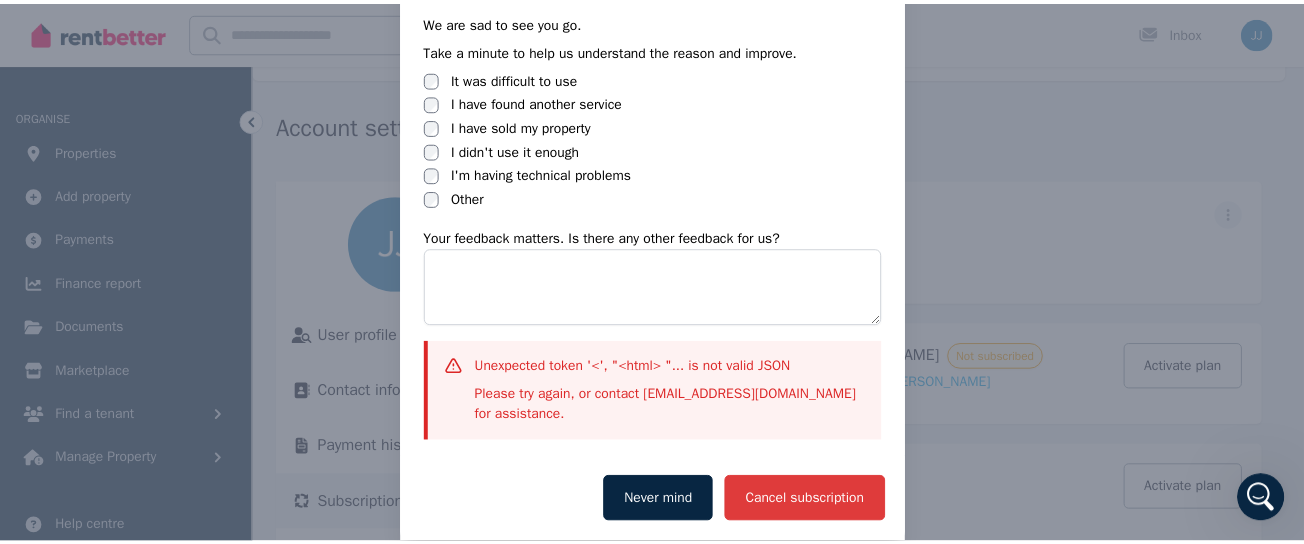 scroll, scrollTop: 0, scrollLeft: 0, axis: both 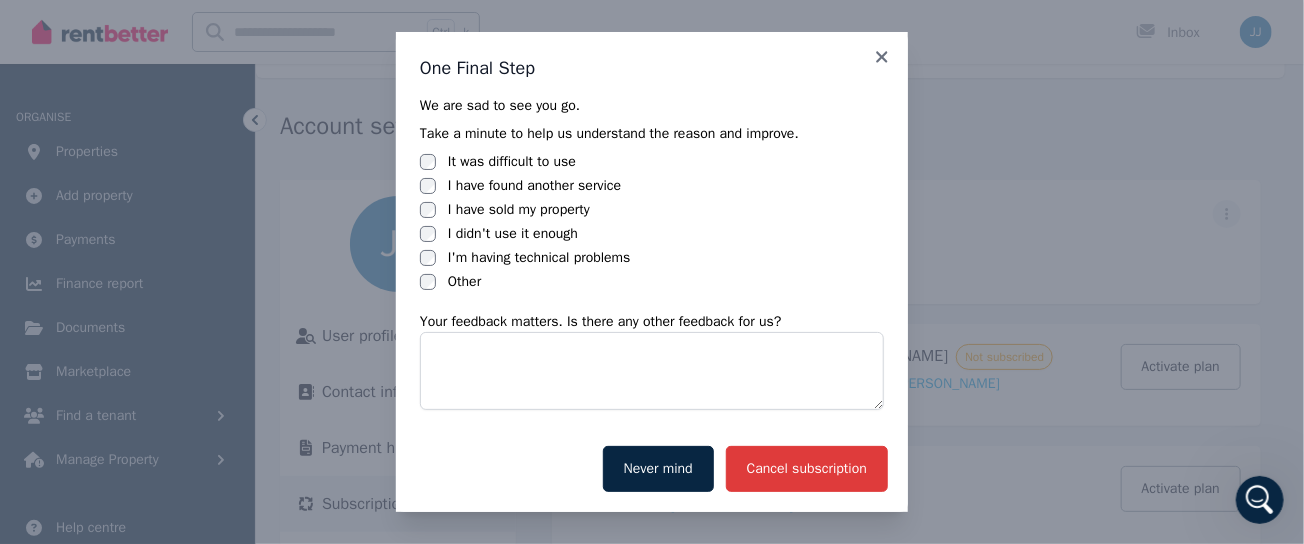 click on "Cancel subscription" at bounding box center (807, 469) 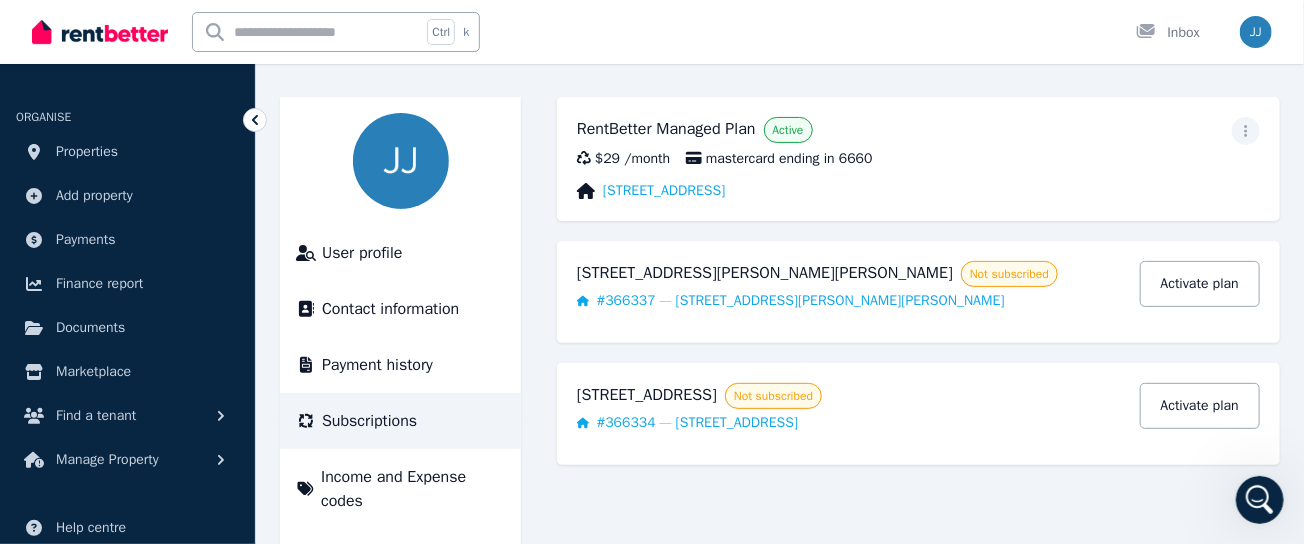 scroll, scrollTop: 42, scrollLeft: 0, axis: vertical 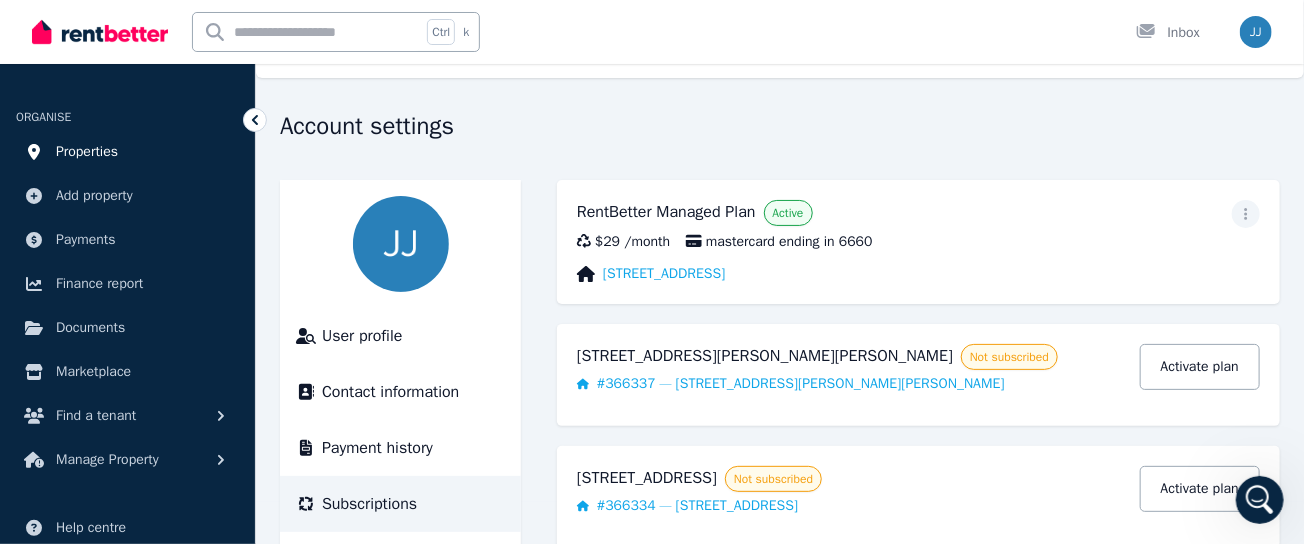 click on "Properties" at bounding box center (87, 152) 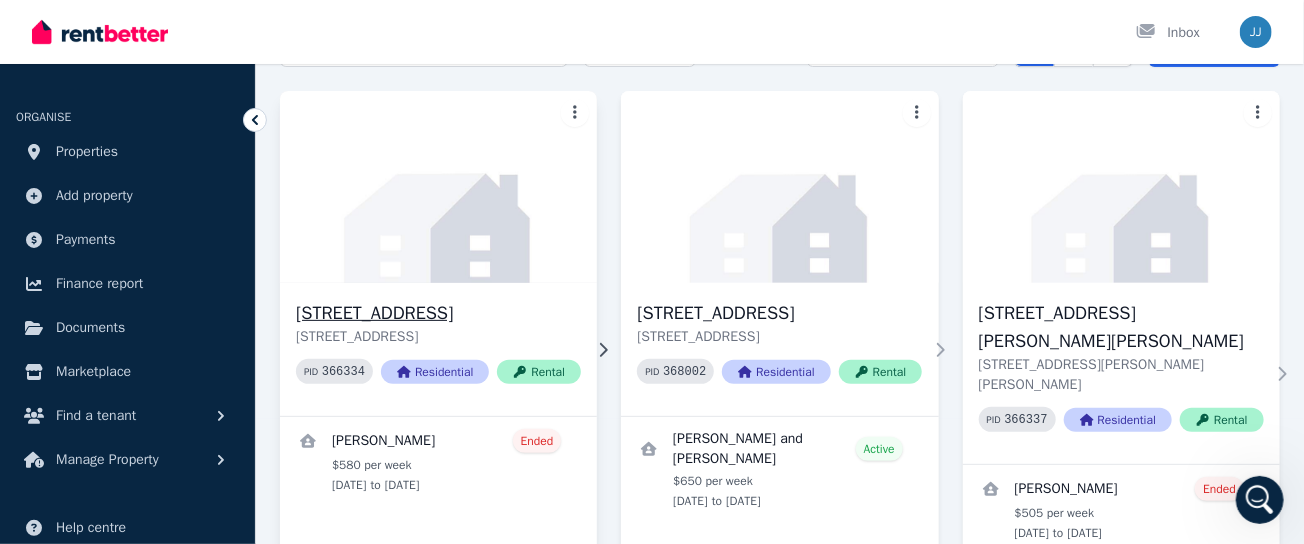 scroll, scrollTop: 0, scrollLeft: 0, axis: both 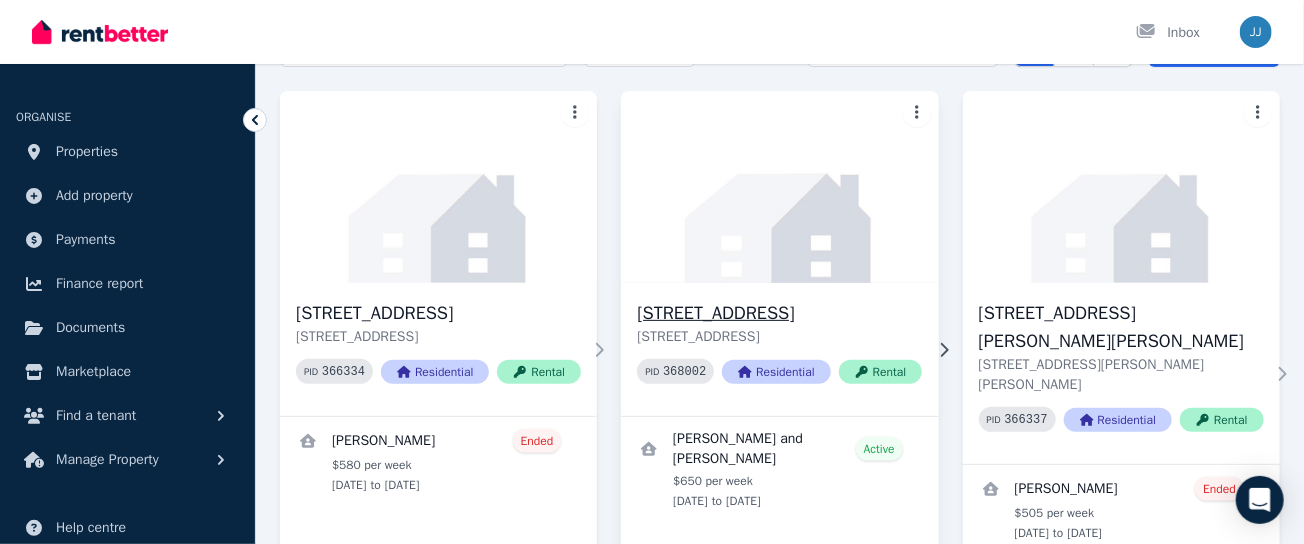 click on "[STREET_ADDRESS]" at bounding box center (779, 313) 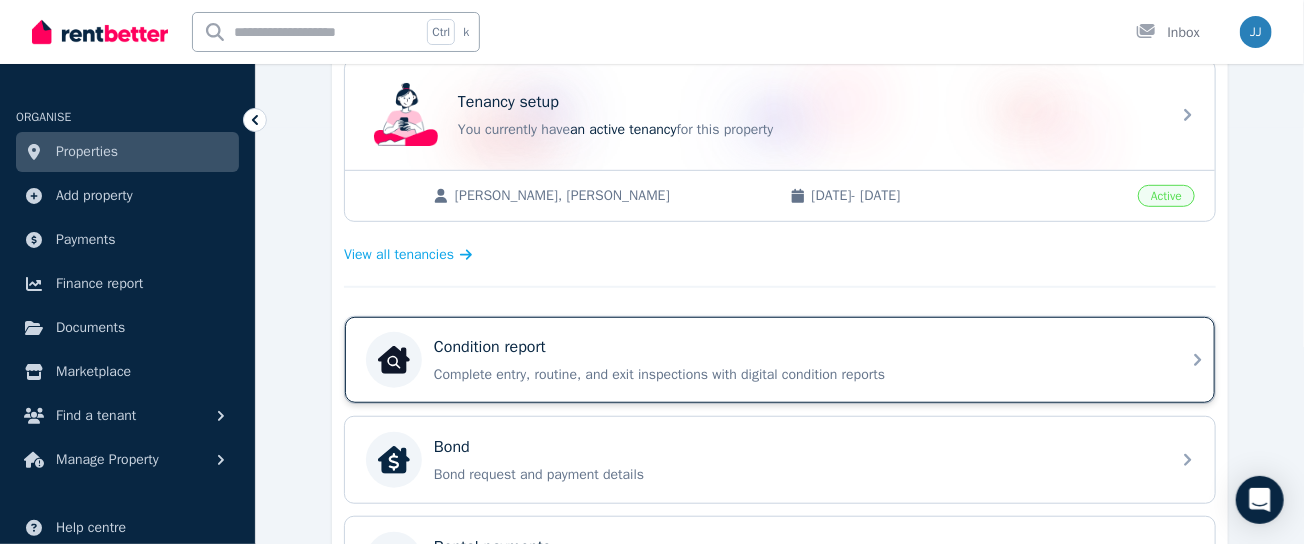 scroll, scrollTop: 458, scrollLeft: 0, axis: vertical 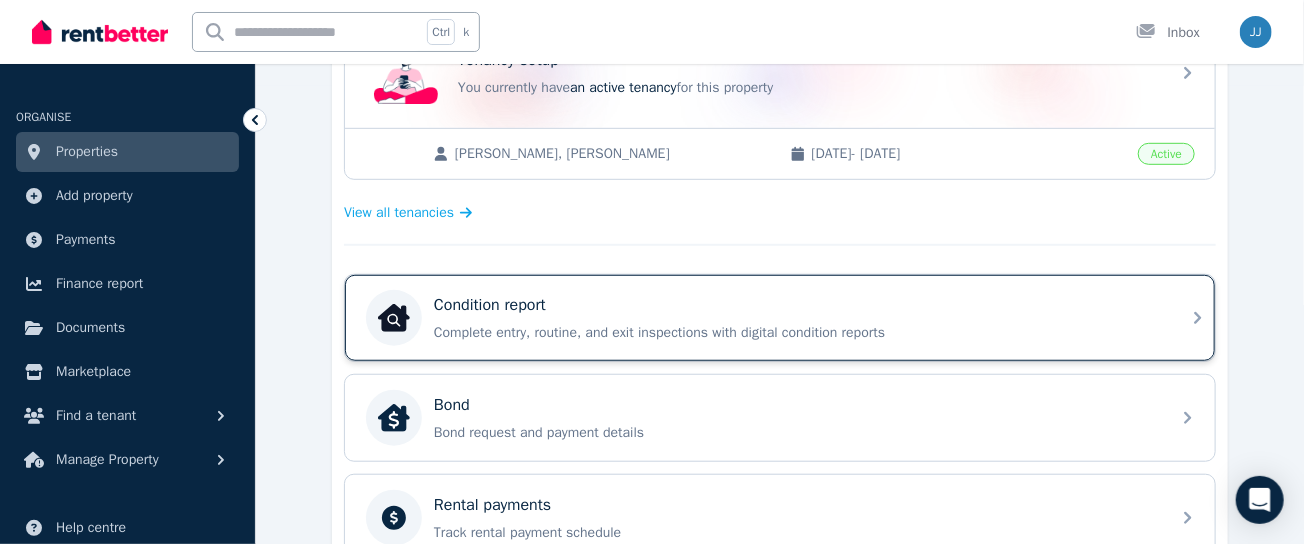 click on "Complete entry, routine, and exit inspections with digital condition reports" at bounding box center [796, 333] 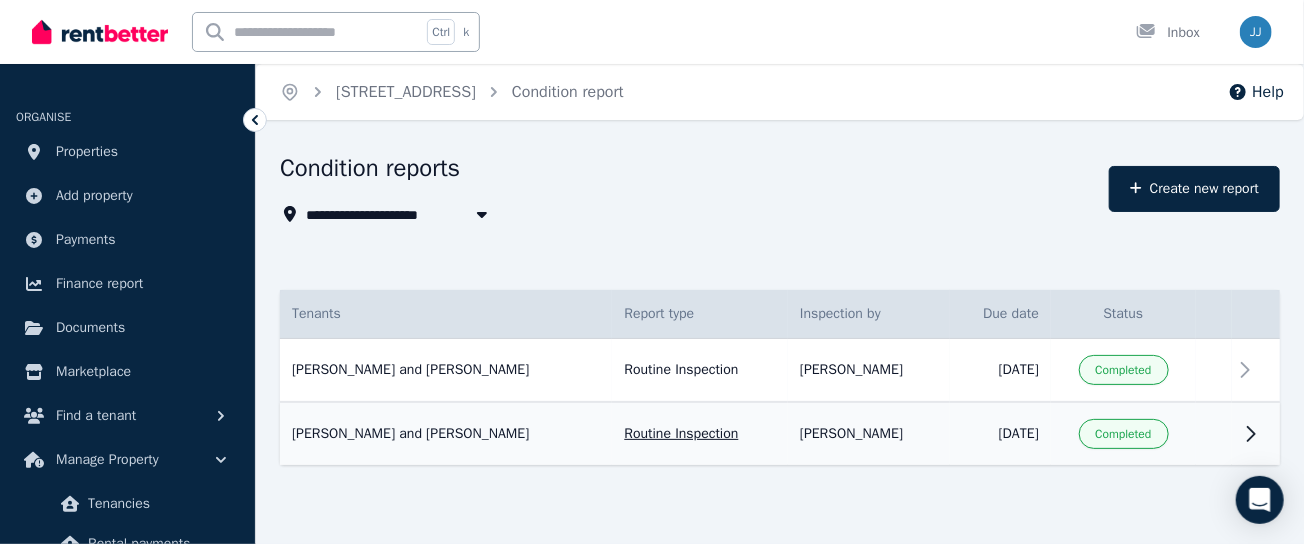 click 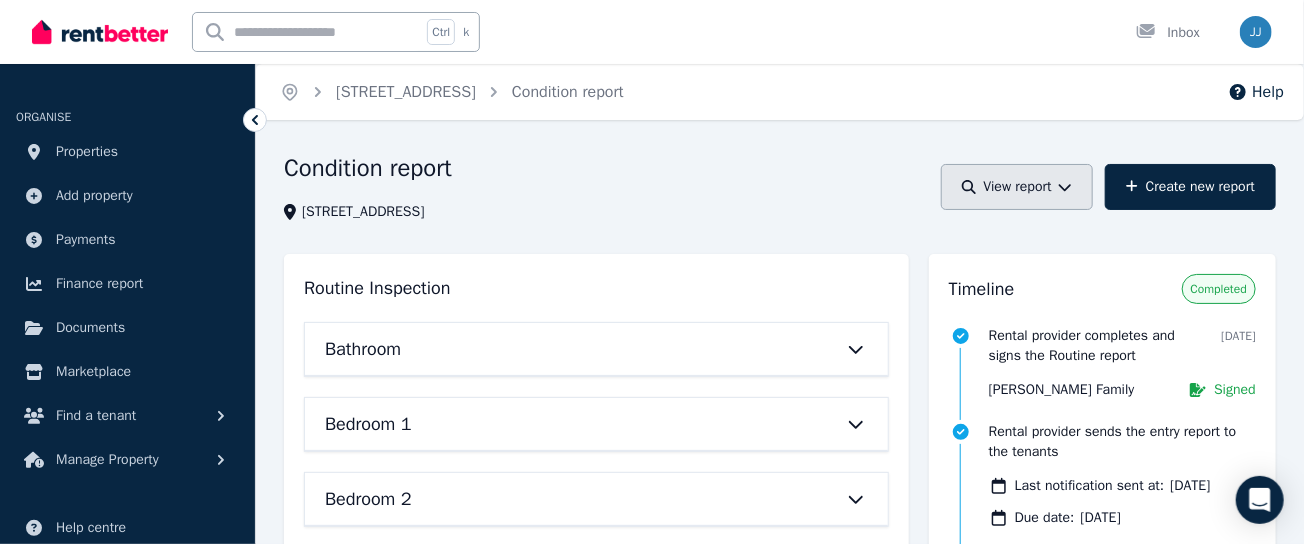 click on "View report" at bounding box center [1017, 187] 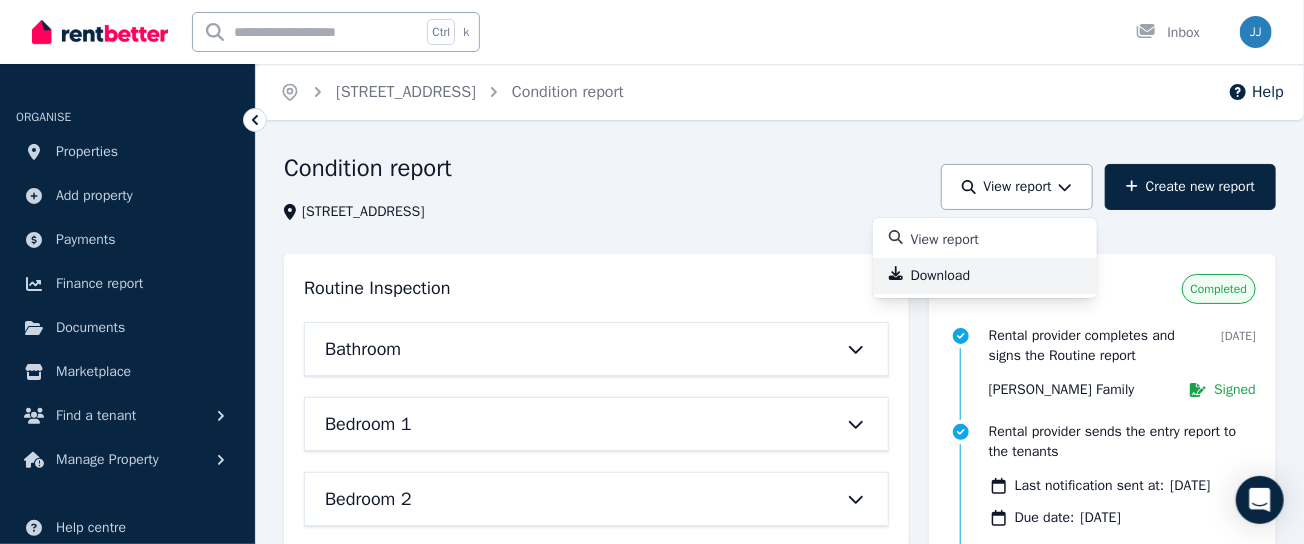 click on "Download" at bounding box center [985, 276] 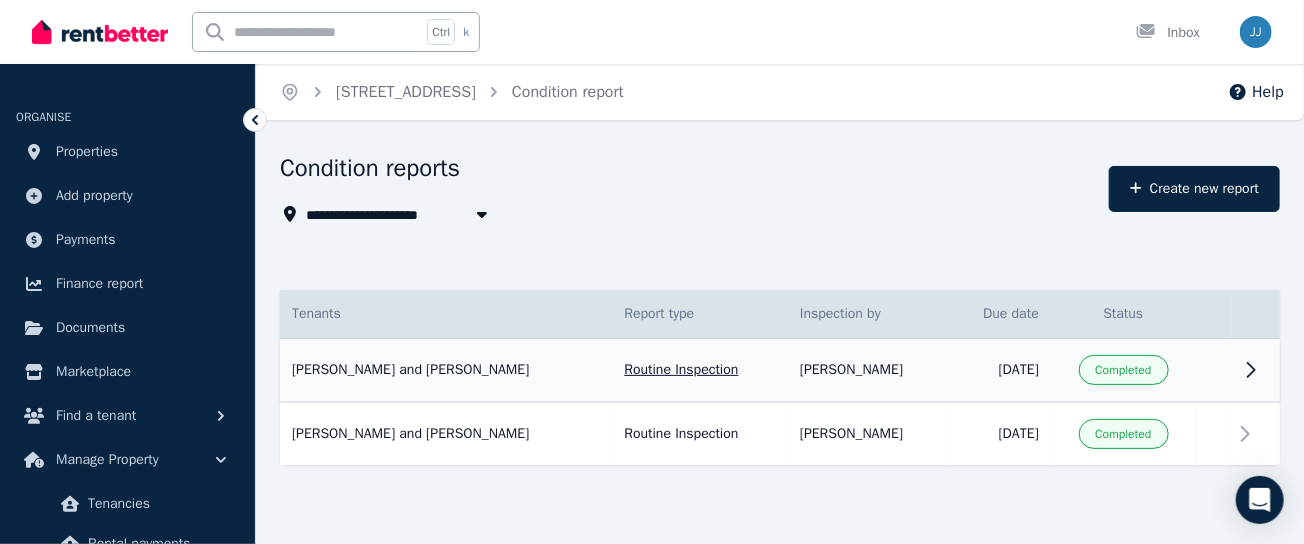 click at bounding box center (1256, 371) 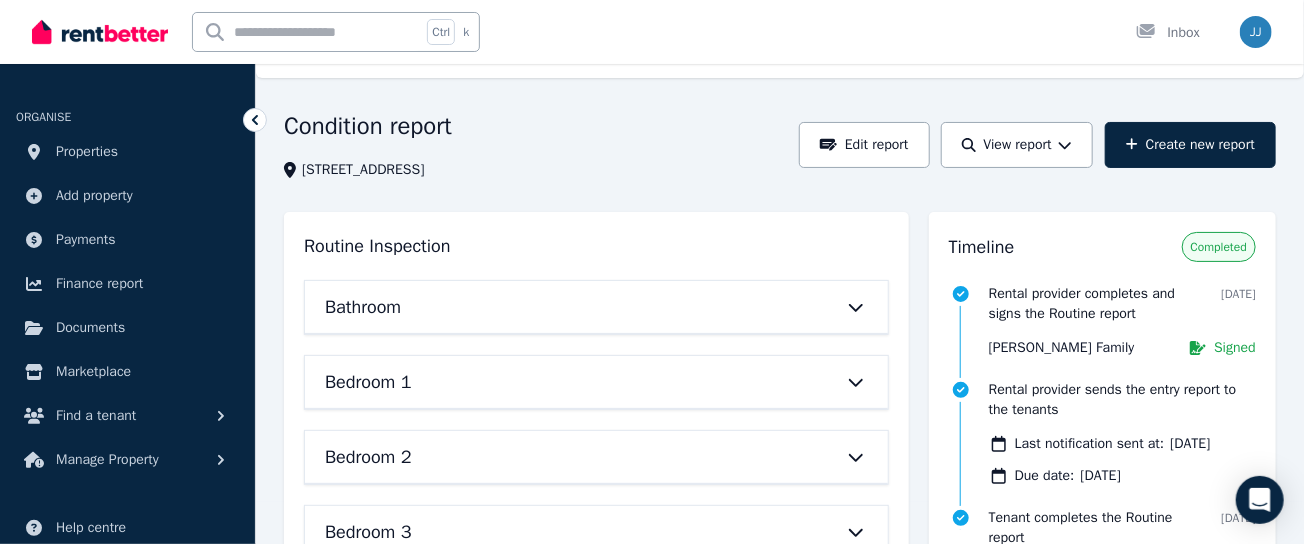 scroll, scrollTop: 0, scrollLeft: 0, axis: both 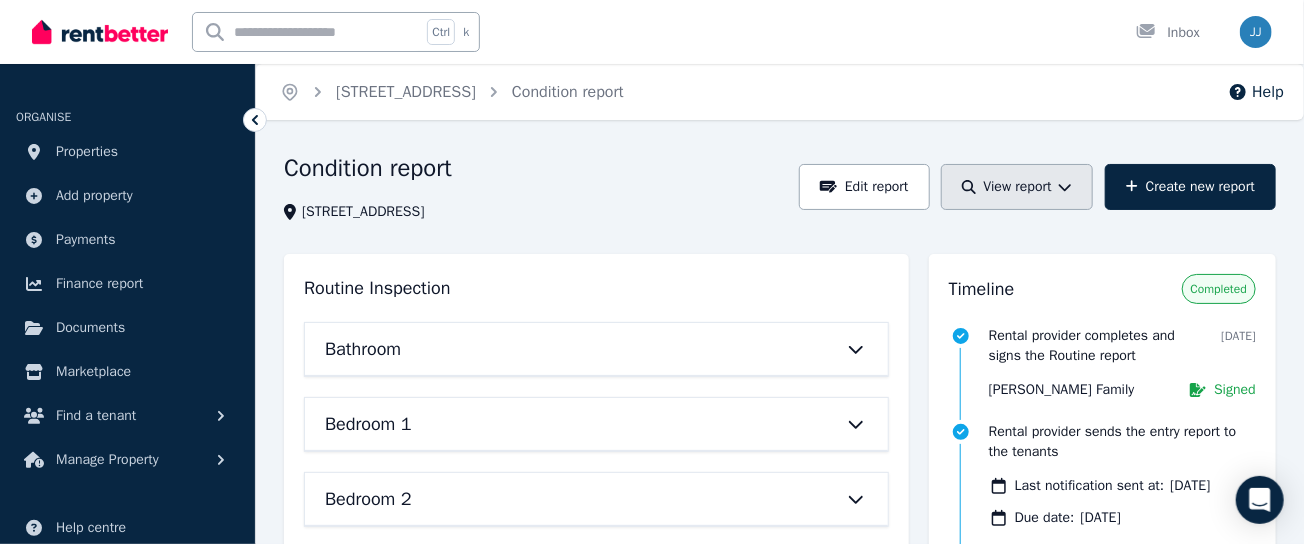 click on "View report" at bounding box center [1017, 187] 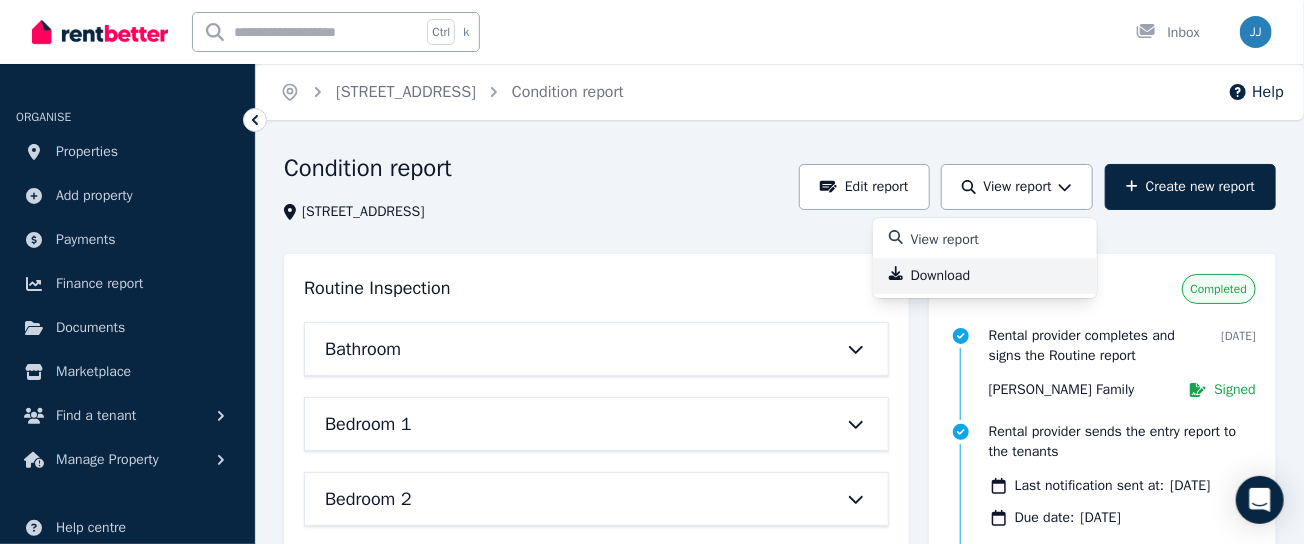 click on "Download" at bounding box center [996, 276] 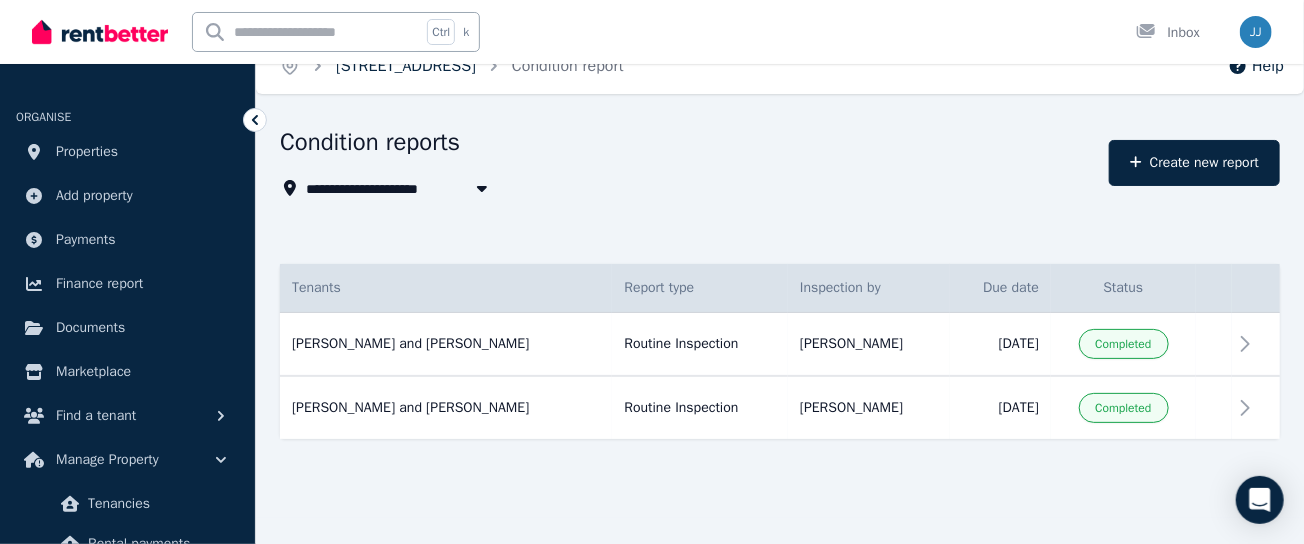 scroll, scrollTop: 0, scrollLeft: 0, axis: both 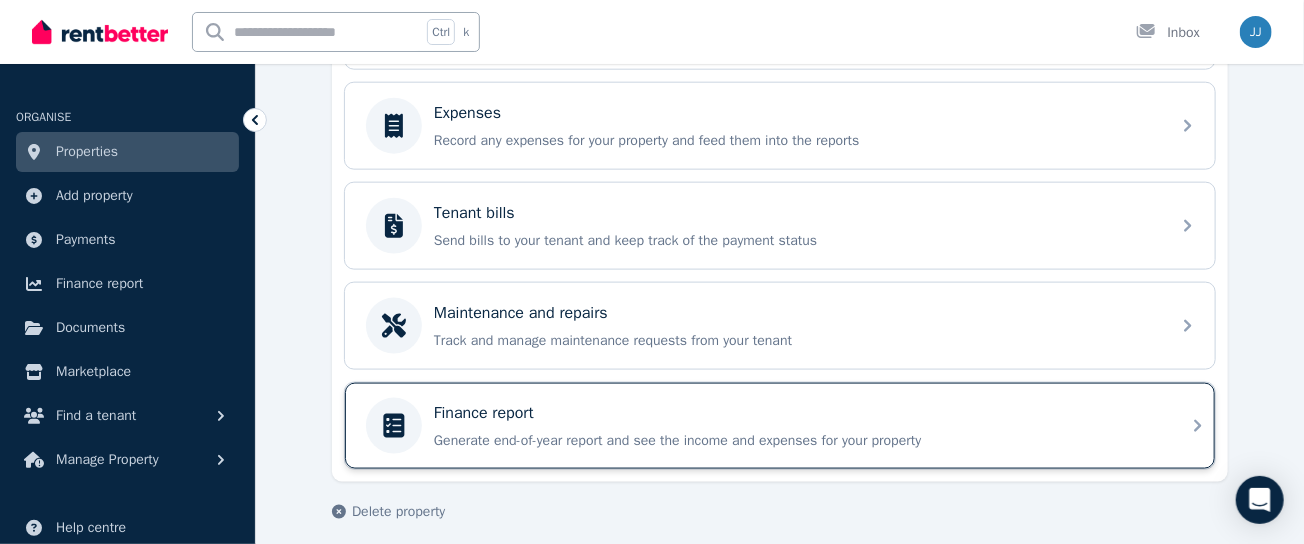 click on "Finance report" at bounding box center (796, 413) 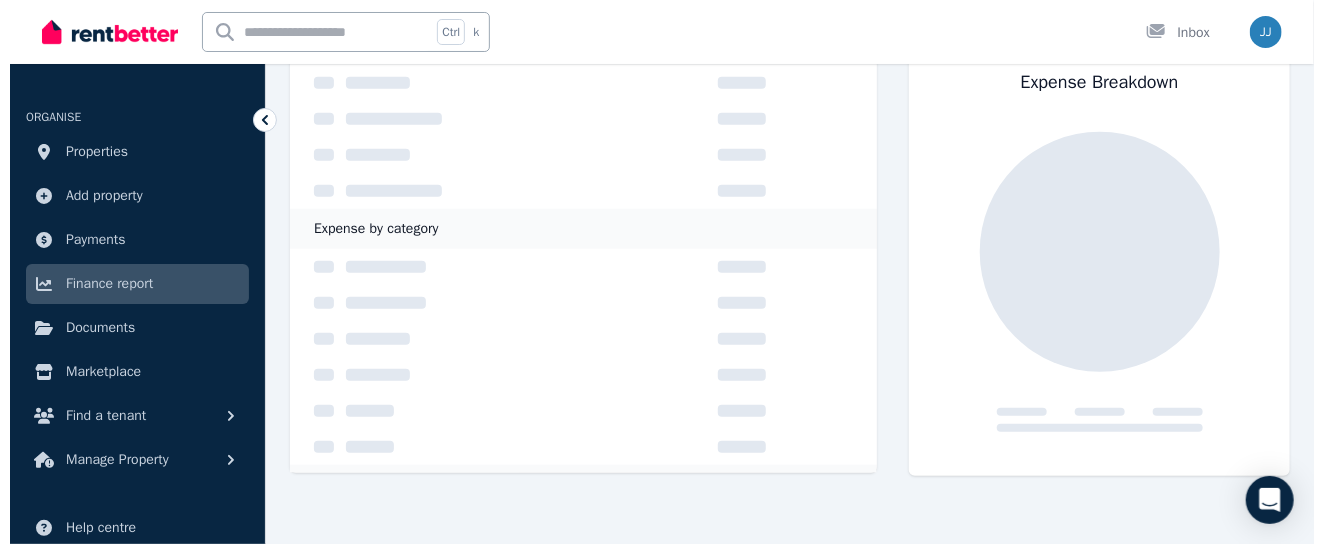 scroll, scrollTop: 0, scrollLeft: 0, axis: both 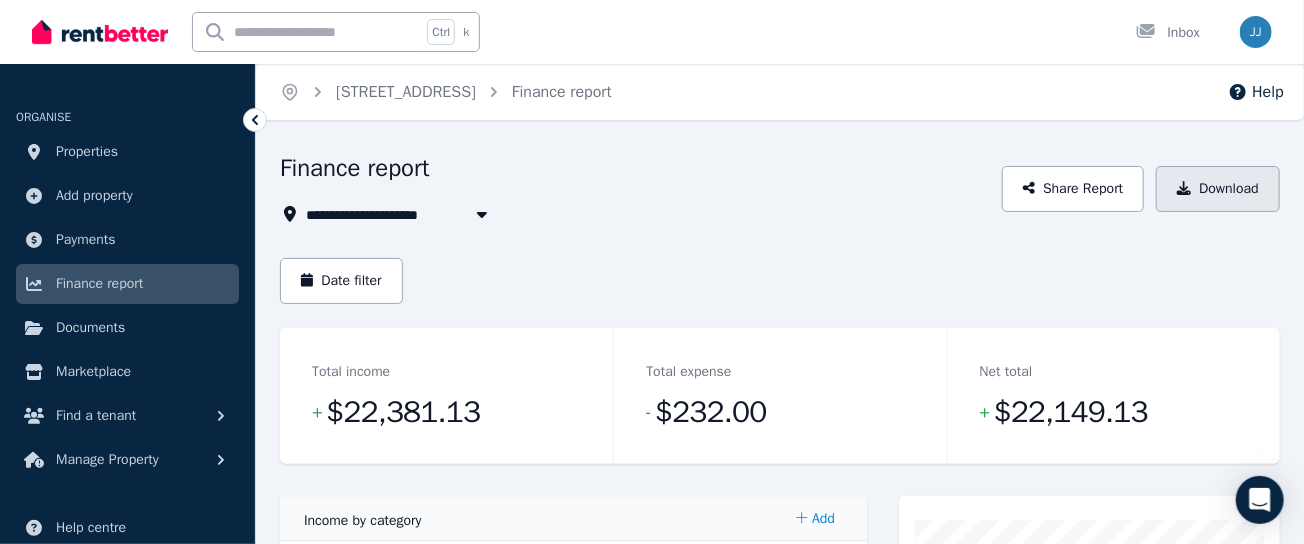 click on "Download" at bounding box center [1218, 189] 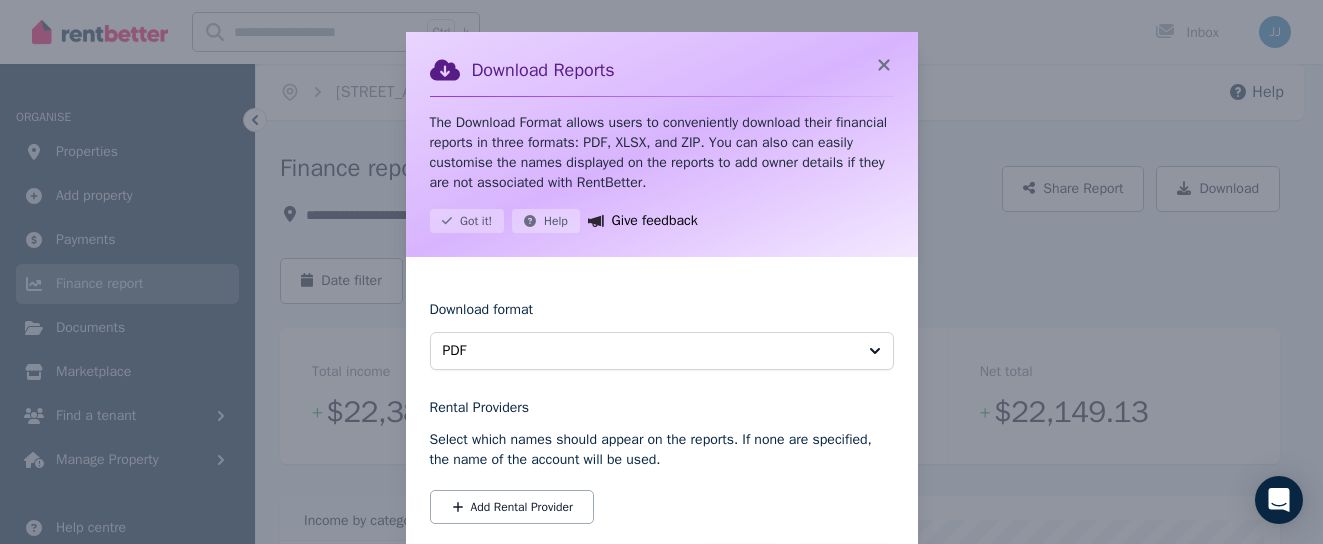 scroll, scrollTop: 95, scrollLeft: 0, axis: vertical 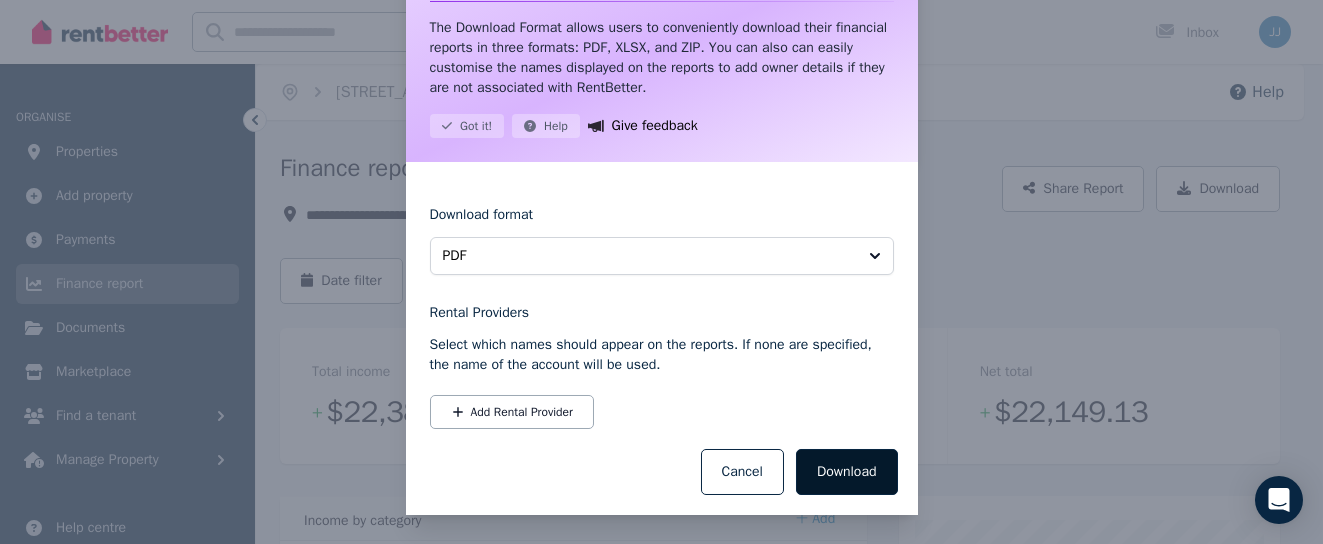 click on "Download" at bounding box center [847, 472] 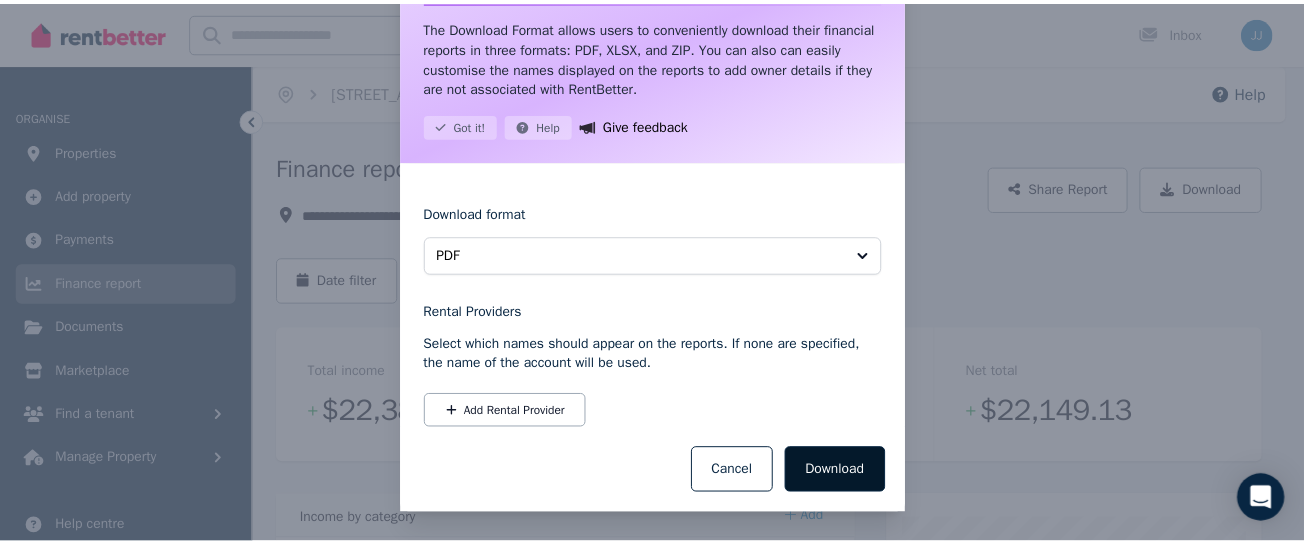 scroll, scrollTop: 70, scrollLeft: 0, axis: vertical 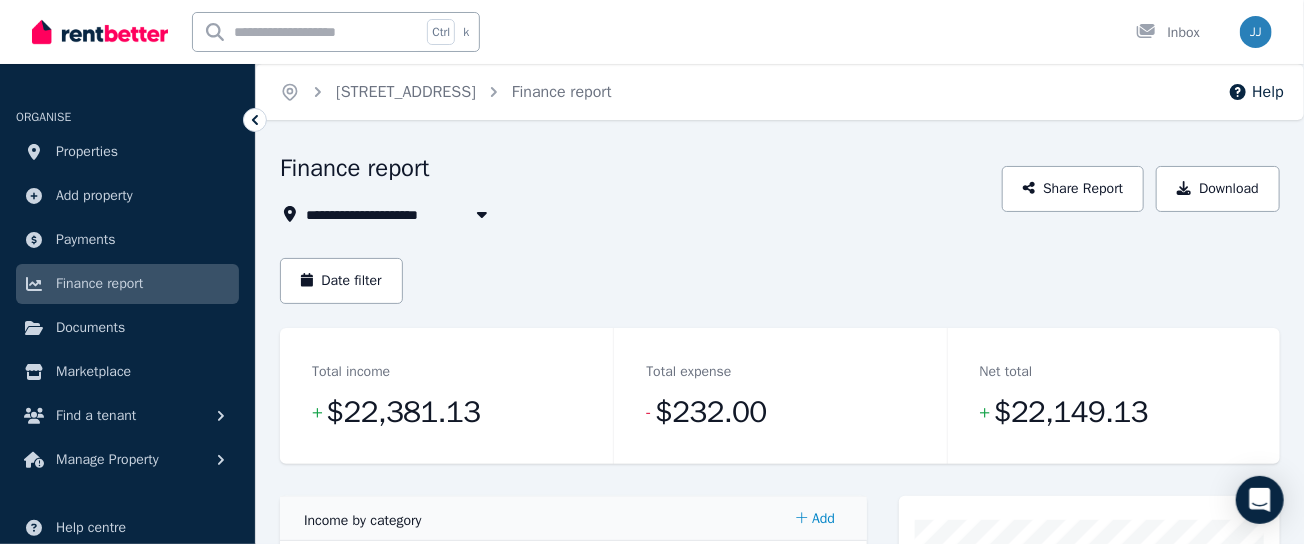 click on "Date filter" at bounding box center (780, 281) 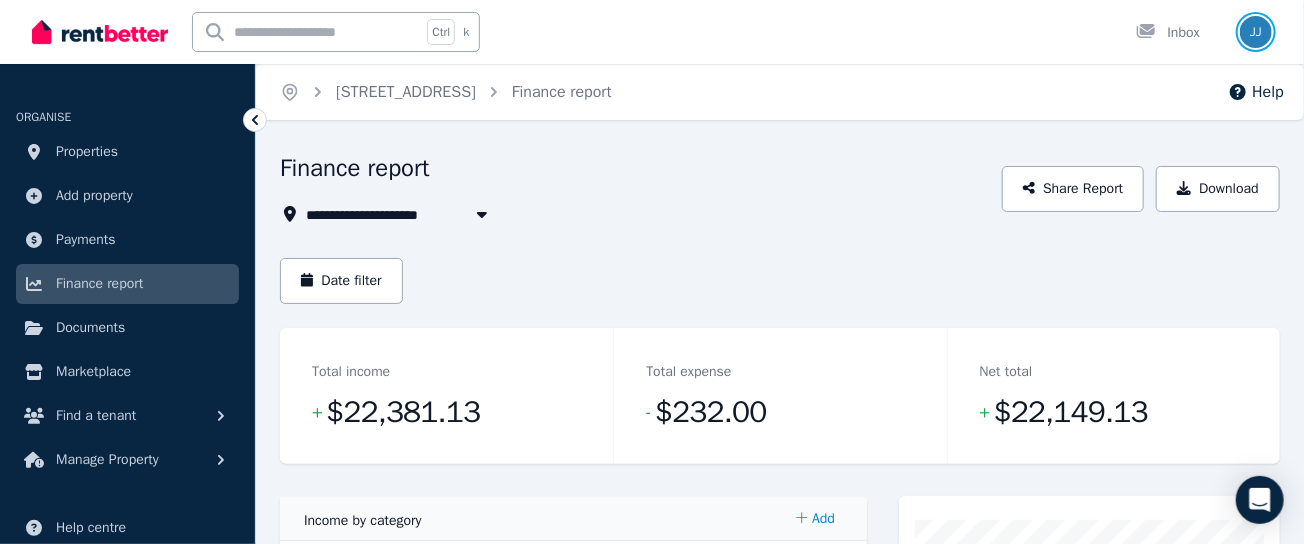 click at bounding box center [1256, 32] 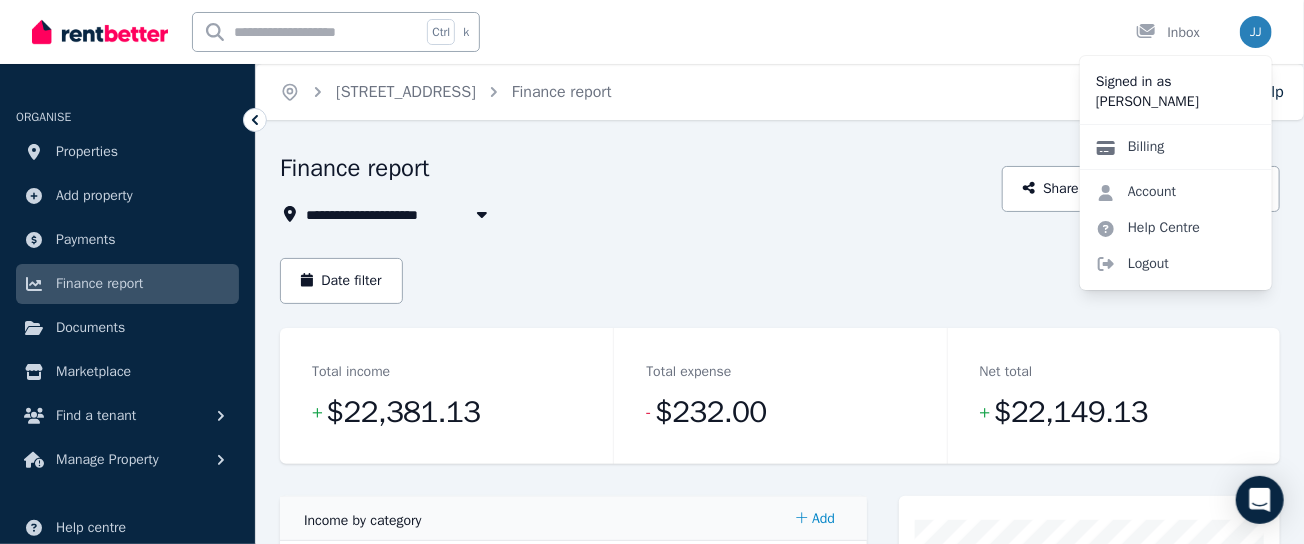 click on "Billing" at bounding box center (1130, 147) 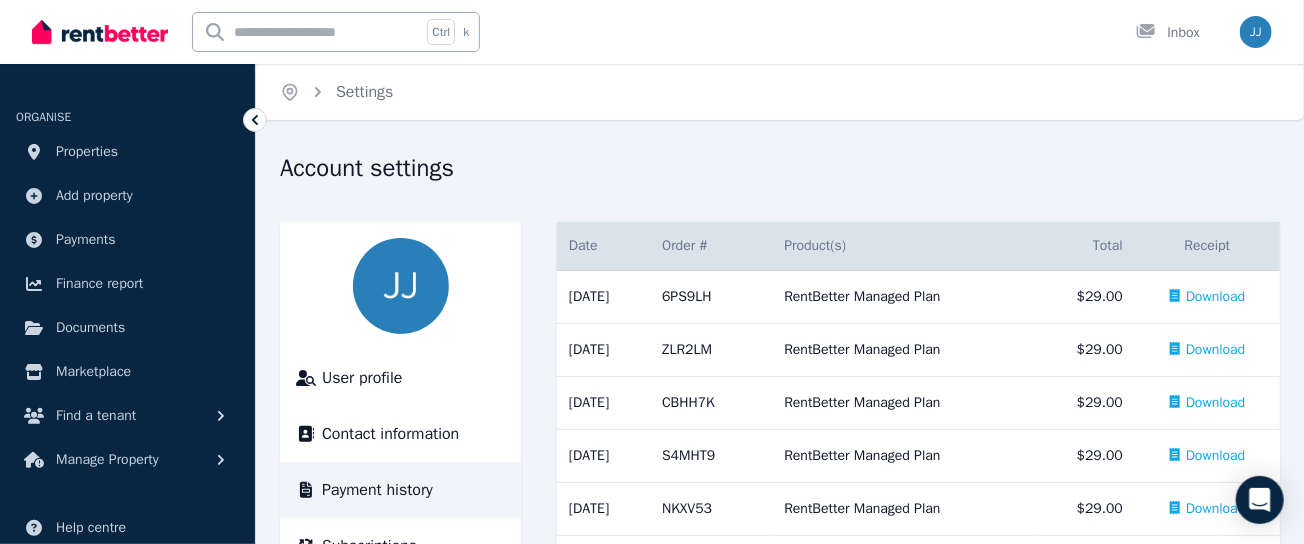 click on "Open user menu" at bounding box center (1256, 32) 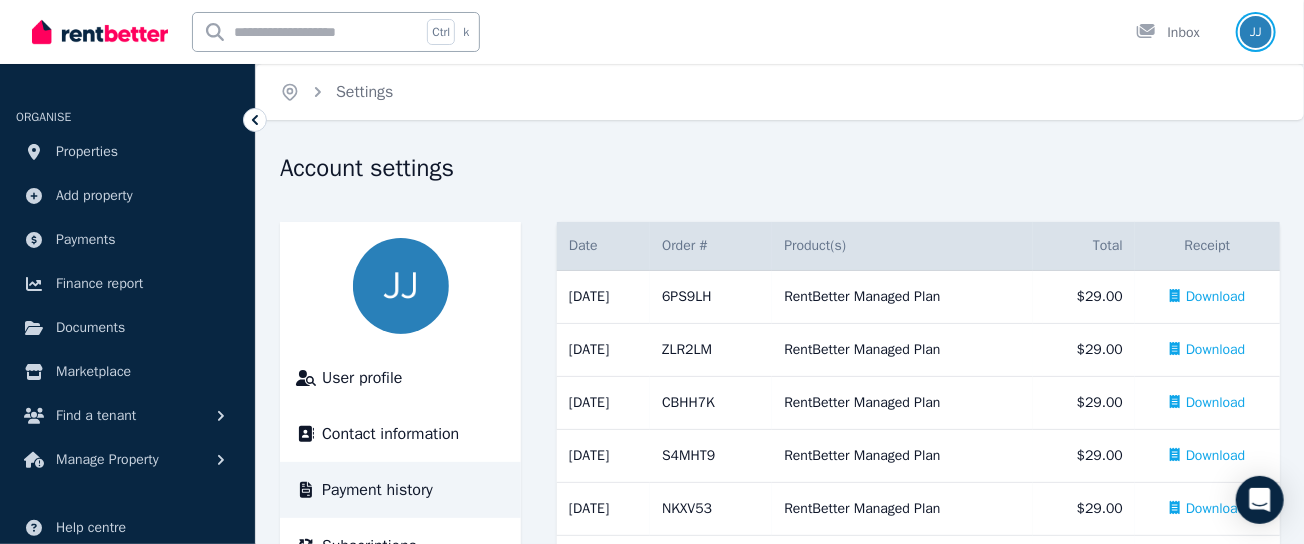 click at bounding box center (1256, 32) 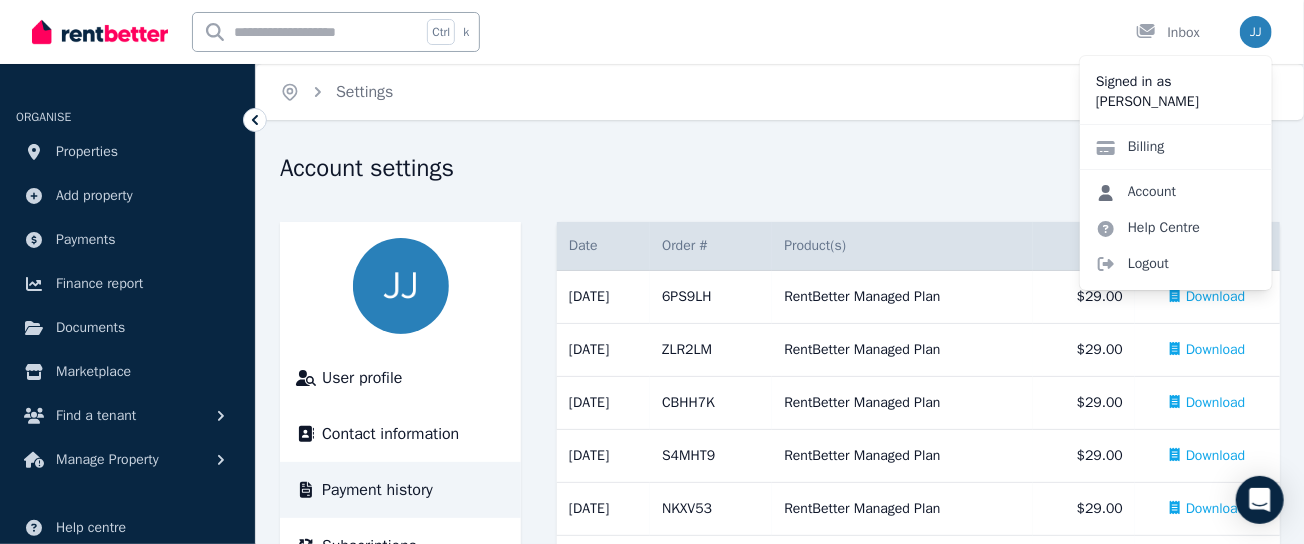 click on "Account" at bounding box center (1136, 192) 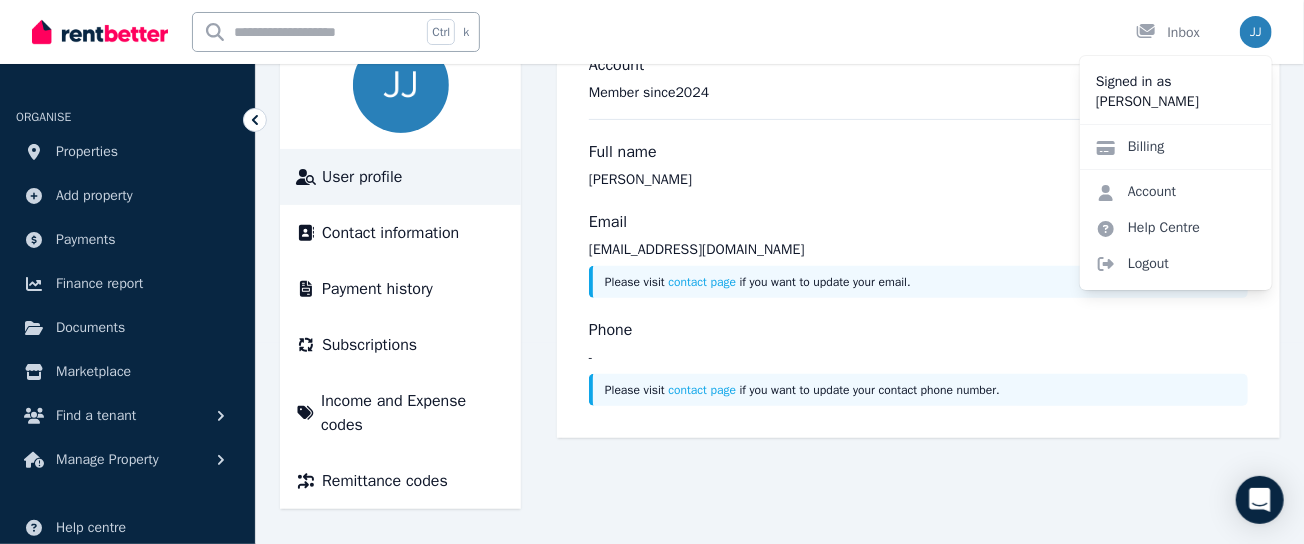 scroll, scrollTop: 118, scrollLeft: 0, axis: vertical 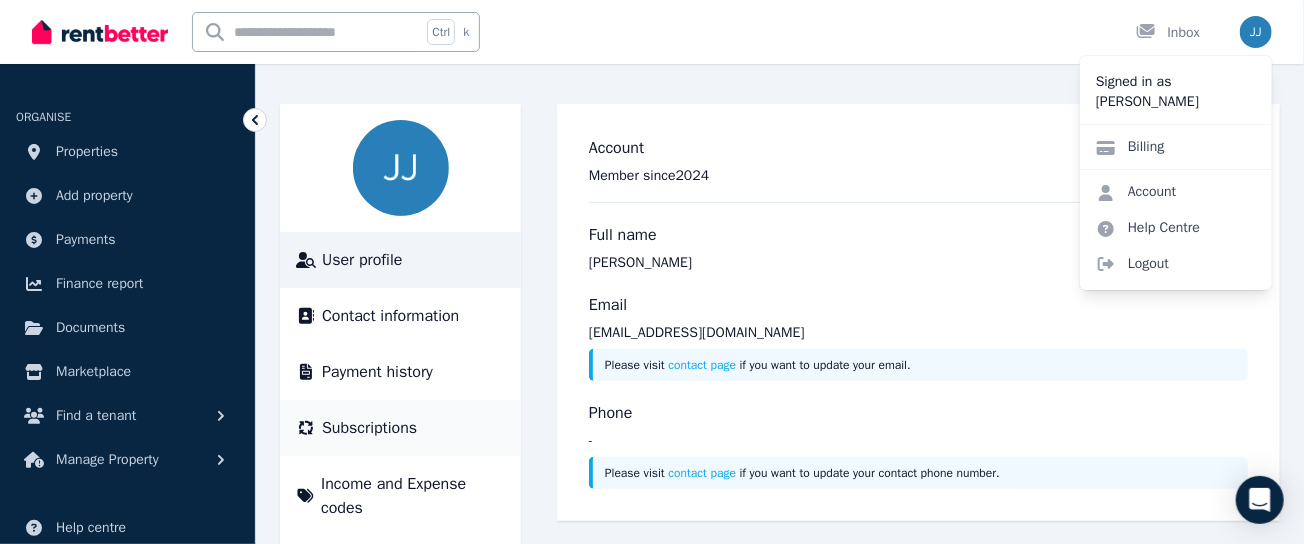click on "Subscriptions" at bounding box center (369, 428) 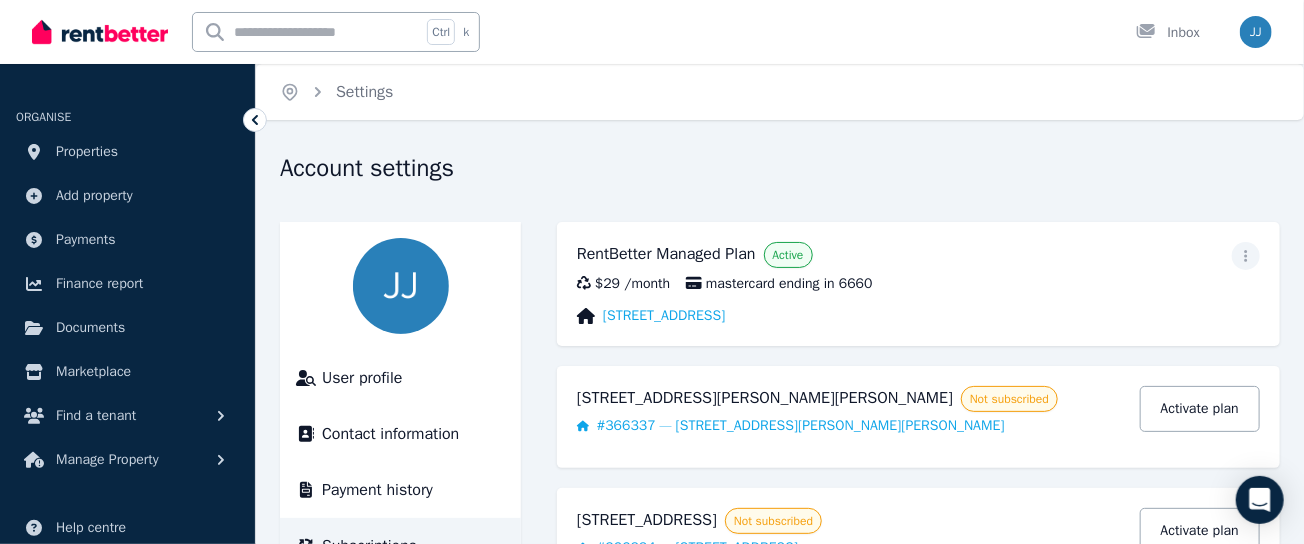scroll, scrollTop: 125, scrollLeft: 0, axis: vertical 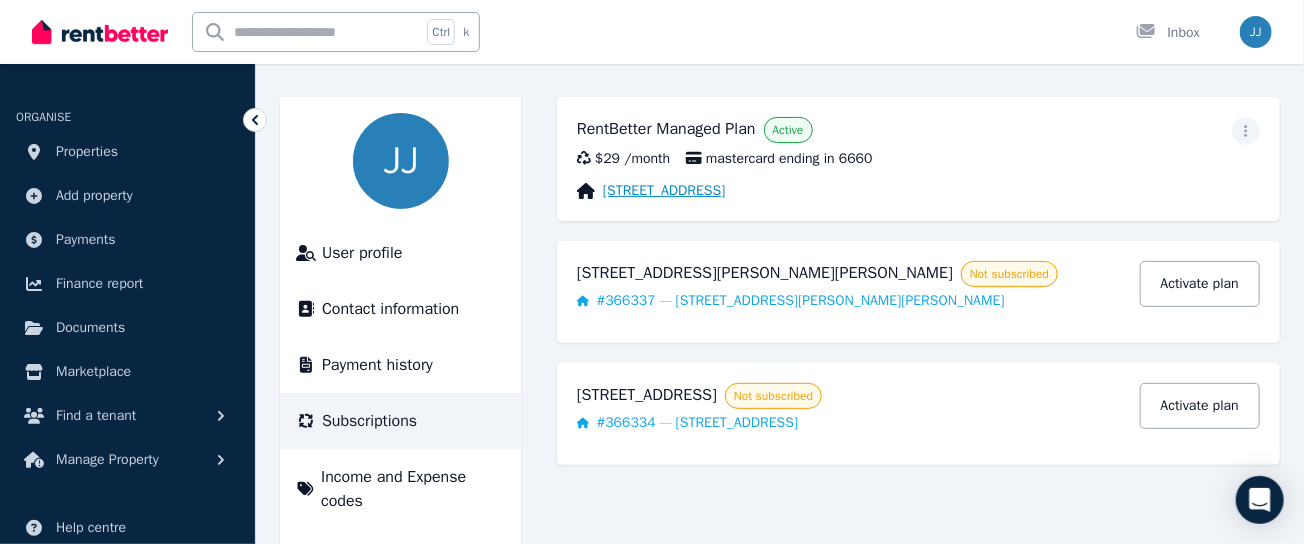 click on "[STREET_ADDRESS]" at bounding box center (664, 191) 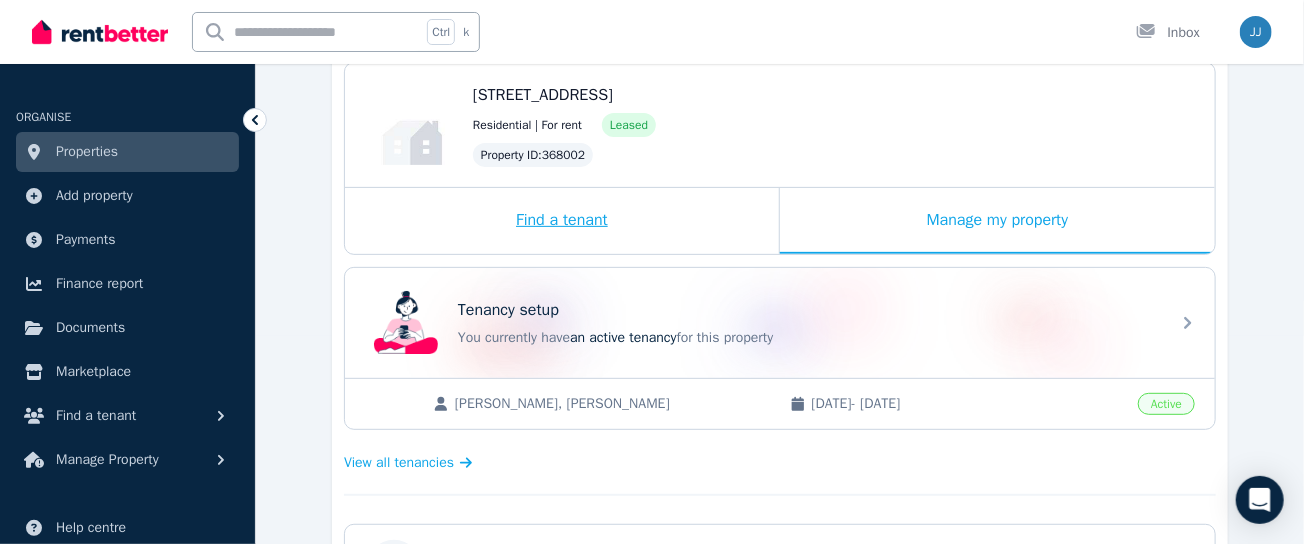 scroll, scrollTop: 125, scrollLeft: 0, axis: vertical 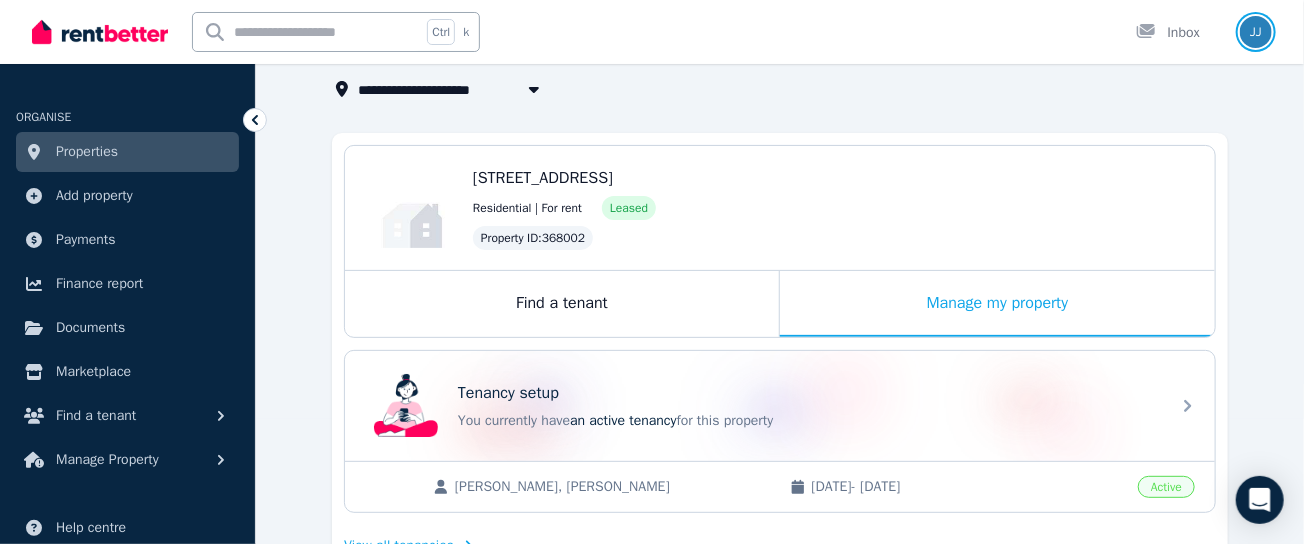 click at bounding box center [1256, 32] 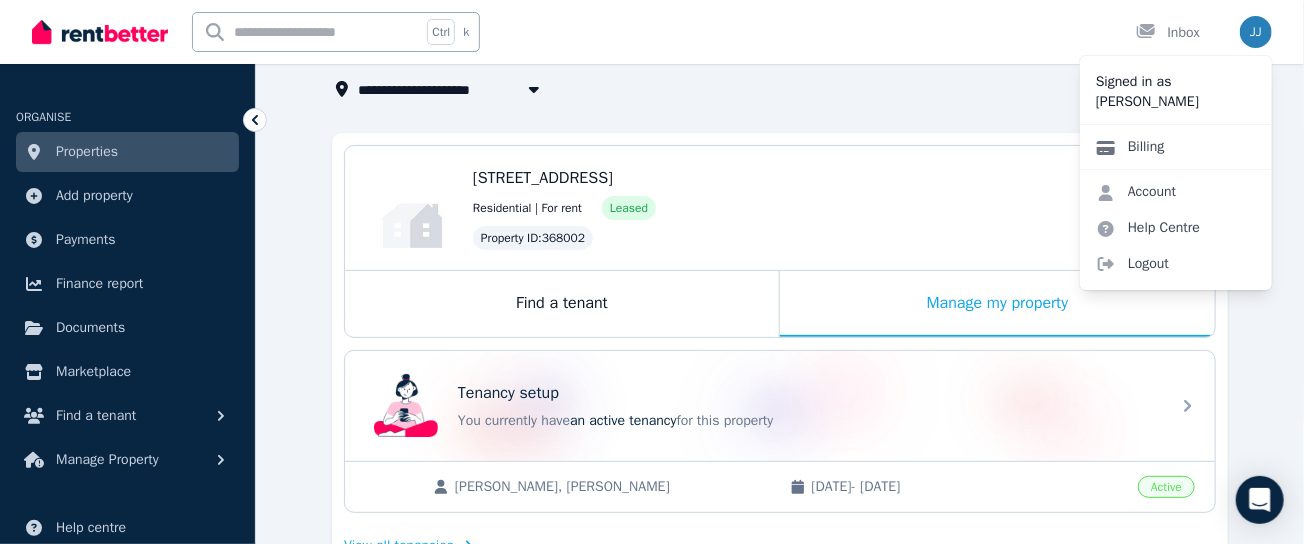 click on "Billing" at bounding box center (1130, 147) 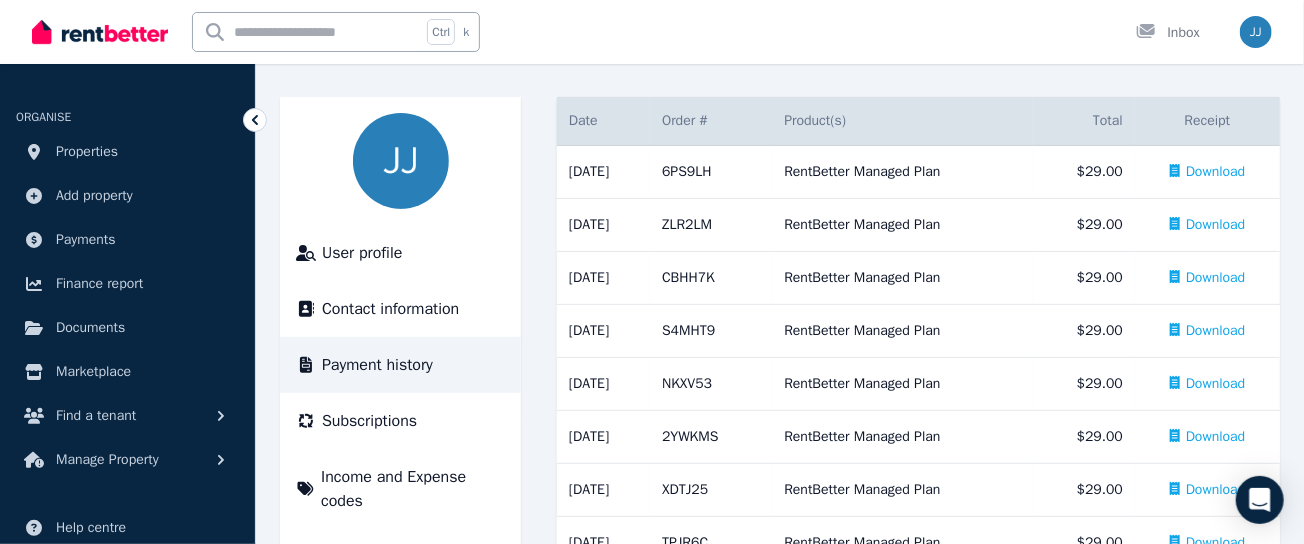 scroll, scrollTop: 0, scrollLeft: 0, axis: both 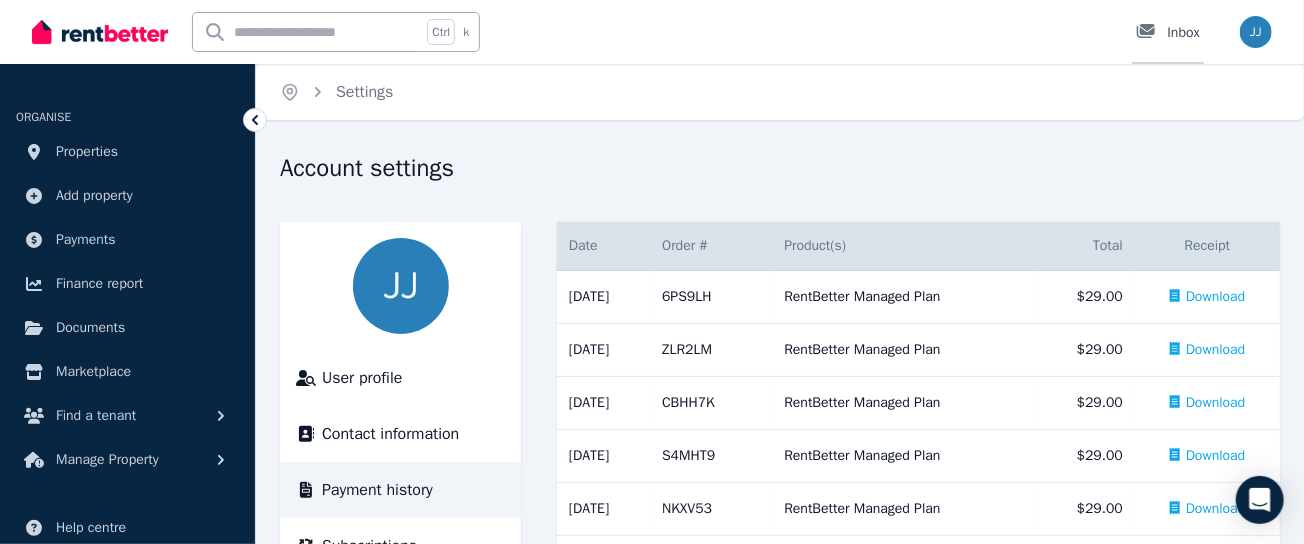 click on "Inbox" at bounding box center (1168, 33) 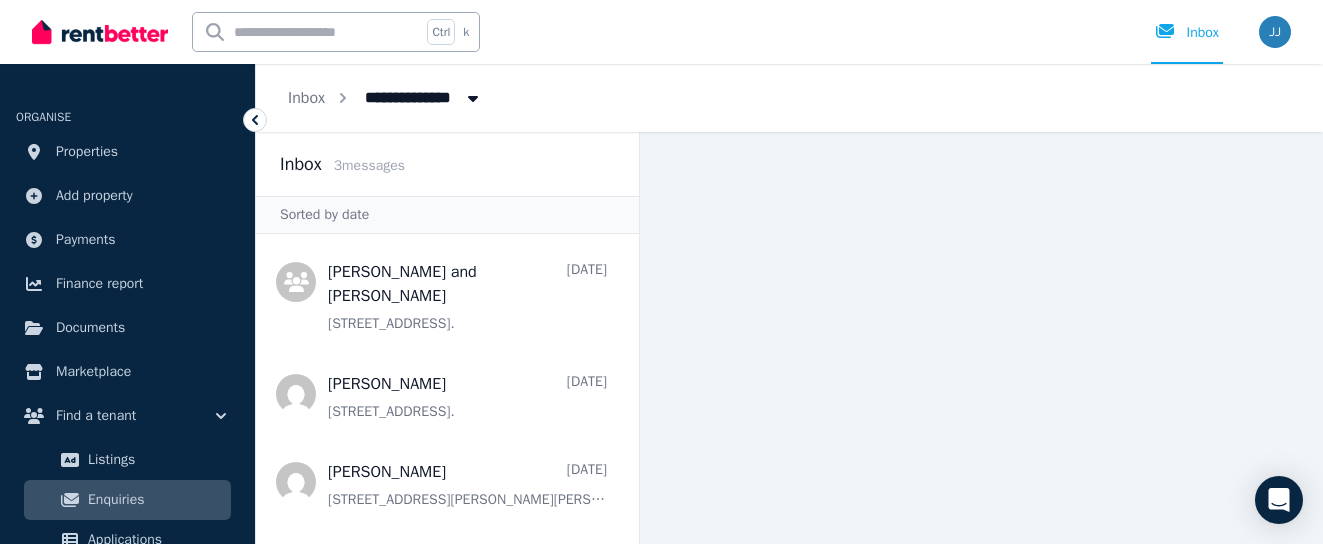 click on "Open user menu" at bounding box center (1275, 32) 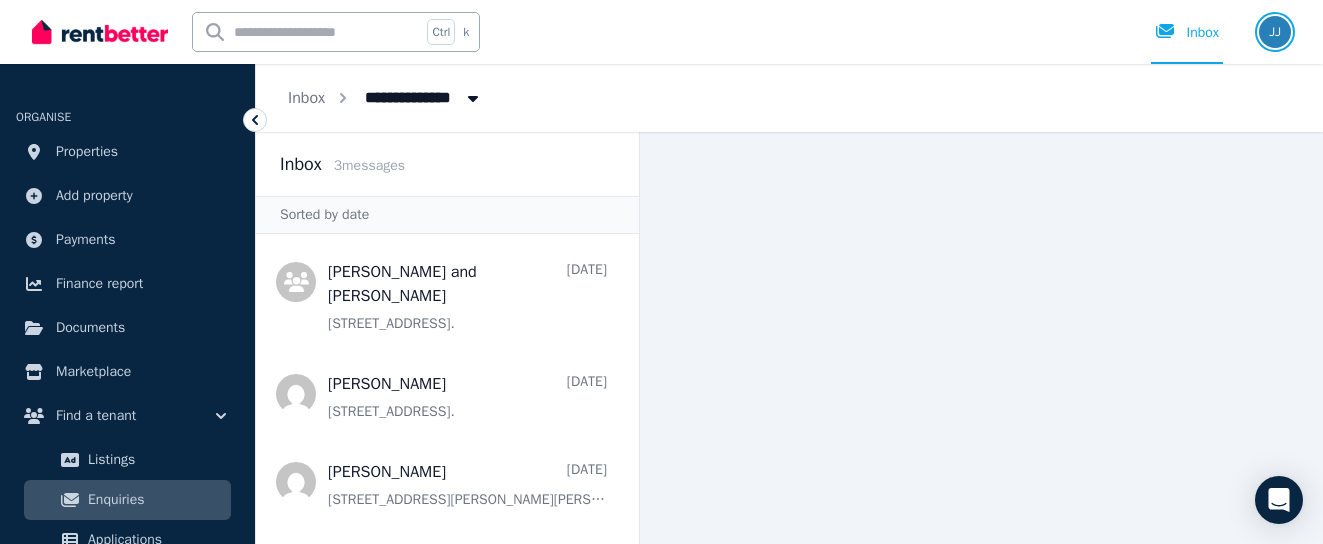 click at bounding box center [1275, 32] 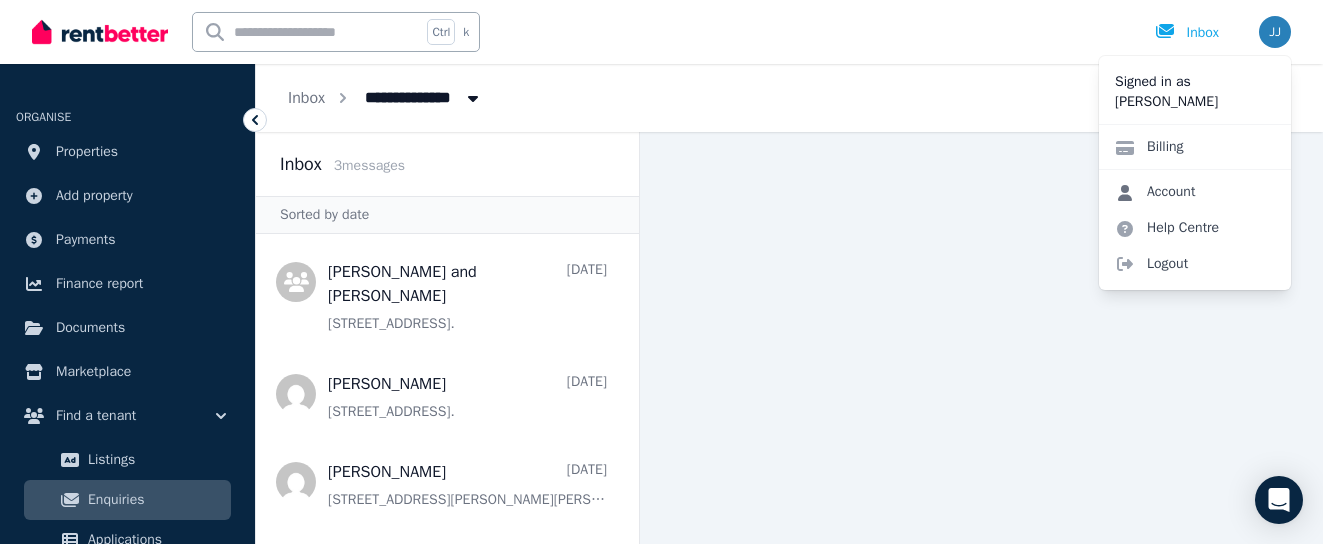 click on "Account" at bounding box center [1155, 192] 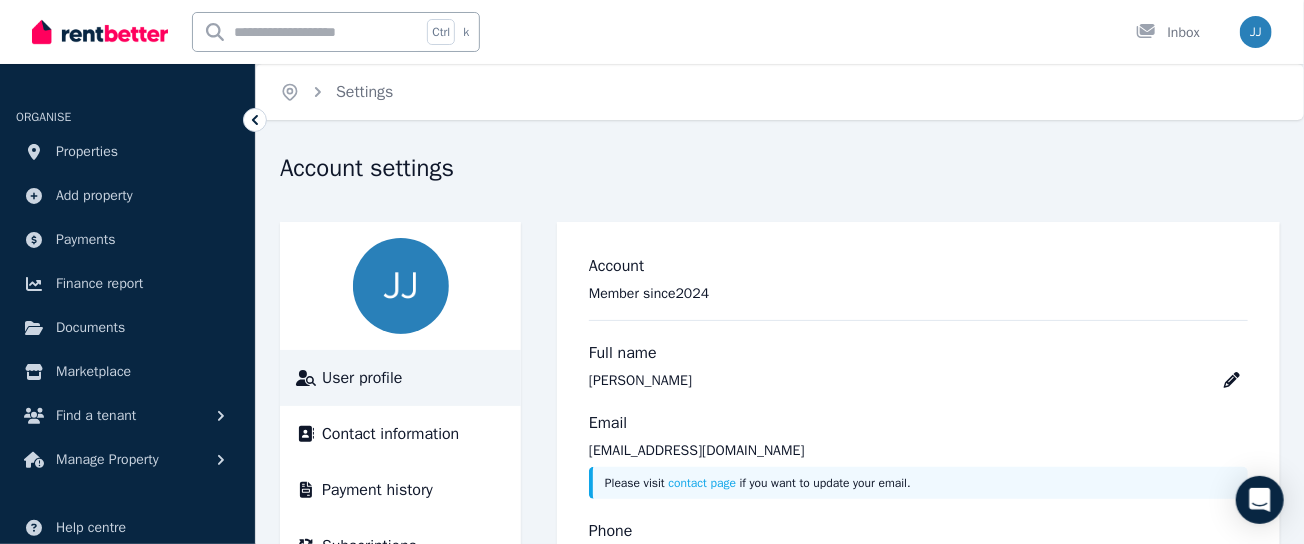 scroll, scrollTop: 83, scrollLeft: 0, axis: vertical 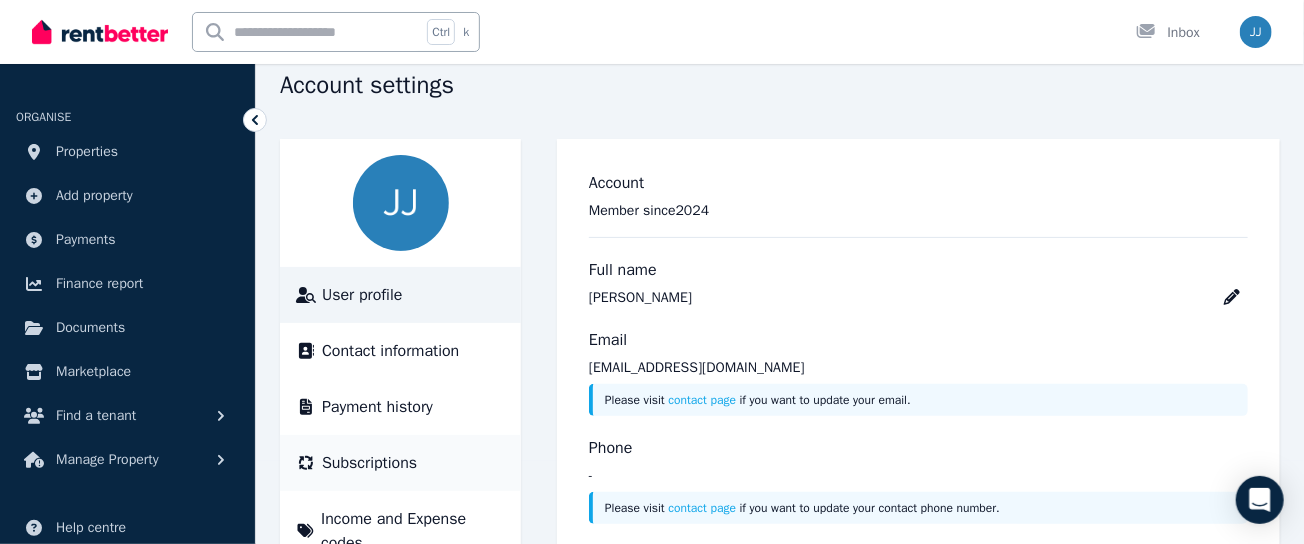 click on "Subscriptions" at bounding box center [369, 463] 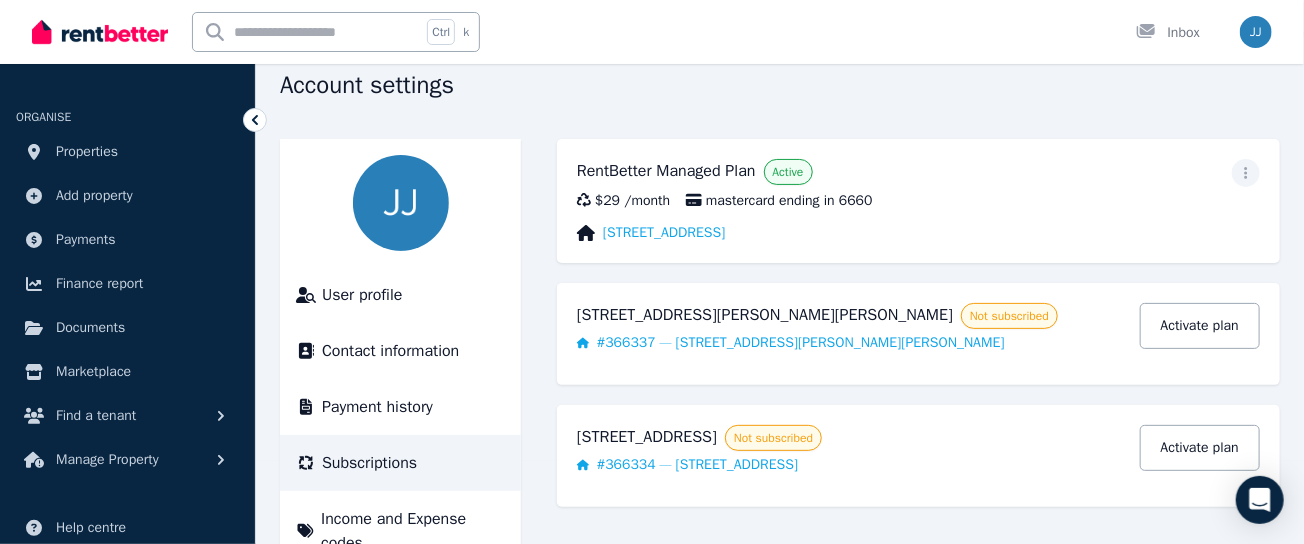 scroll, scrollTop: 0, scrollLeft: 0, axis: both 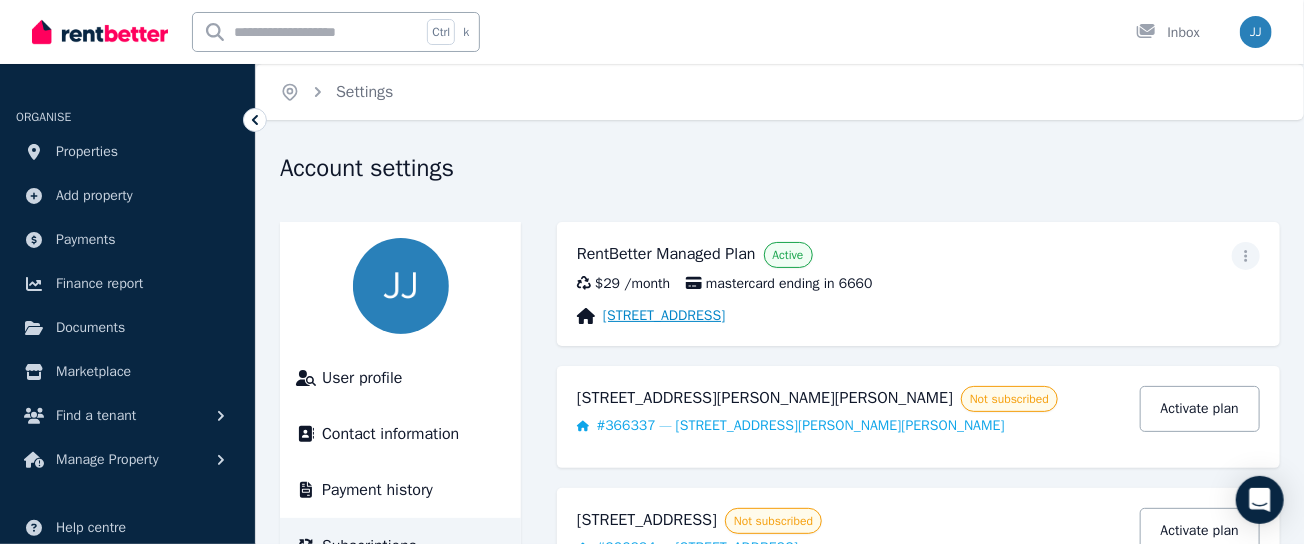 click on "[STREET_ADDRESS]" at bounding box center [664, 316] 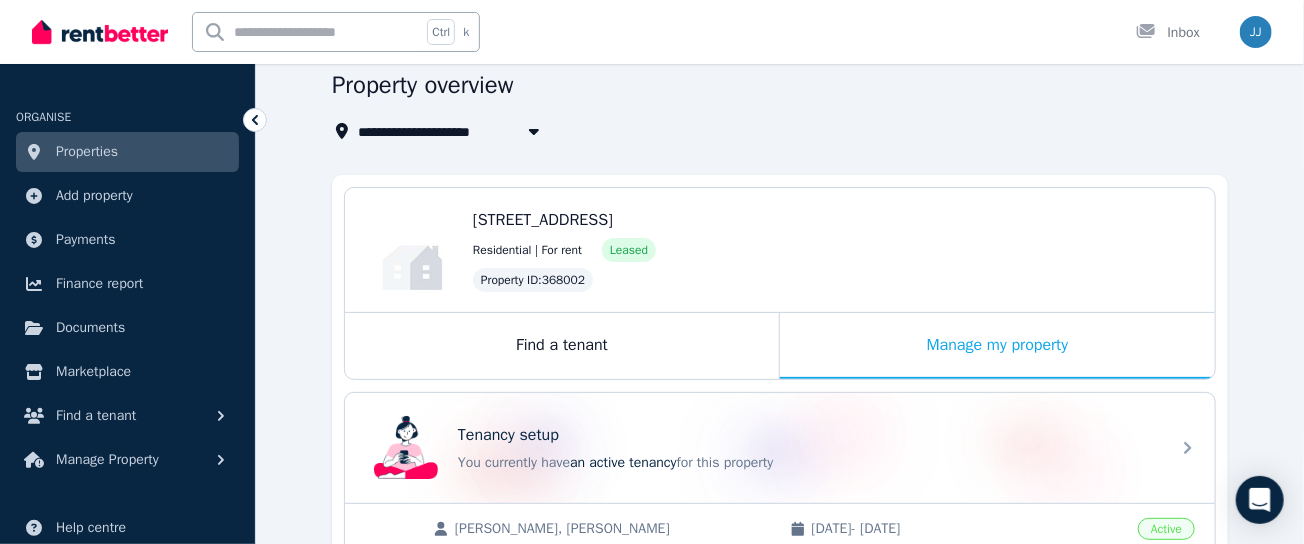 scroll, scrollTop: 0, scrollLeft: 0, axis: both 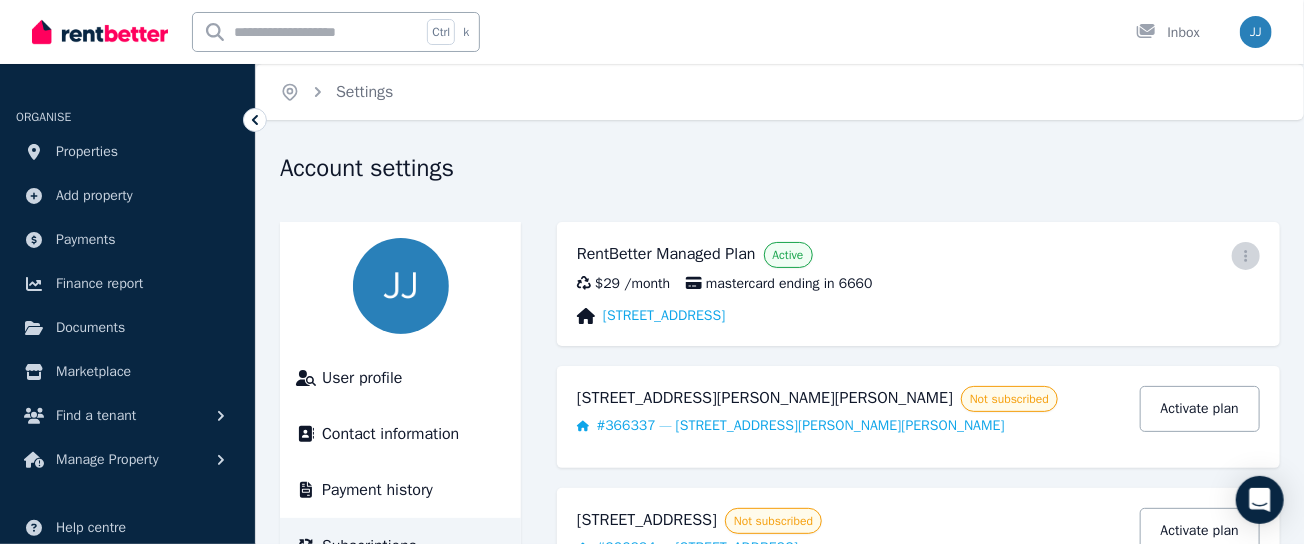 click at bounding box center [1246, 256] 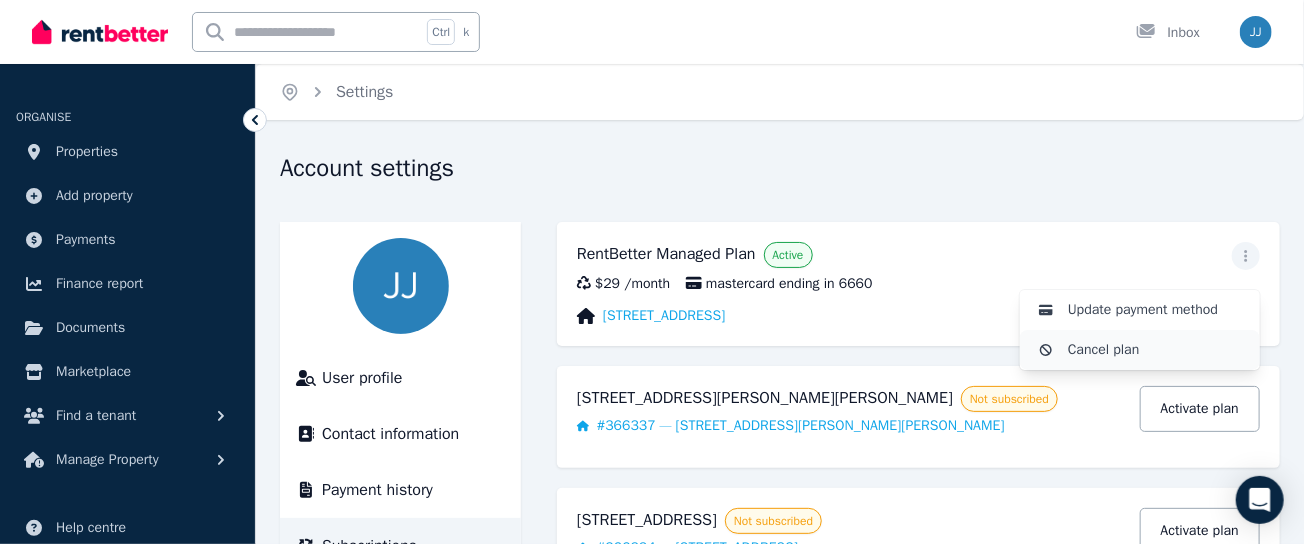 click on "Cancel plan" at bounding box center [1156, 350] 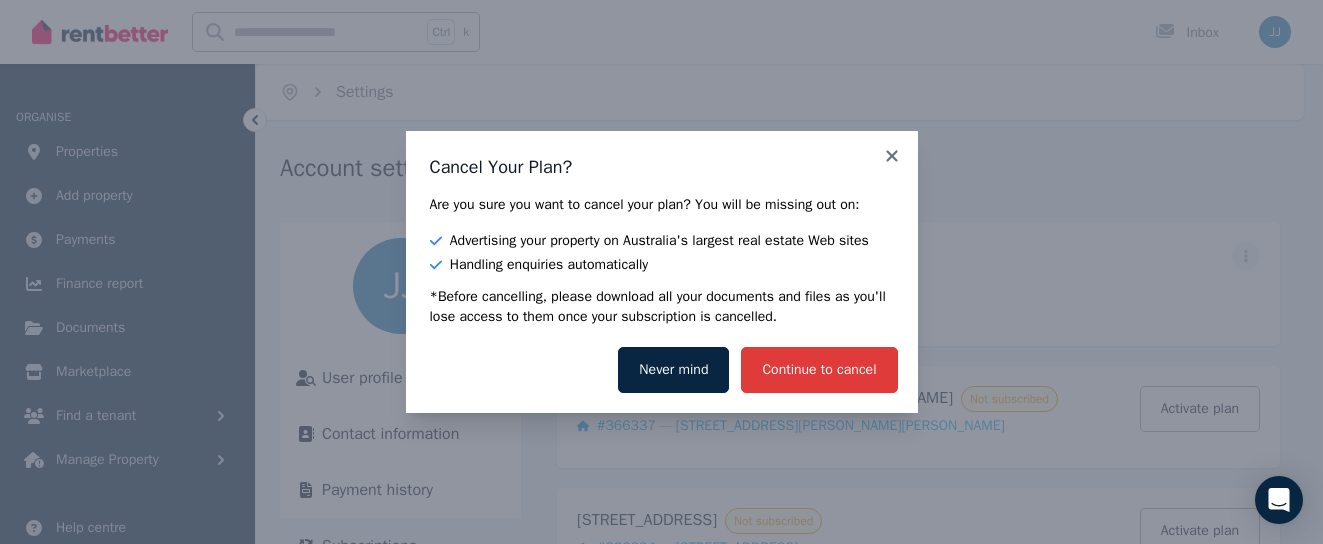 click on "Continue to cancel" at bounding box center [819, 370] 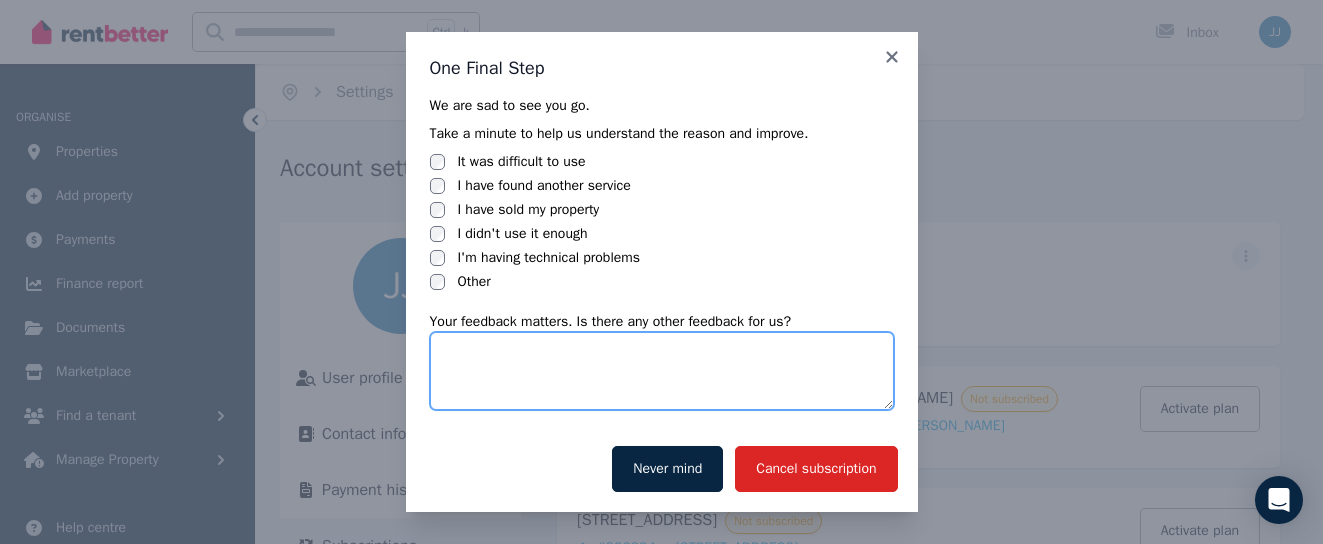 click at bounding box center (662, 371) 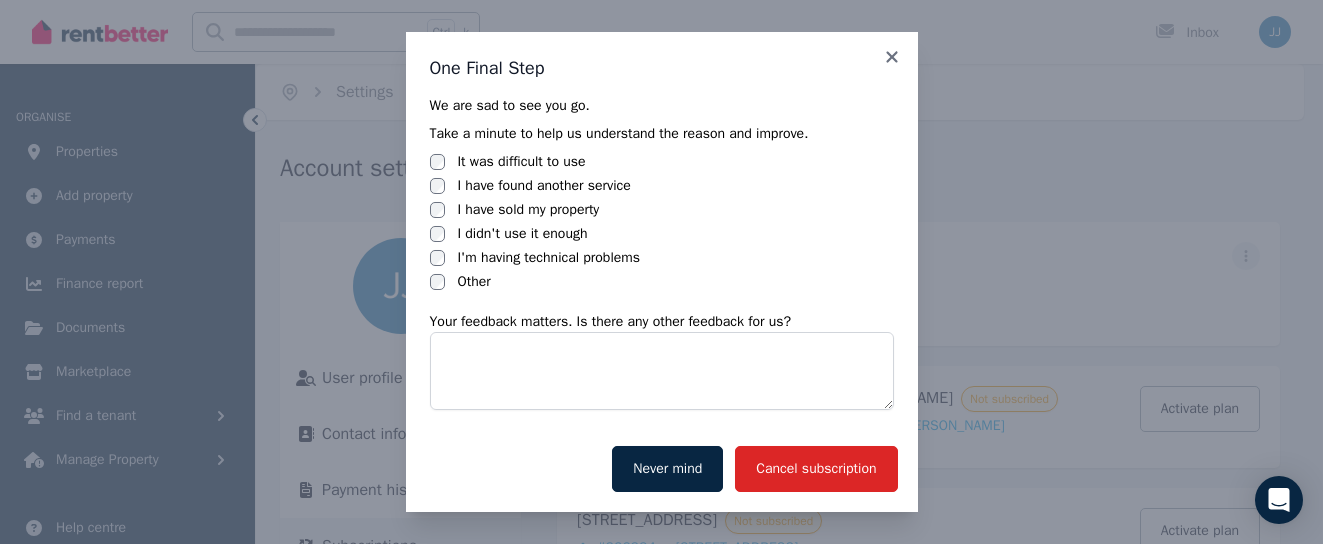 click on "I'm having technical problems" at bounding box center [548, 258] 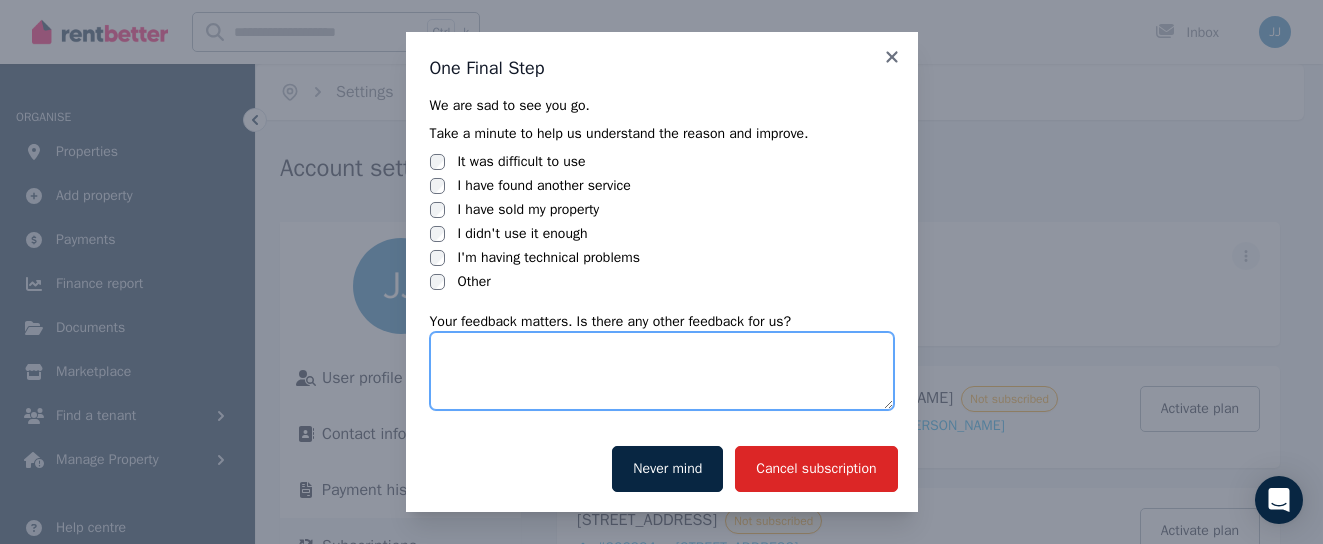 click at bounding box center (662, 371) 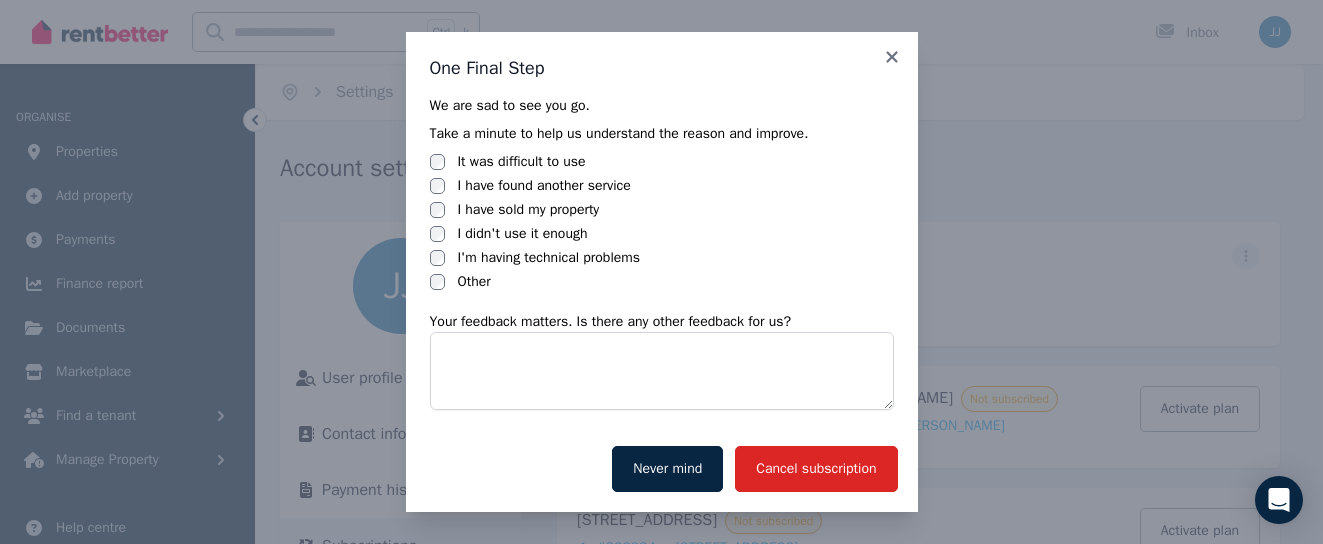 click on "I'm having technical problems" at bounding box center (548, 258) 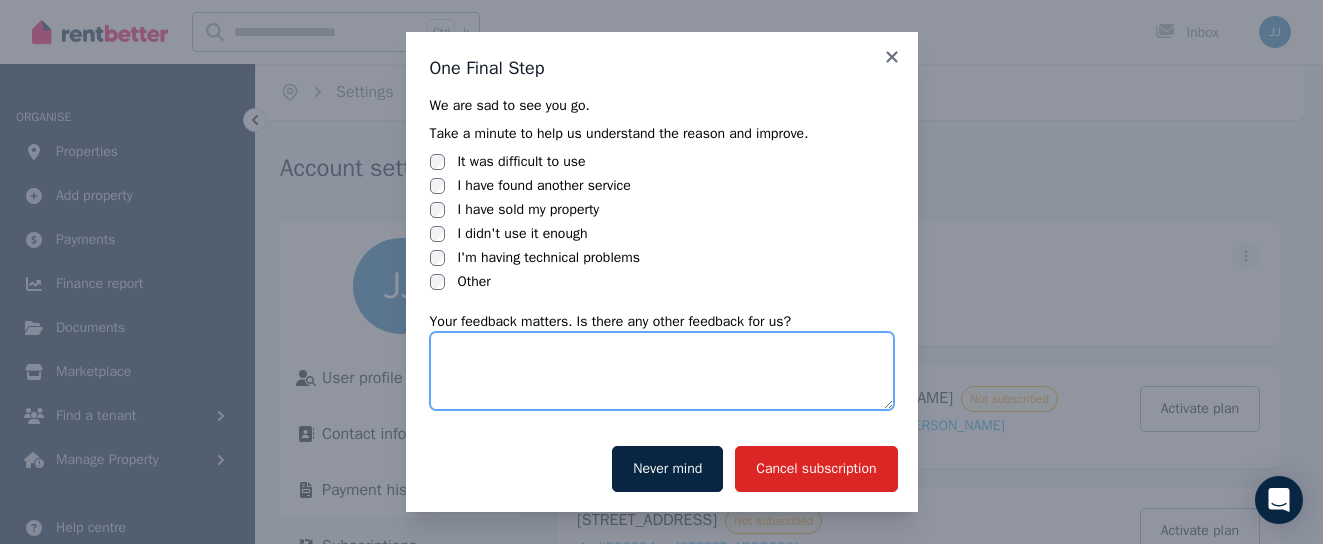 click at bounding box center (662, 371) 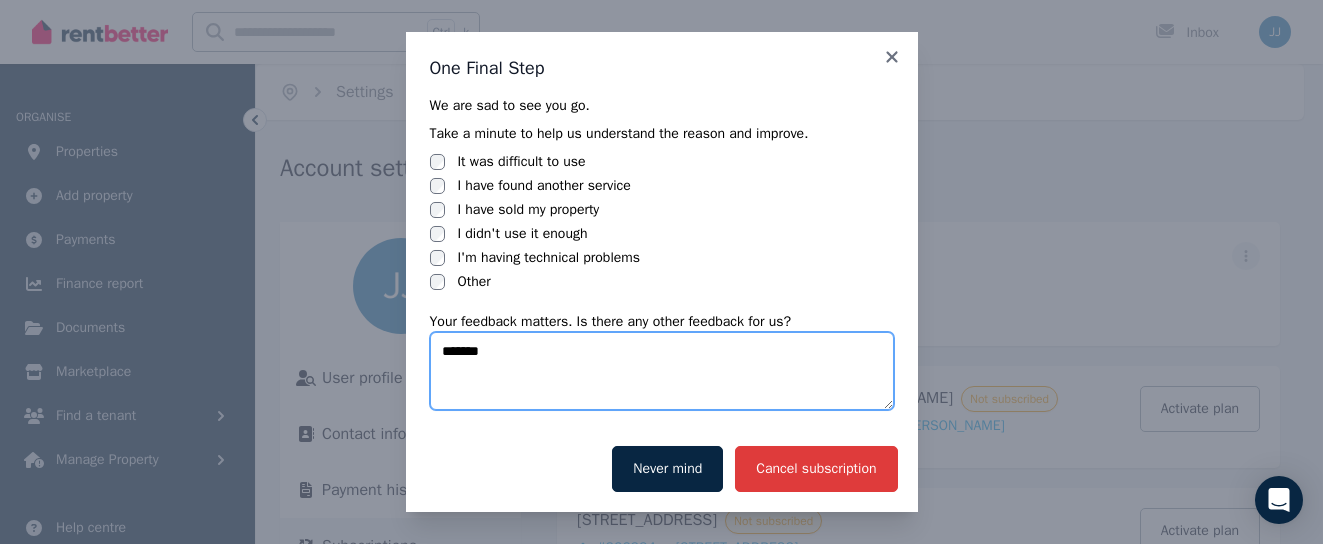 type on "*******" 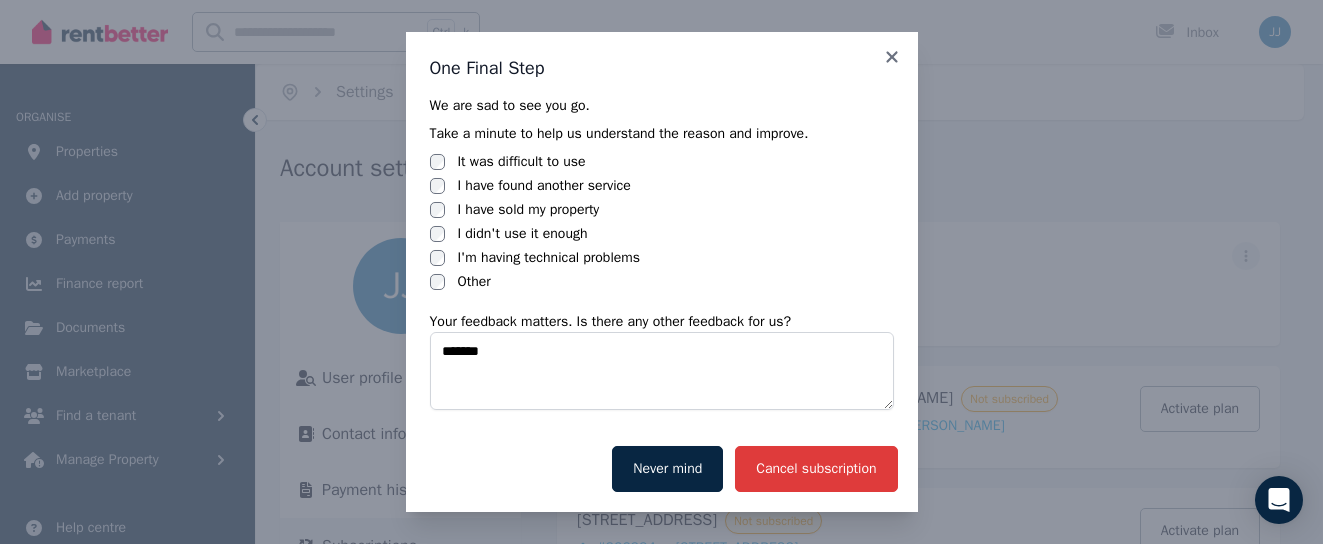 click on "Cancel subscription" at bounding box center [816, 469] 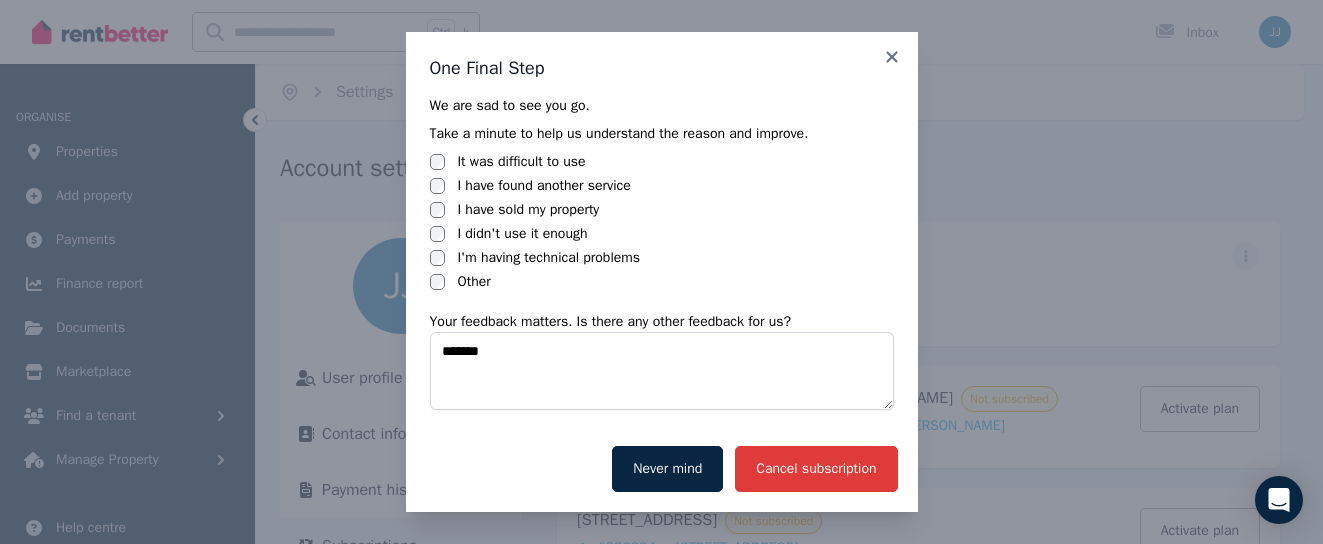 click on "One Final Step We are sad to see you go. Take a minute to help us understand the reason and improve. It was difficult to use I have found another service I have sold my property I didn't use it enough I'm having technical problems Other Your feedback matters. Is there any other feedback for us? ******* Cancel subscription Never mind" at bounding box center [662, 271] 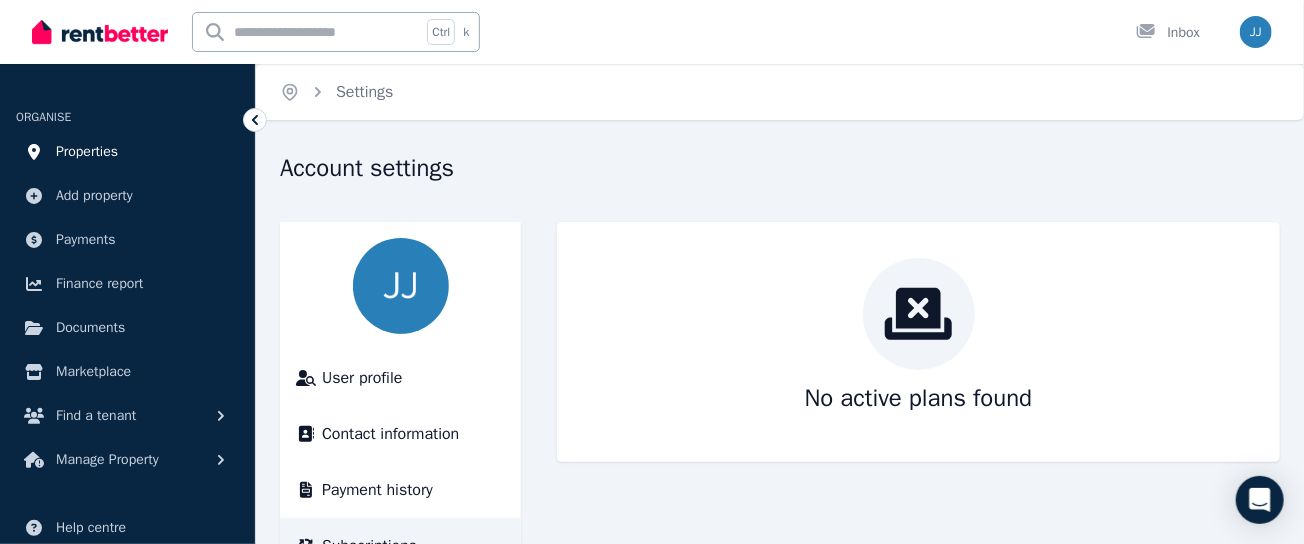 click on "Properties" at bounding box center [87, 152] 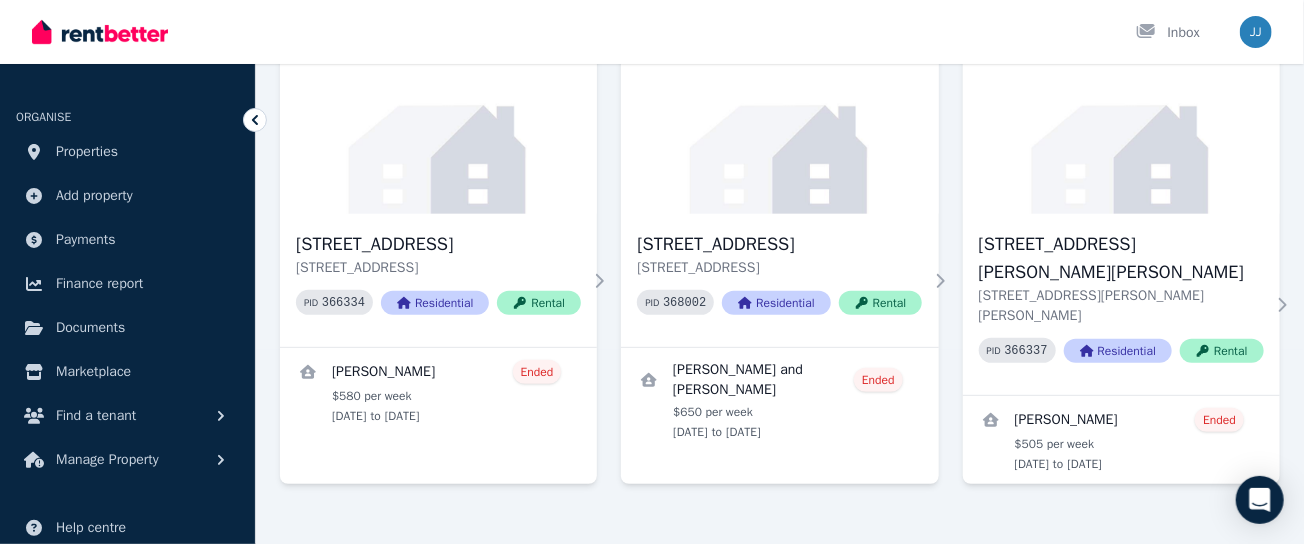 scroll, scrollTop: 110, scrollLeft: 0, axis: vertical 